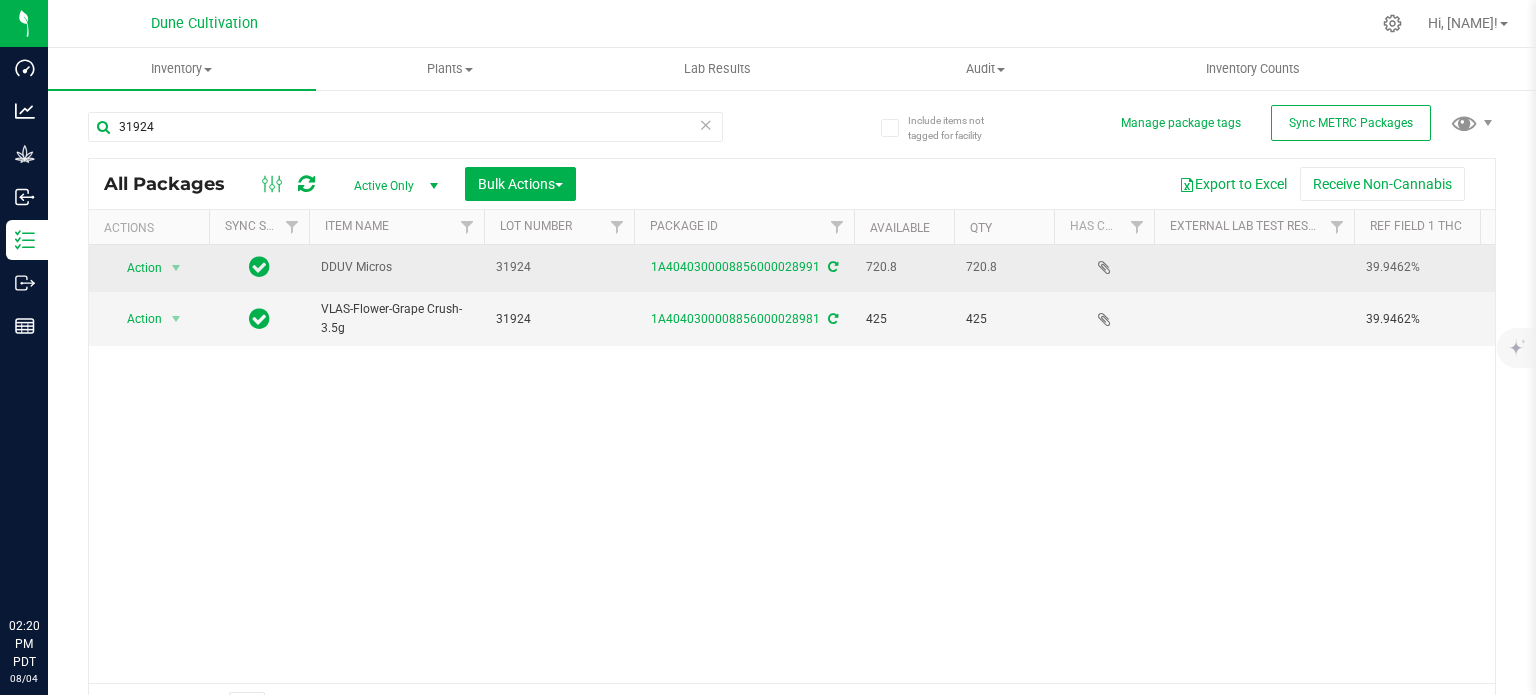 scroll, scrollTop: 0, scrollLeft: 0, axis: both 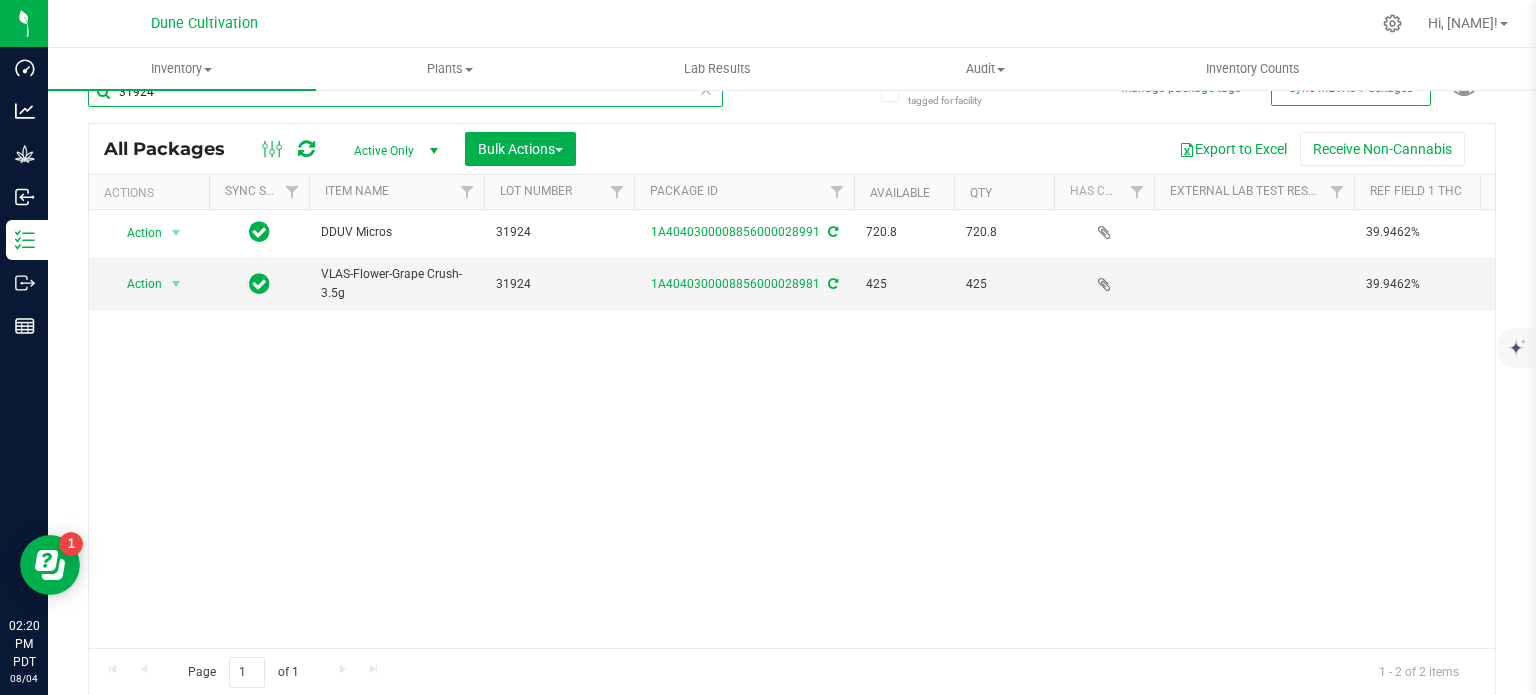 click on "31924" at bounding box center [405, 92] 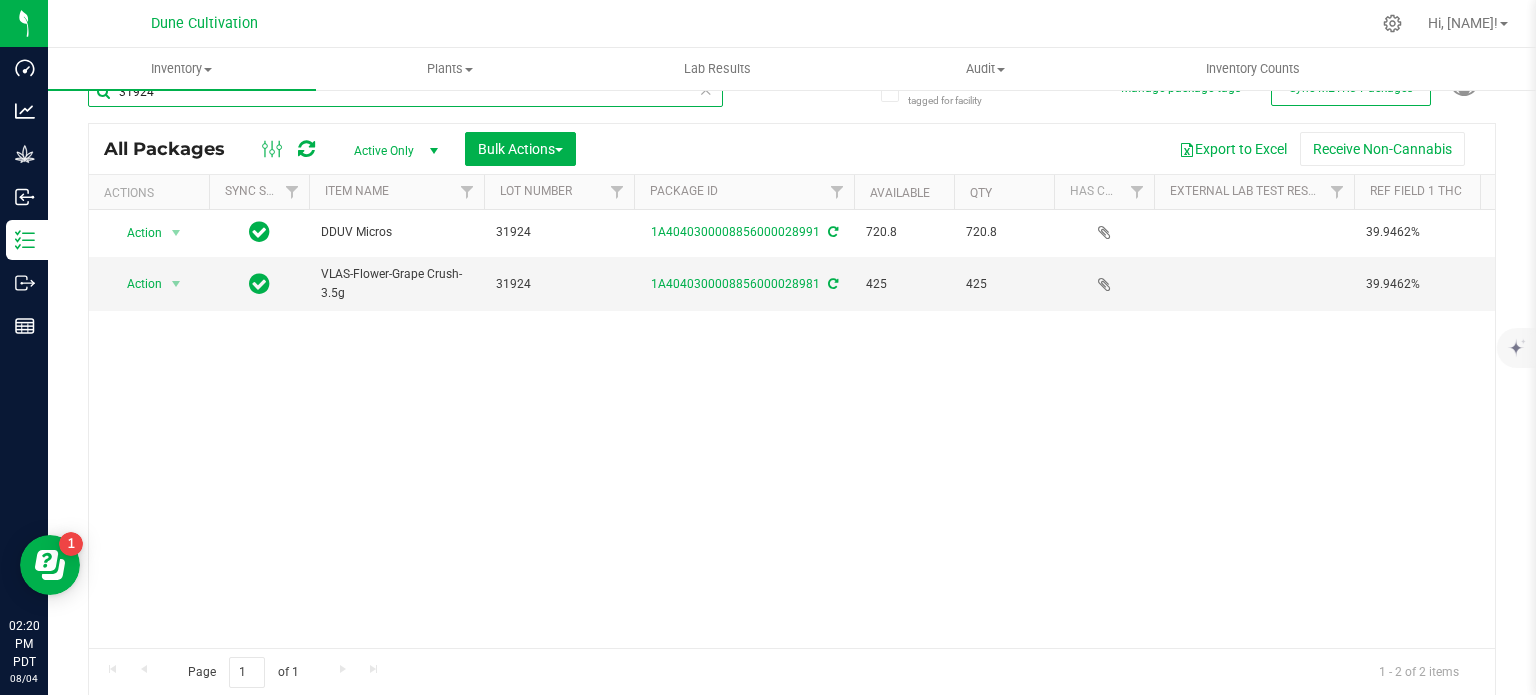 click on "31924" at bounding box center [405, 92] 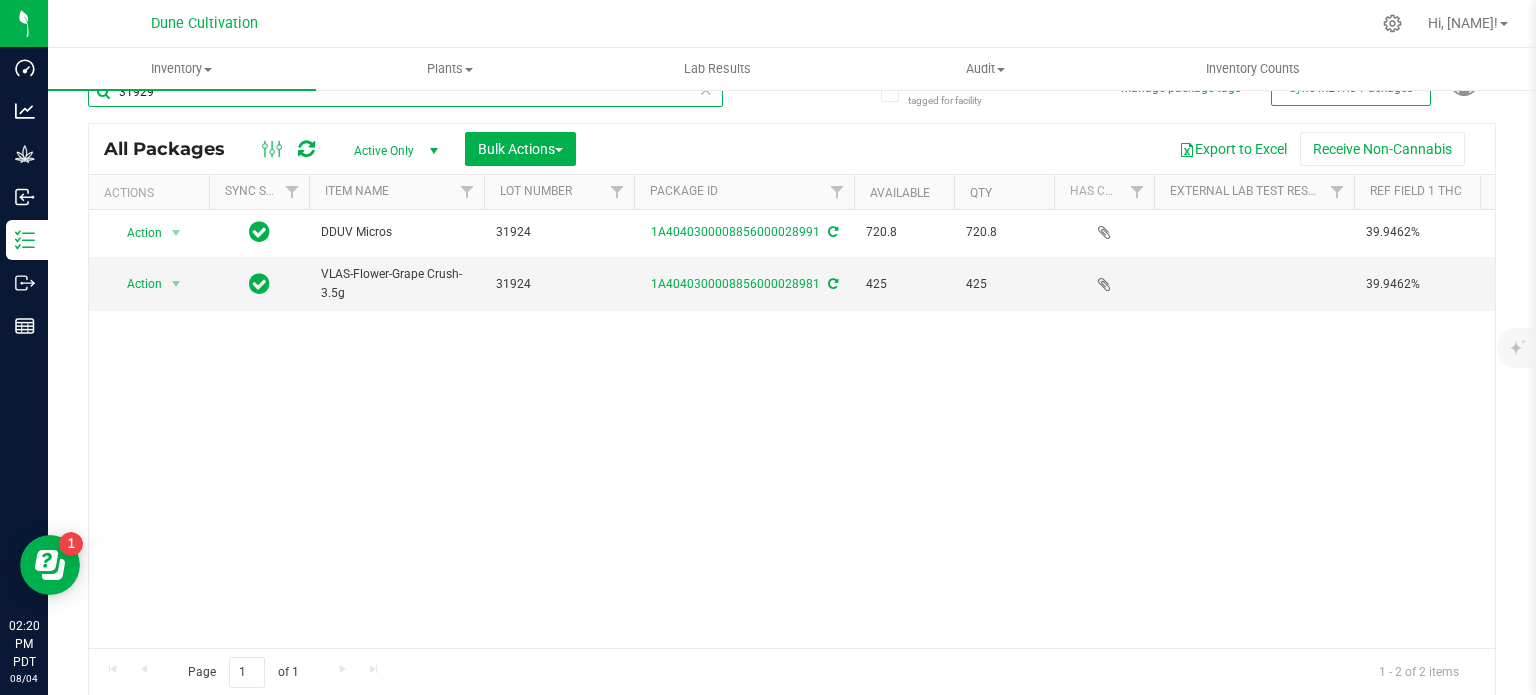 type on "31929" 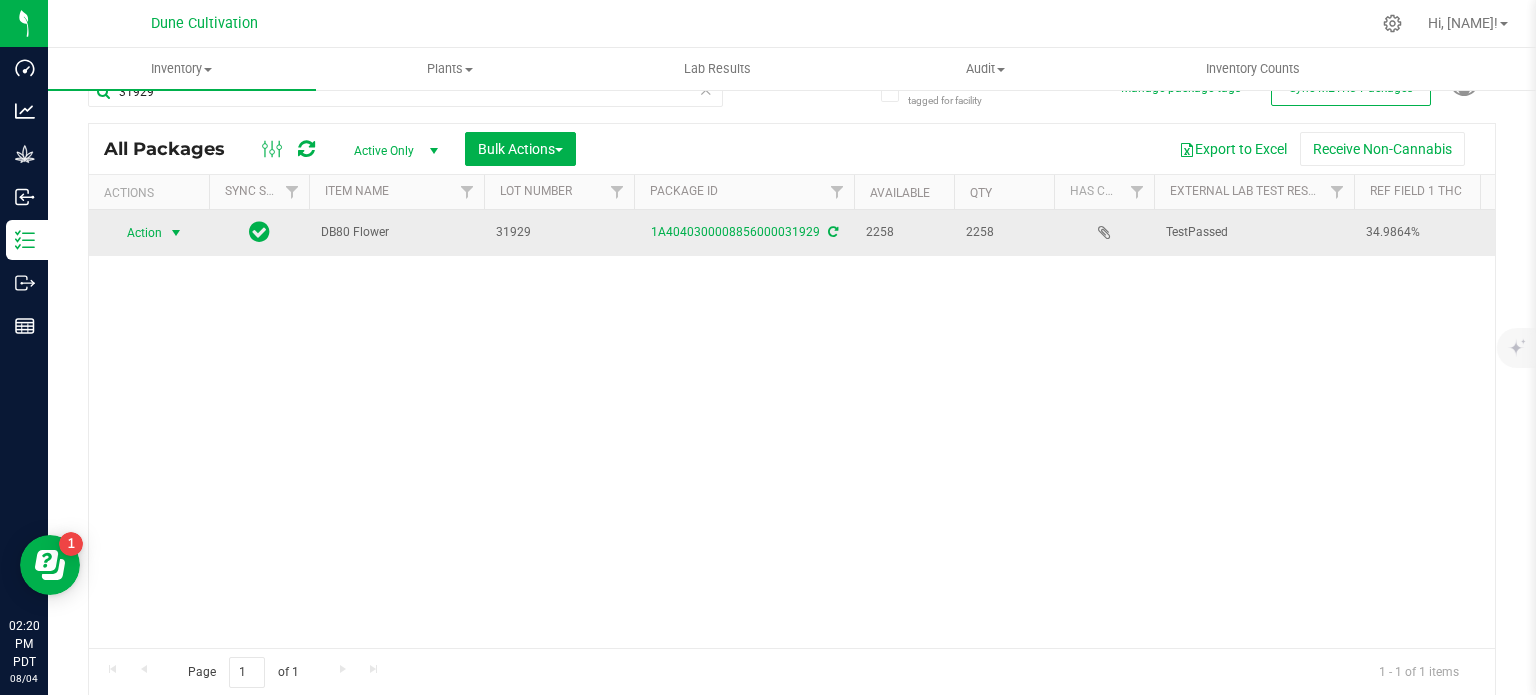 click at bounding box center [176, 233] 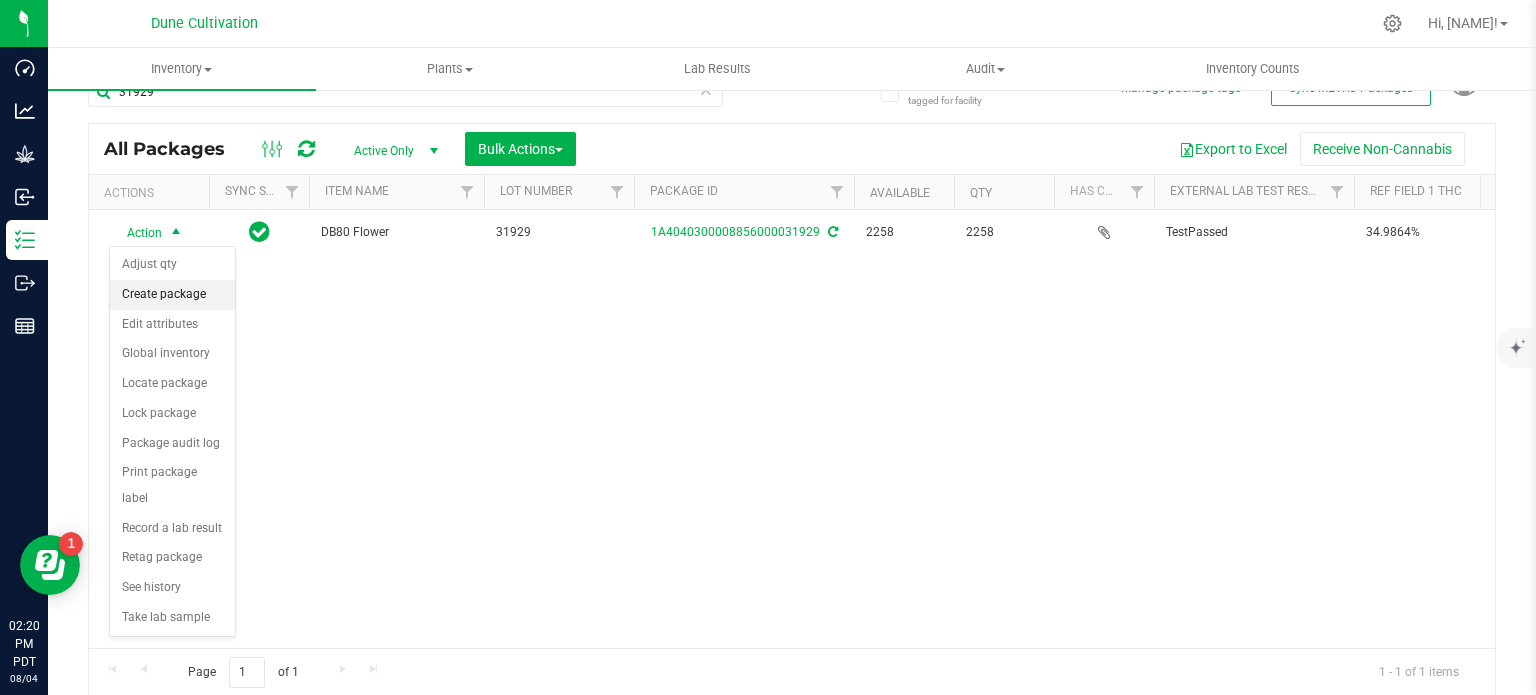 click on "Create package" at bounding box center (172, 295) 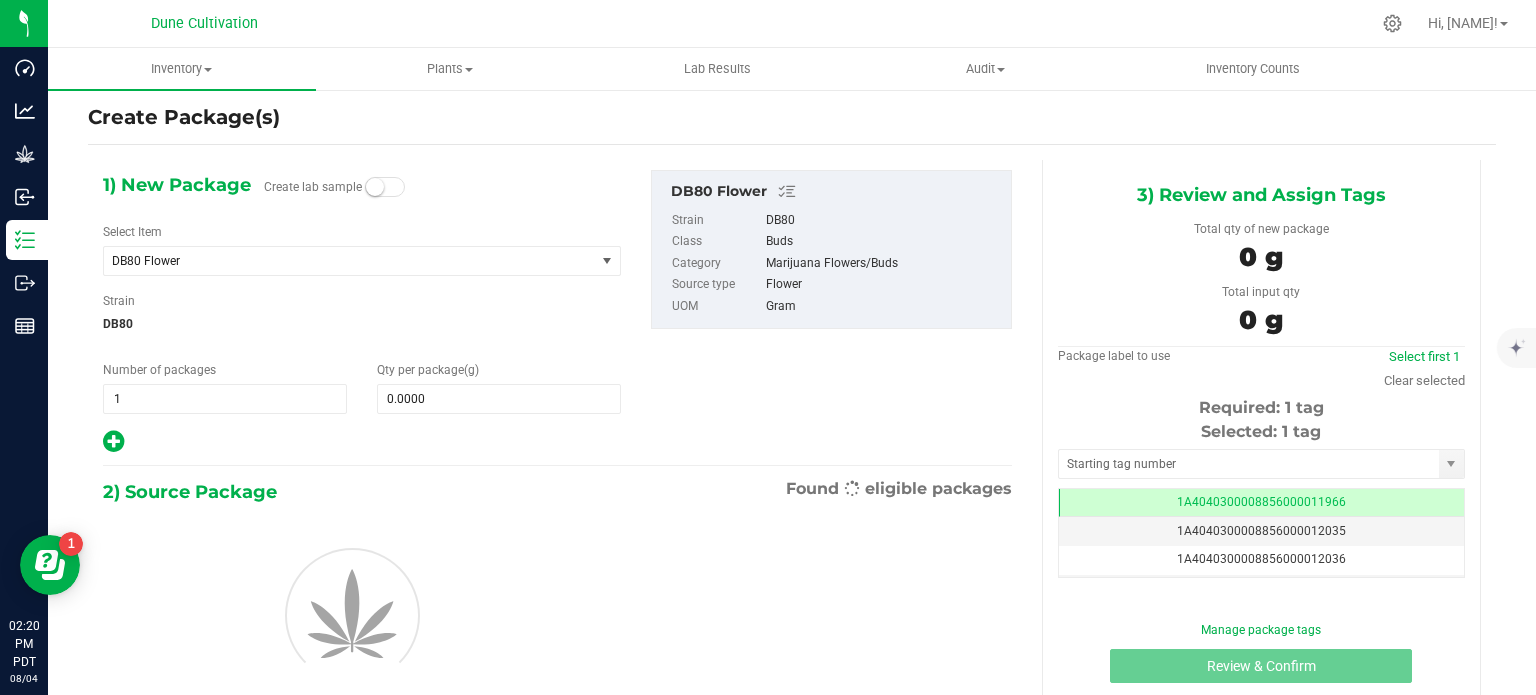 scroll, scrollTop: 35, scrollLeft: 0, axis: vertical 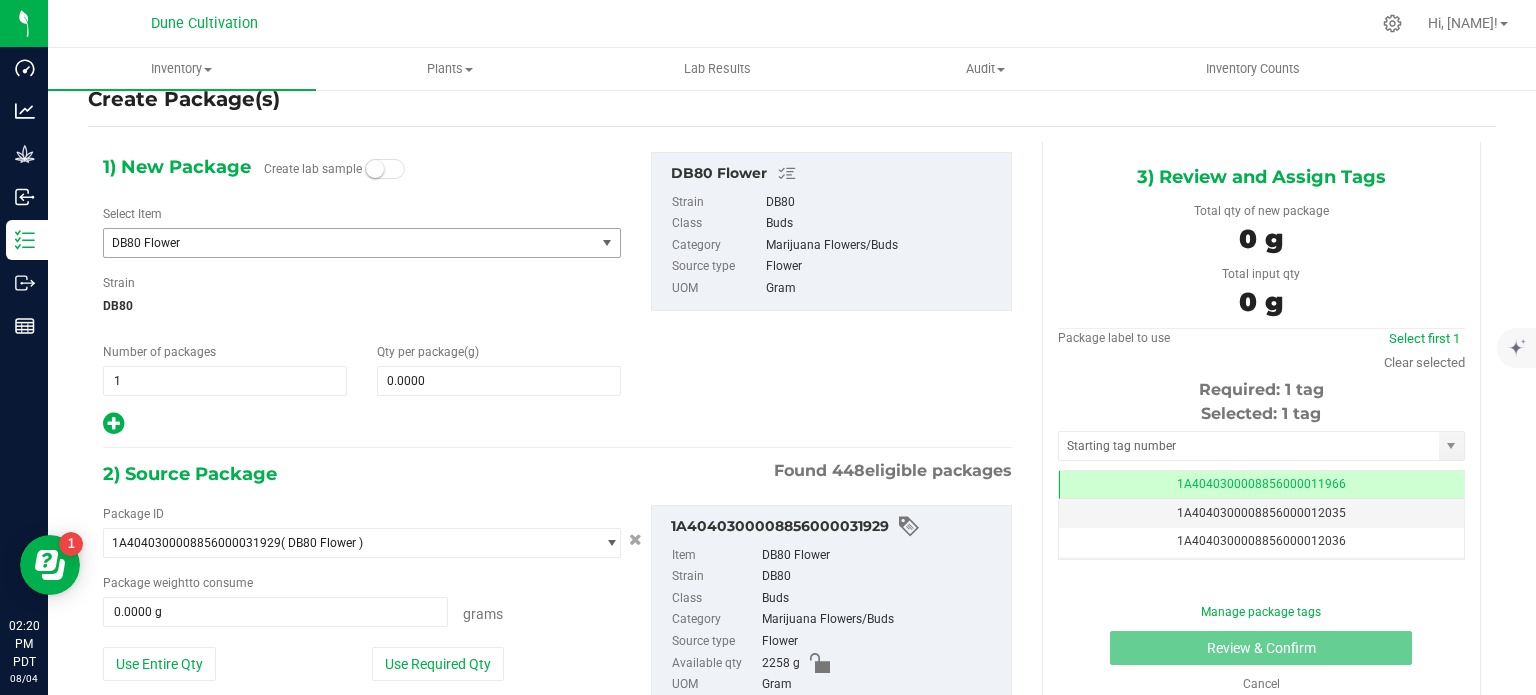 click on "DB80 Flower" at bounding box center [340, 243] 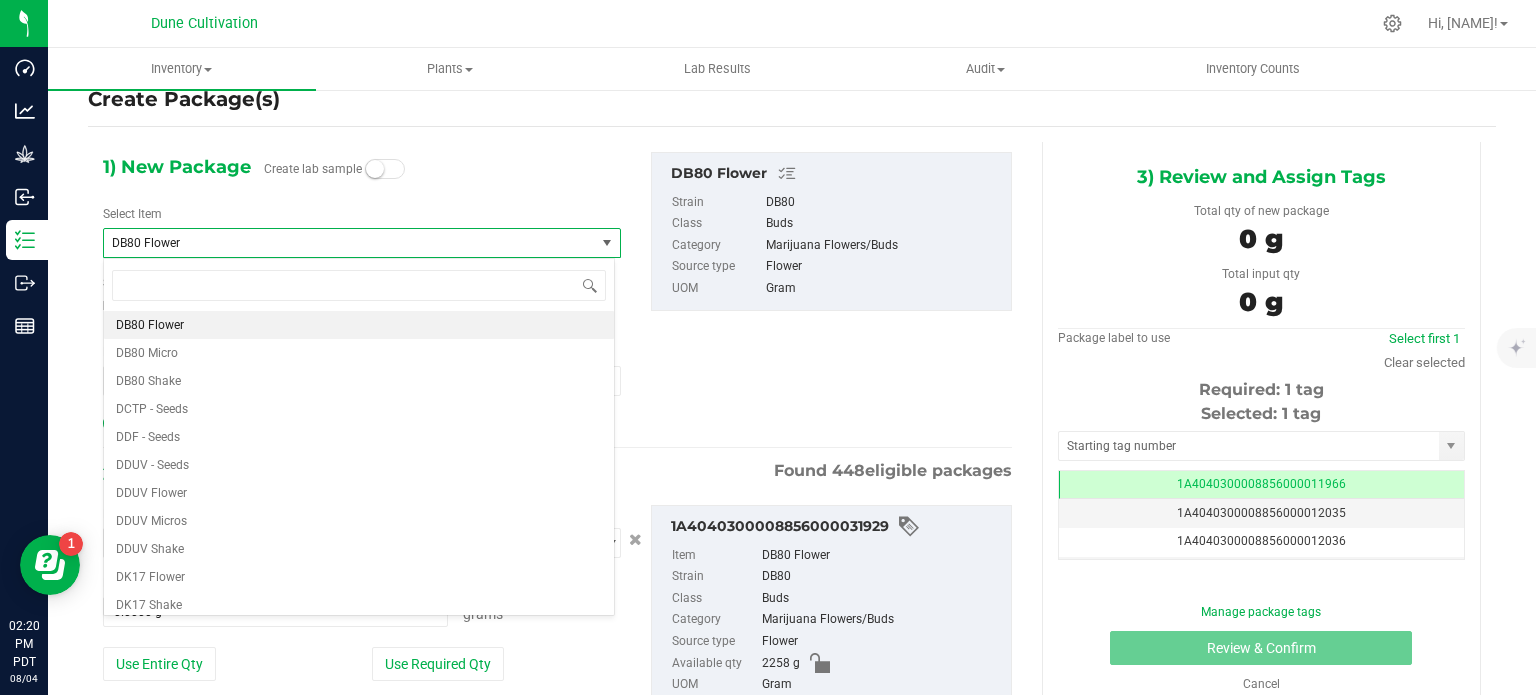click on "DB80 Flower" at bounding box center [340, 243] 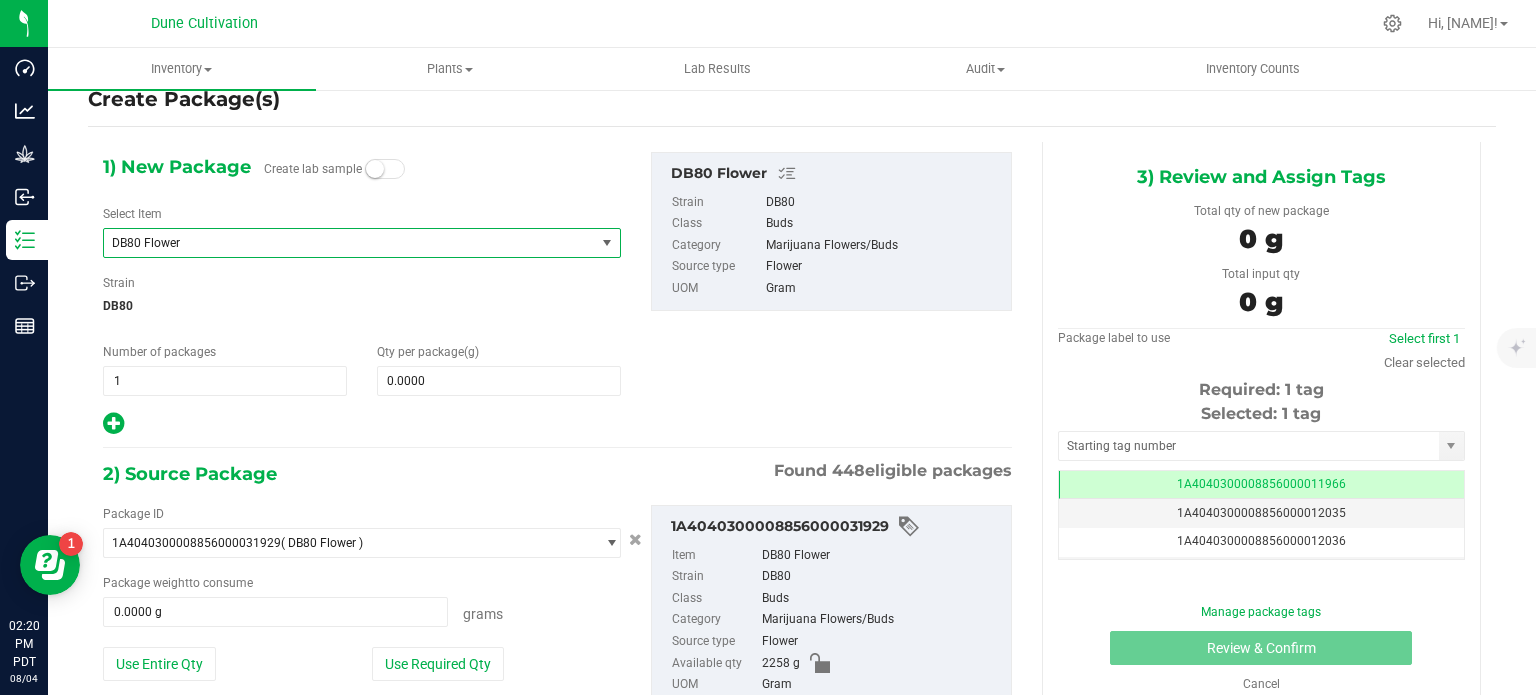 click on "DB80 Flower" at bounding box center (340, 243) 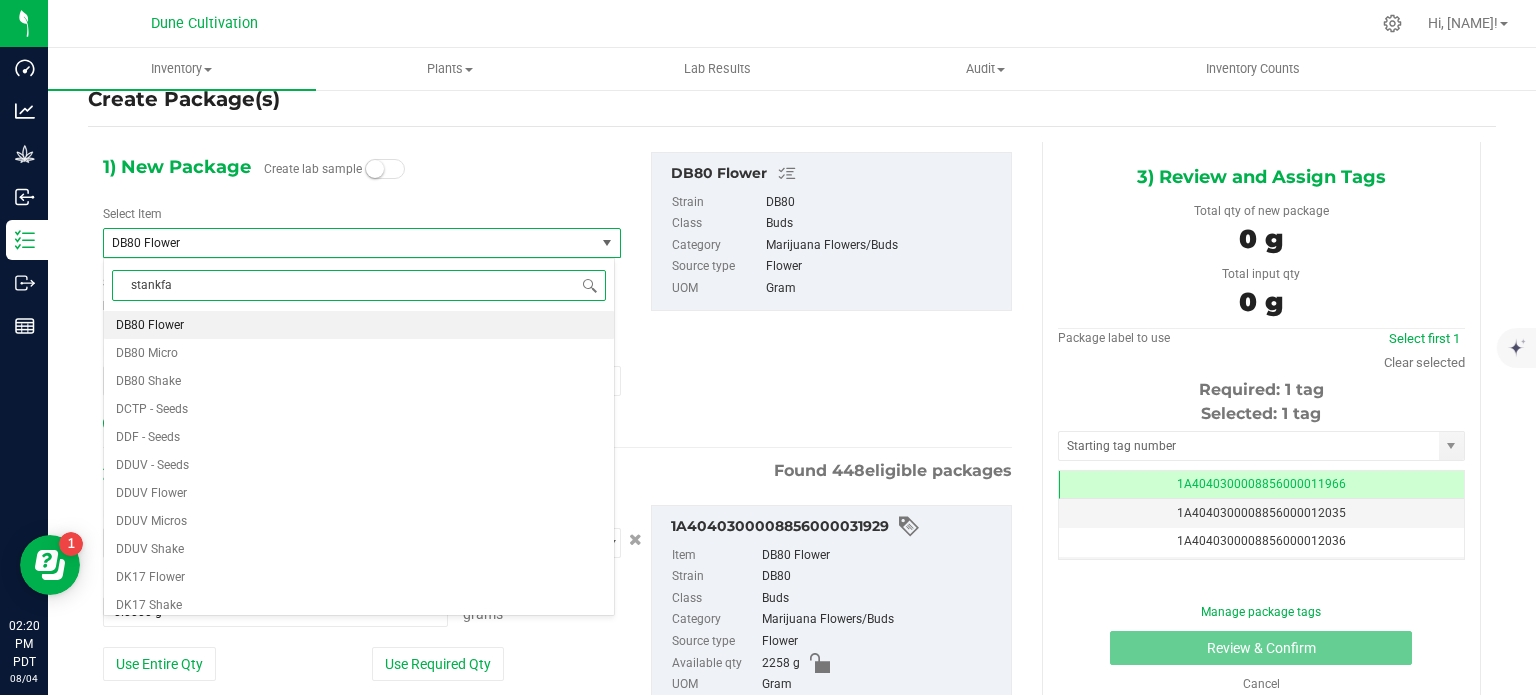 type on "stankfac" 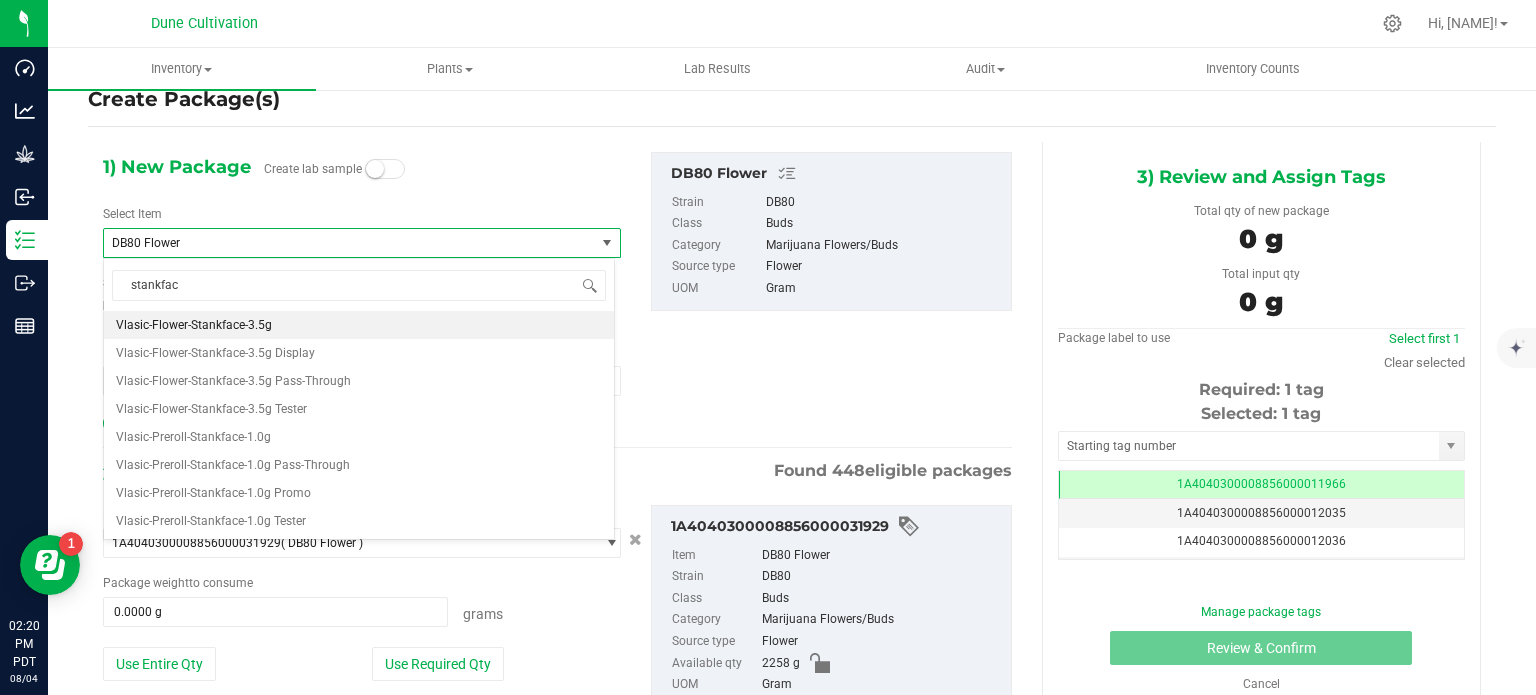 type 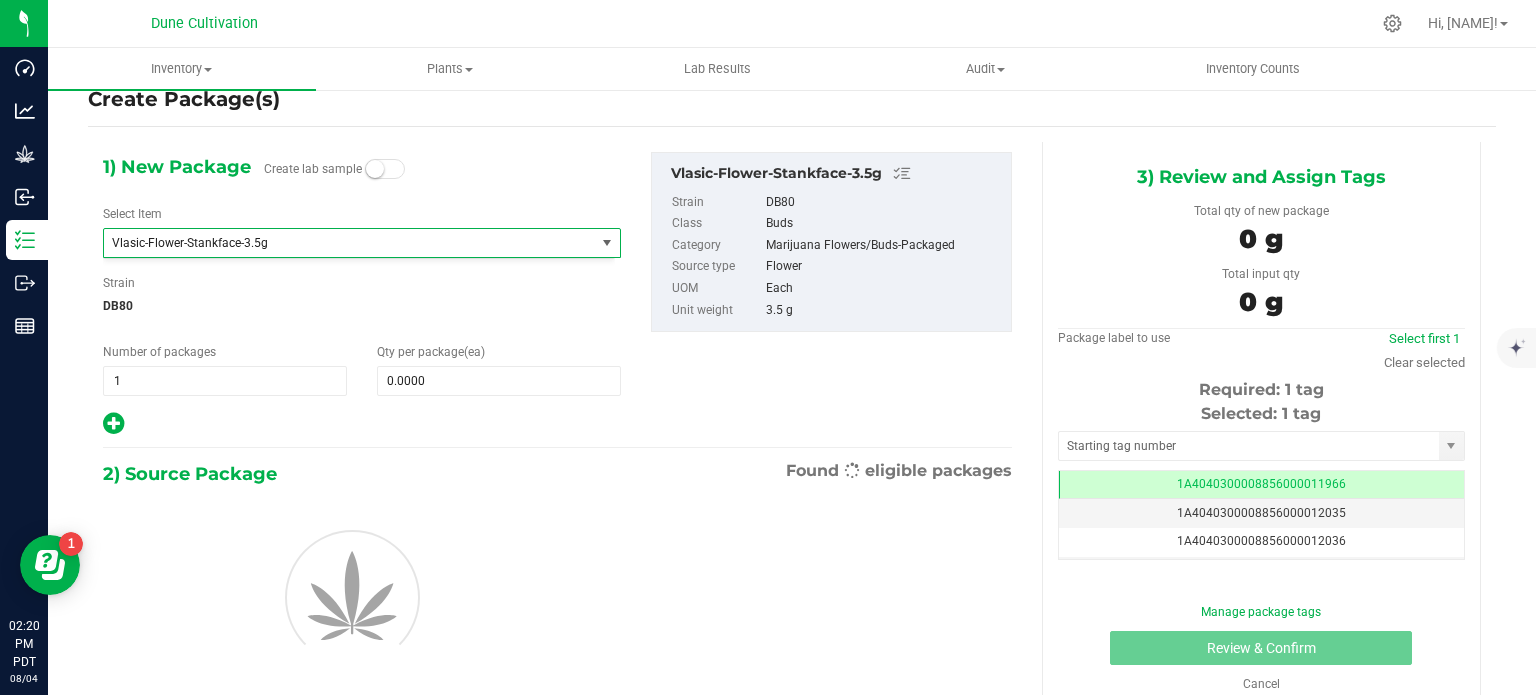 type on "0" 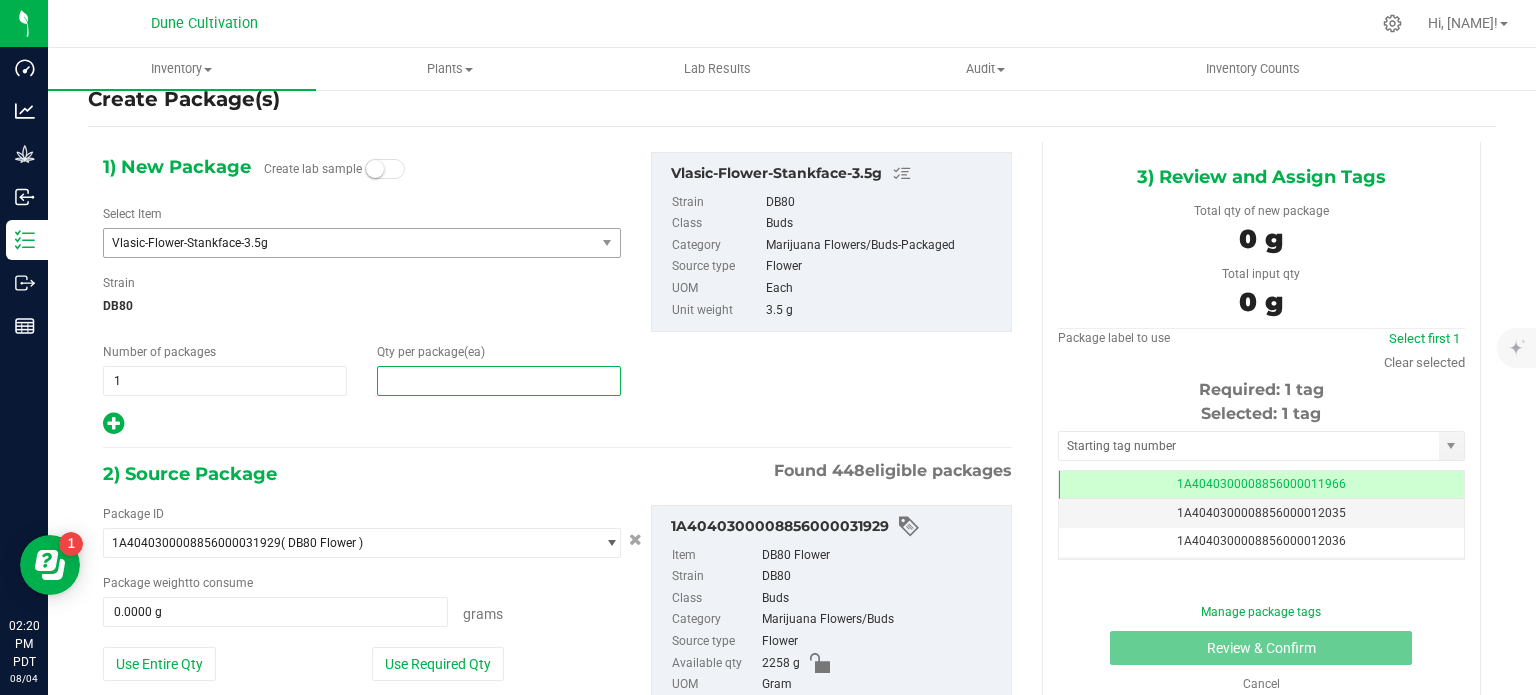 click at bounding box center [499, 381] 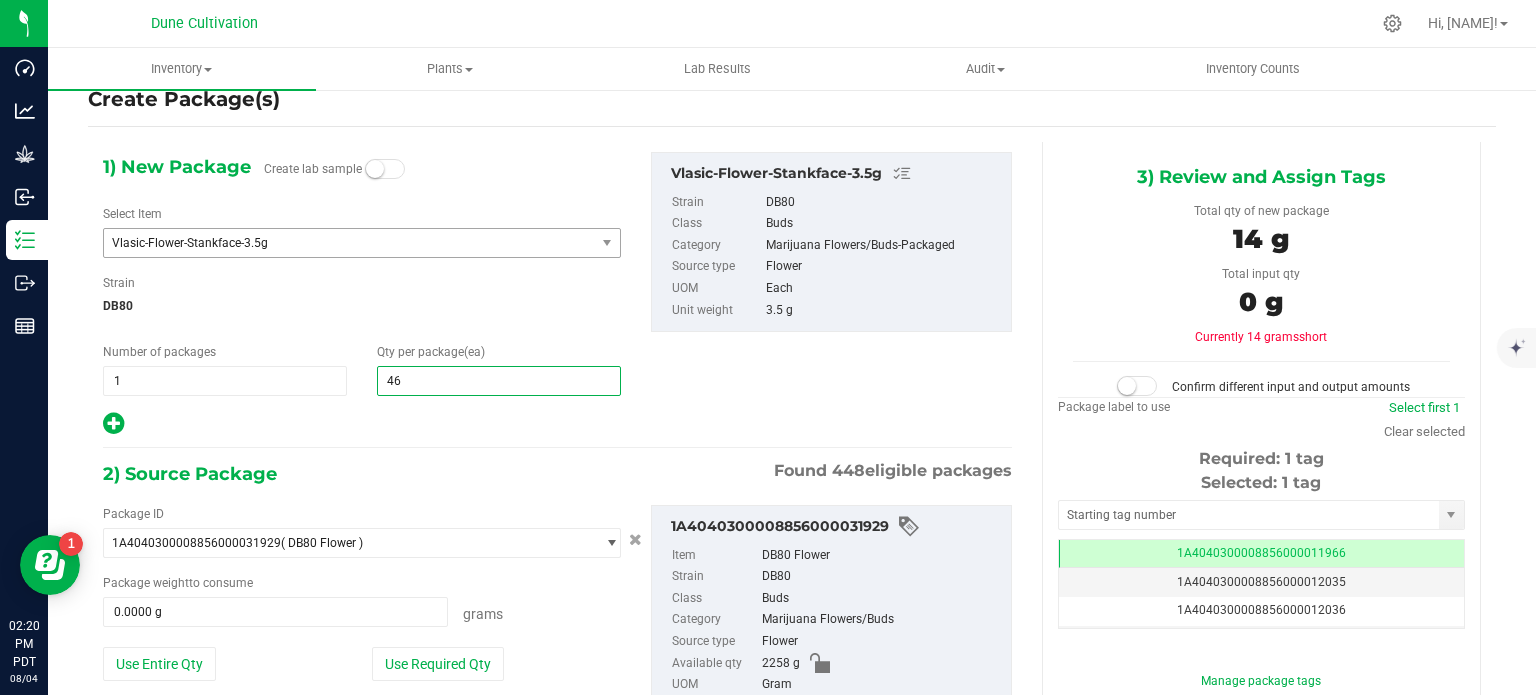 type on "460" 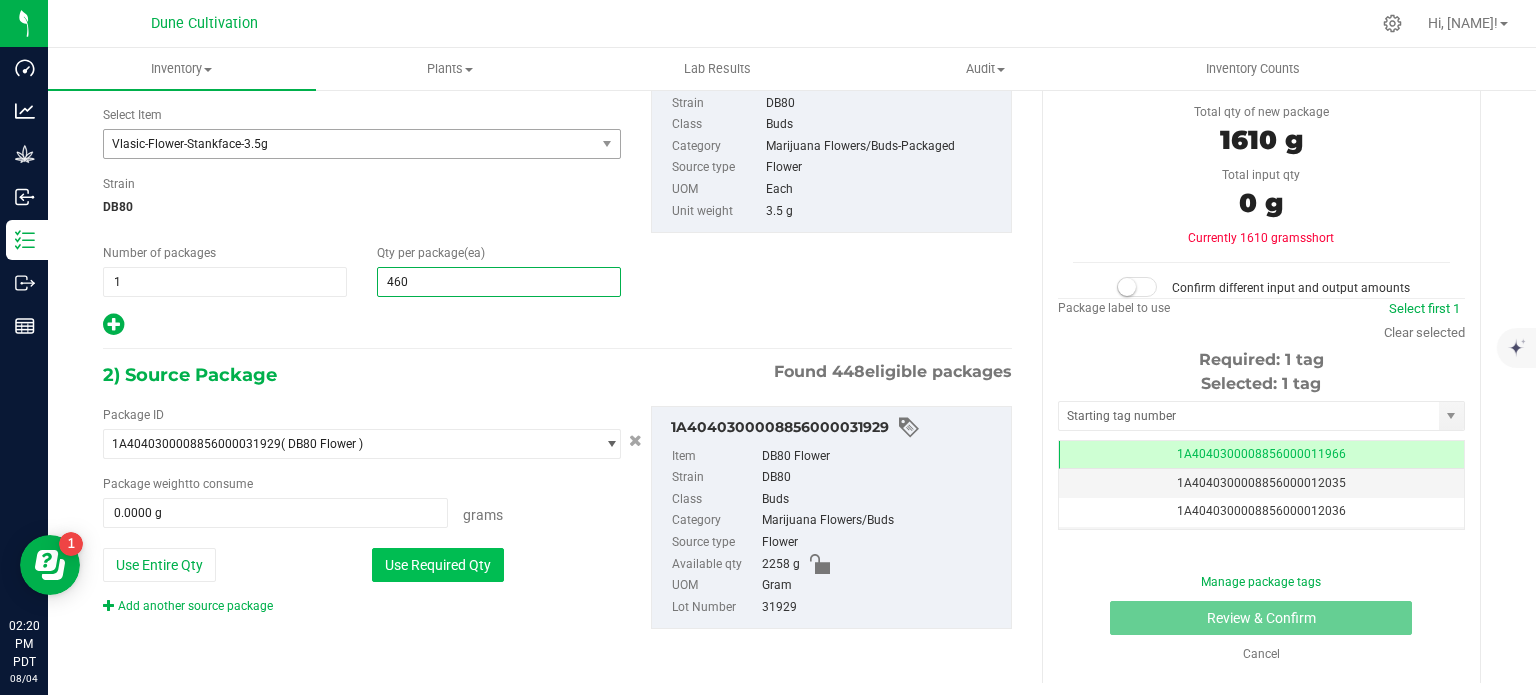 type on "460" 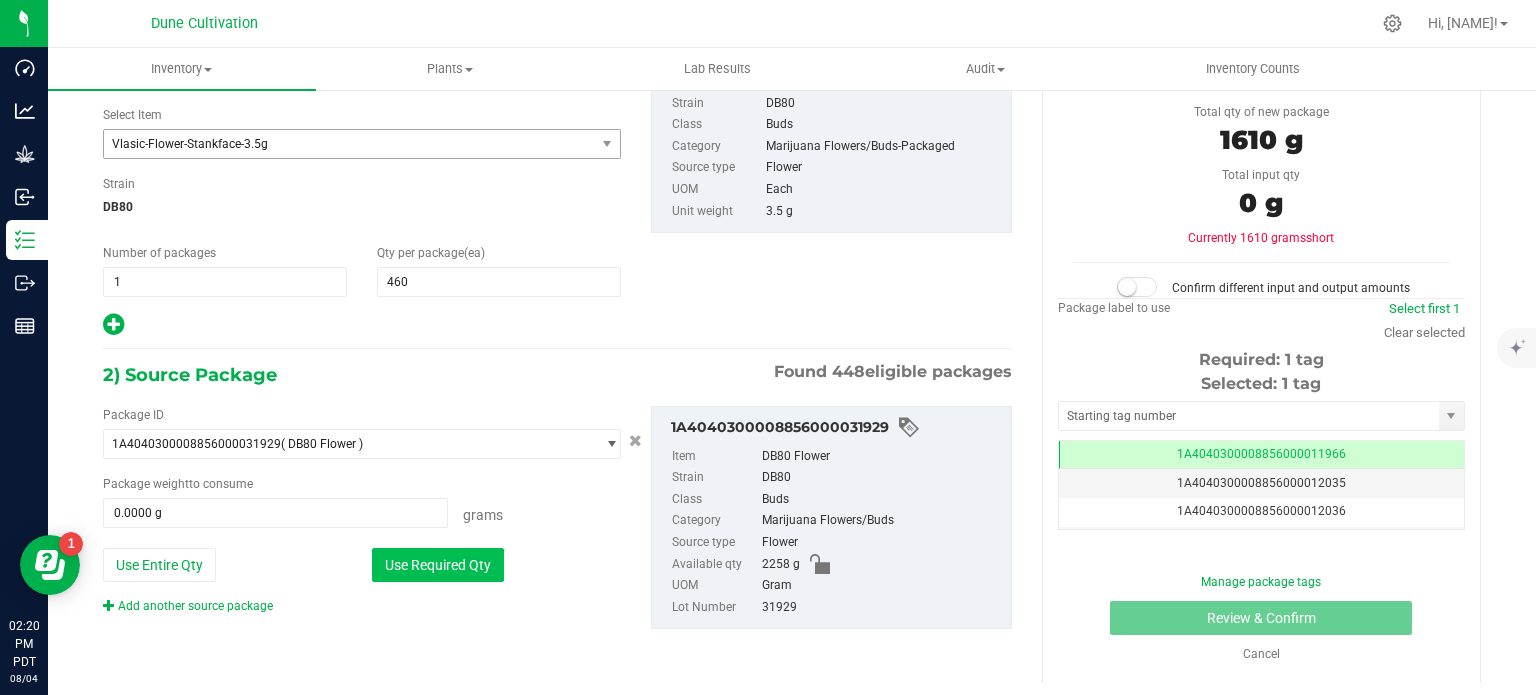 click on "Use Required Qty" at bounding box center [438, 565] 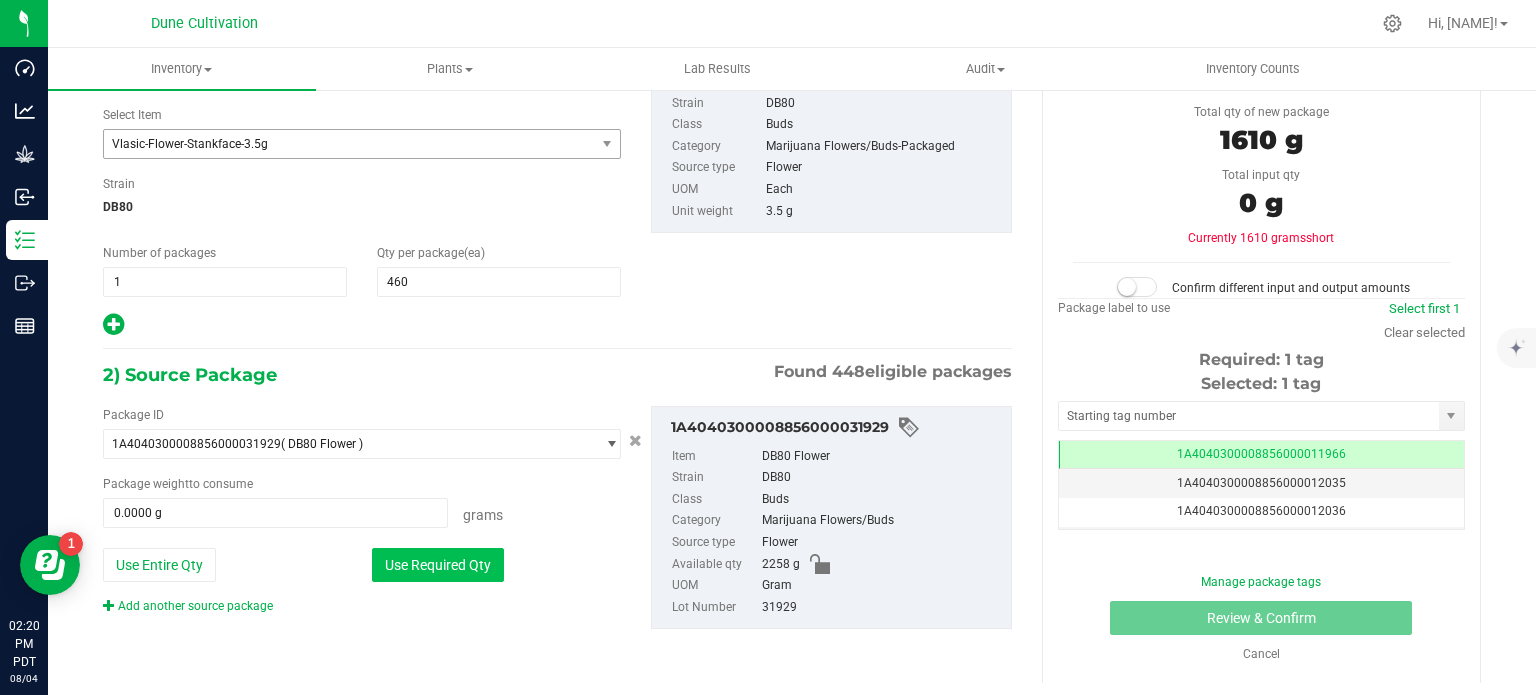 type on "1610.0000 g" 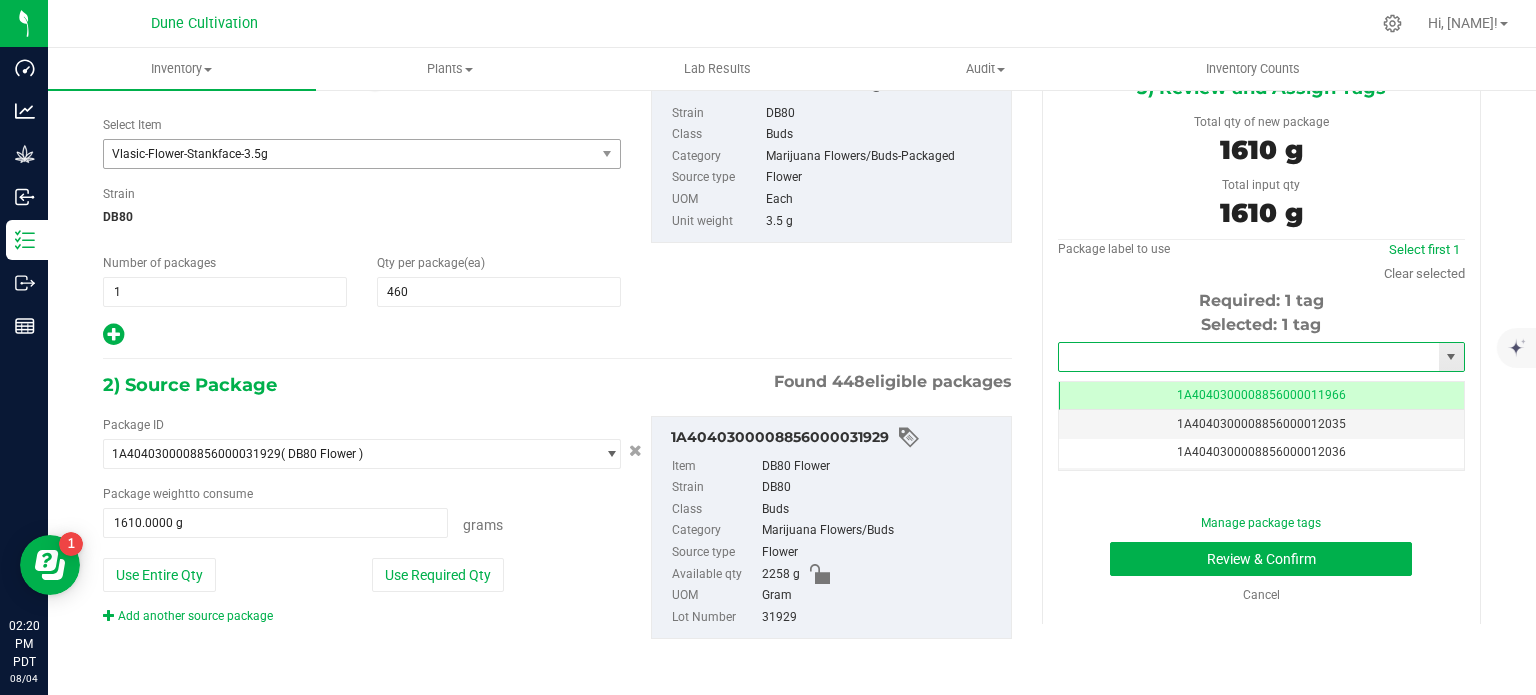 click at bounding box center [1249, 357] 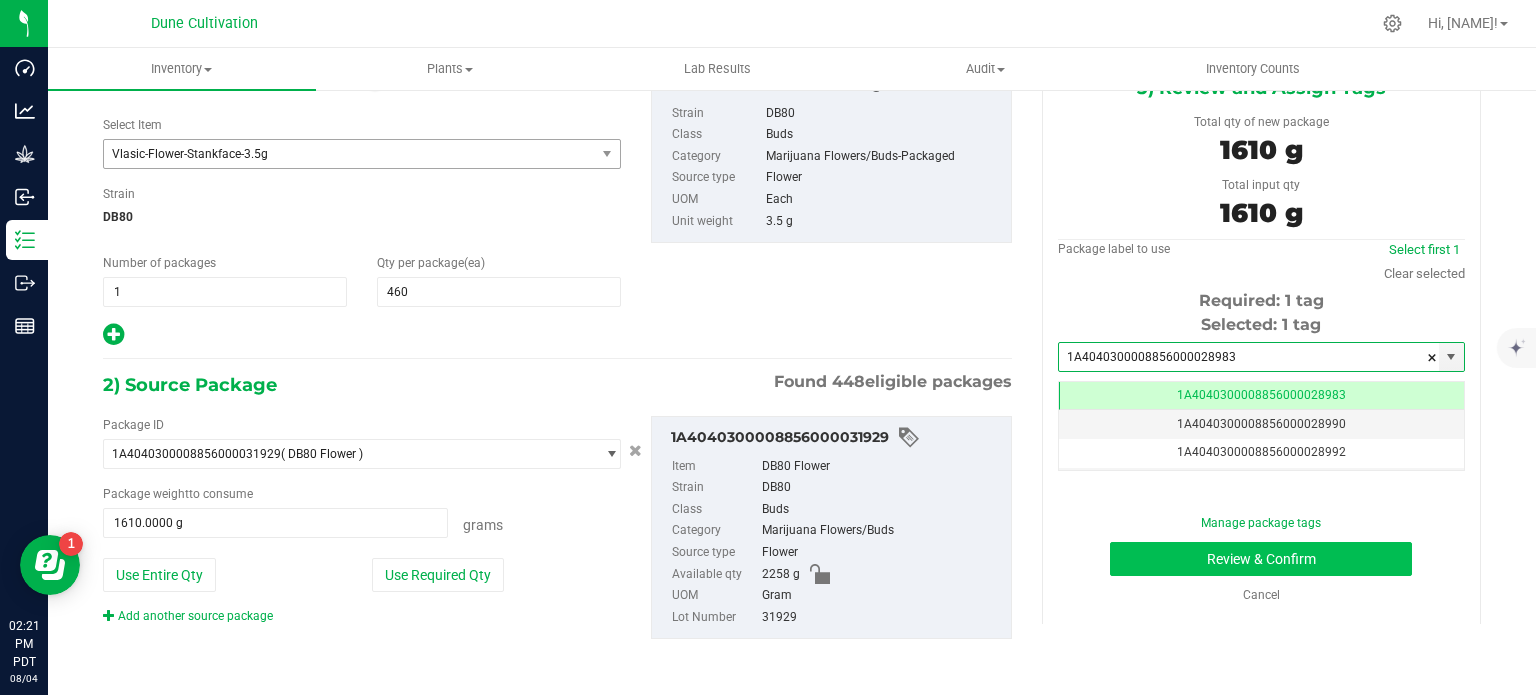 type on "1A4040300008856000028983" 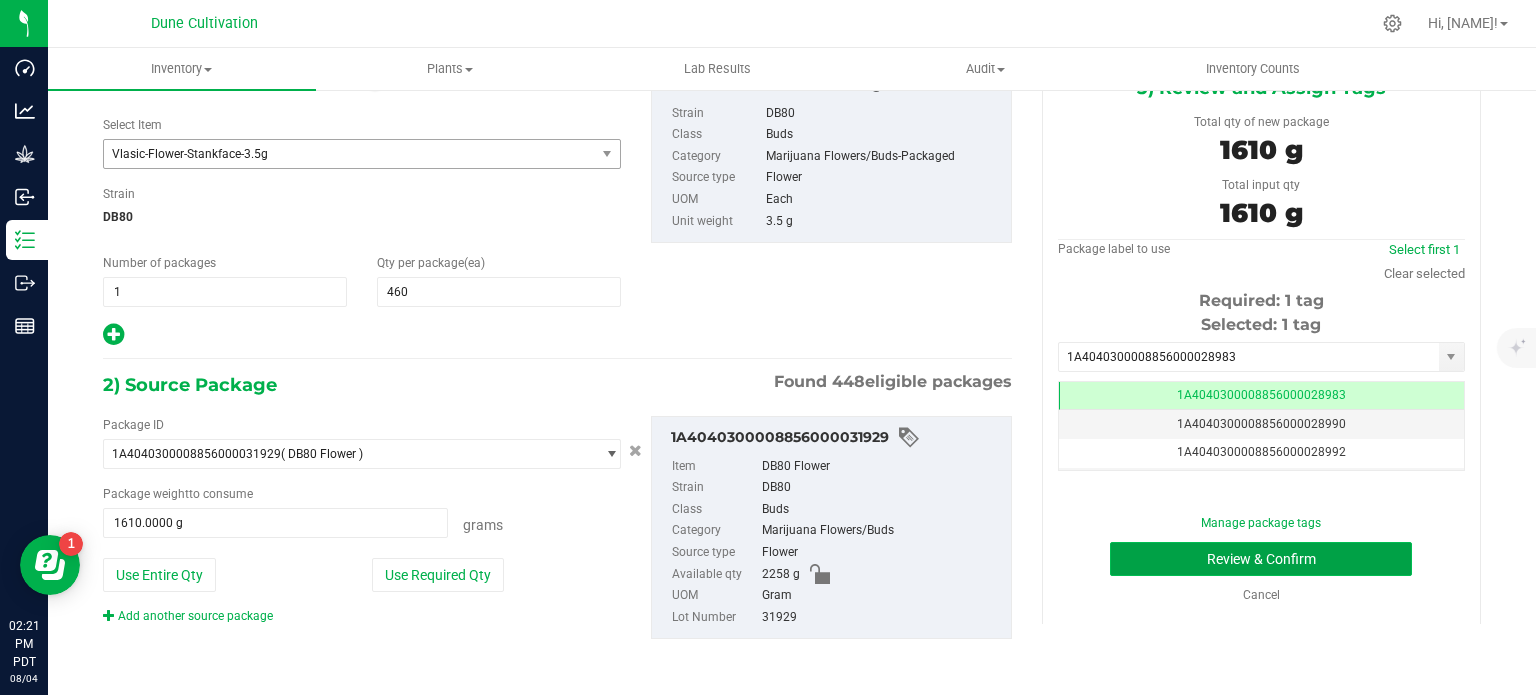 click on "Review & Confirm" at bounding box center [1261, 559] 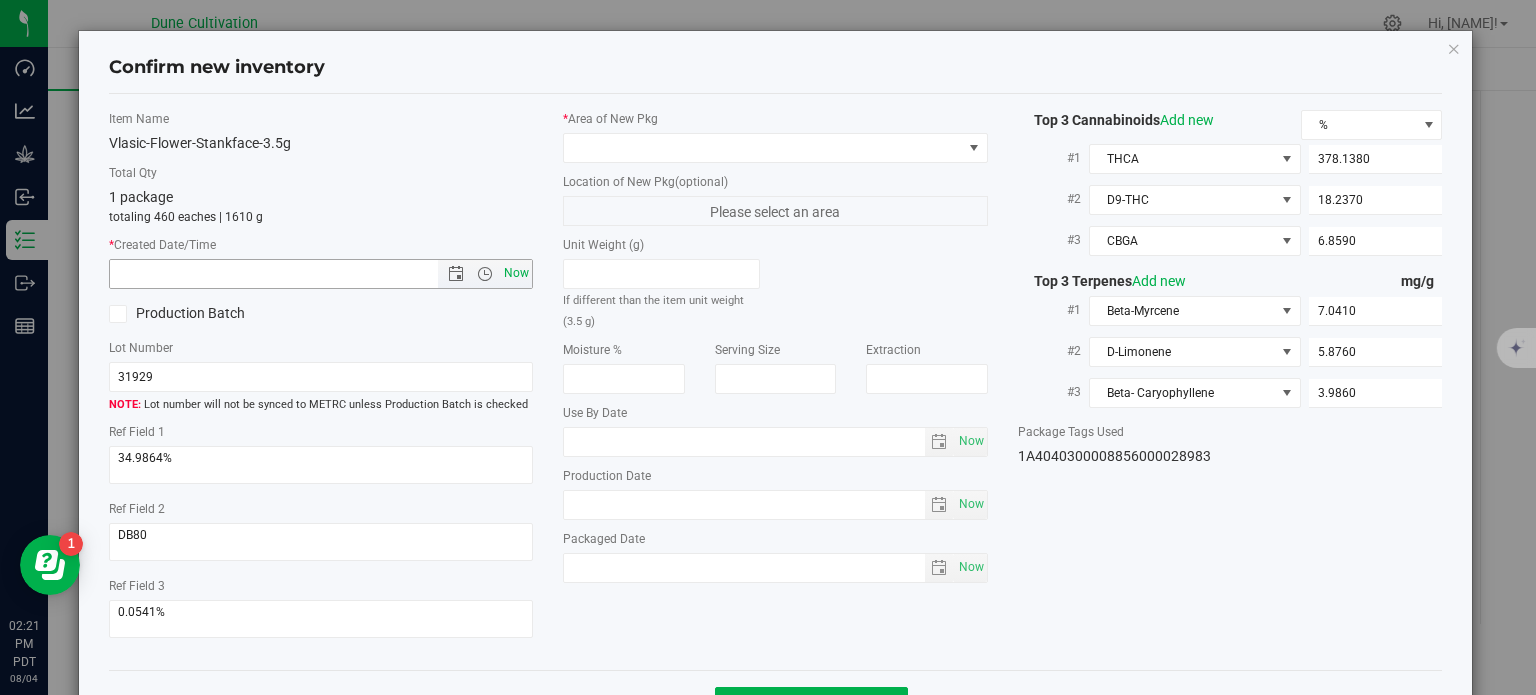 click on "Now" at bounding box center (517, 273) 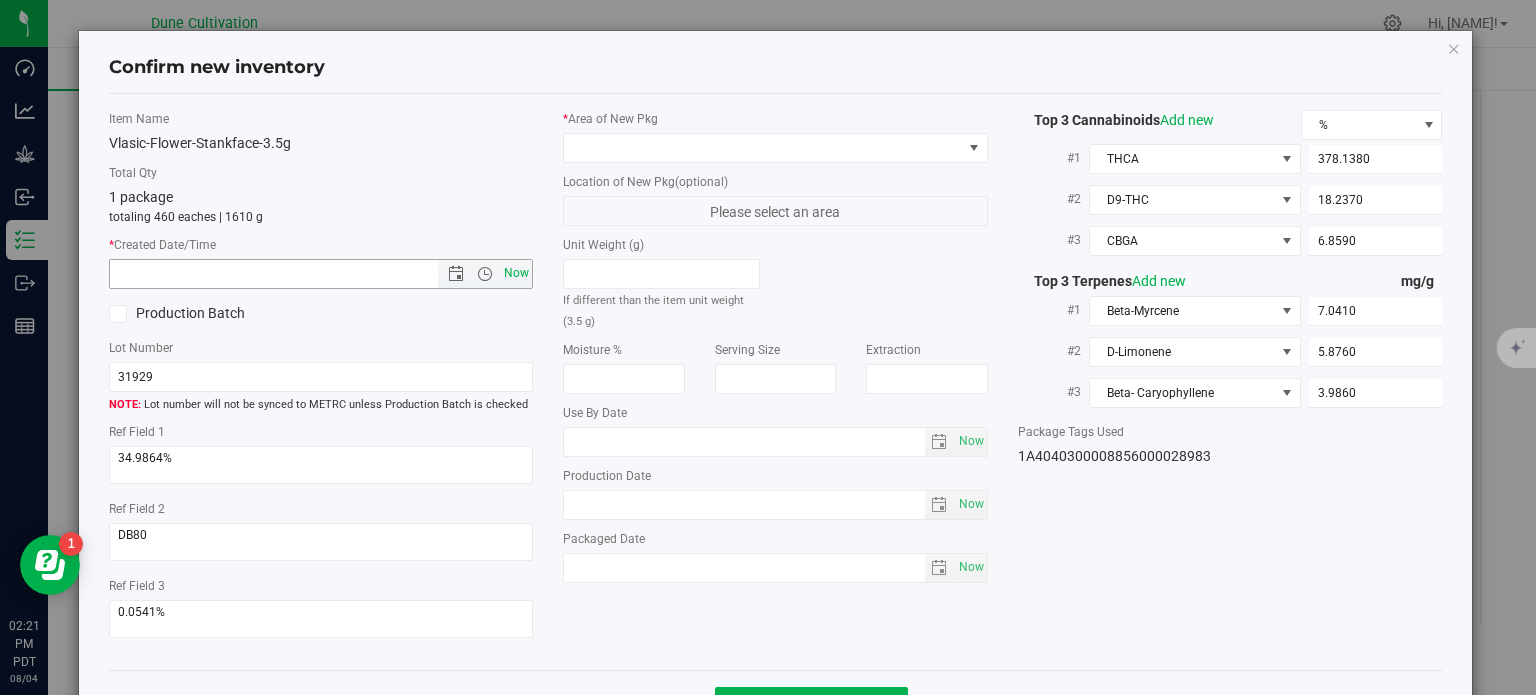 type on "8/4/2025 2:21 PM" 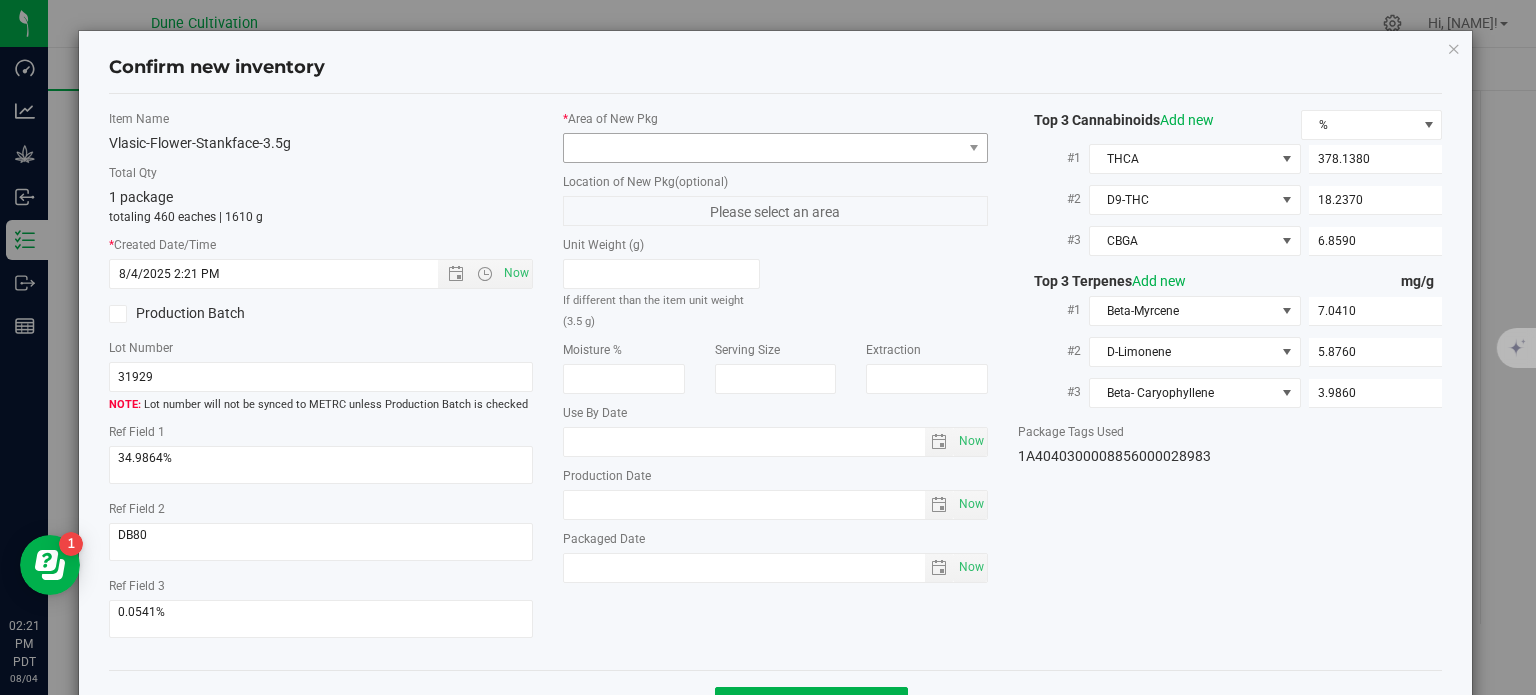 drag, startPoint x: 714, startPoint y: 163, endPoint x: 726, endPoint y: 154, distance: 15 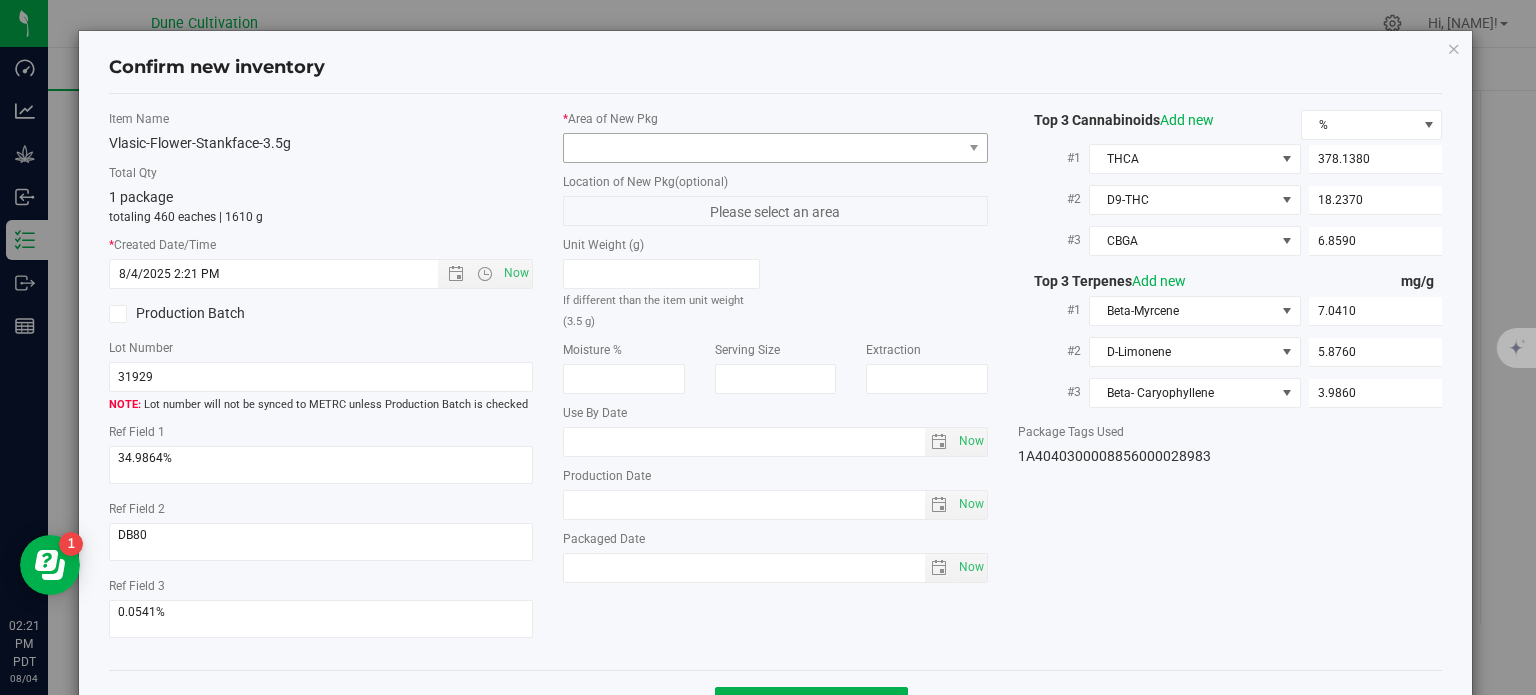 click on "*
Area of New Pkg
Location of New Pkg
(optional)
Please select an area
Unit Weight (g)
If different than the item unit weight (3.5 g)
Moisture %
Serving Size" at bounding box center [775, 351] 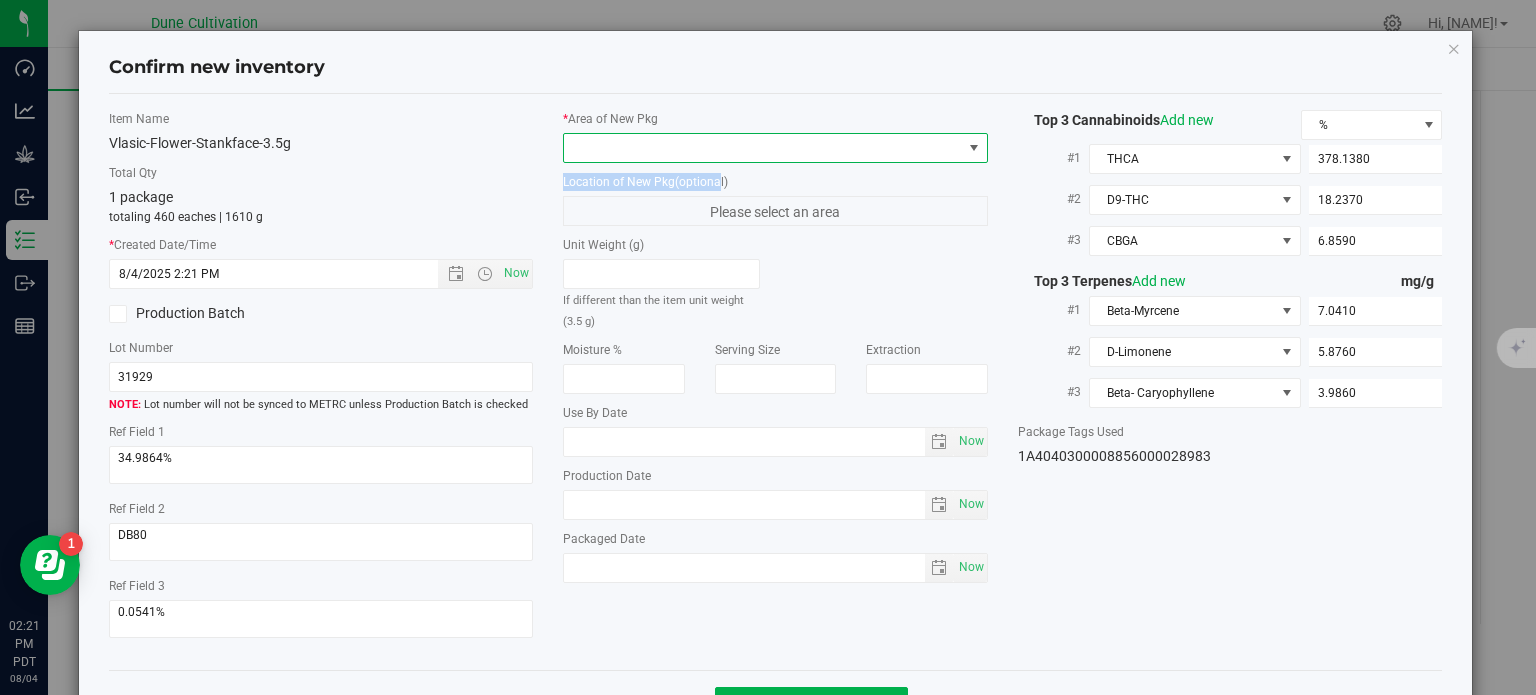 click at bounding box center (763, 148) 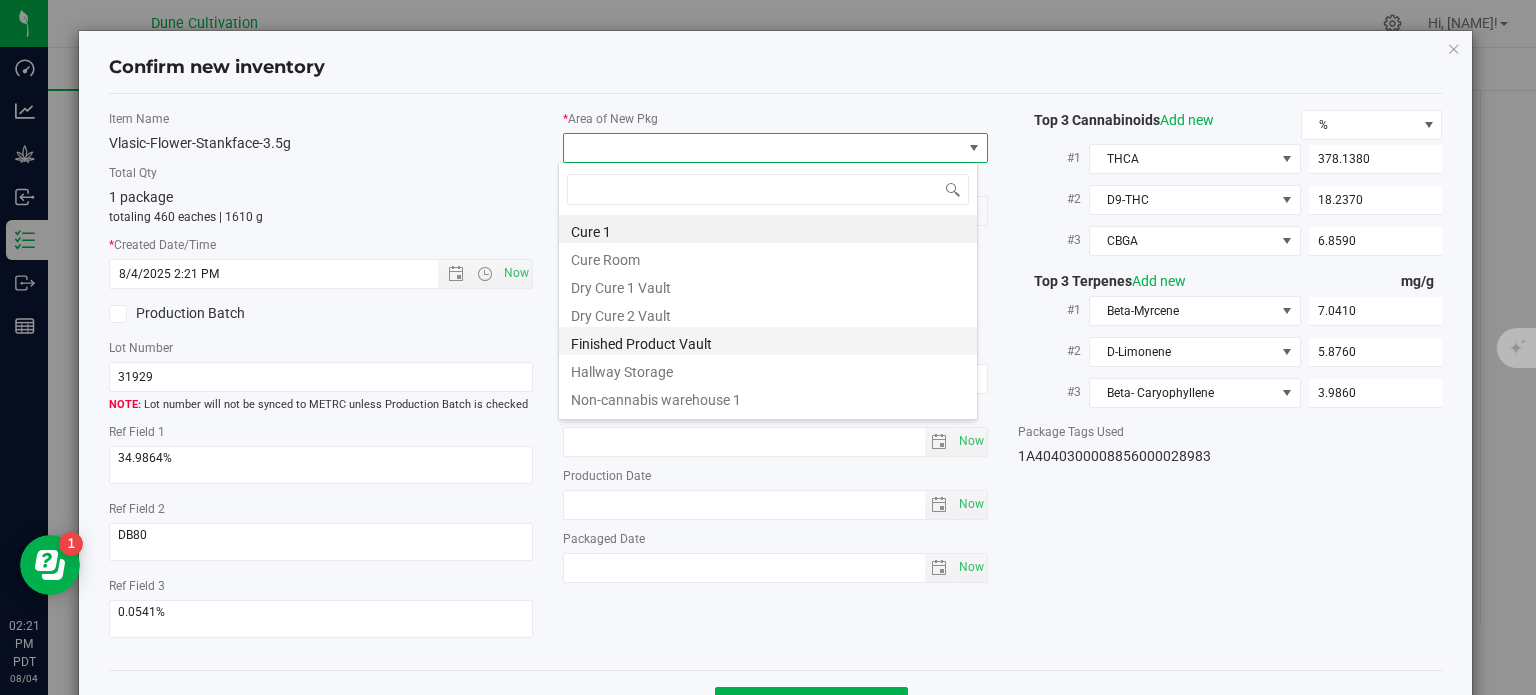 click on "Finished Product Vault" at bounding box center (768, 341) 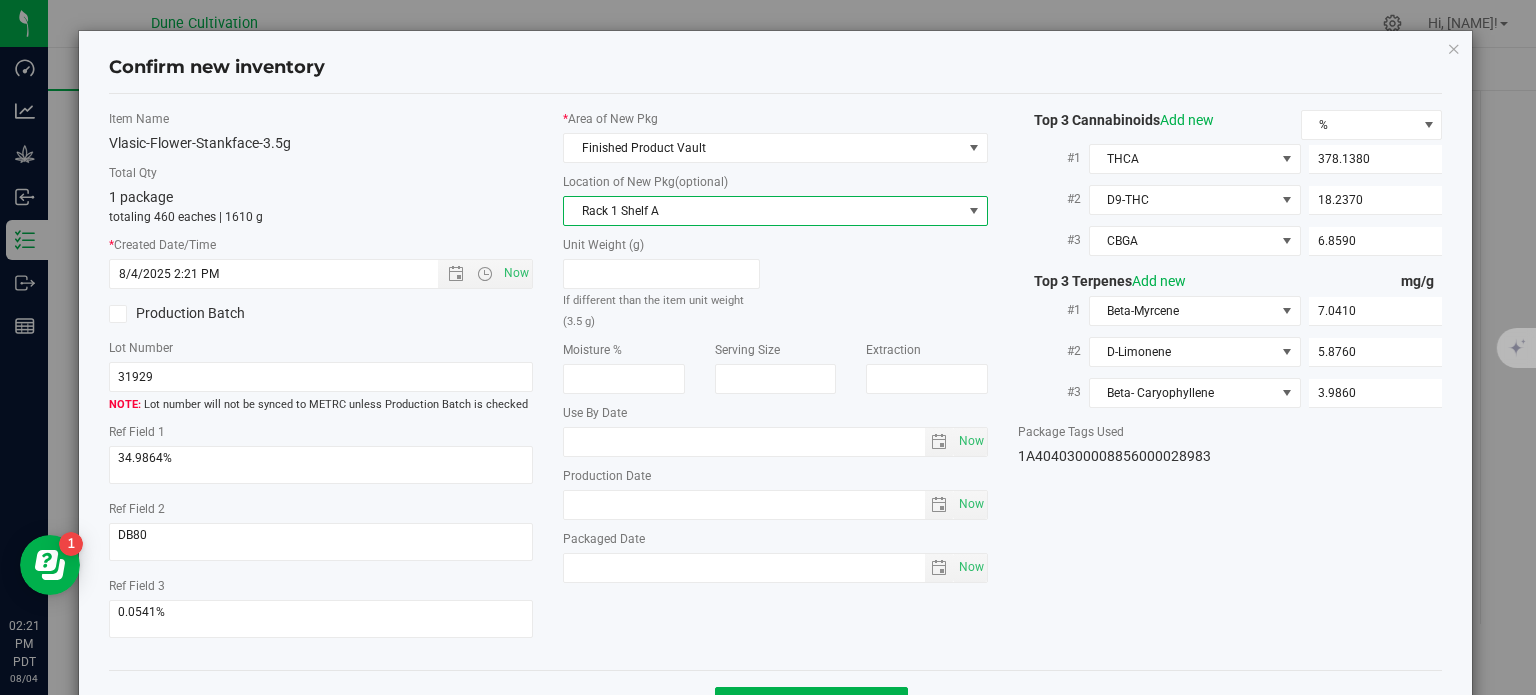 click on "Rack 1 Shelf A" at bounding box center [763, 211] 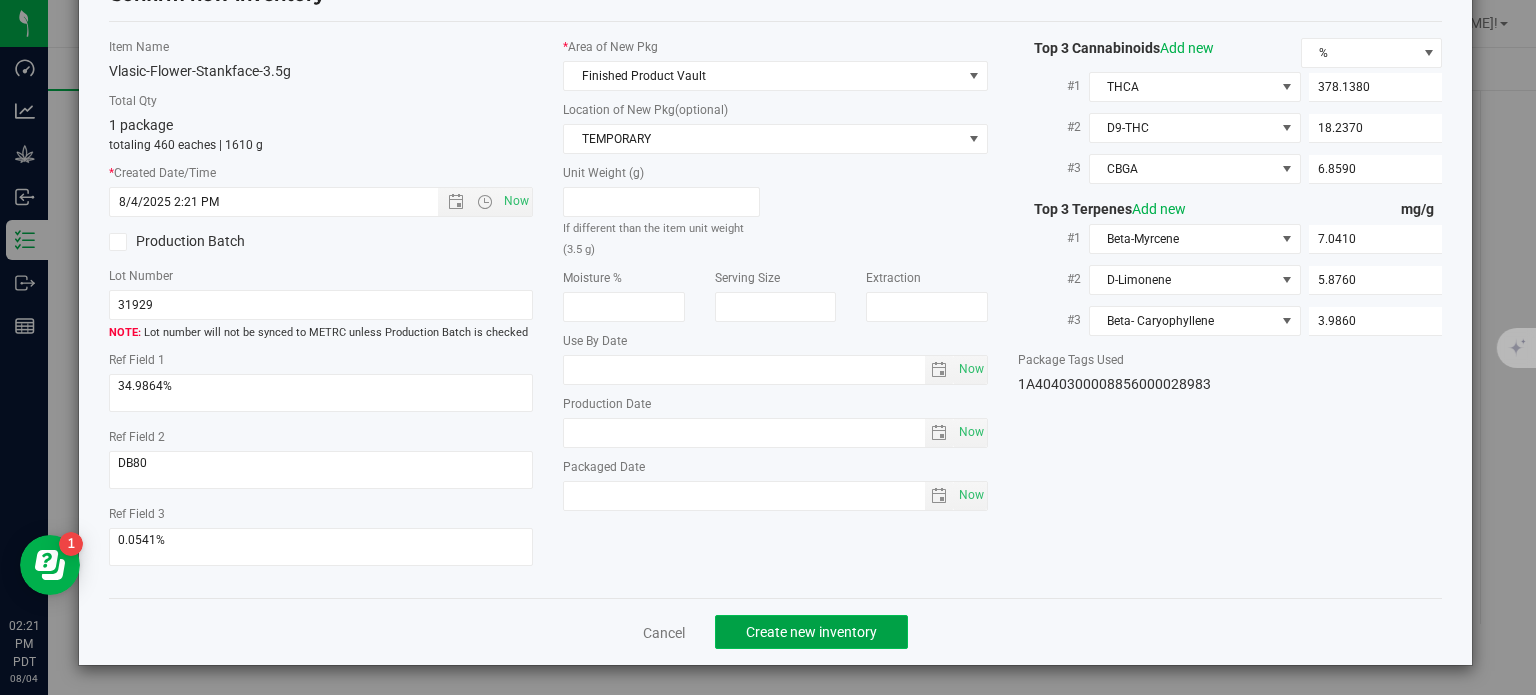 click on "Create new inventory" 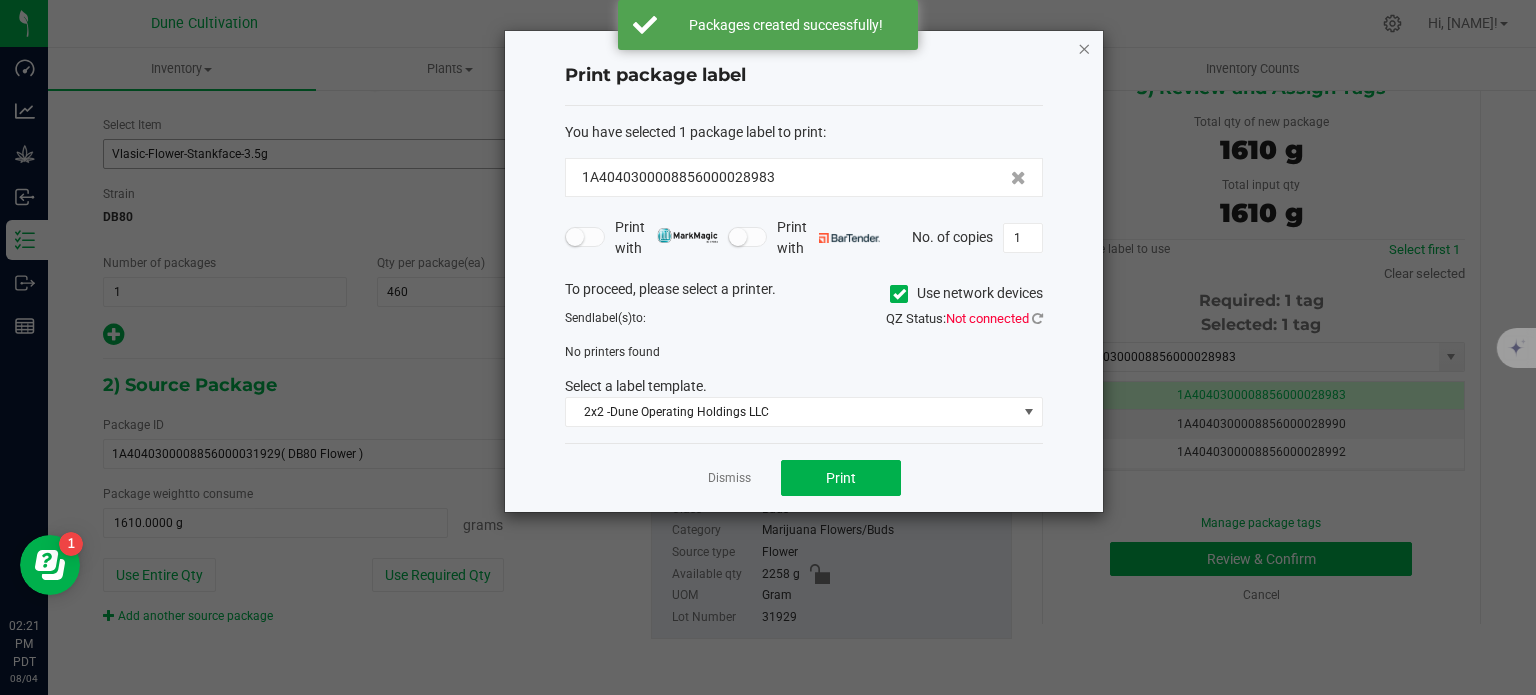 click 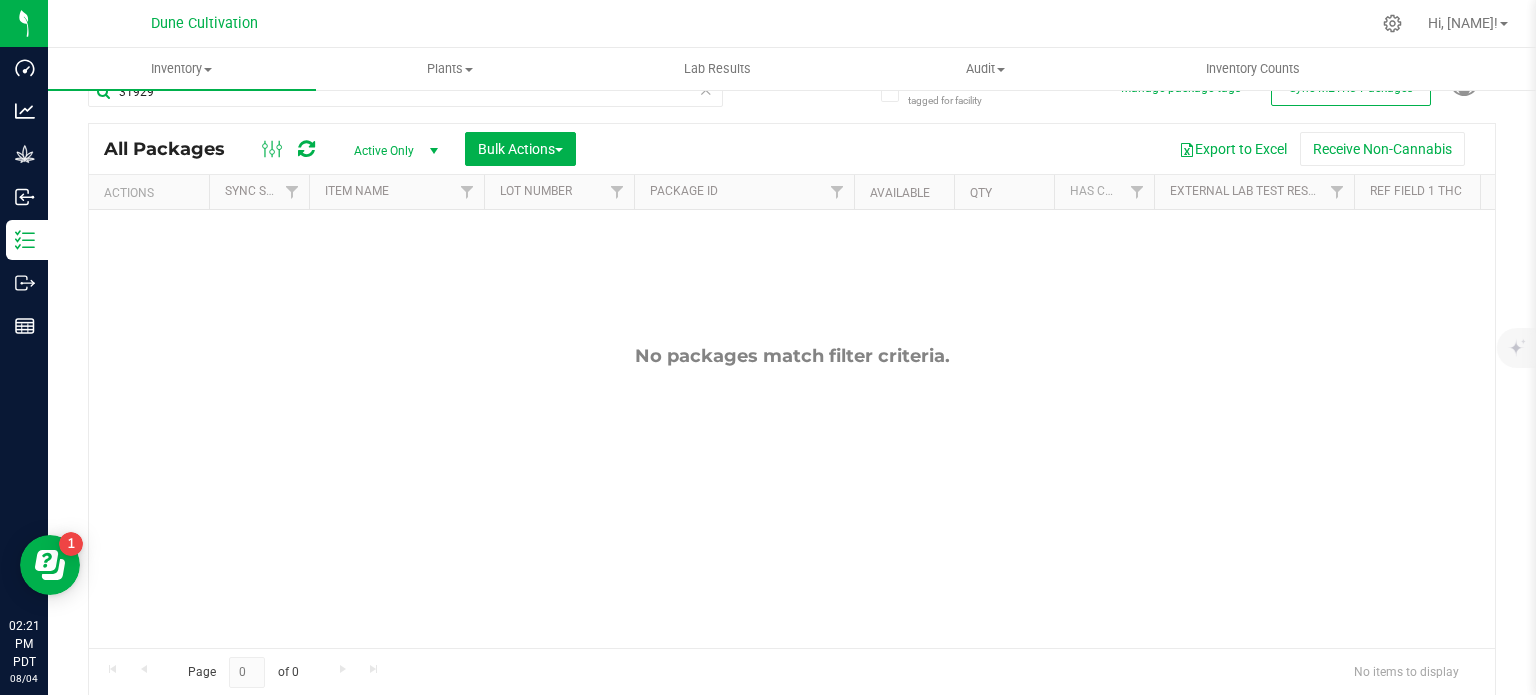 click at bounding box center [433, 151] 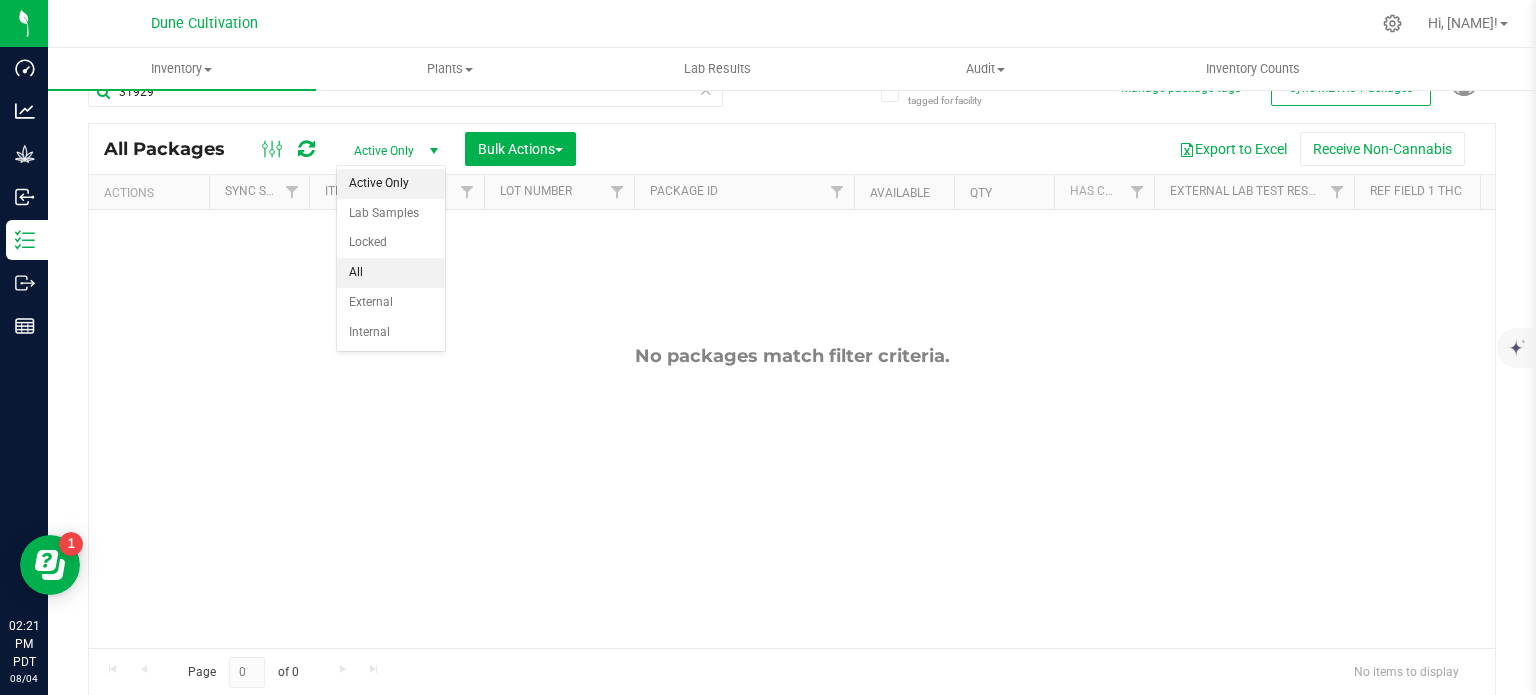 click on "All" at bounding box center (391, 273) 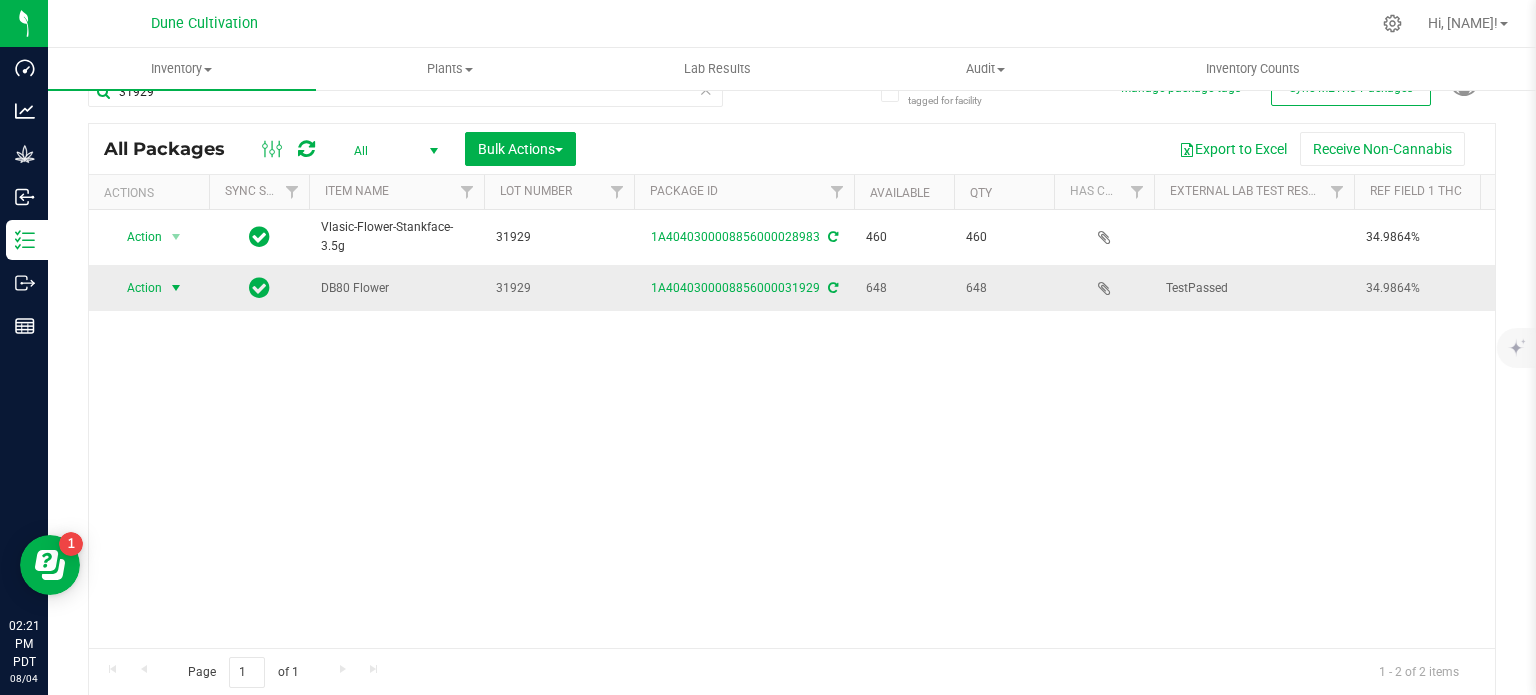 click at bounding box center [176, 288] 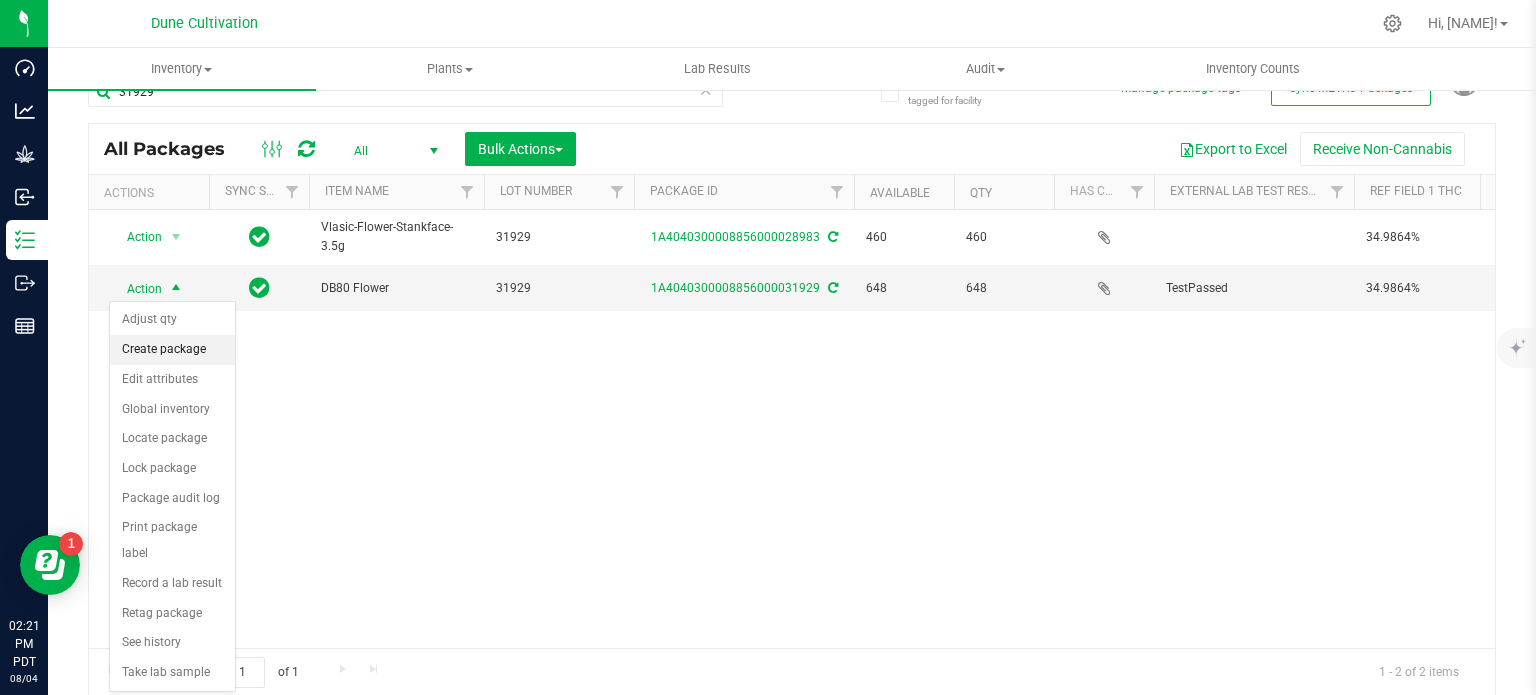 click on "Create package" at bounding box center (172, 350) 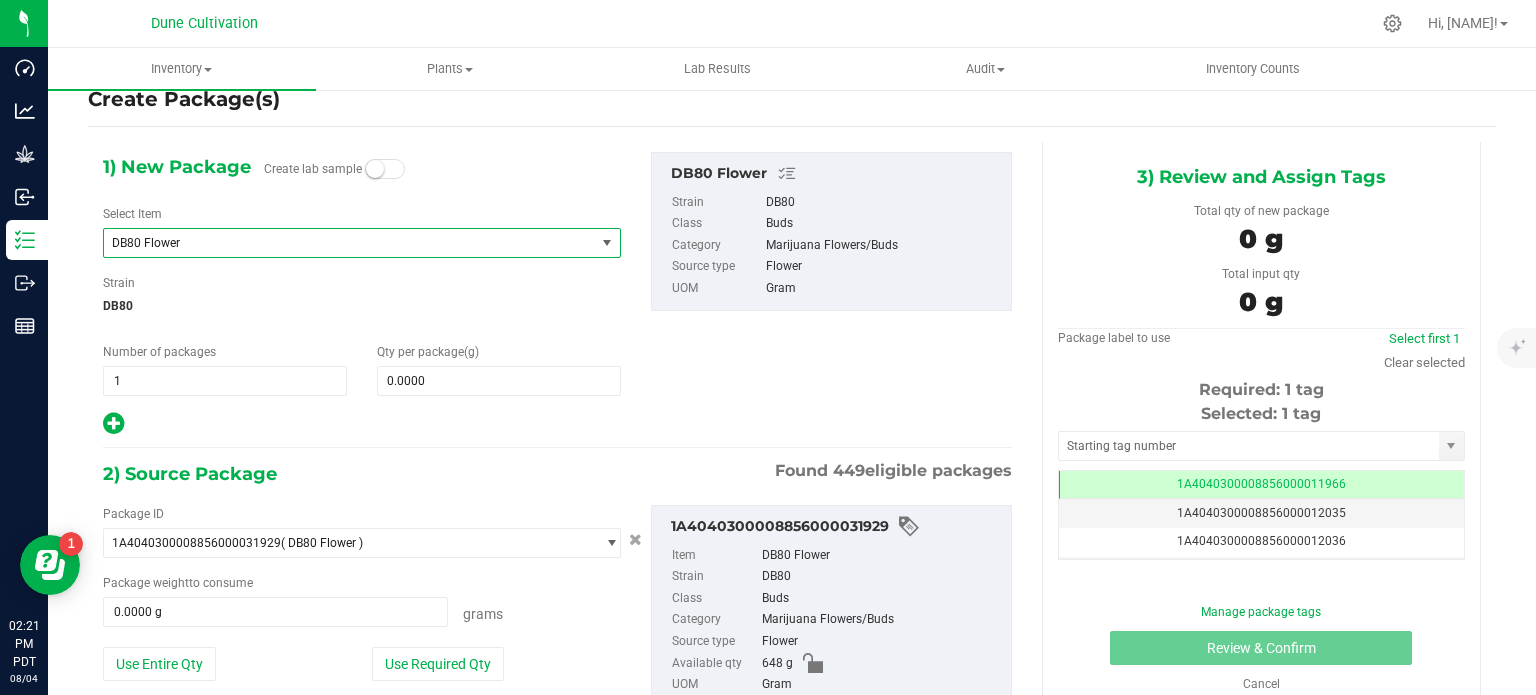 click on "DB80 Flower" at bounding box center [340, 243] 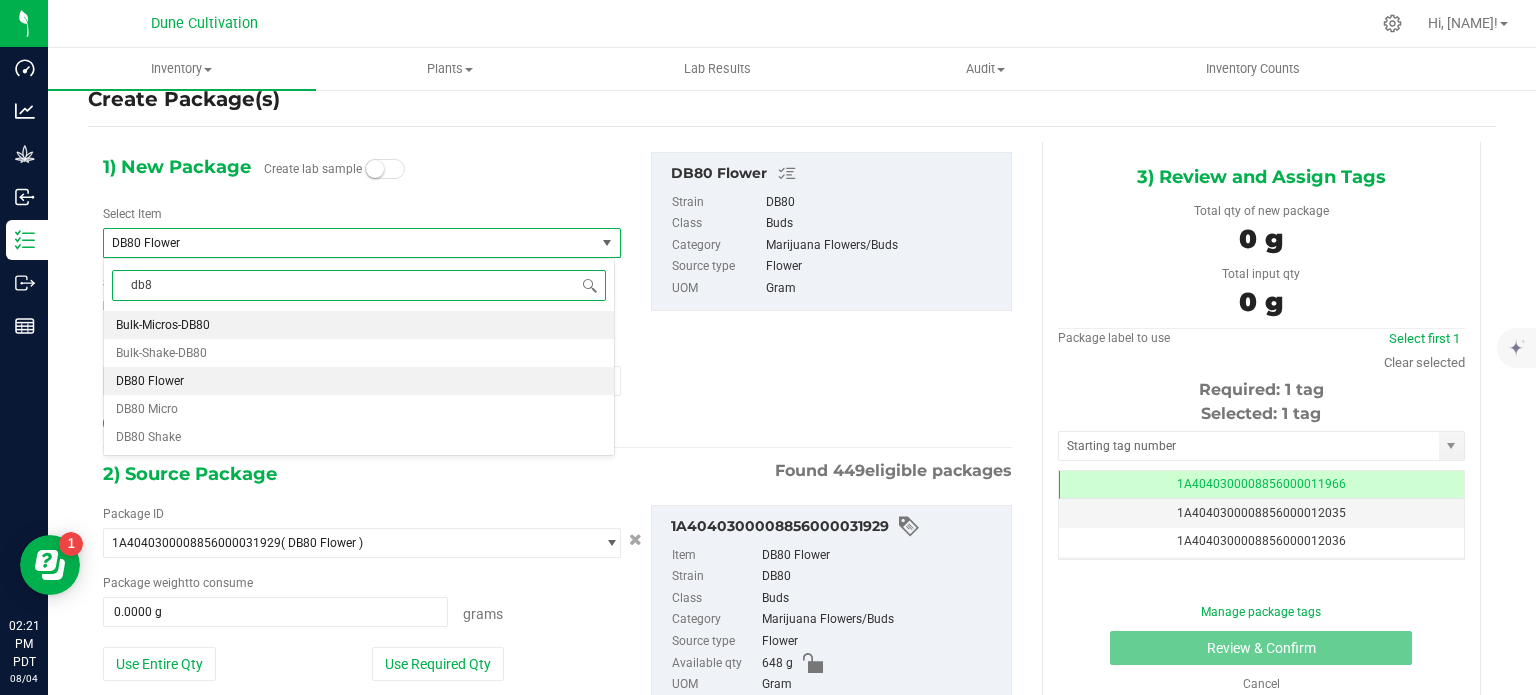 type on "db80" 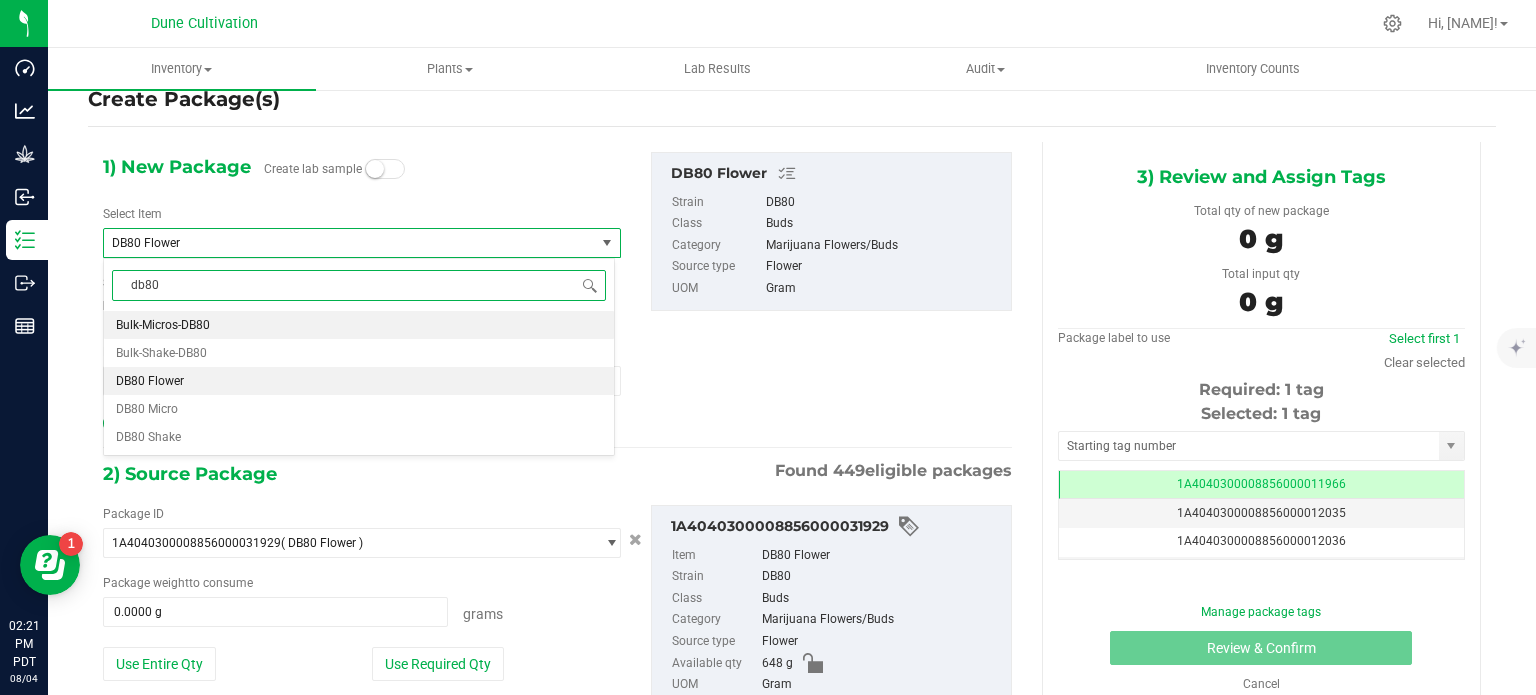 click on "Bulk-Micros-DB80" at bounding box center [359, 325] 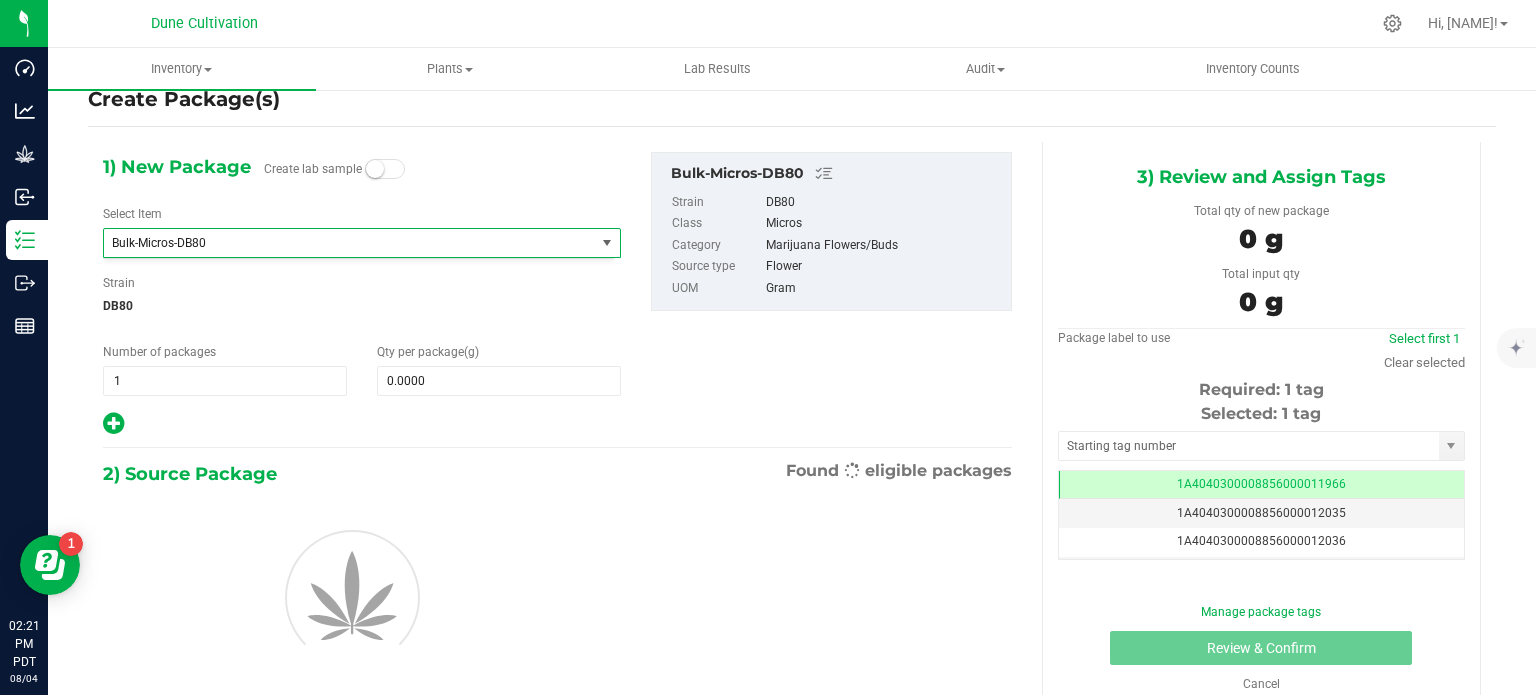 type 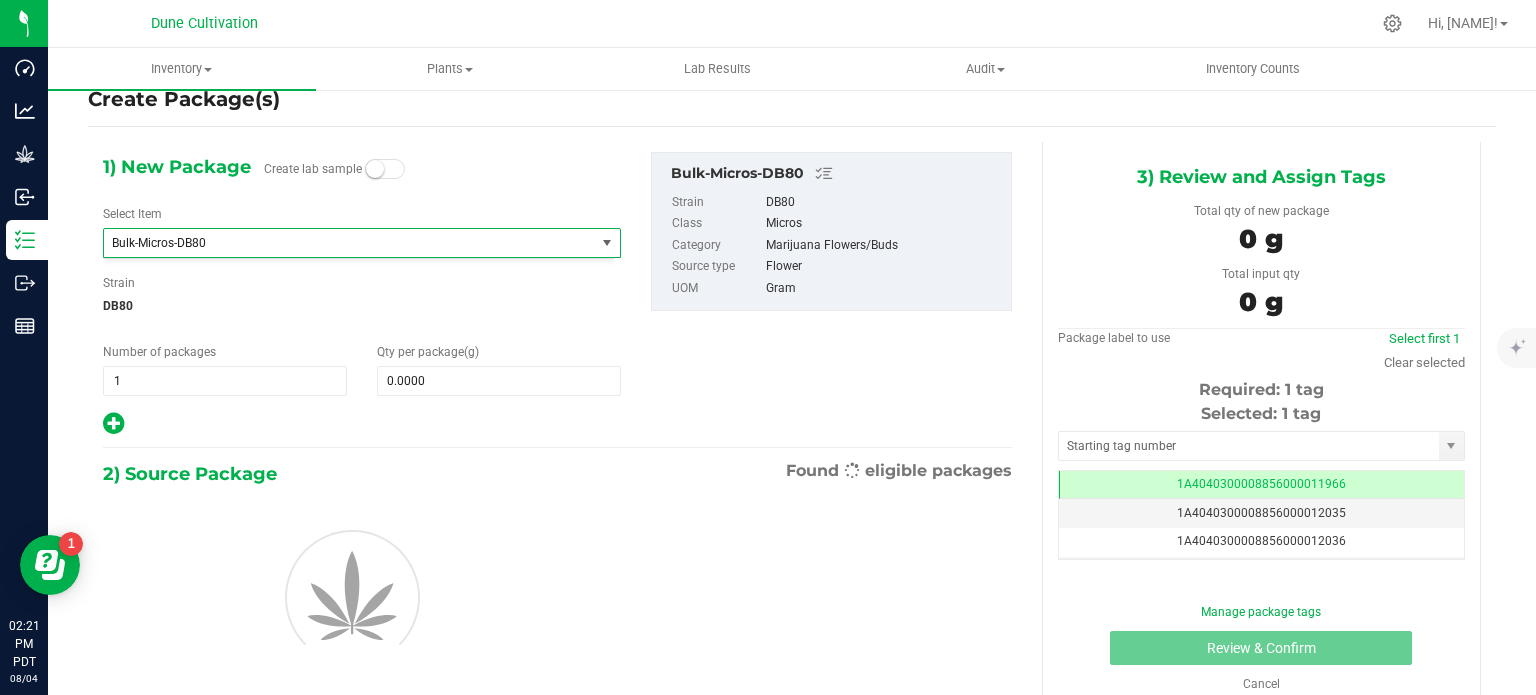type on "0.0000" 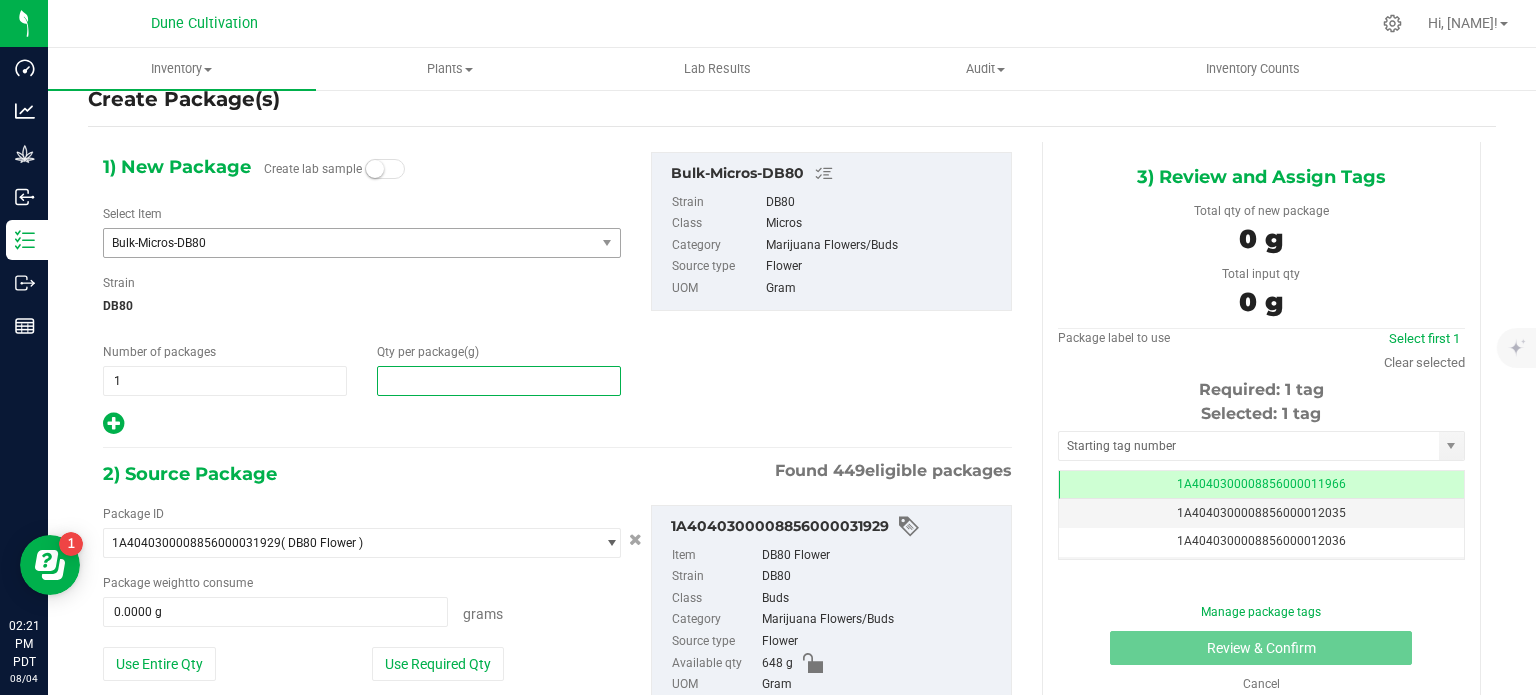 click at bounding box center (499, 381) 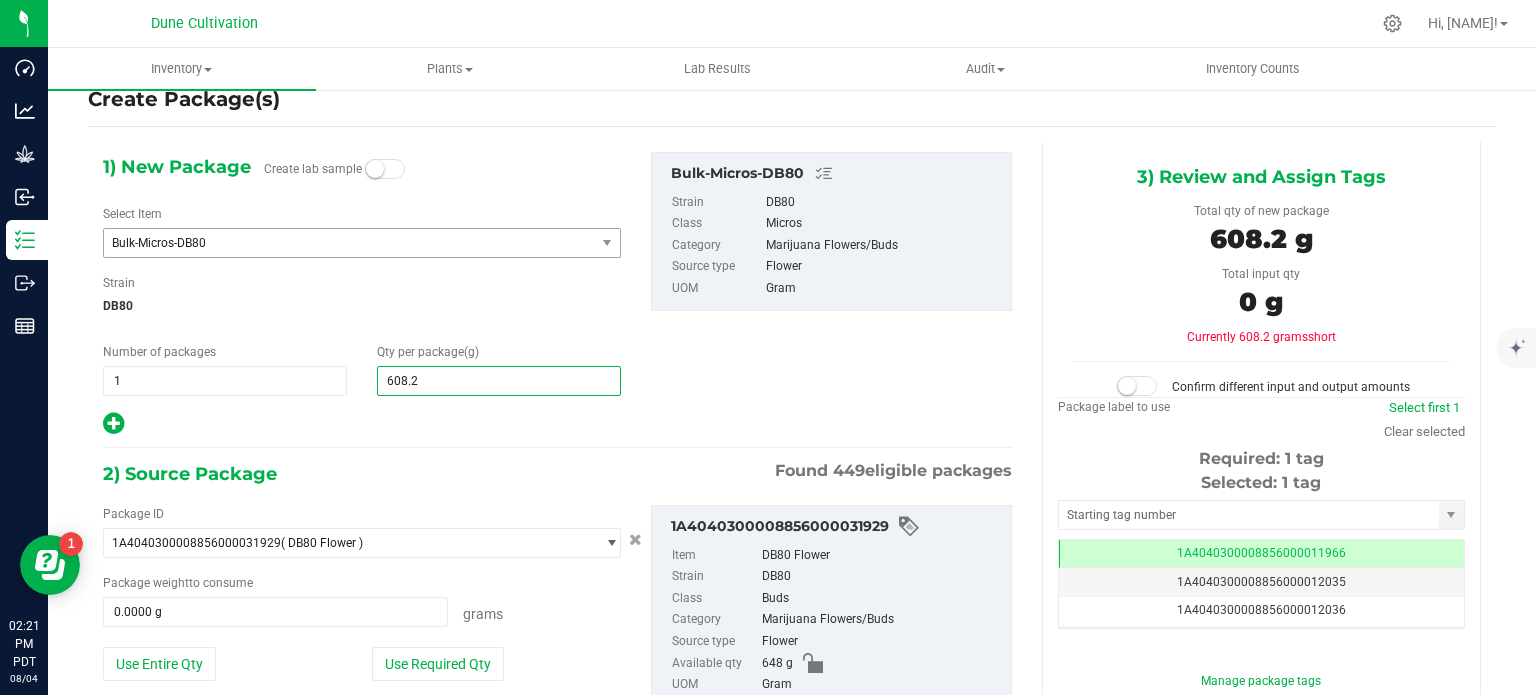 type on "608.23" 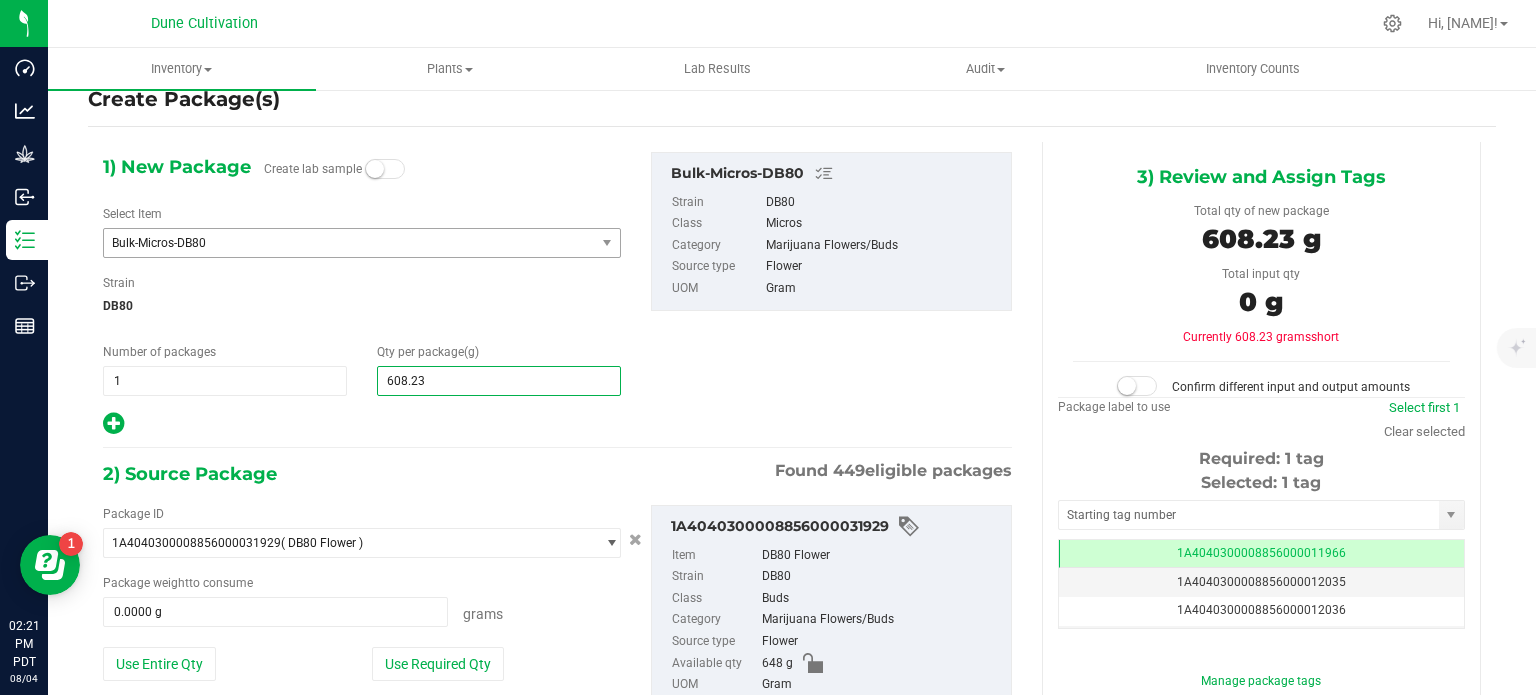 type on "608.2300" 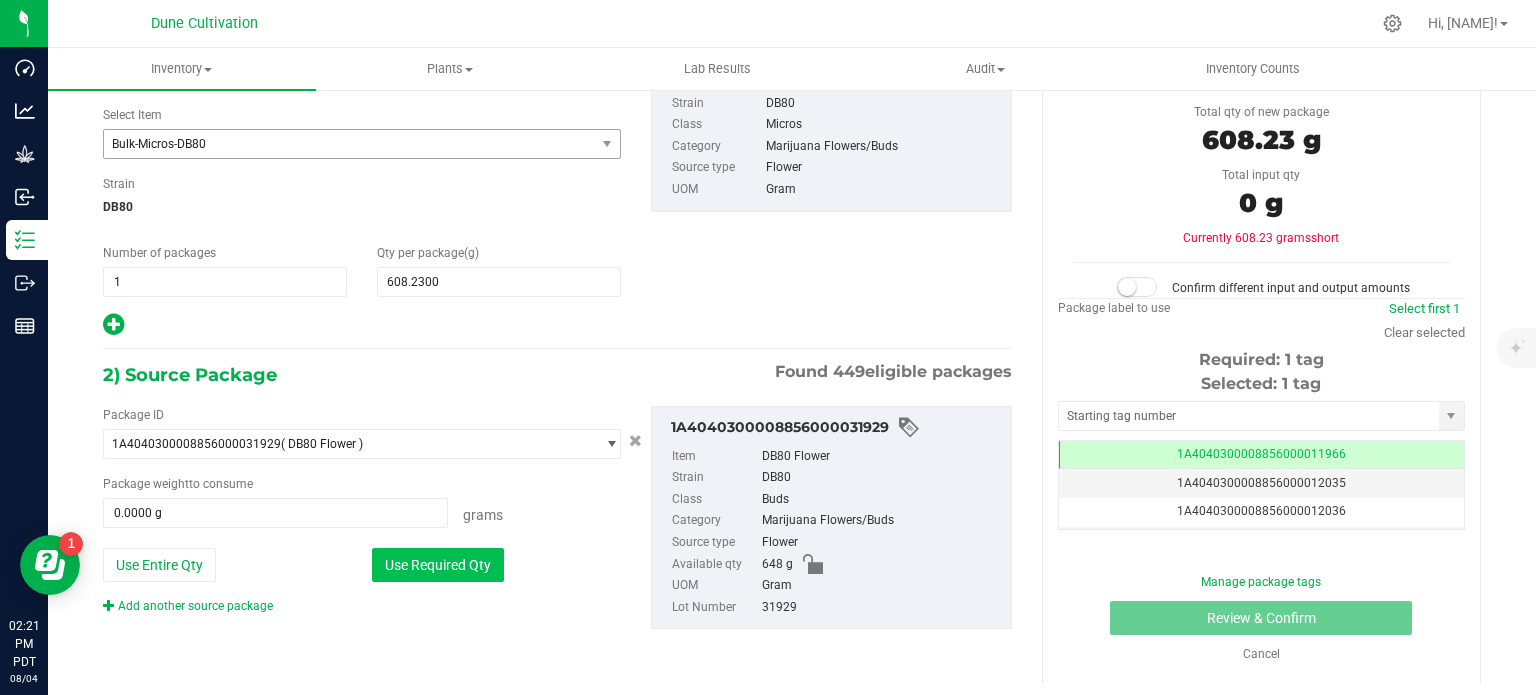 click on "Use Required Qty" at bounding box center [438, 565] 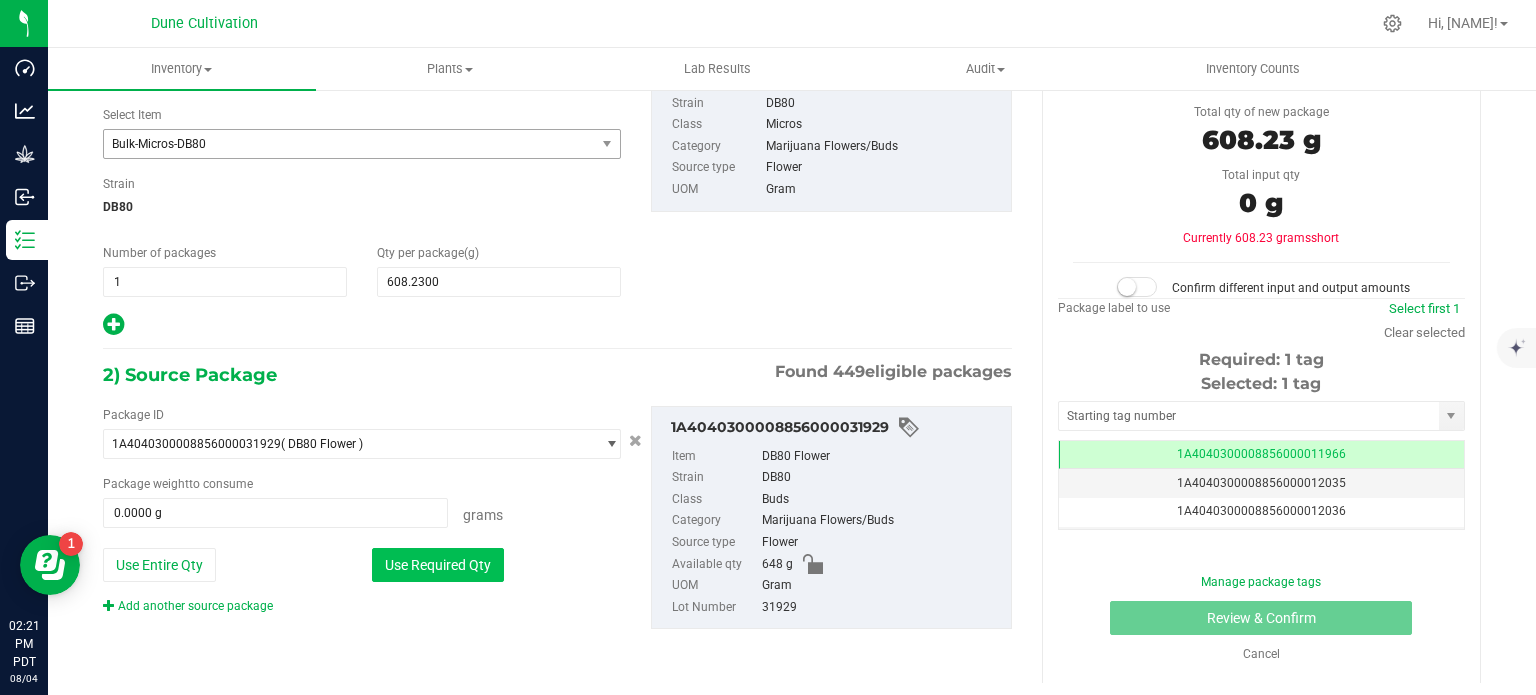 type on "608.2300 g" 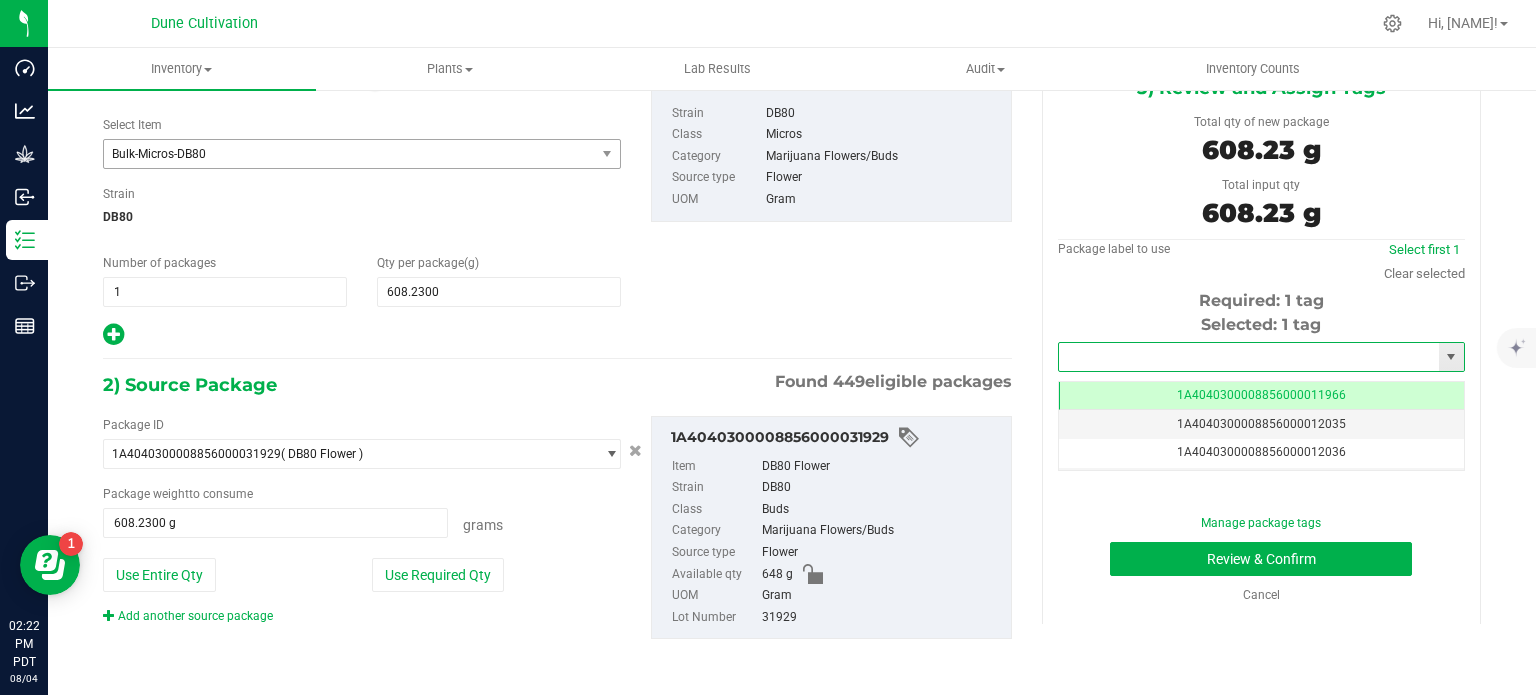 click at bounding box center (1249, 357) 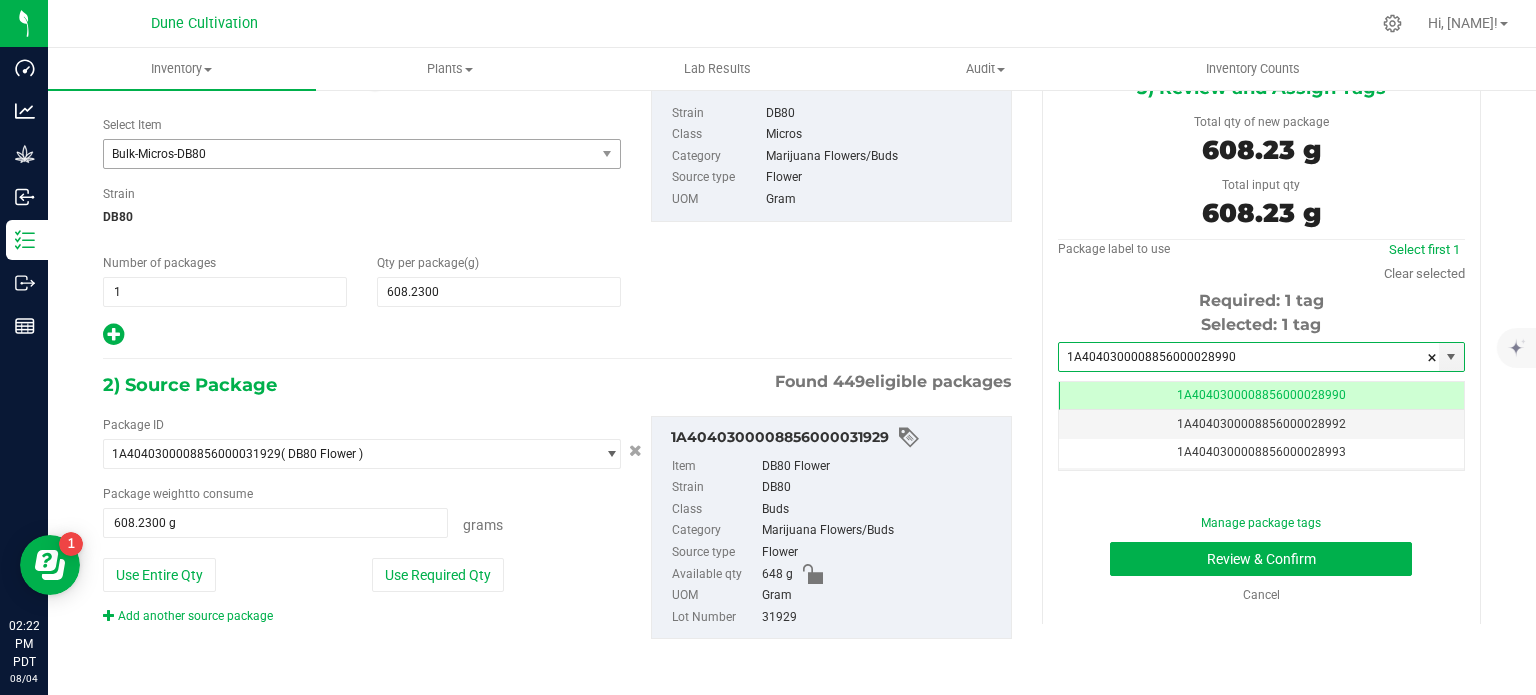 type on "1A4040300008856000028990" 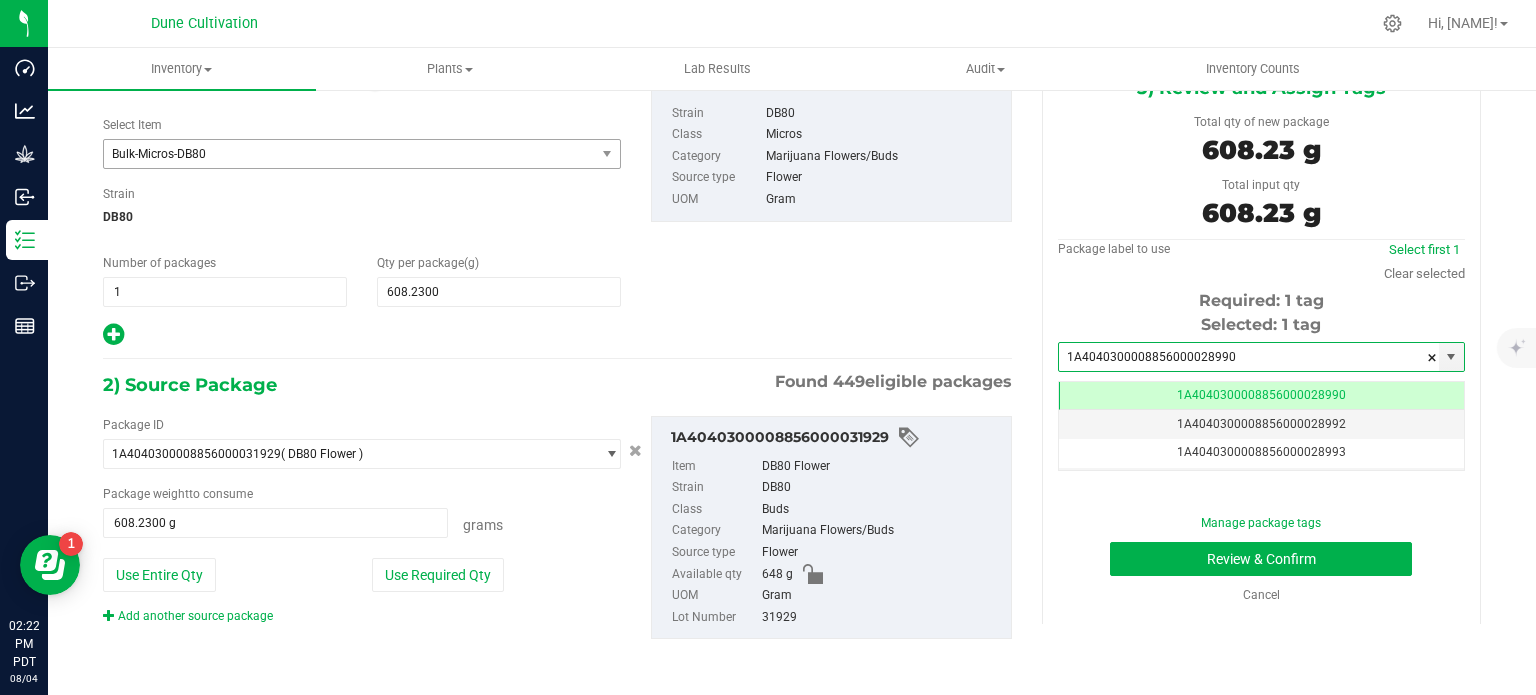 click on "Manage package tags" at bounding box center [1261, 523] 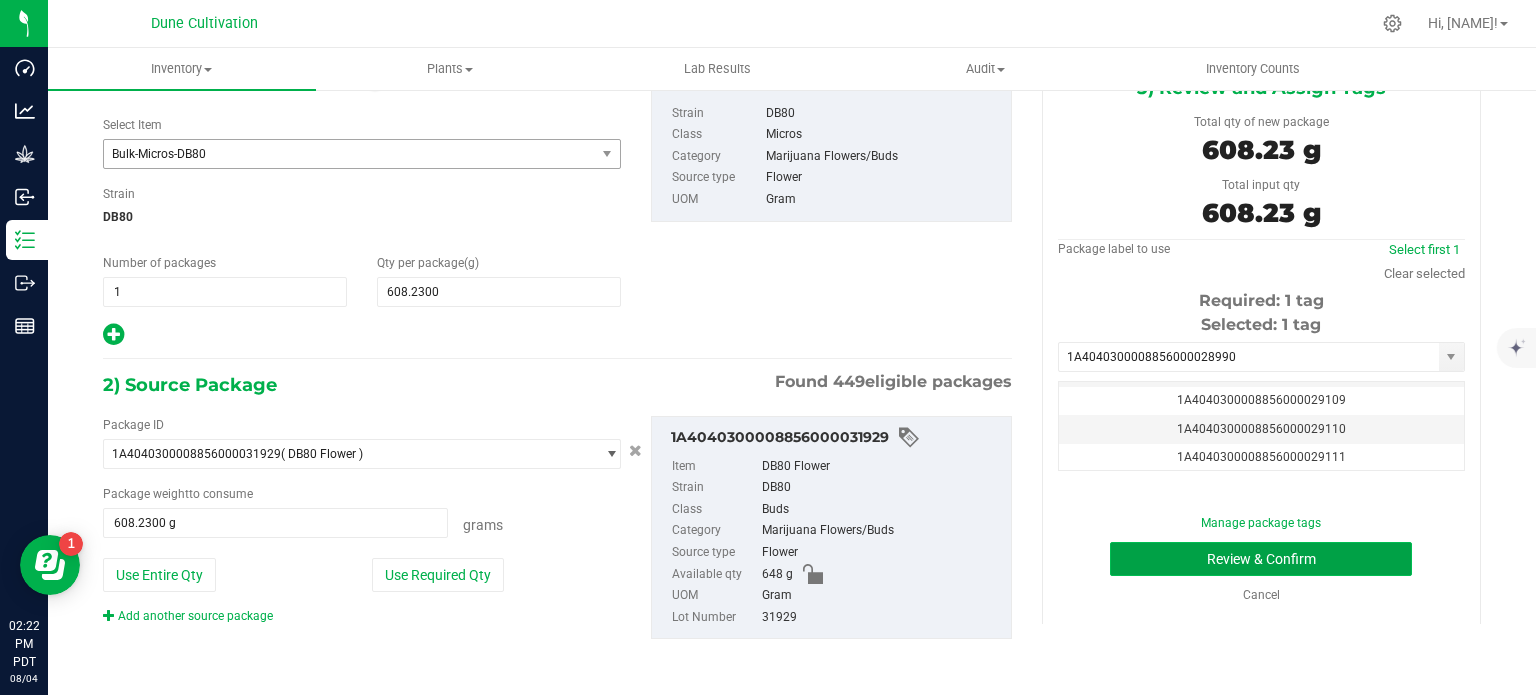 click on "Review & Confirm" at bounding box center (1261, 559) 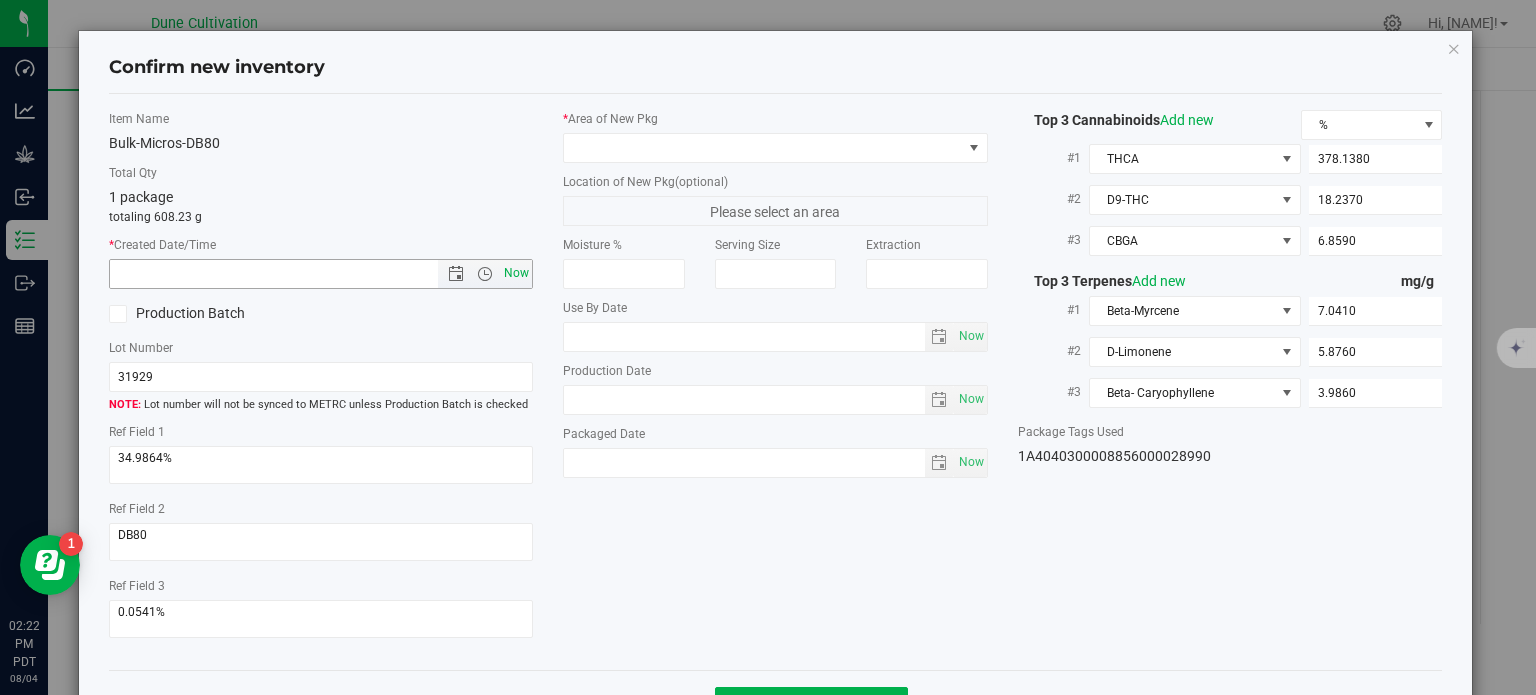 click on "Now" at bounding box center (517, 273) 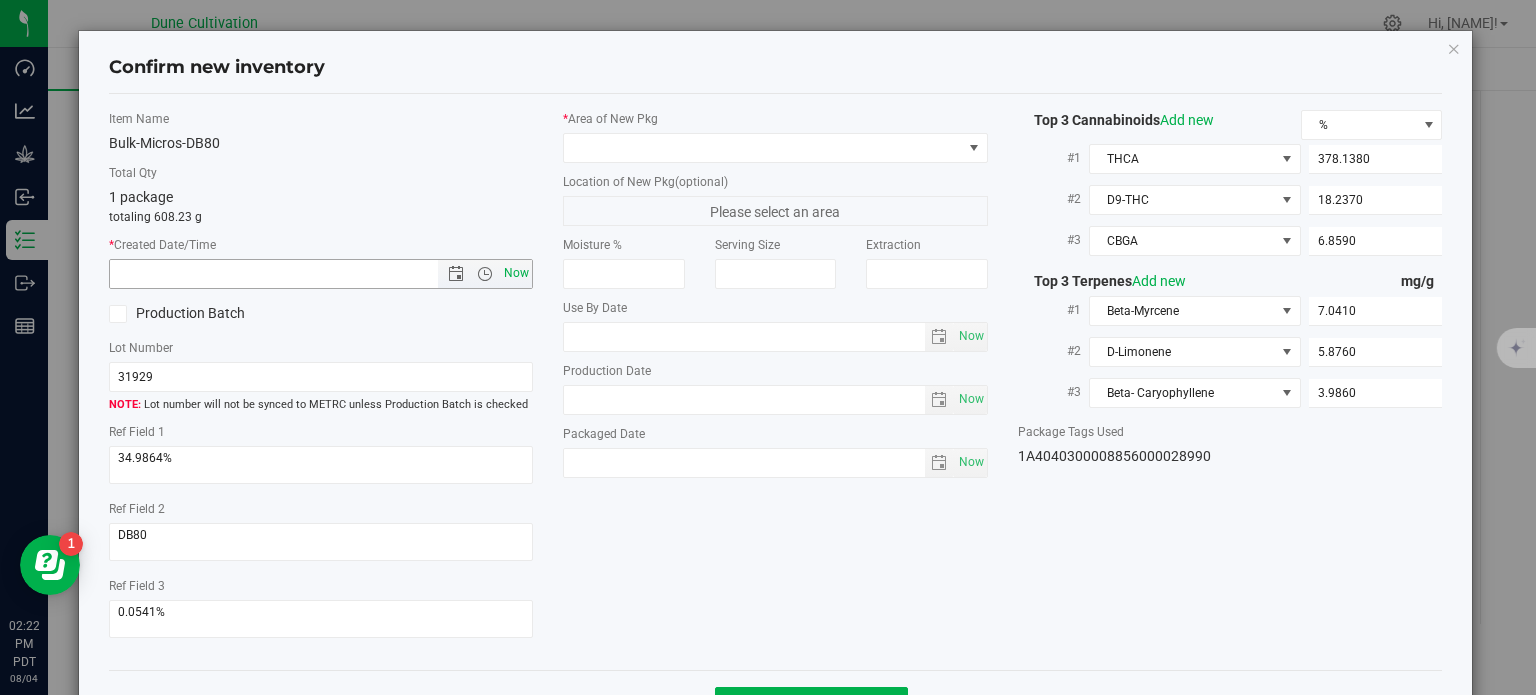 type on "8/4/2025 2:22 PM" 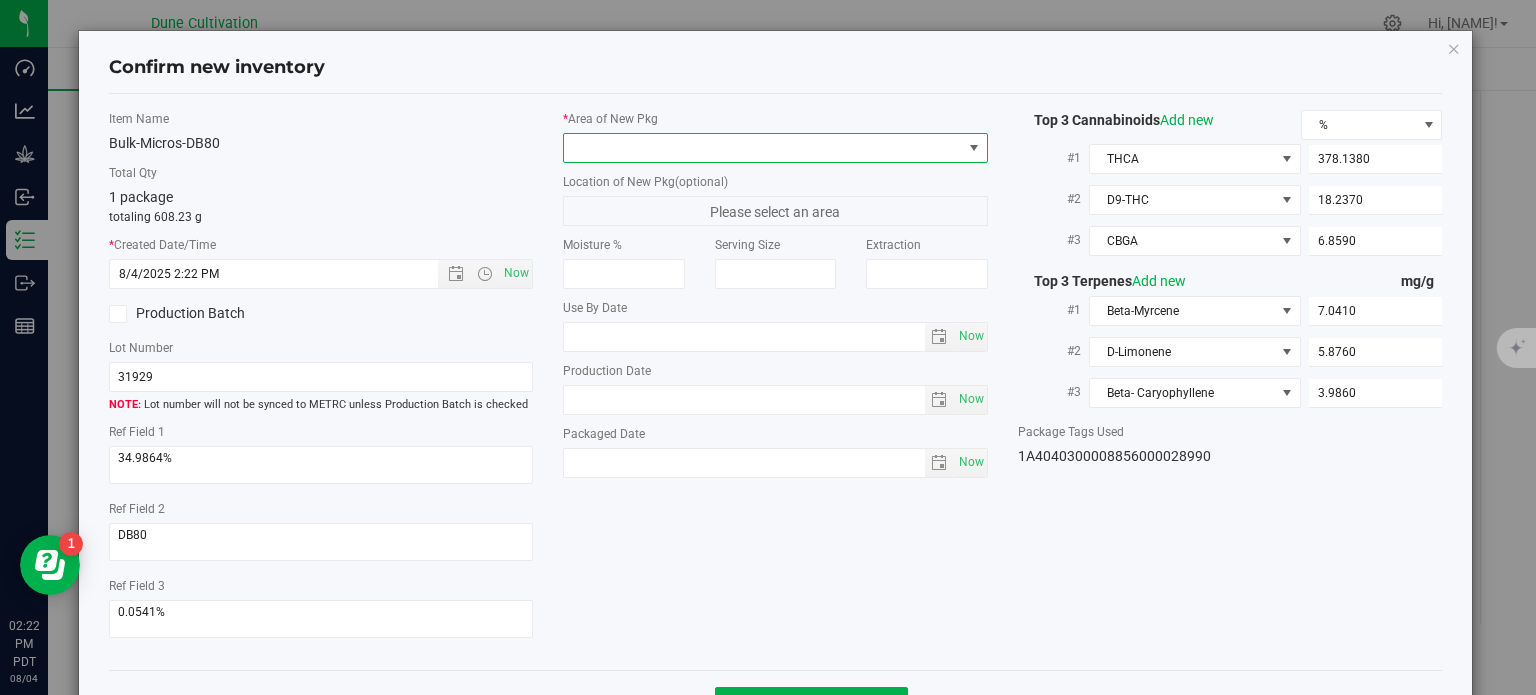 click at bounding box center [763, 148] 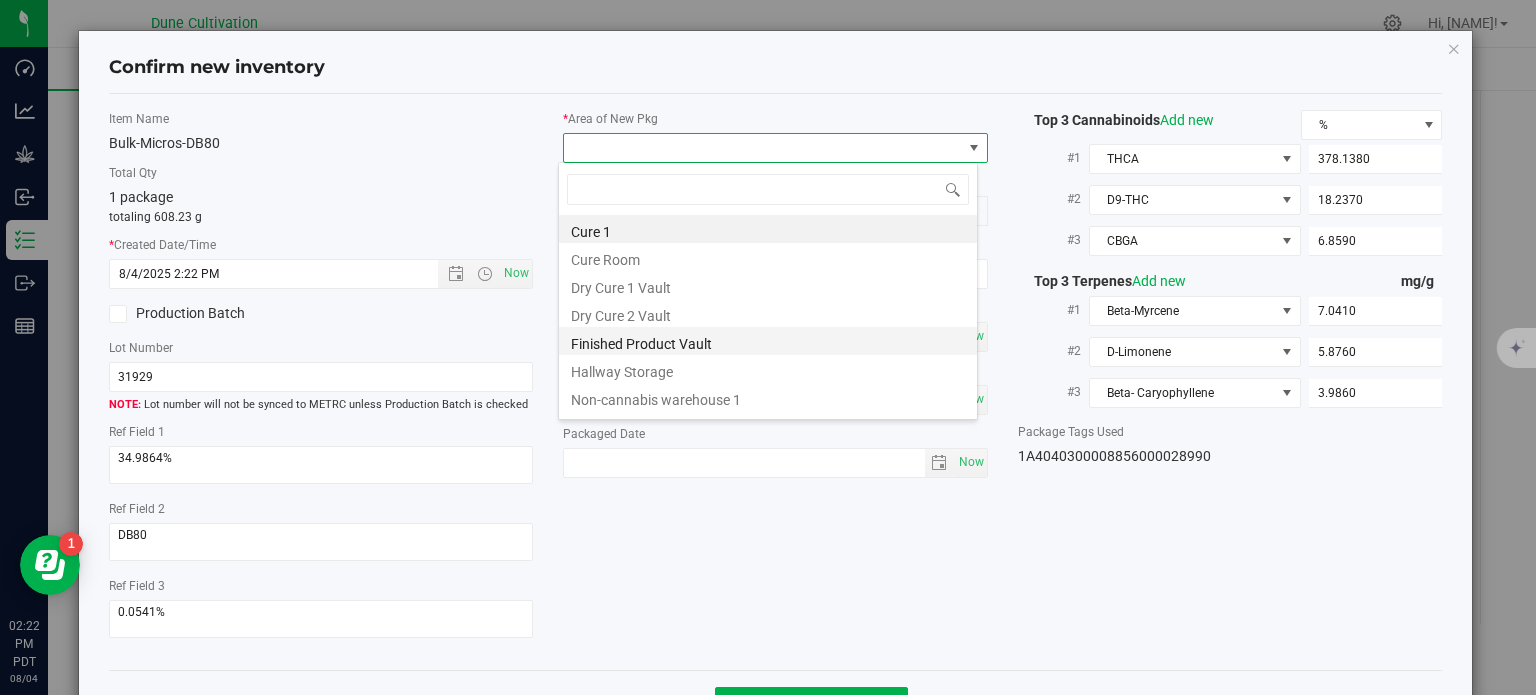 click on "Finished Product Vault" at bounding box center (768, 341) 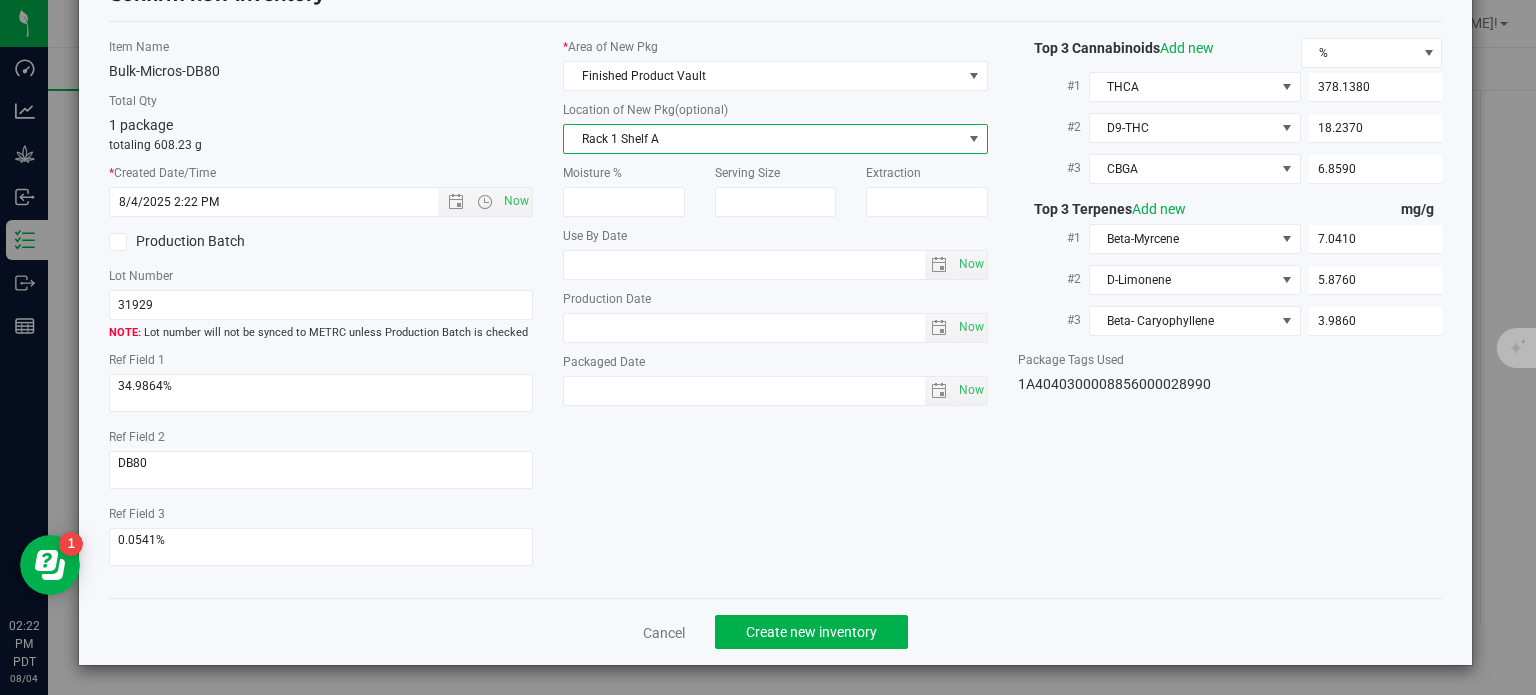 click on "Rack 1 Shelf A" at bounding box center (763, 139) 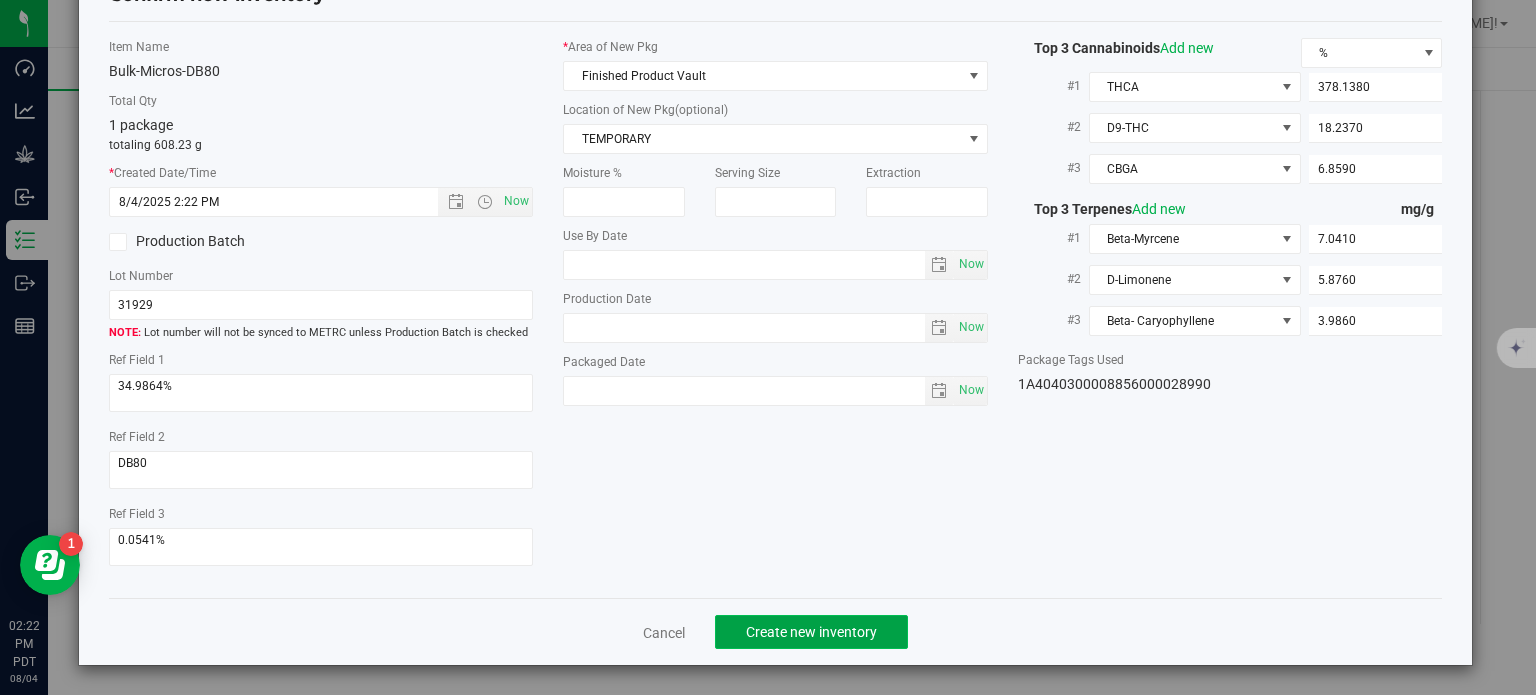 click on "Create new inventory" 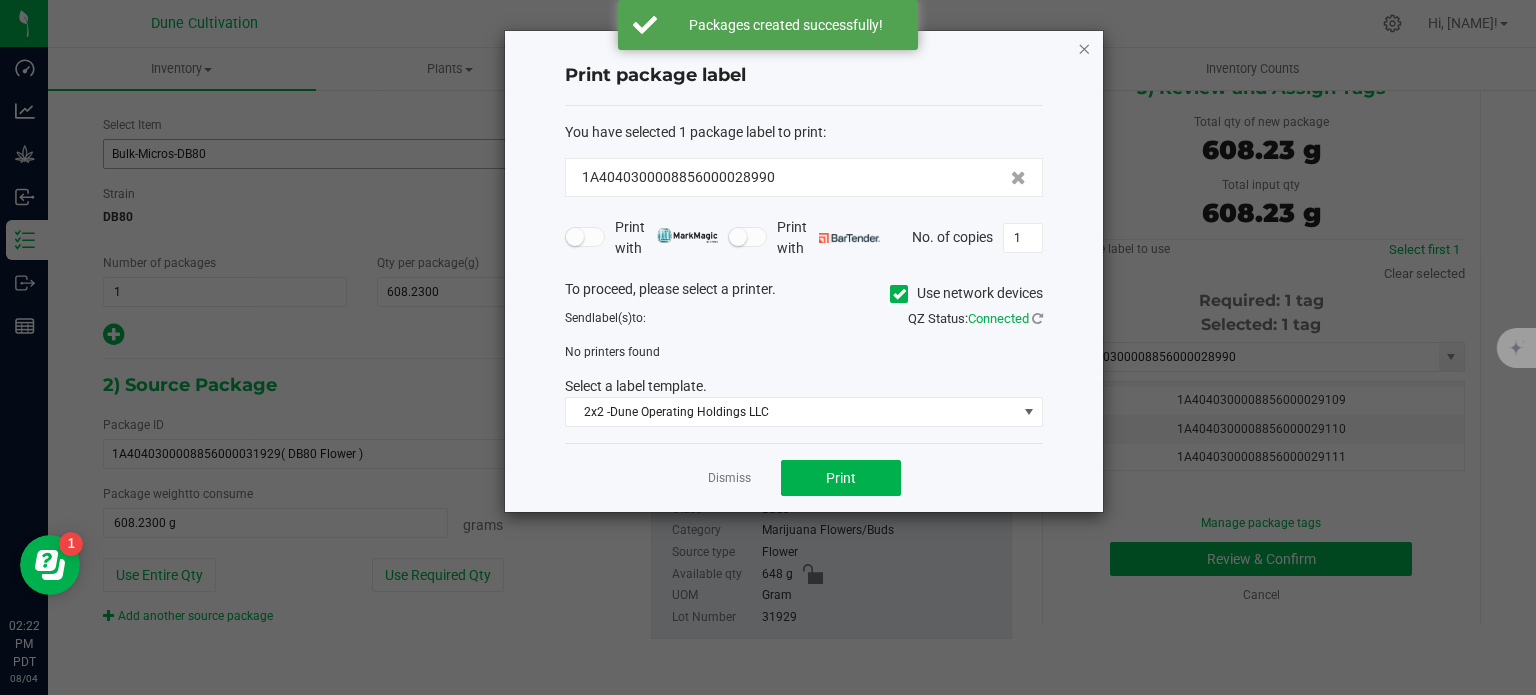 click 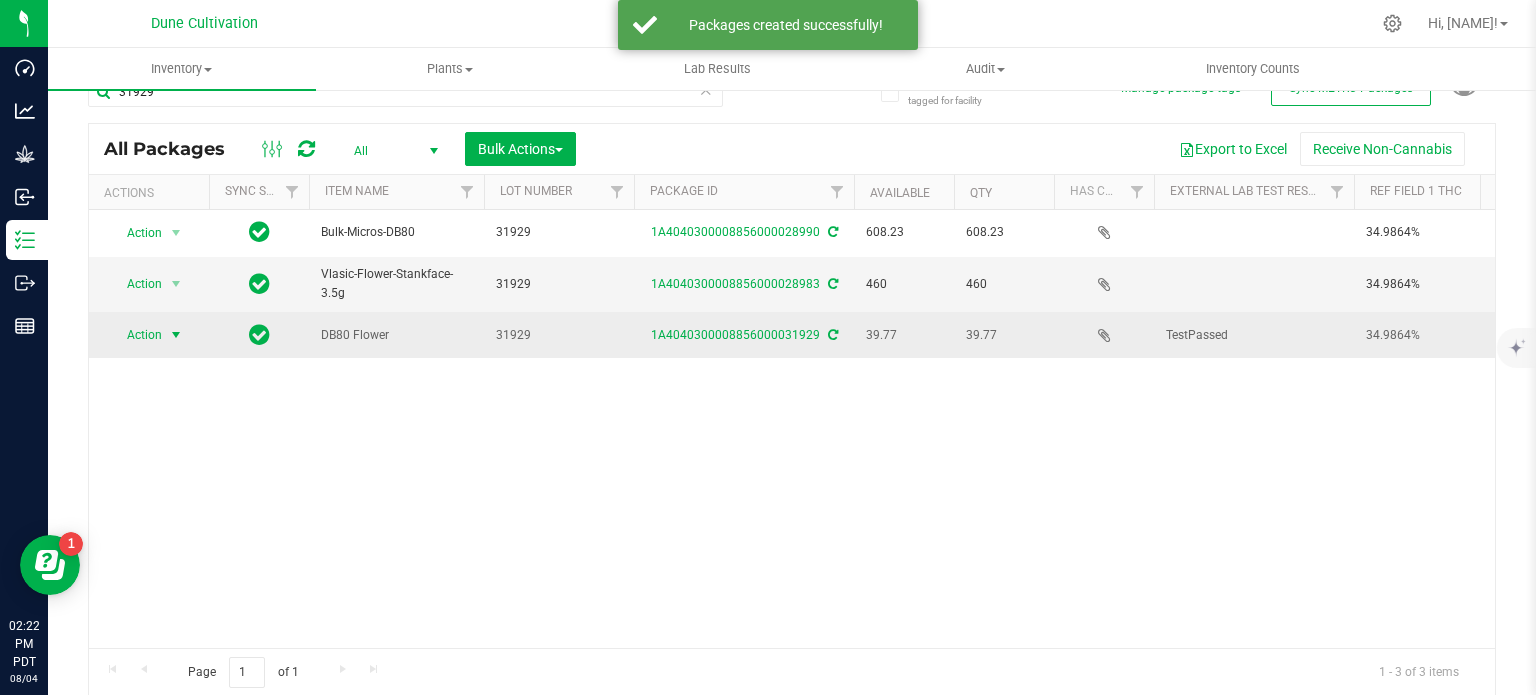 click at bounding box center (176, 335) 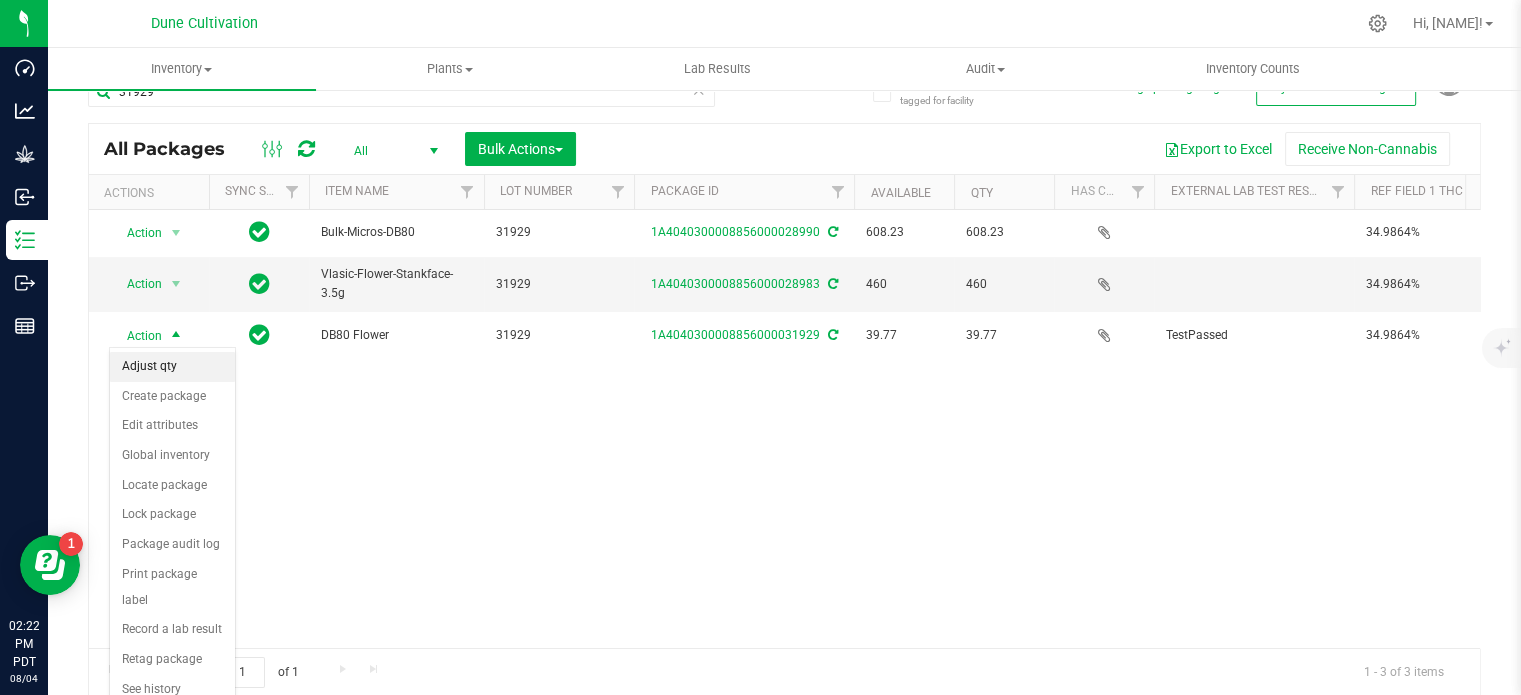 click on "Adjust qty" at bounding box center (172, 367) 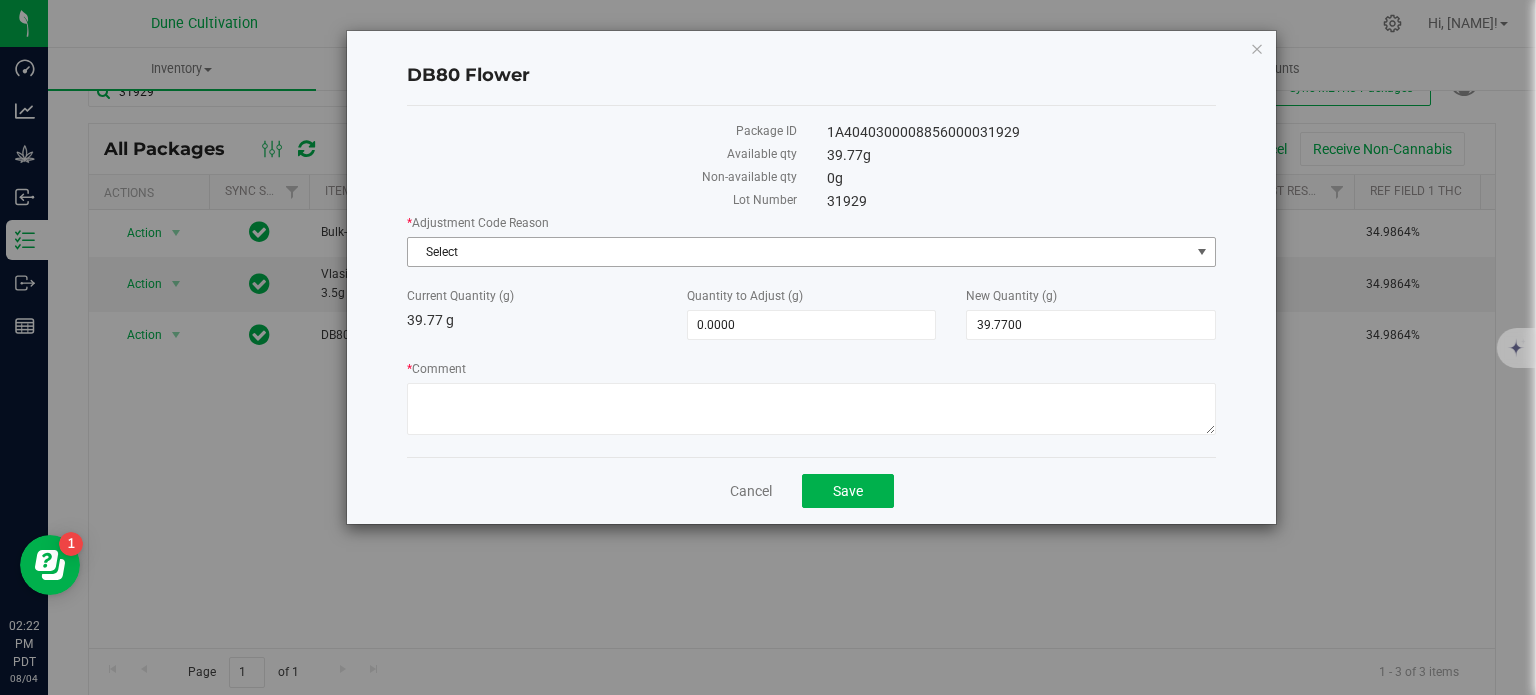 click on "Select" at bounding box center [799, 252] 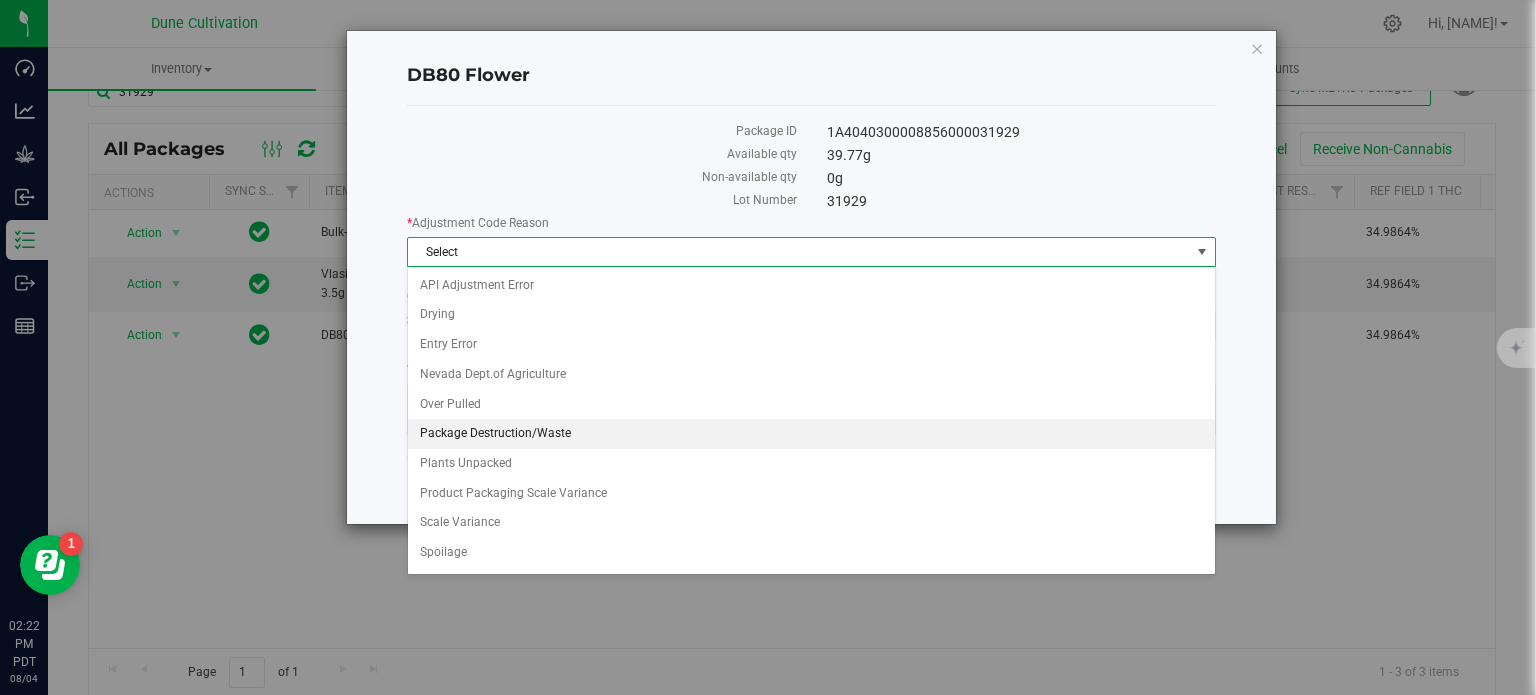 click on "Package Destruction/Waste" at bounding box center (811, 434) 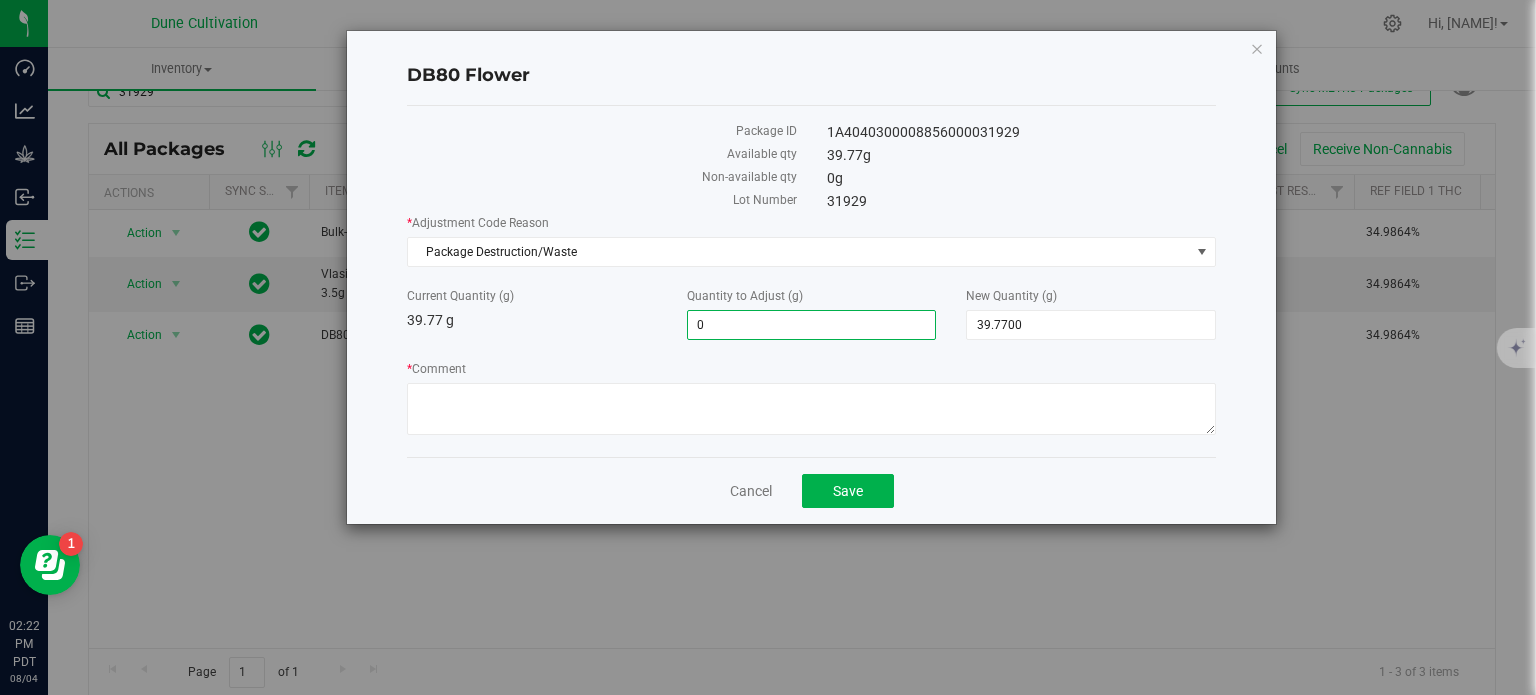 click on "0.0000 0" at bounding box center [812, 325] 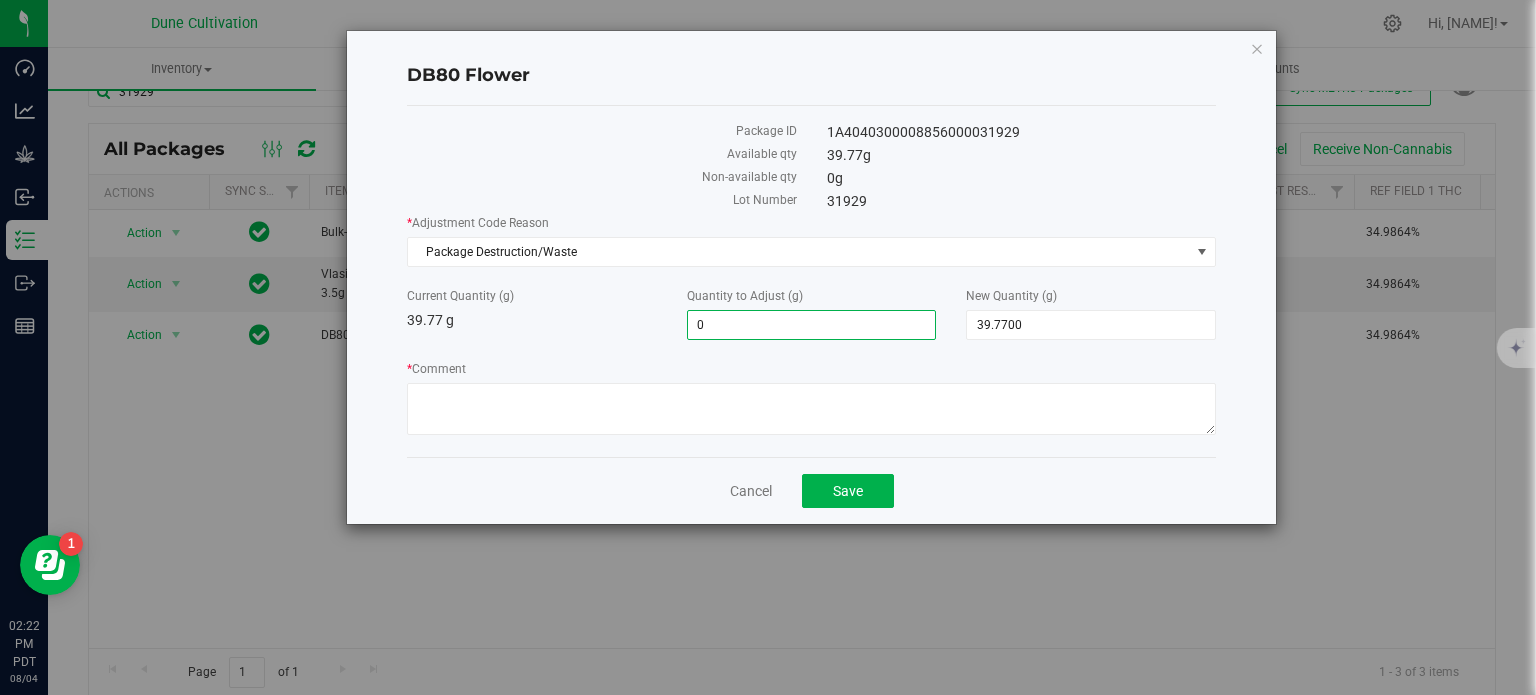 click on "0" at bounding box center (812, 325) 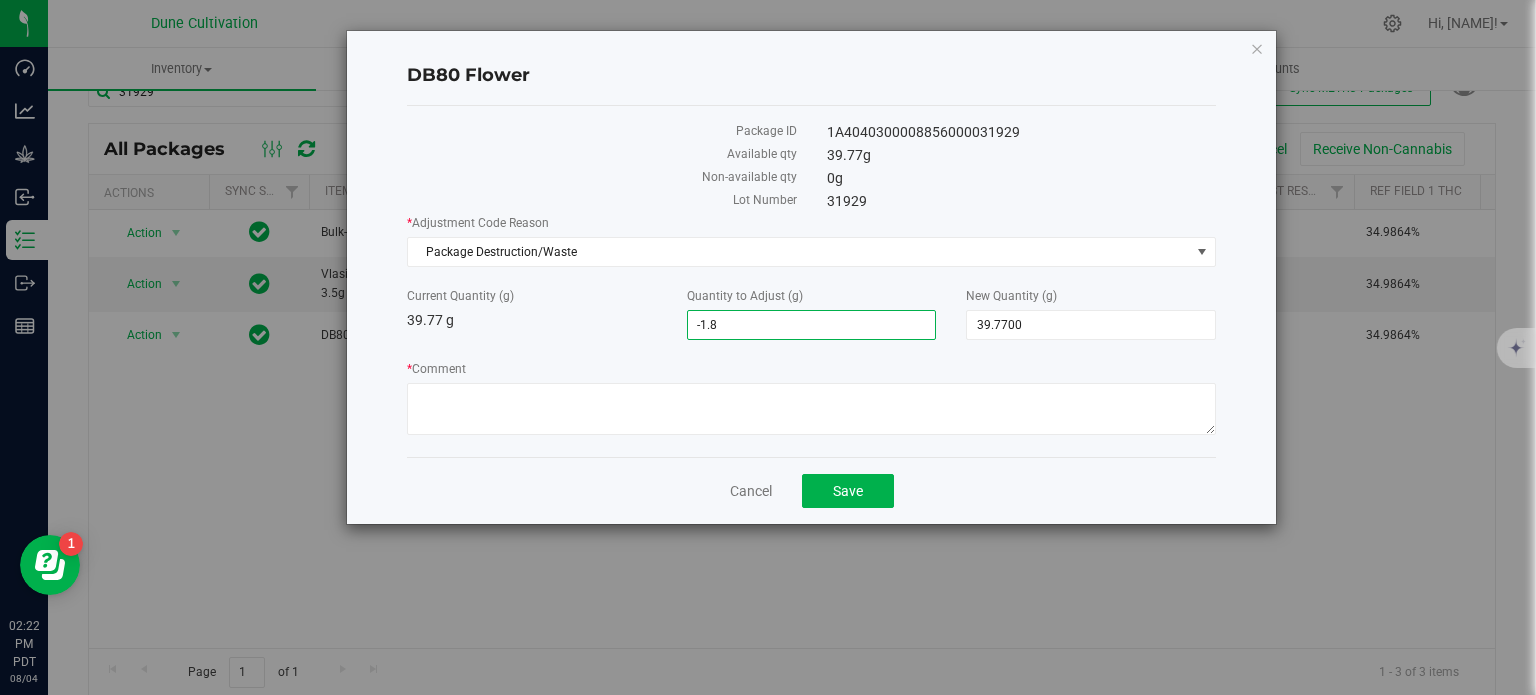 type on "-1.88" 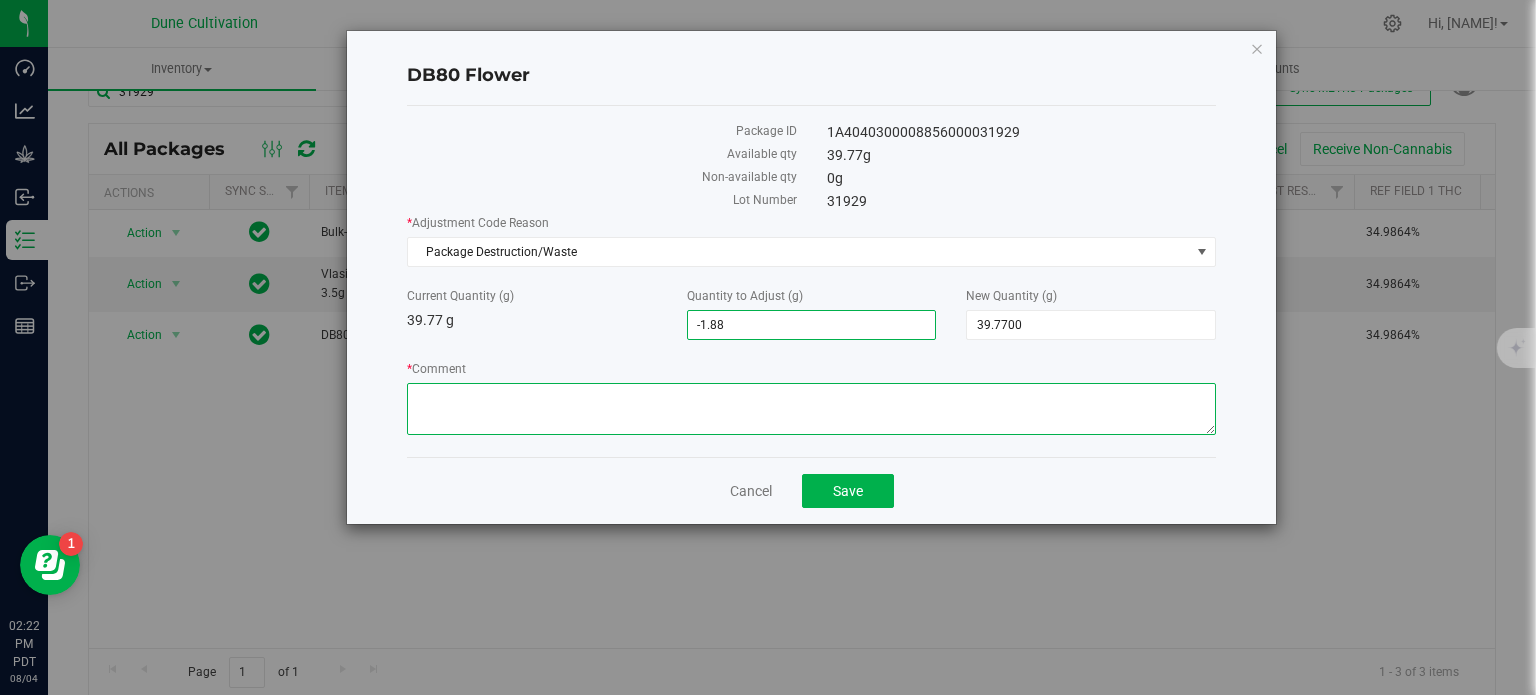 type on "-1.8800" 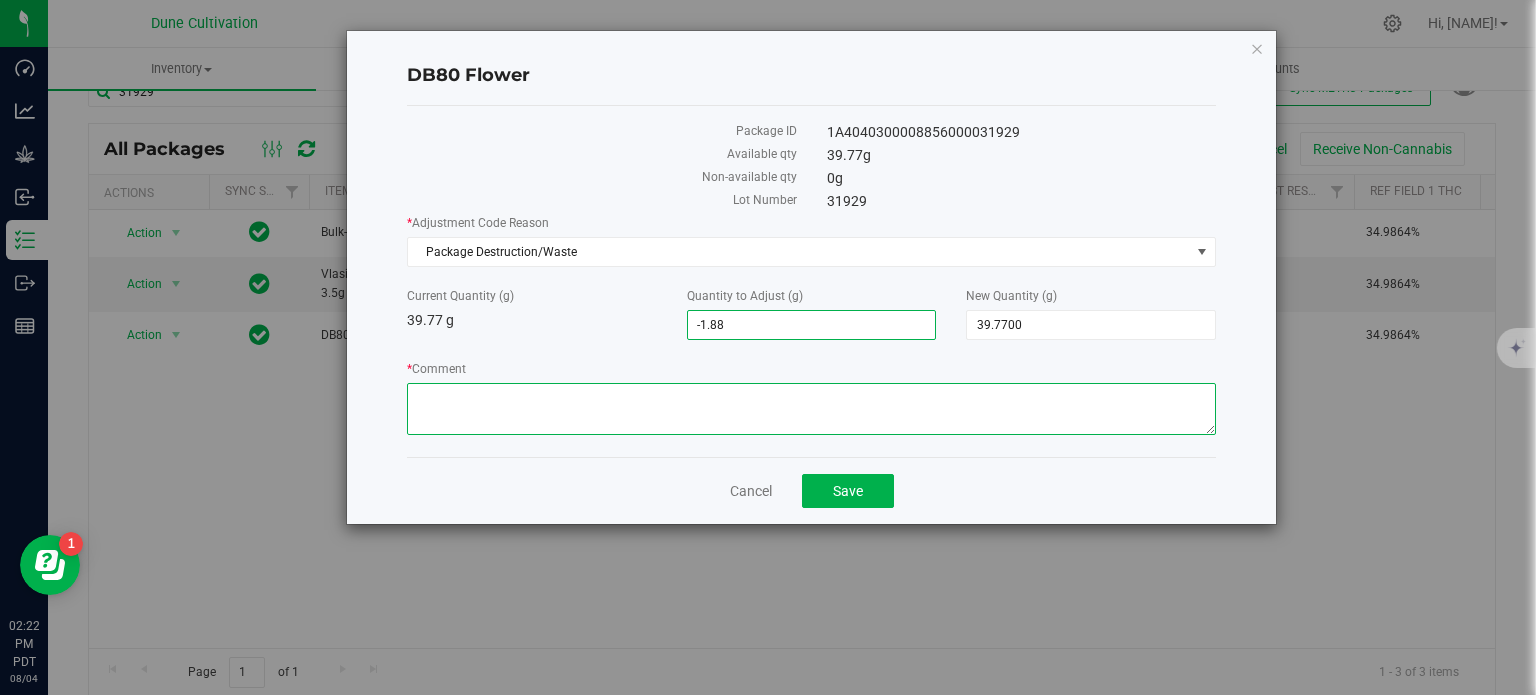type on "37.8900" 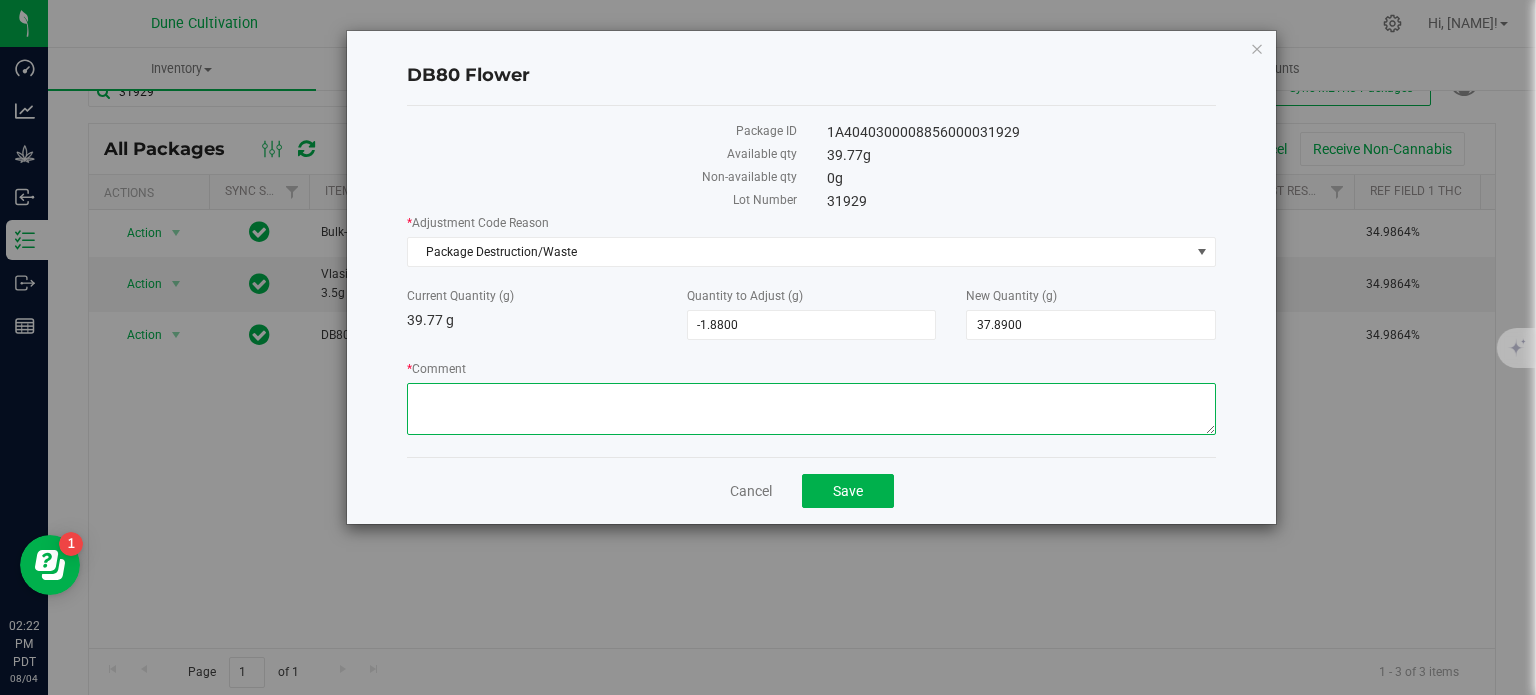click on "*
Comment" at bounding box center (811, 409) 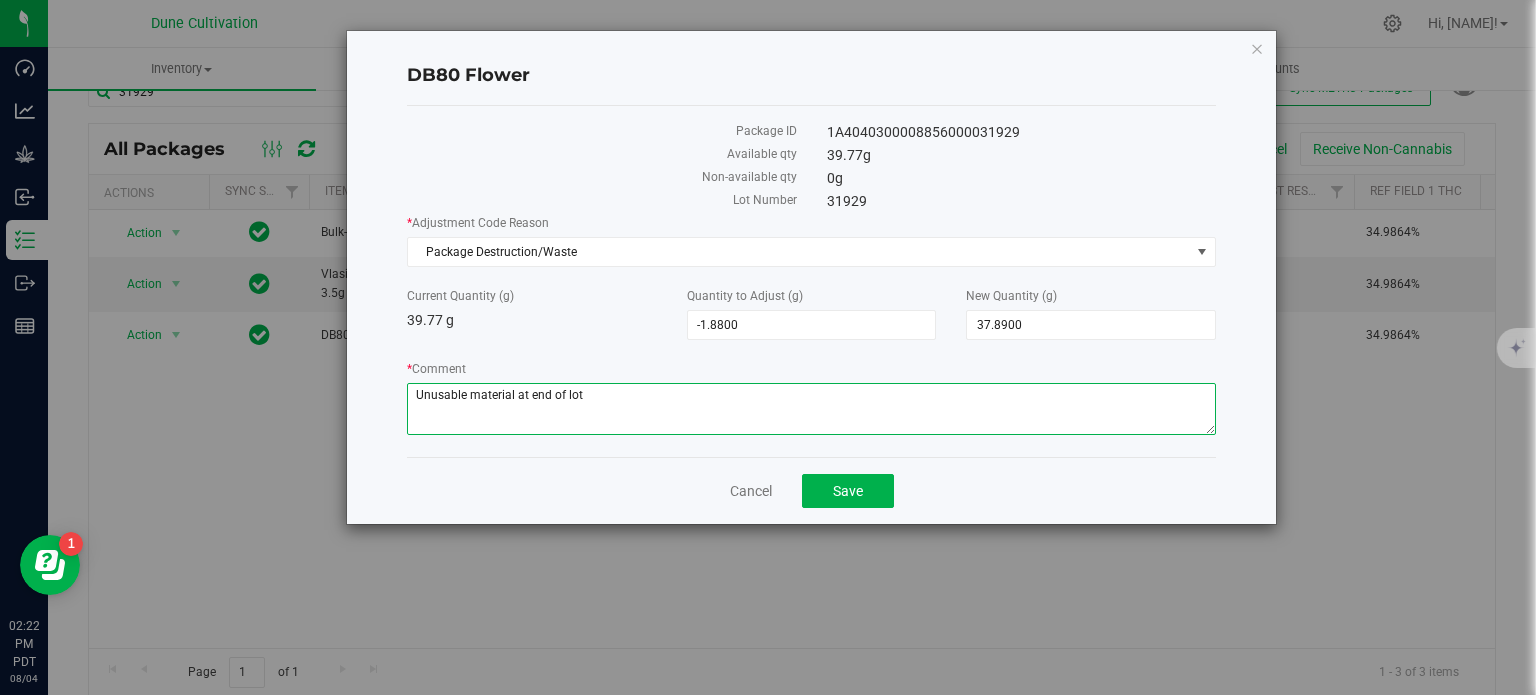 type on "Unusable material at end of lot" 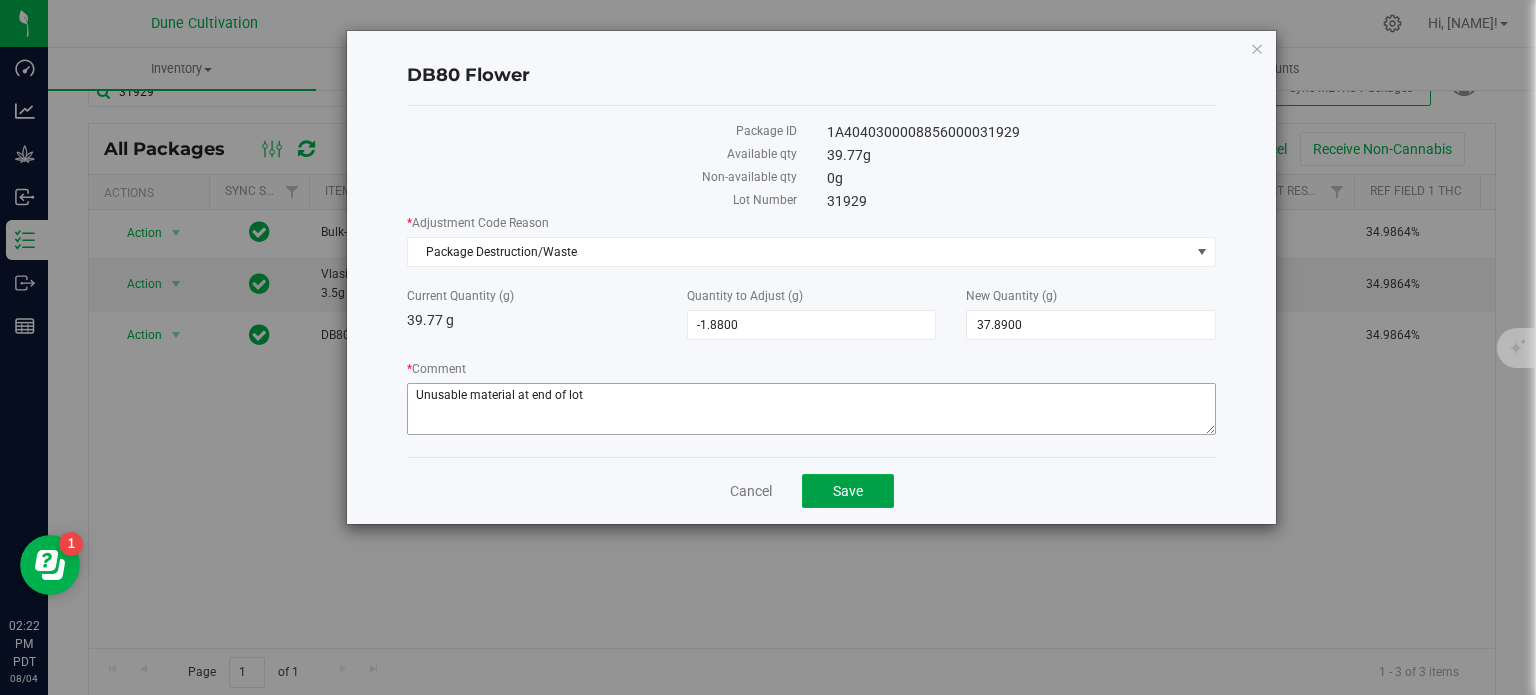 type 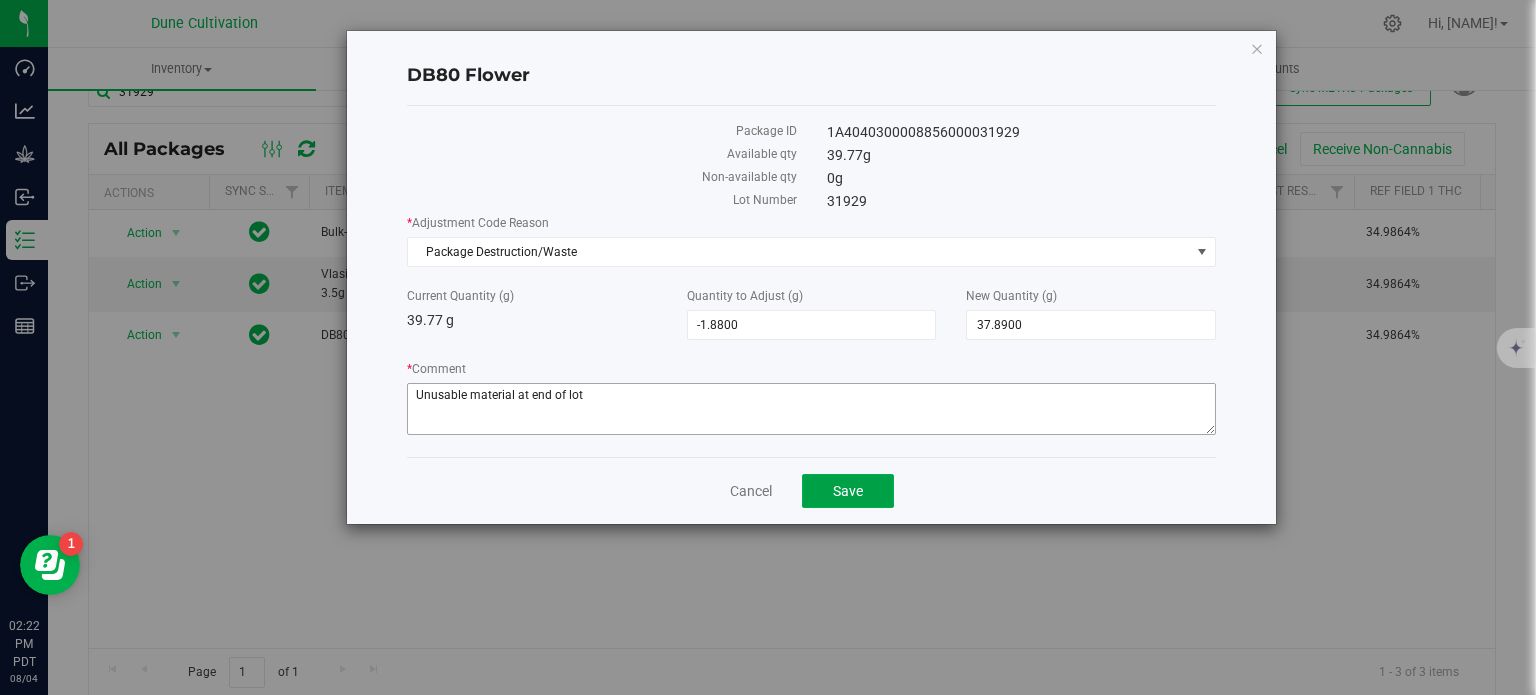 click on "Save" 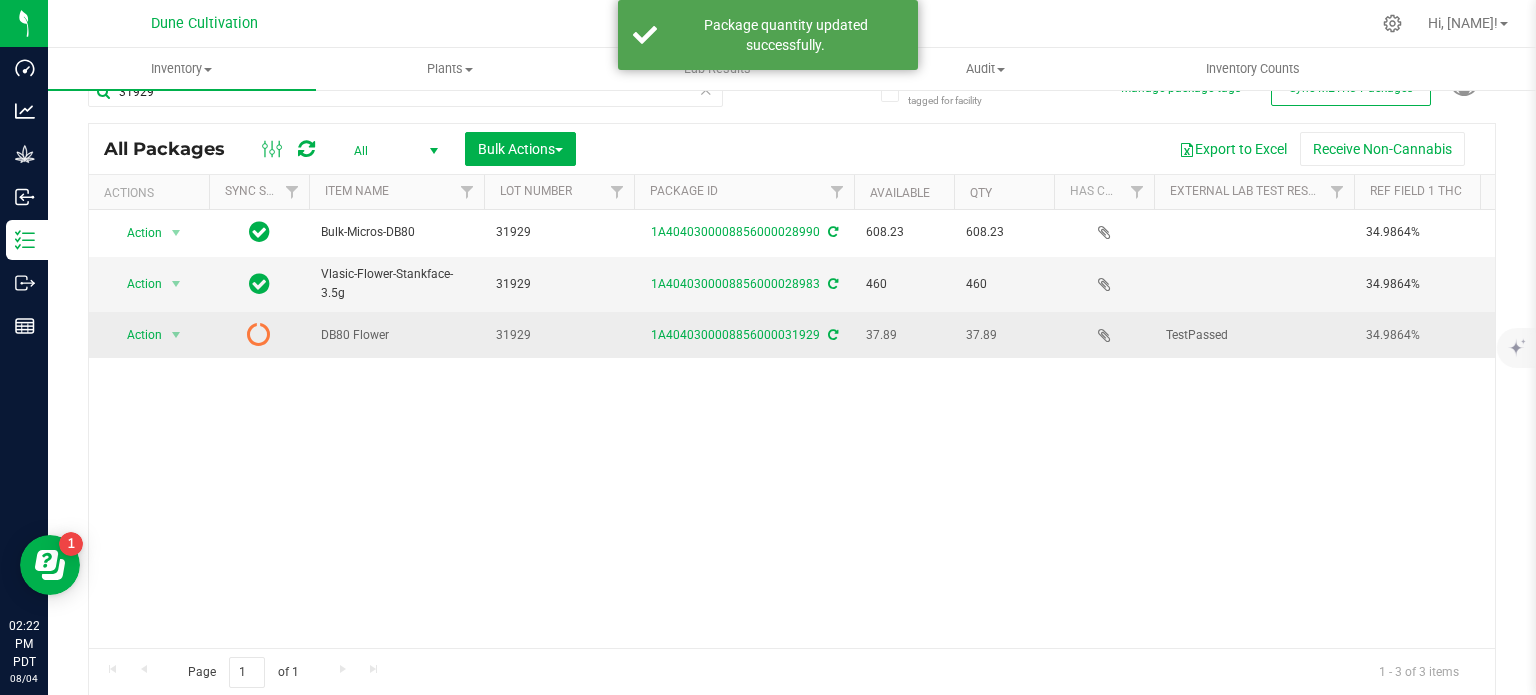 click at bounding box center (833, 335) 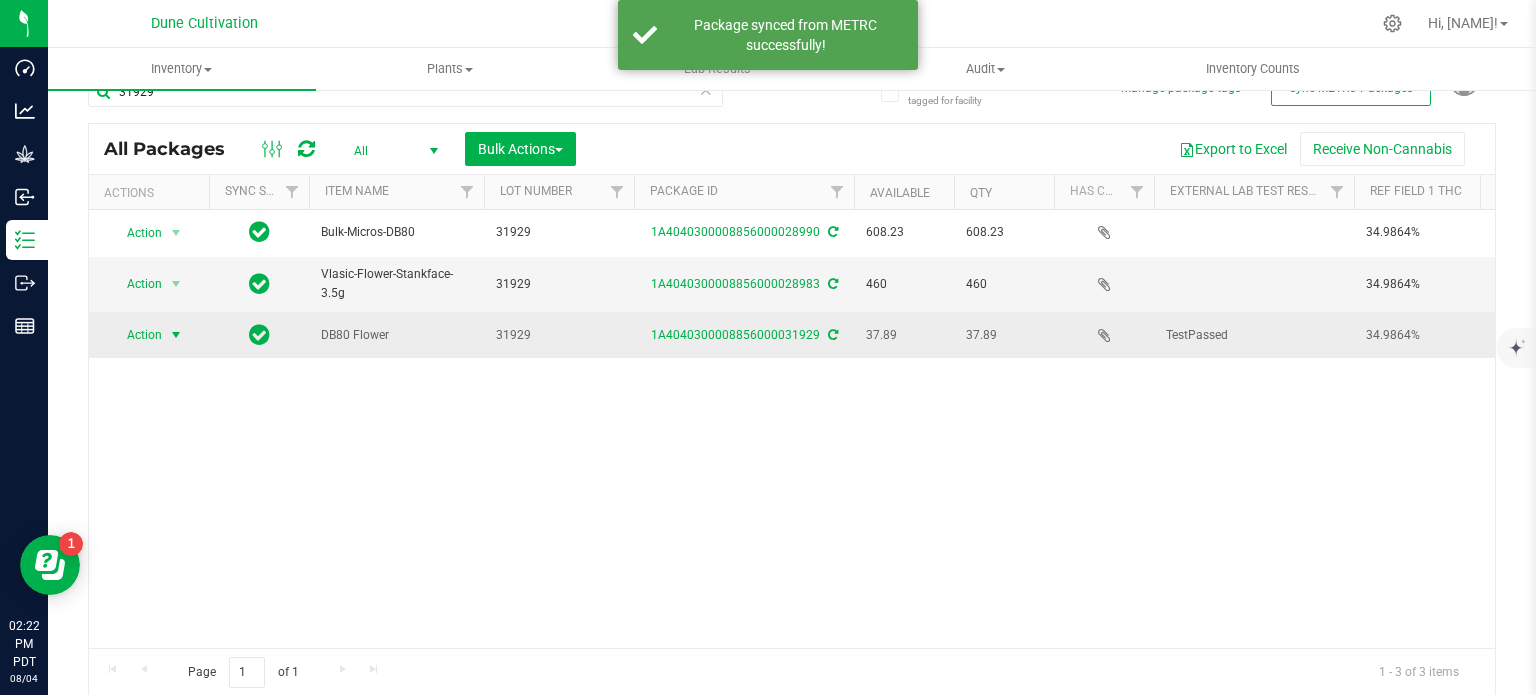 click at bounding box center [176, 335] 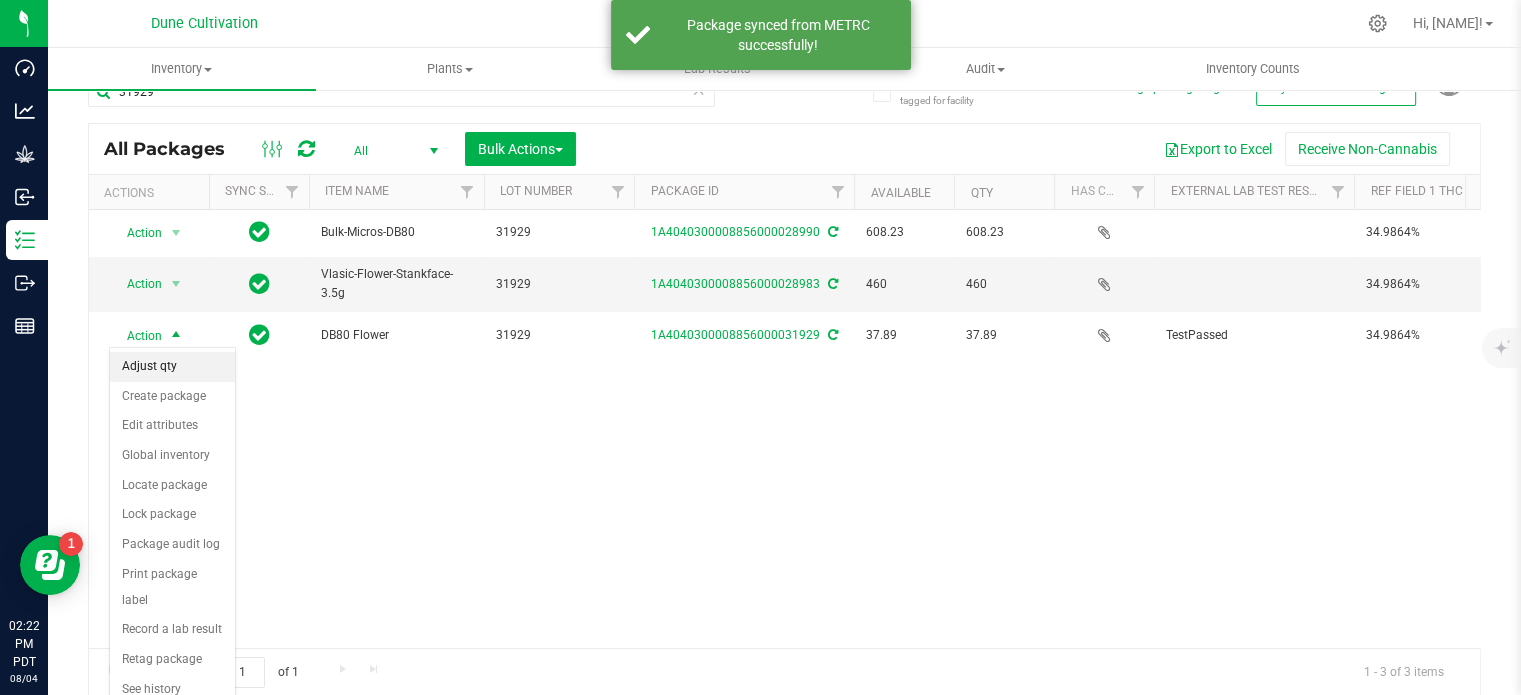 click on "Adjust qty" at bounding box center (172, 367) 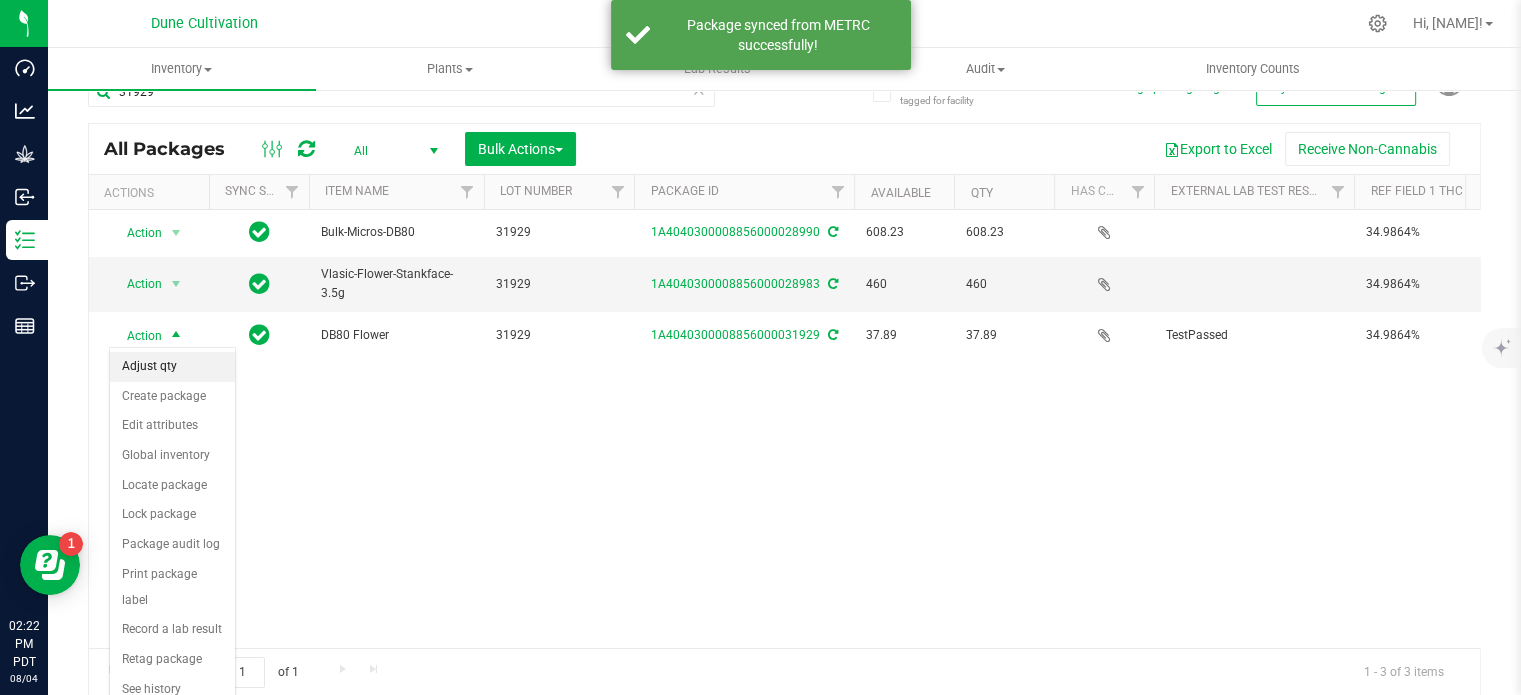 click on "Dashboard Analytics Grow Inbound Inventory Outbound Reports 02:22 PM PDT 08/04/2025  08/04   Dune Cultivation   Hi, Connor!
Inventory
All packages
All inventory
Waste log
Create inventory
Plants" at bounding box center [760, 347] 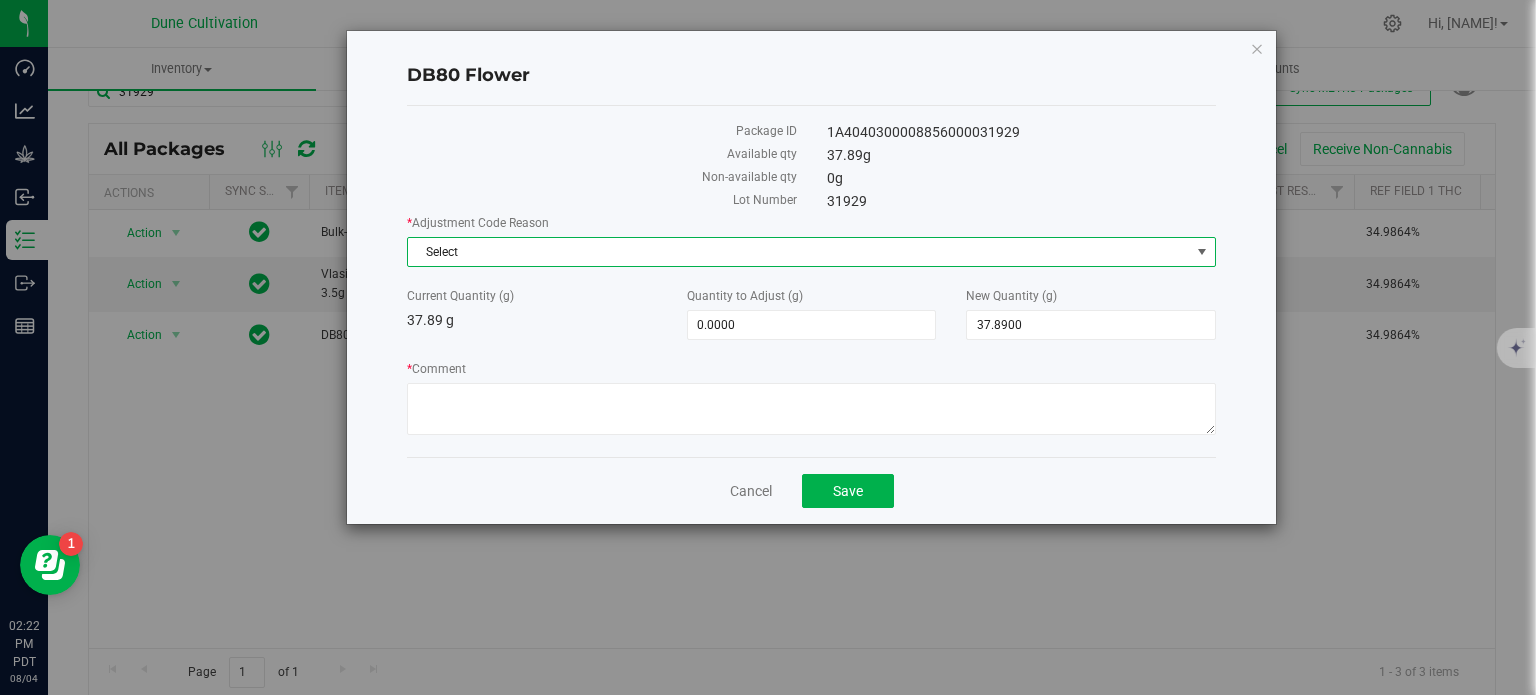 click on "Select" at bounding box center (799, 252) 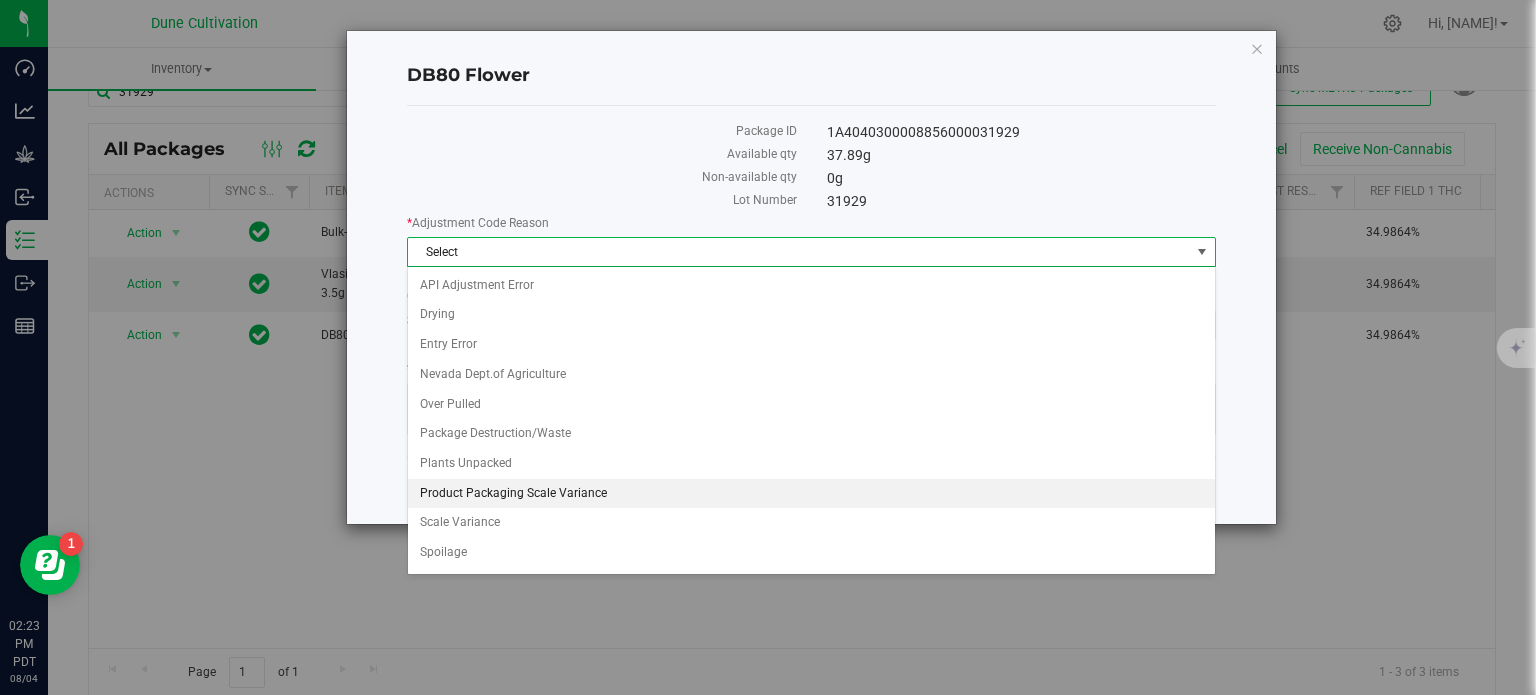 click on "Product Packaging Scale Variance" at bounding box center (811, 494) 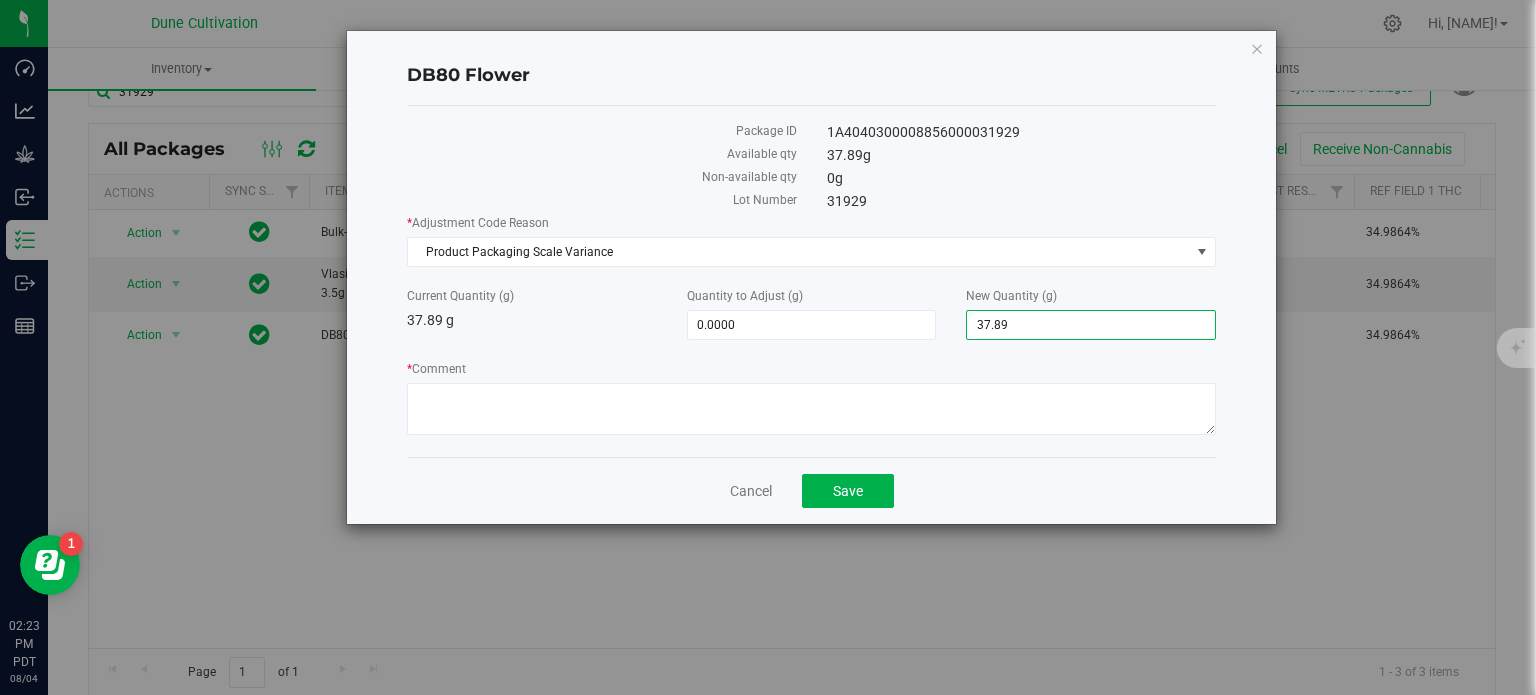 click on "37.8900 37.89" at bounding box center [1091, 325] 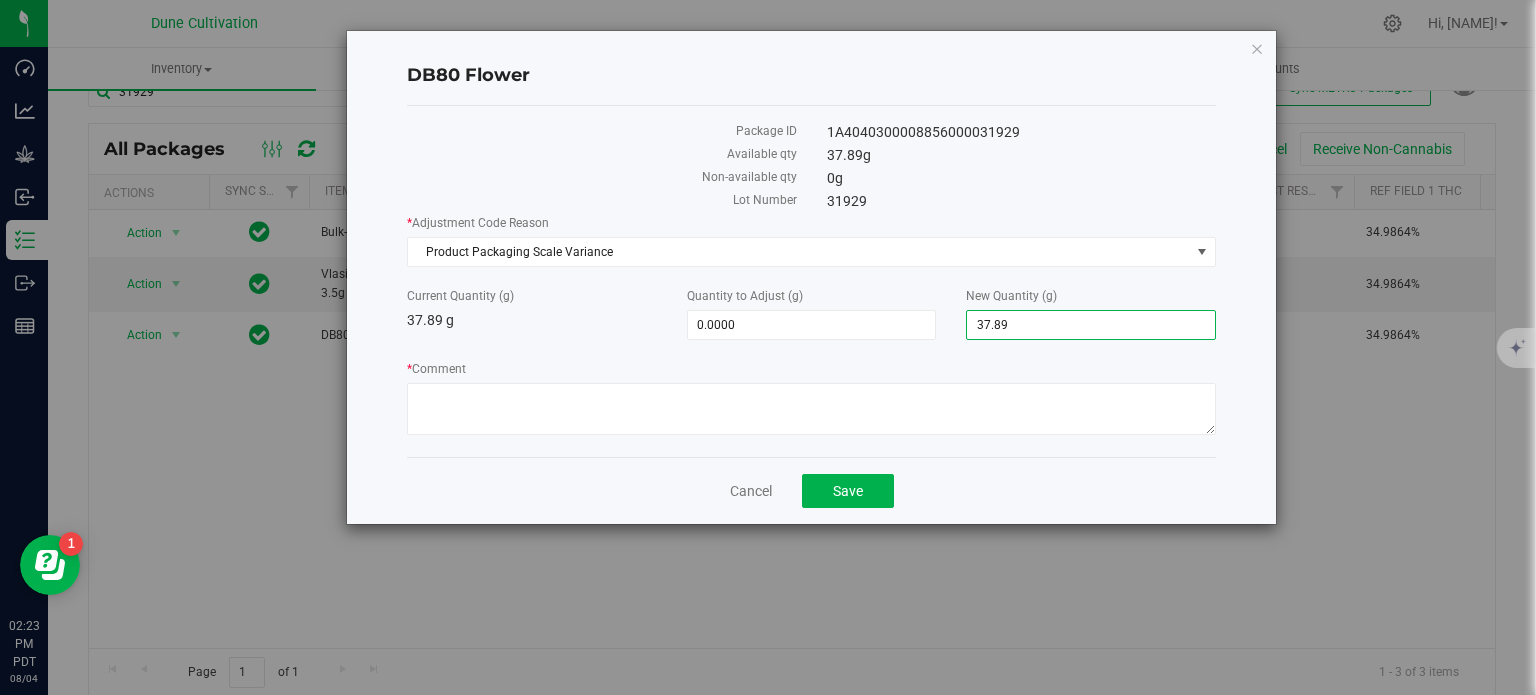 click on "37.89" at bounding box center [1091, 325] 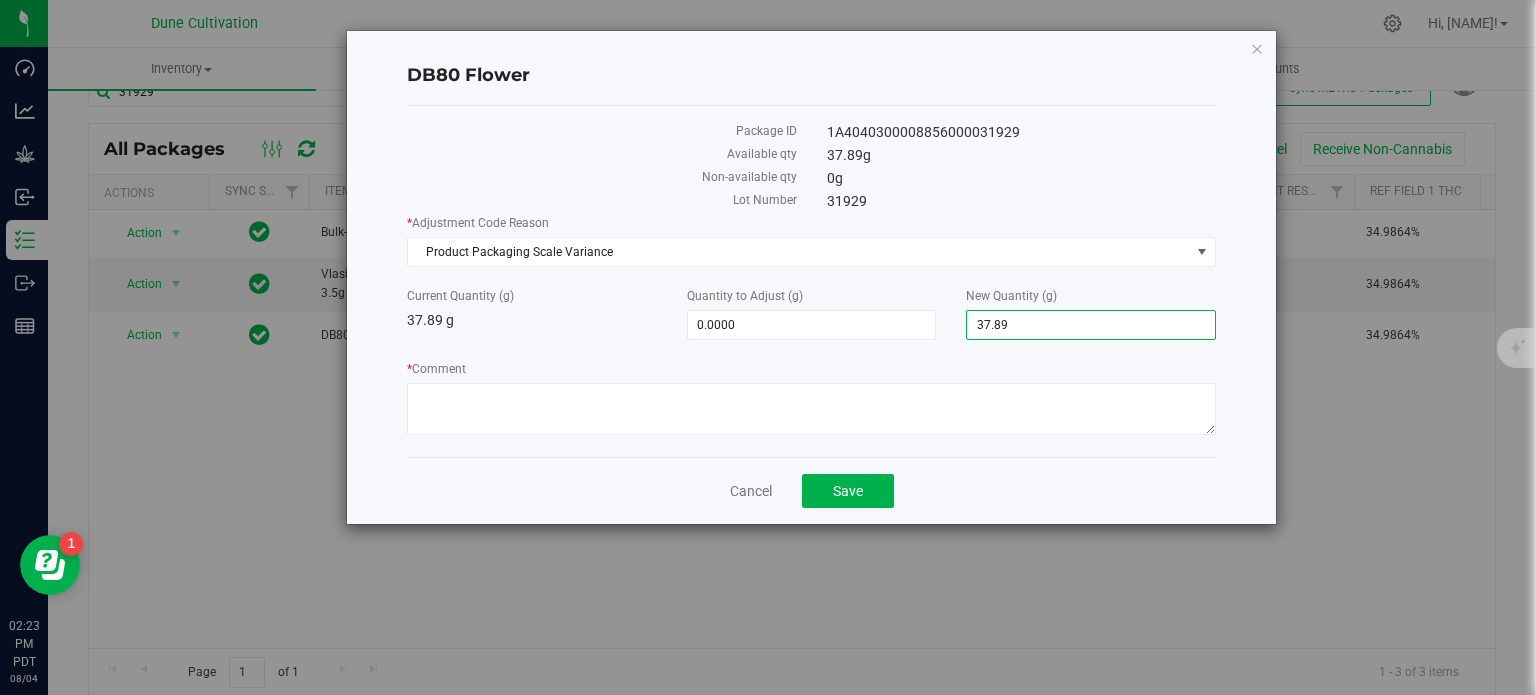 click on "37.89" at bounding box center (1091, 325) 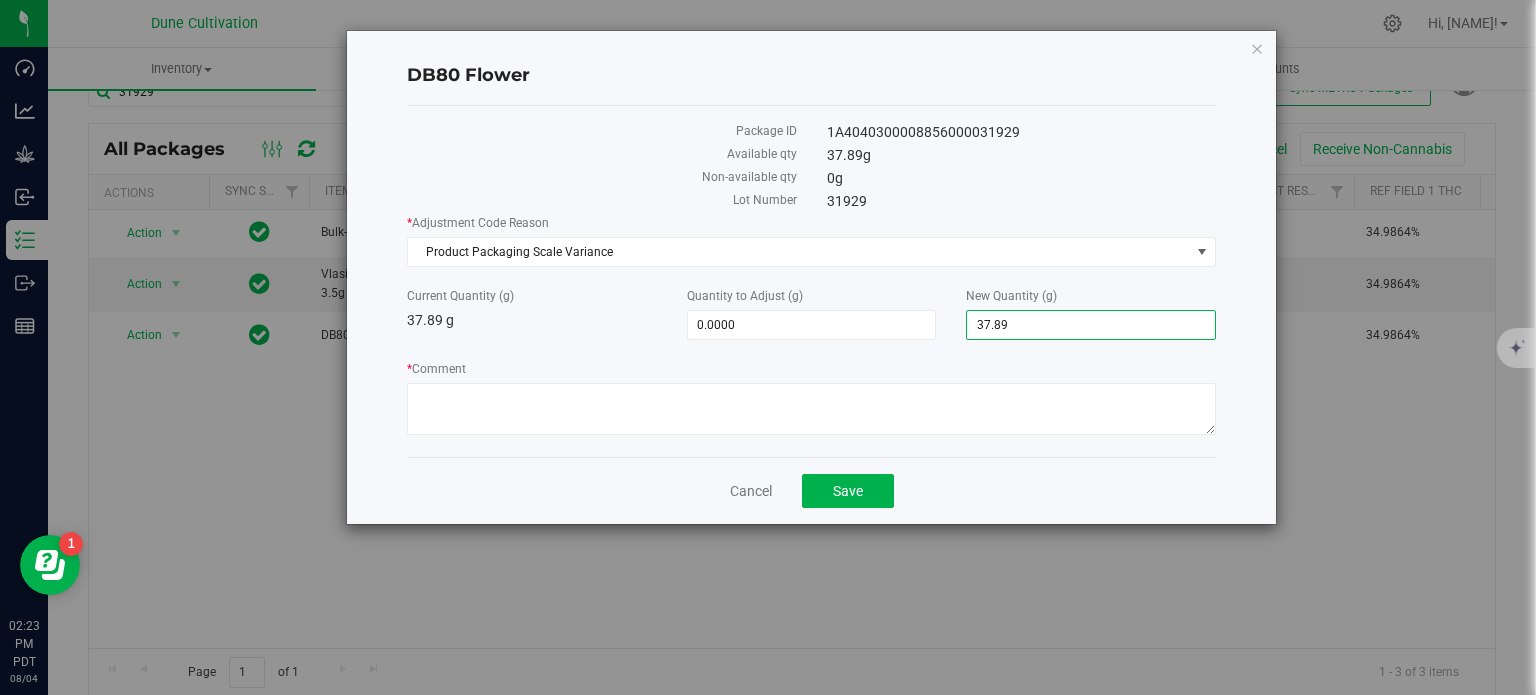click on "37.89" at bounding box center [1091, 325] 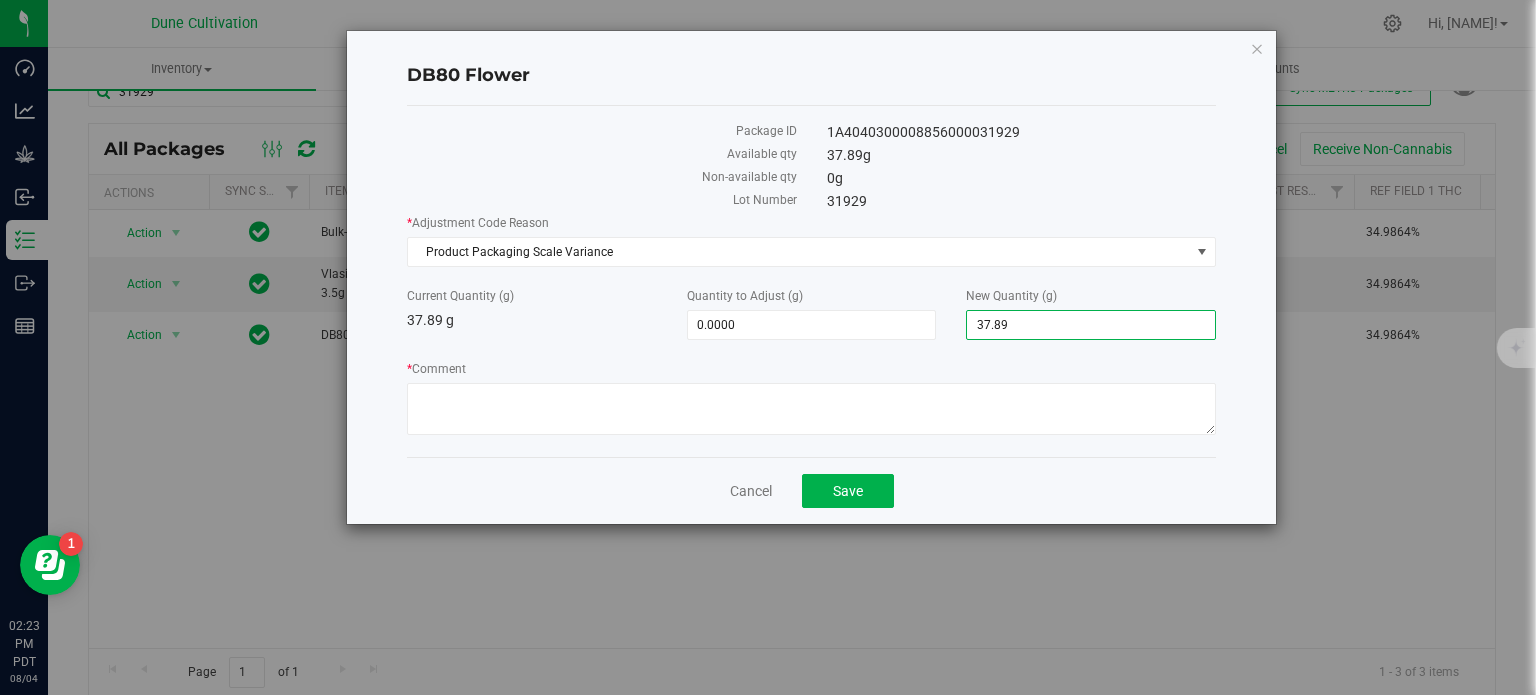 type on "0" 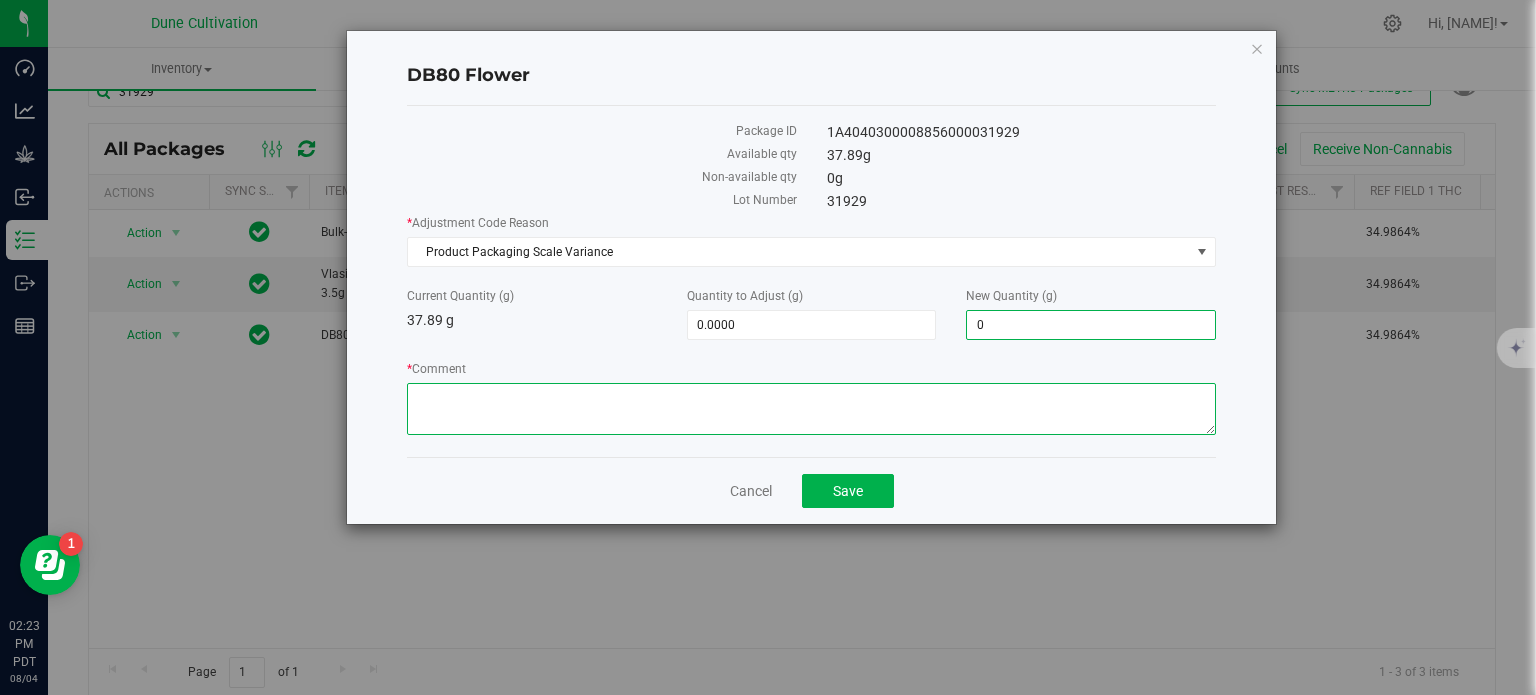 type on "-37.8900" 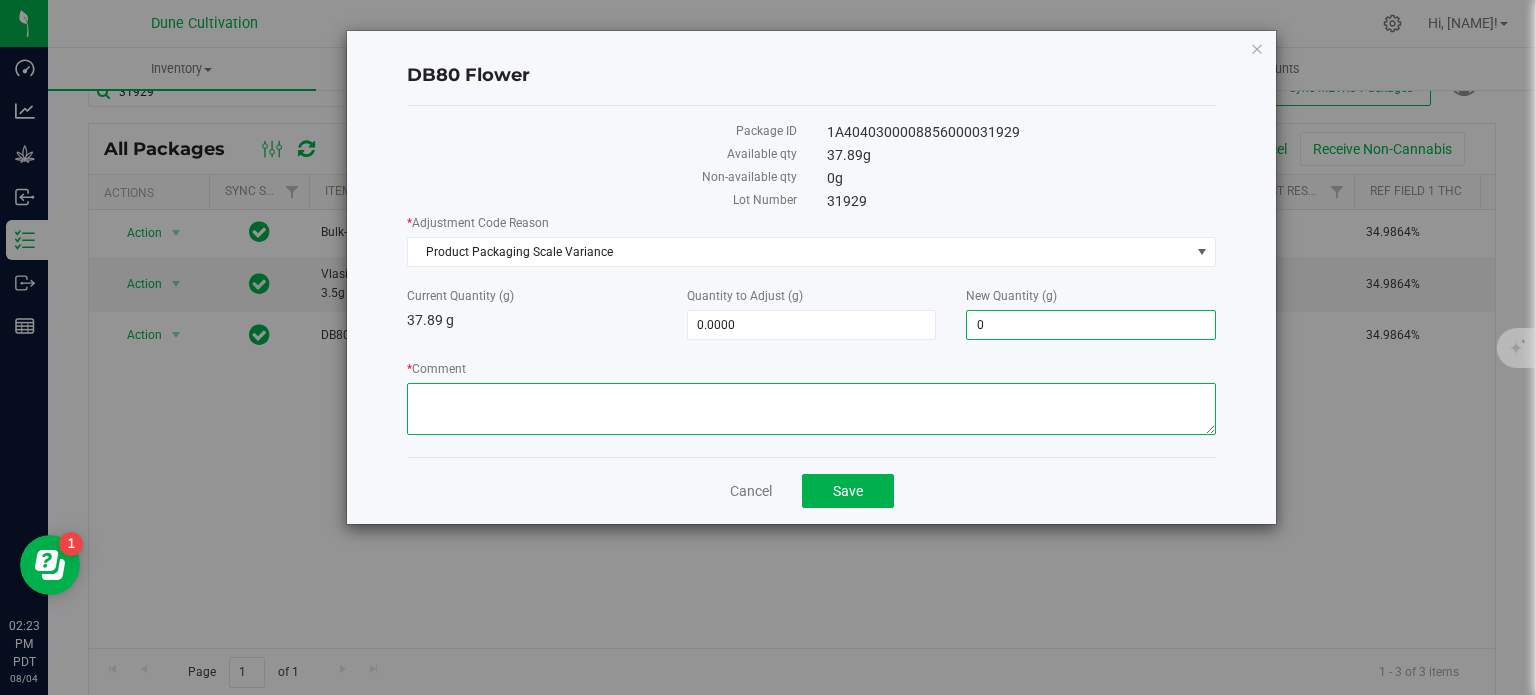 type on "0.0000" 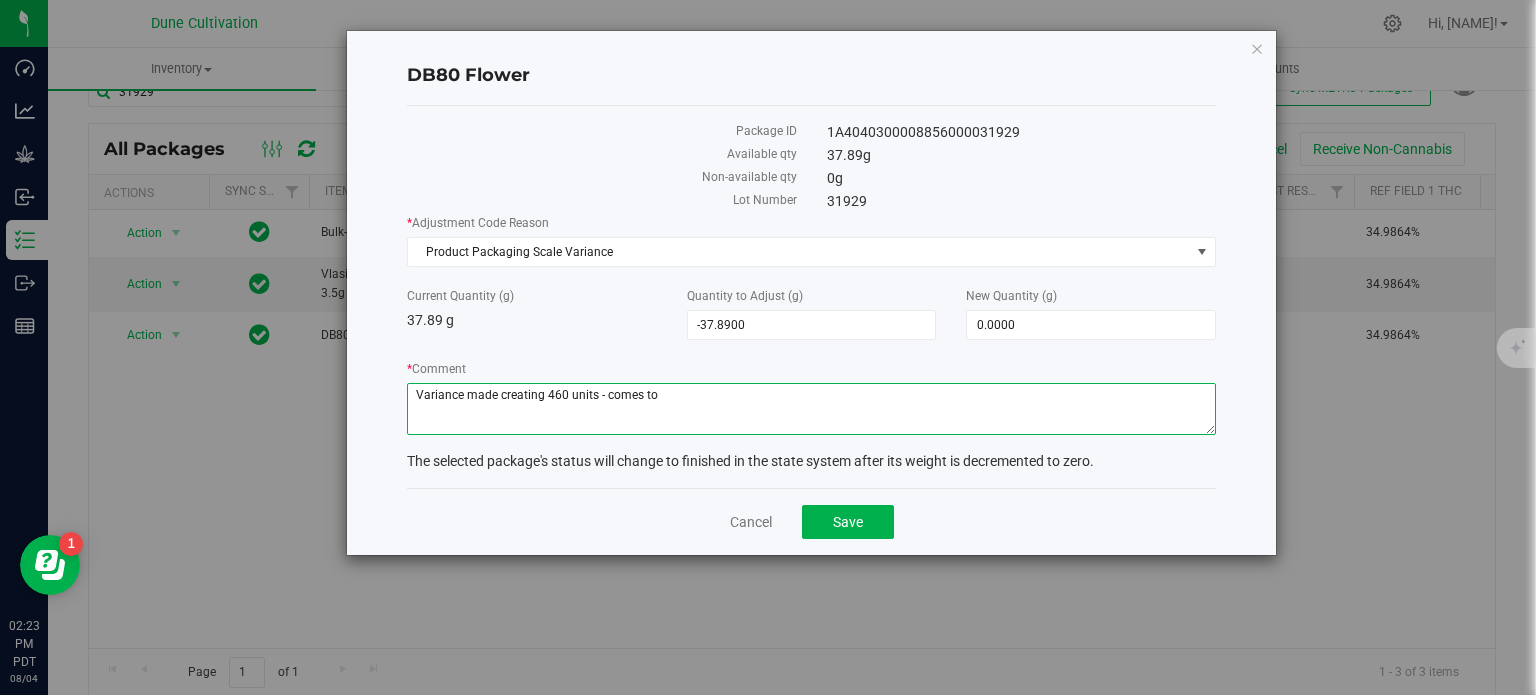 click on "*
Comment" at bounding box center (811, 409) 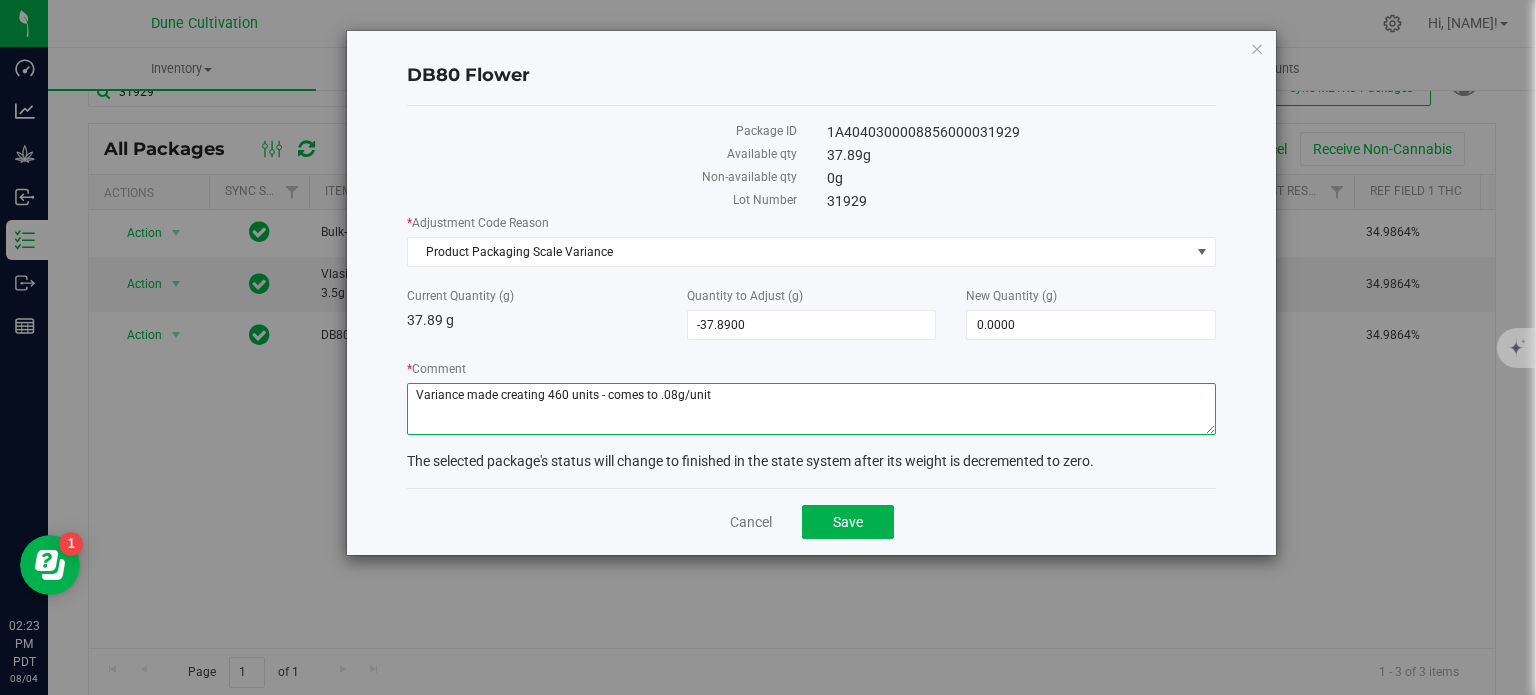 type on "Variance made creating 460 units - comes to .08g/unit" 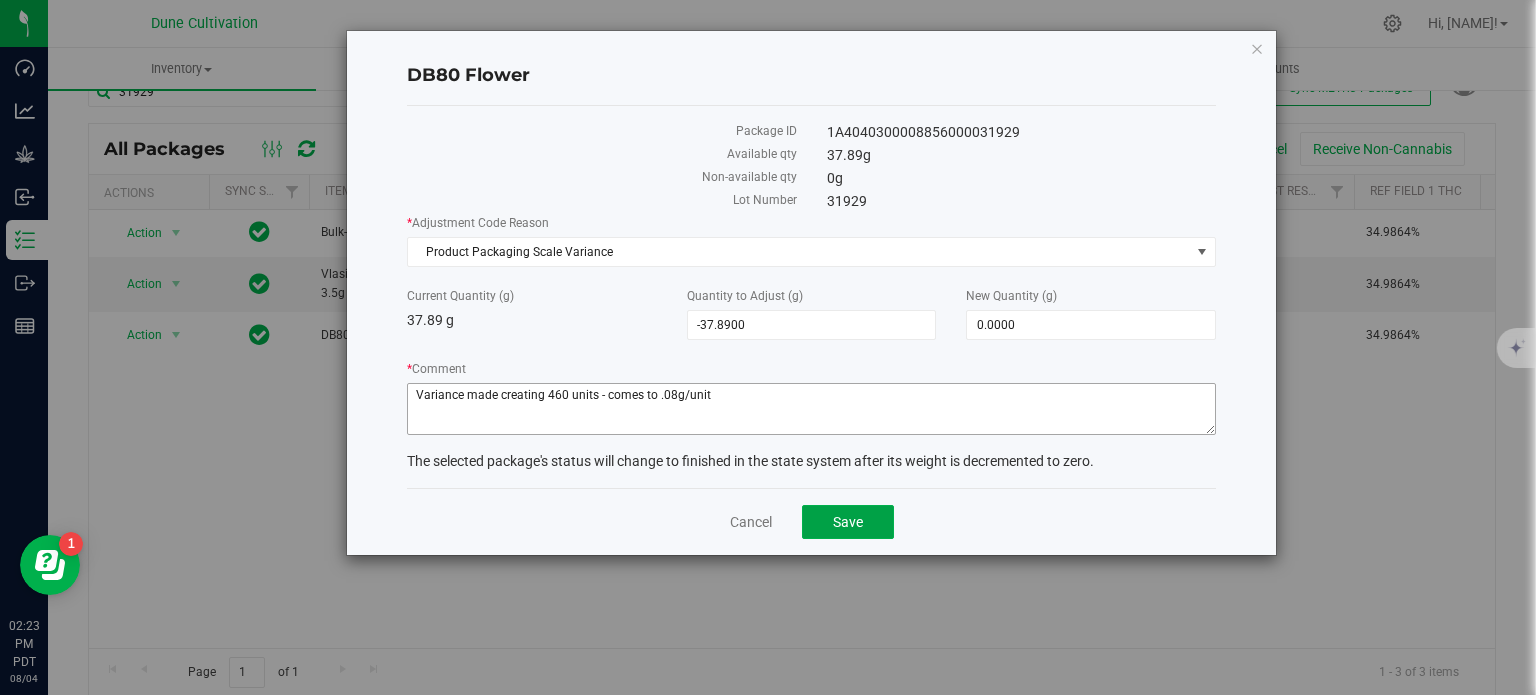 type 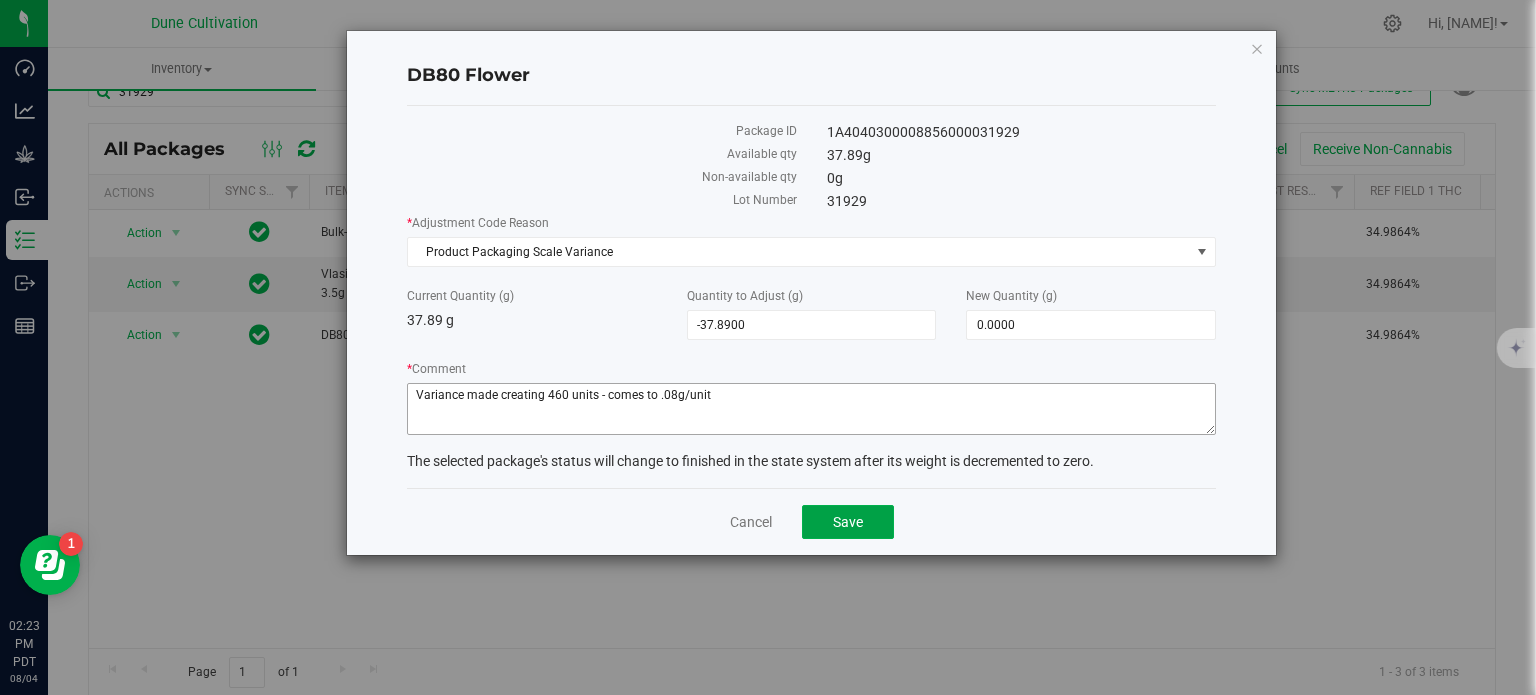 click on "Save" 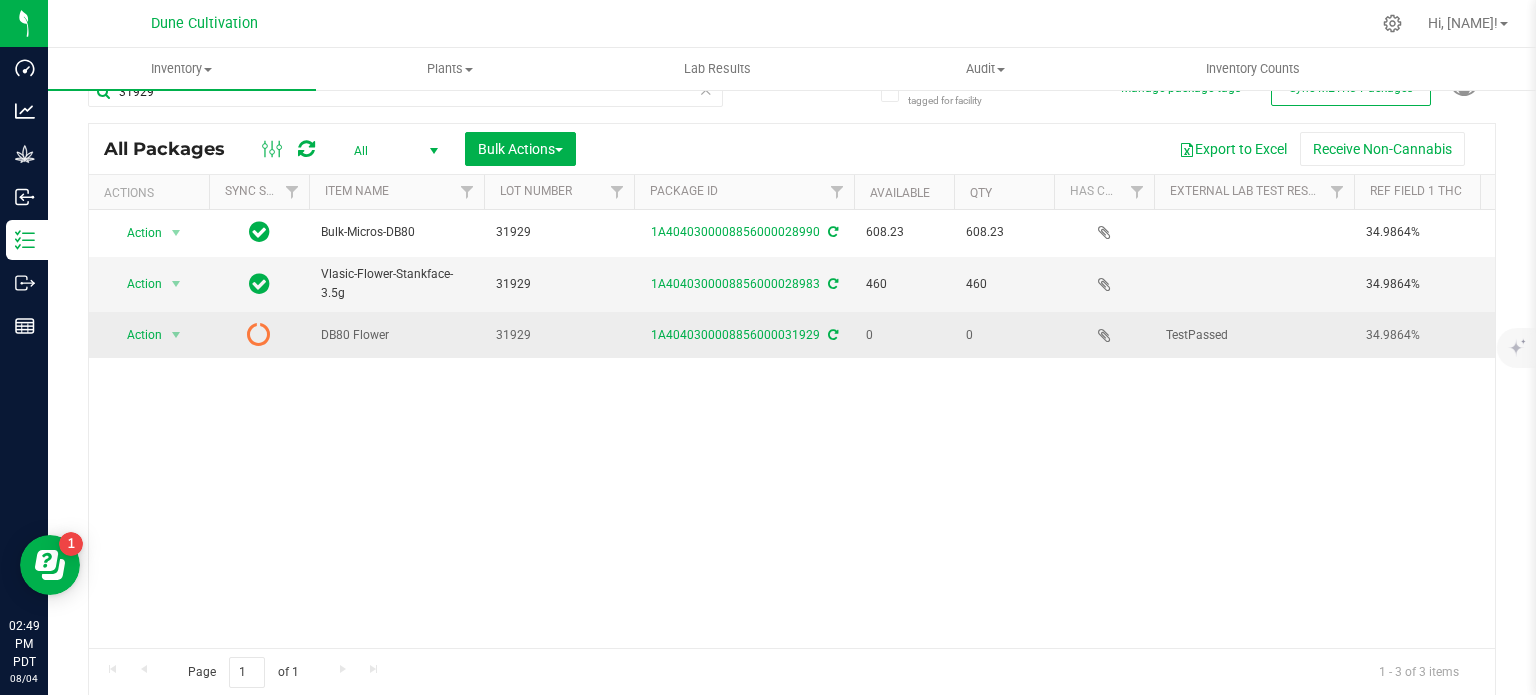 scroll, scrollTop: 0, scrollLeft: 0, axis: both 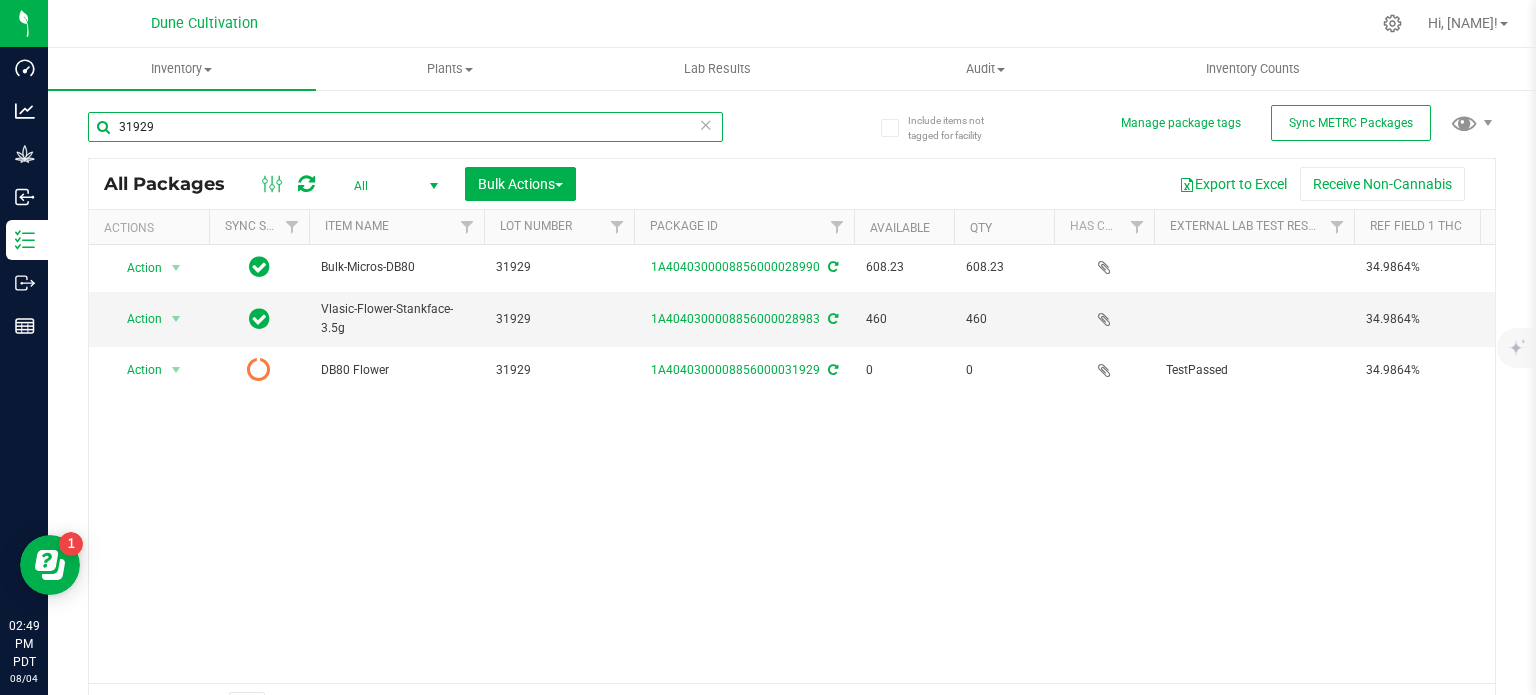 click on "31929" at bounding box center (405, 127) 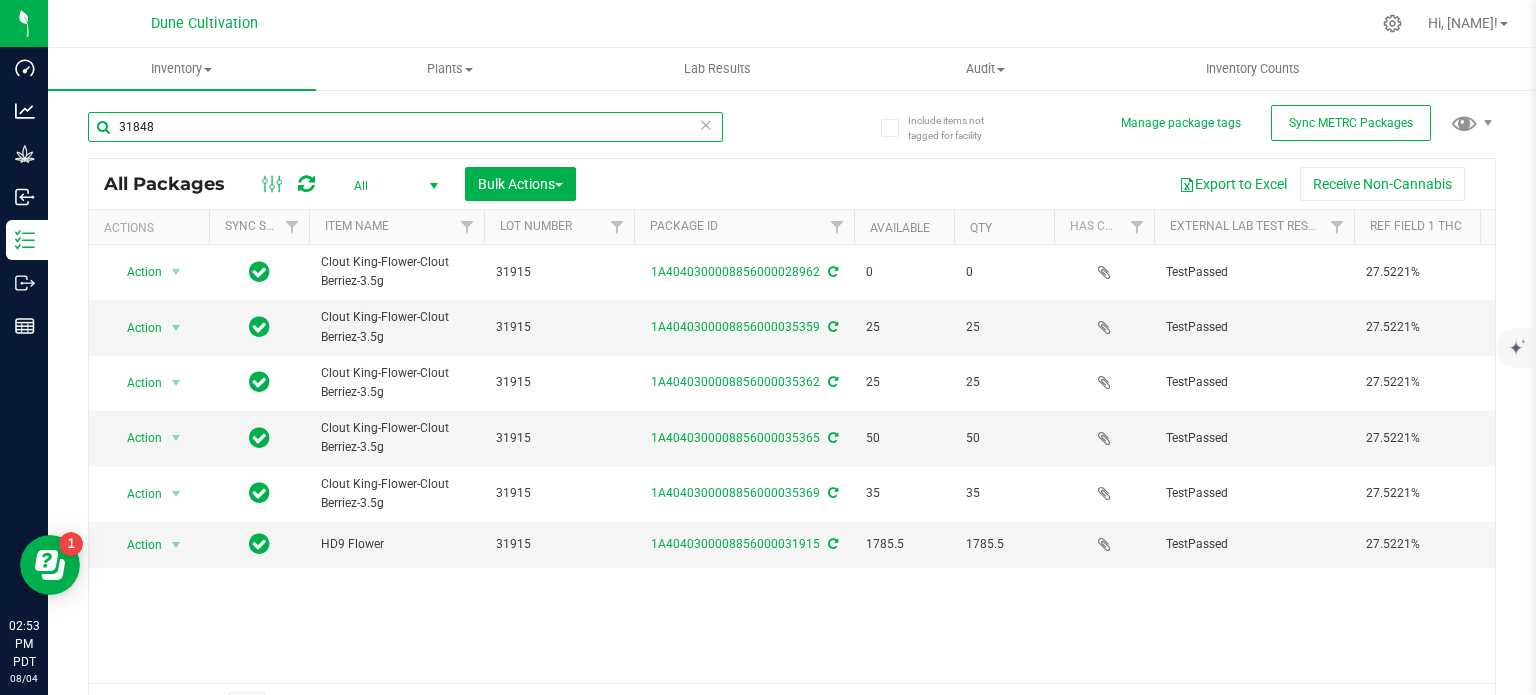type on "31848" 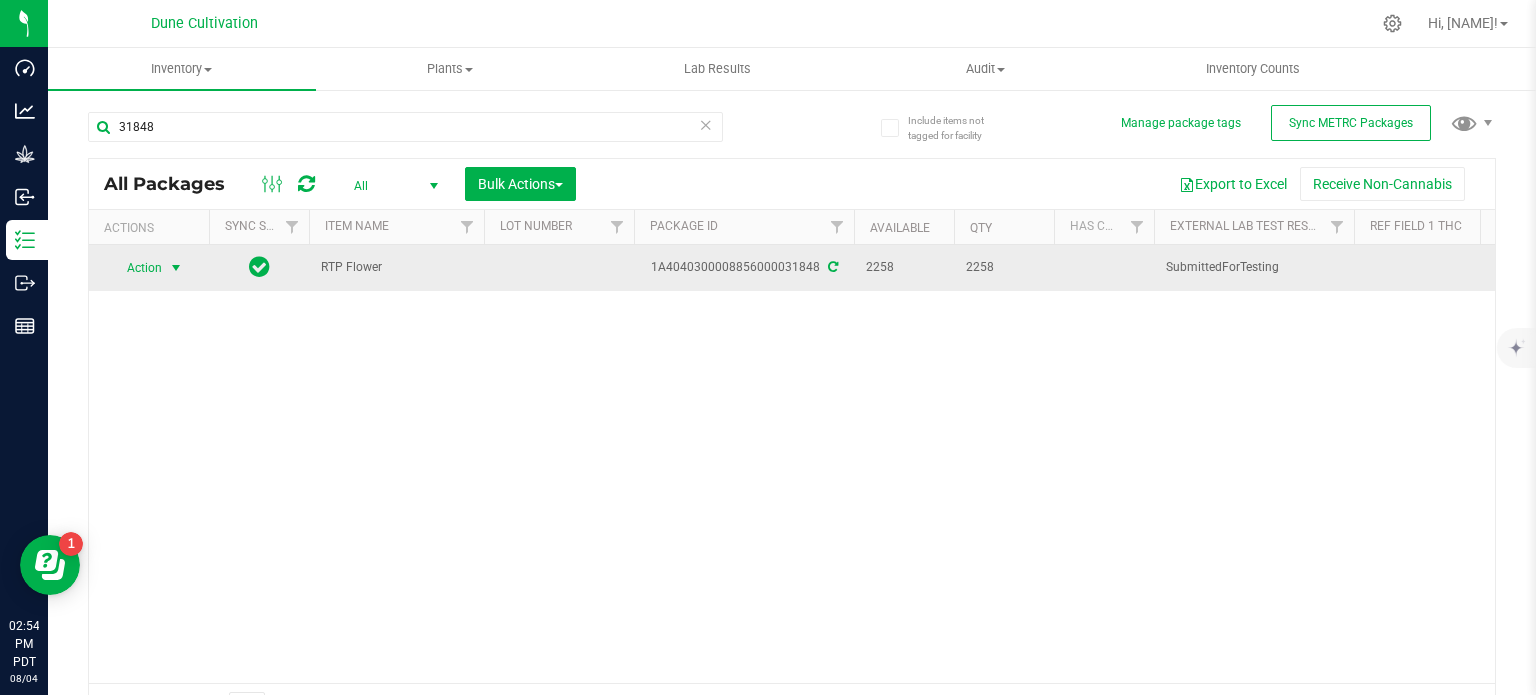click at bounding box center [176, 268] 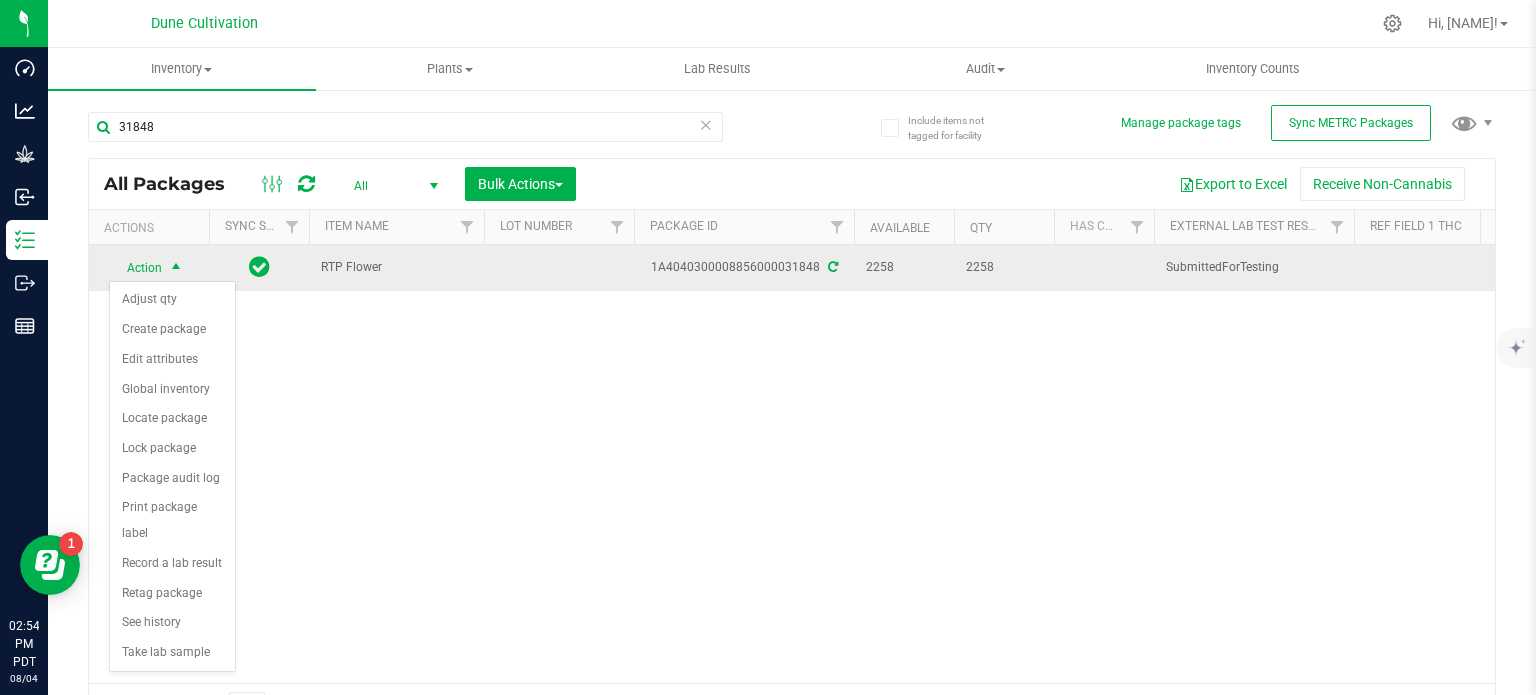 click at bounding box center [559, 268] 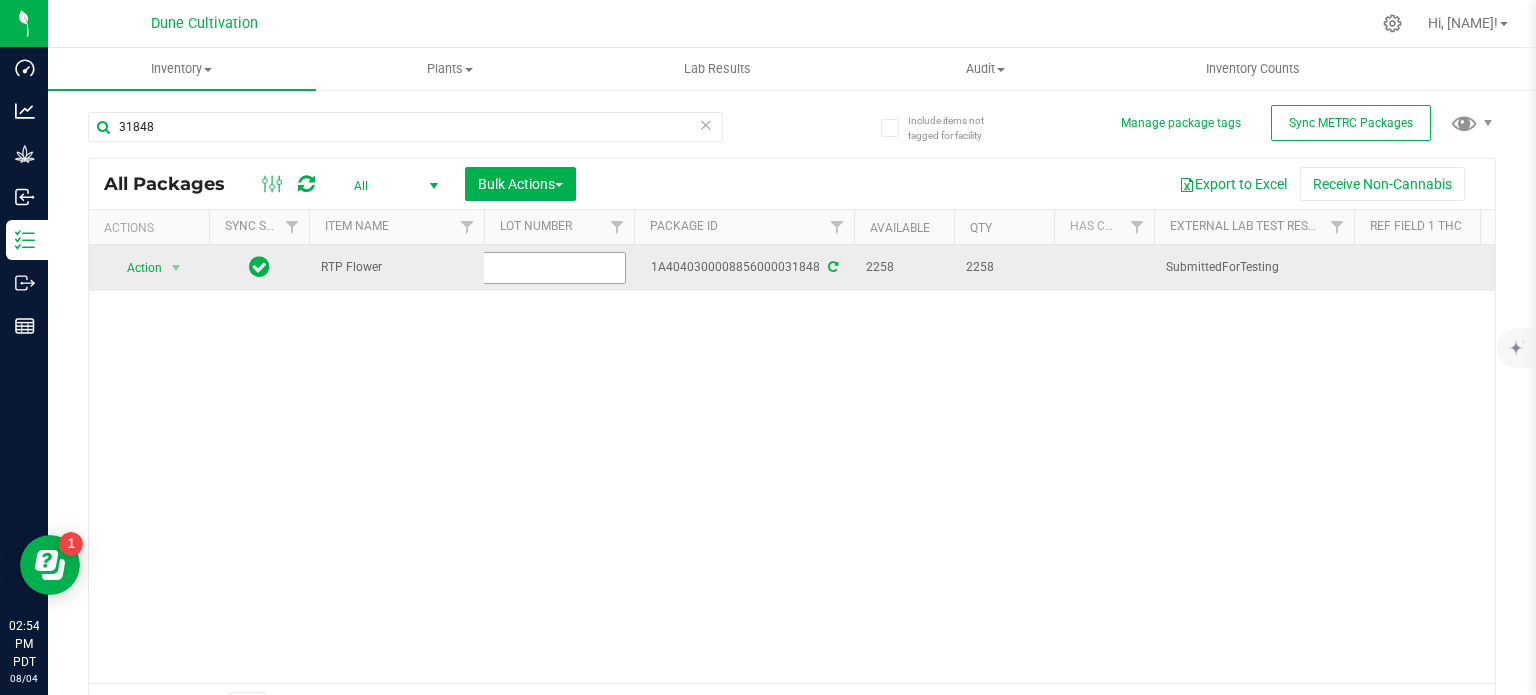 click at bounding box center (554, 267) 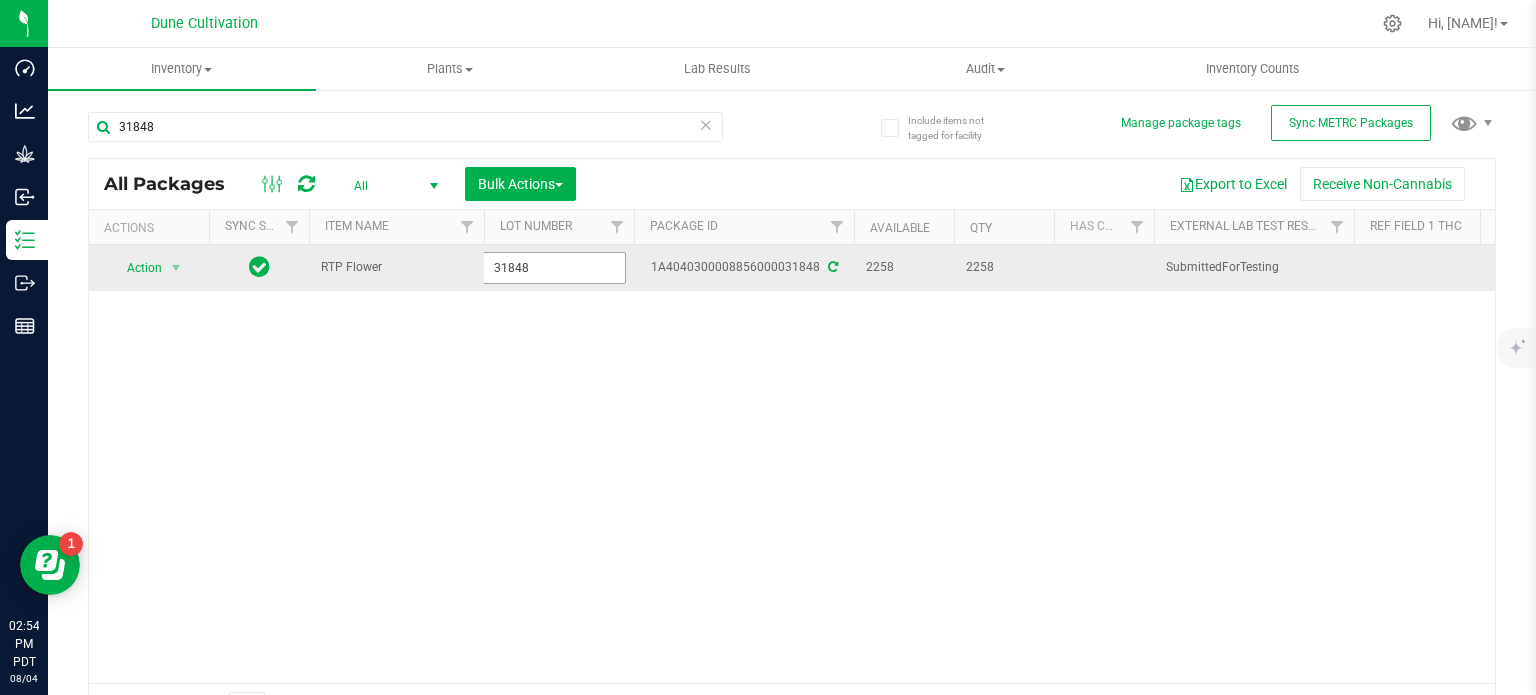 type on "31848" 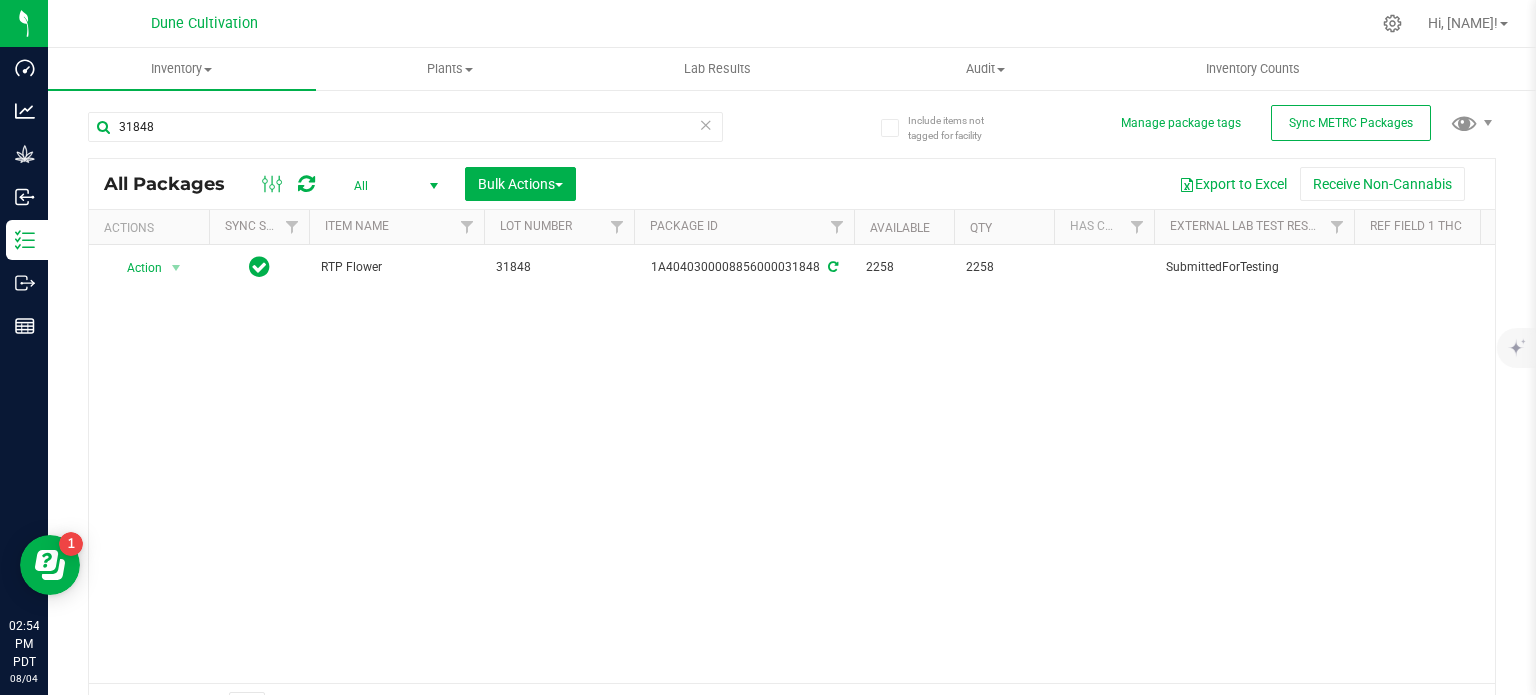 click on "Action Action Adjust qty Create package Edit attributes Global inventory Locate package Lock package Package audit log Print package label Record a lab result Retag package See history Take lab sample
RTP Flower
[NUMBER]
[ID]
[NUMBER]
[NUMBER]
SubmittedForTesting
Created
RTP
Gram
Finished Product Vault
1.1281.1303.2548.0
Jul 30, 2025 05:00:00 PDT" at bounding box center (792, 464) 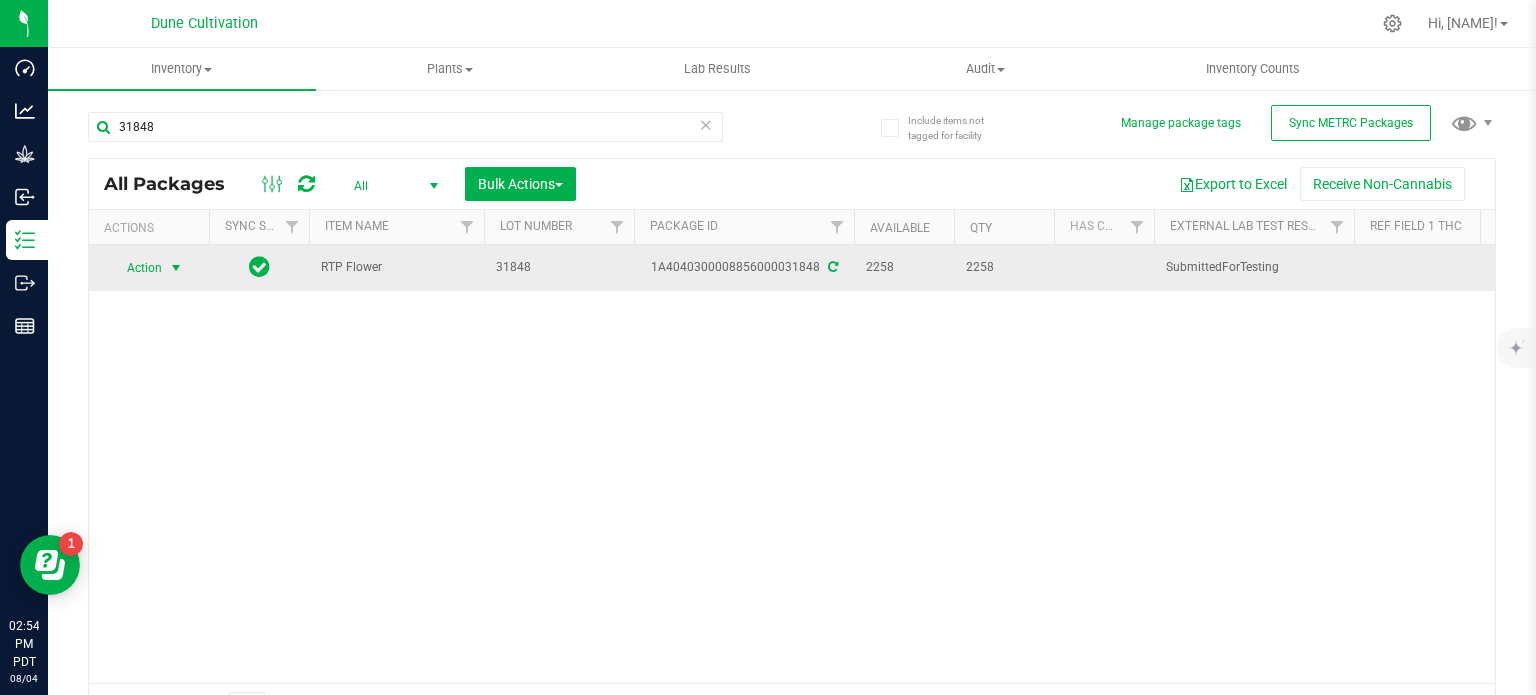click at bounding box center [176, 268] 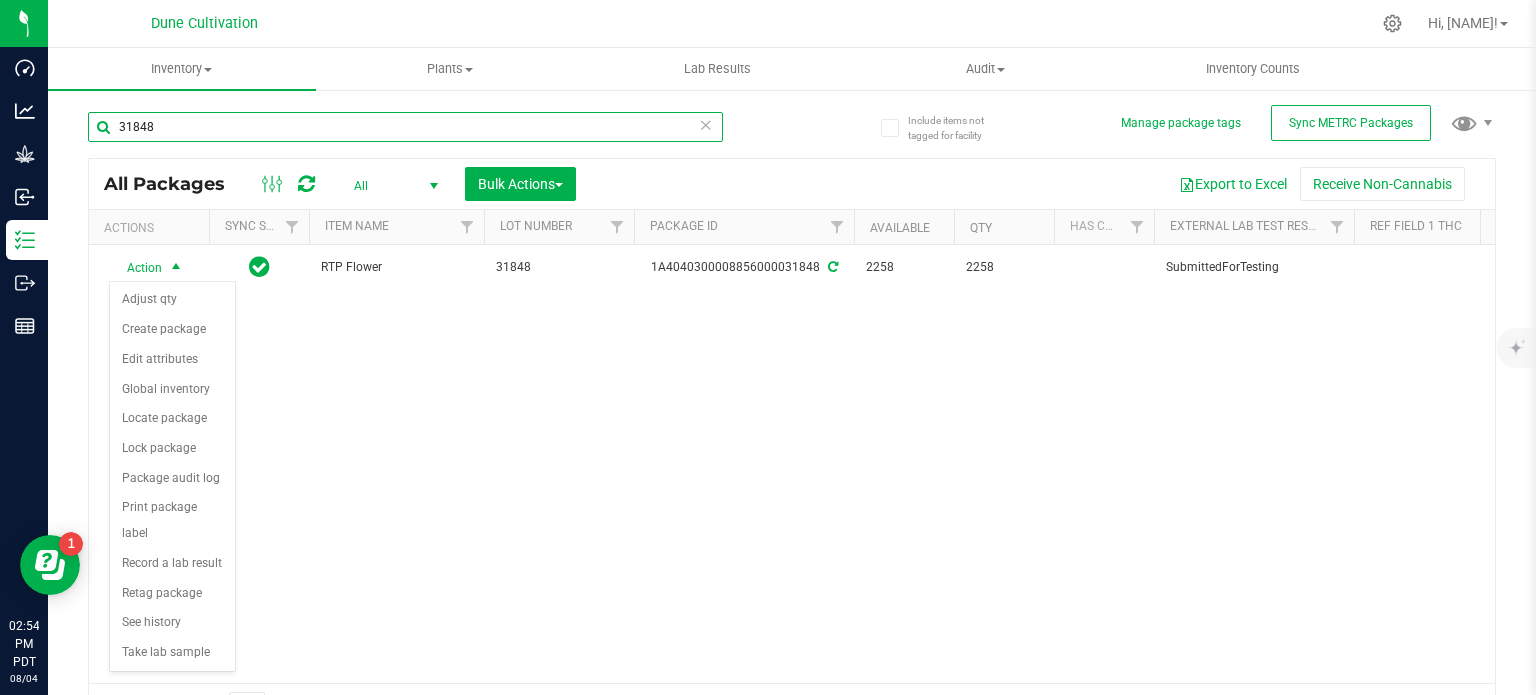 click on "31848" at bounding box center (405, 127) 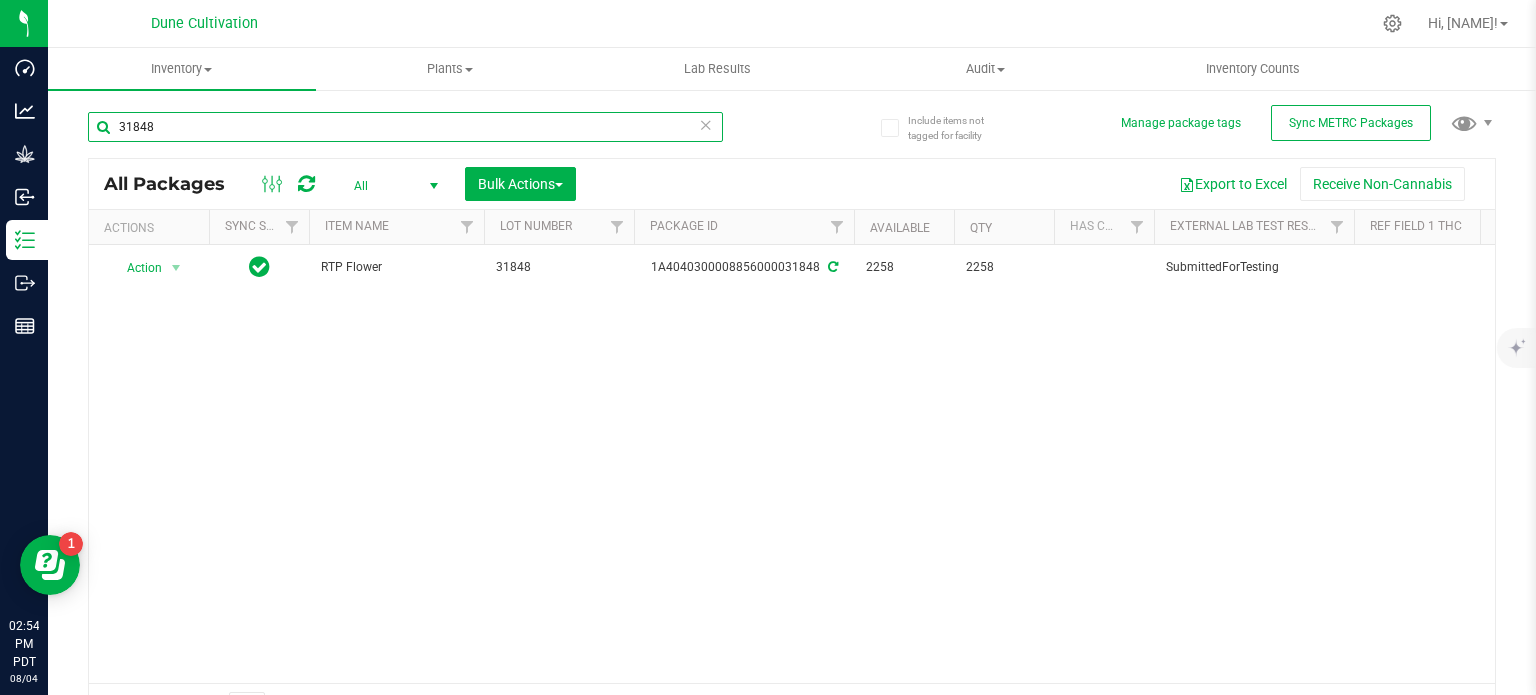 click on "31848" at bounding box center [405, 127] 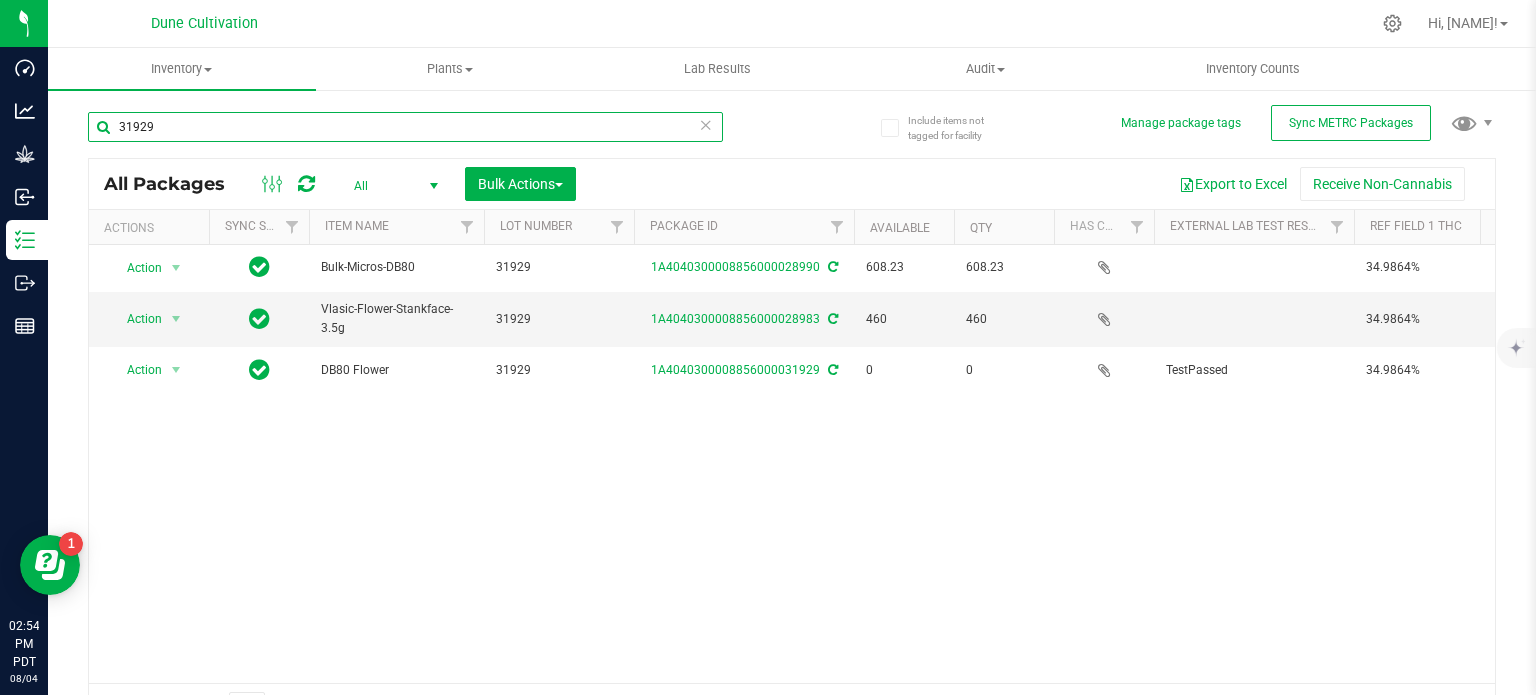 click on "31929" at bounding box center [405, 127] 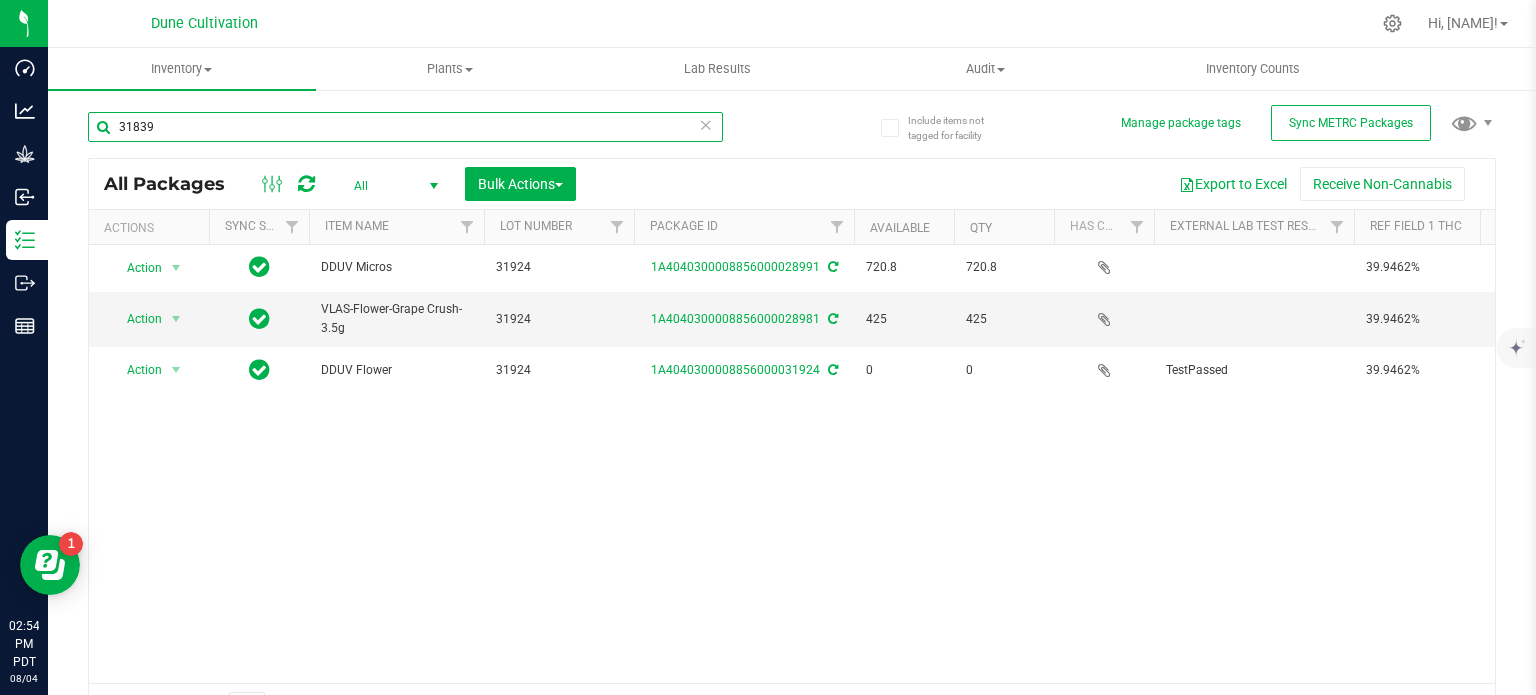 type on "31839" 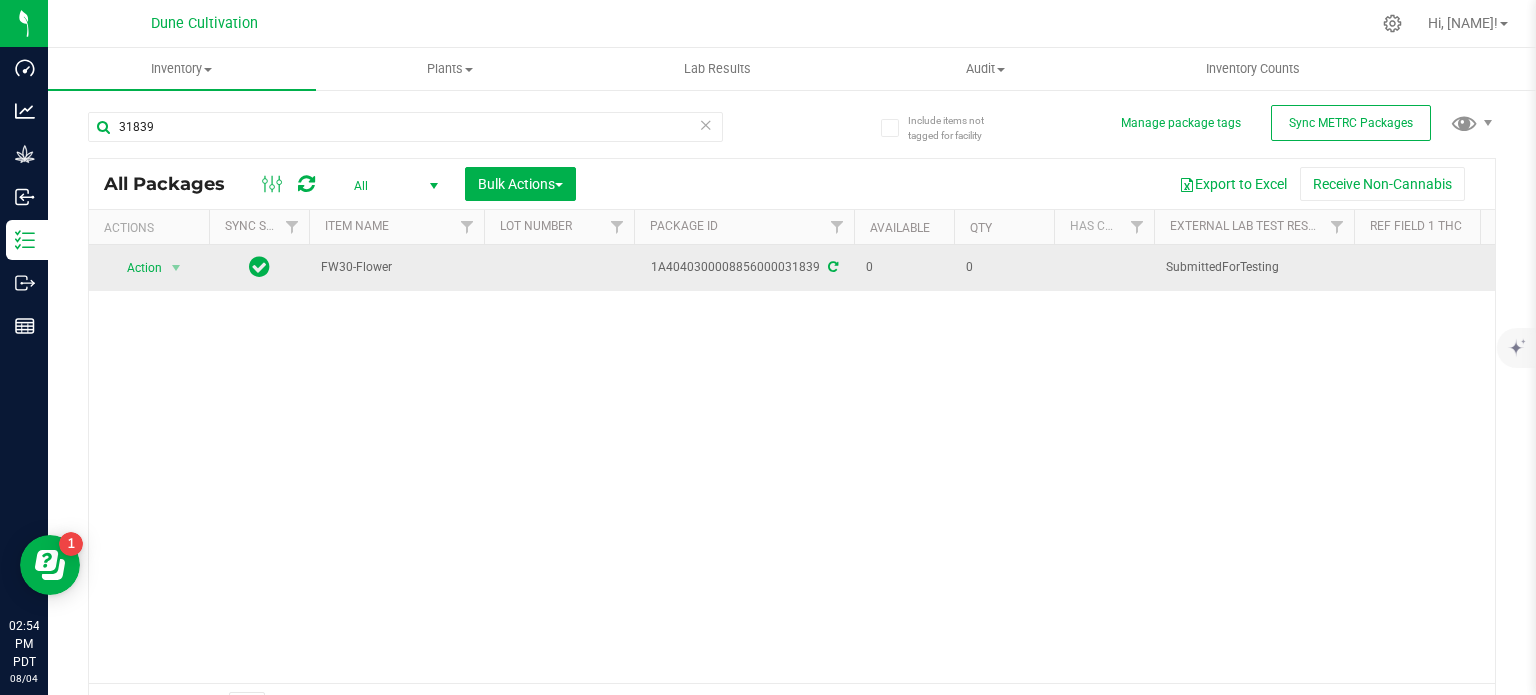 click at bounding box center [559, 268] 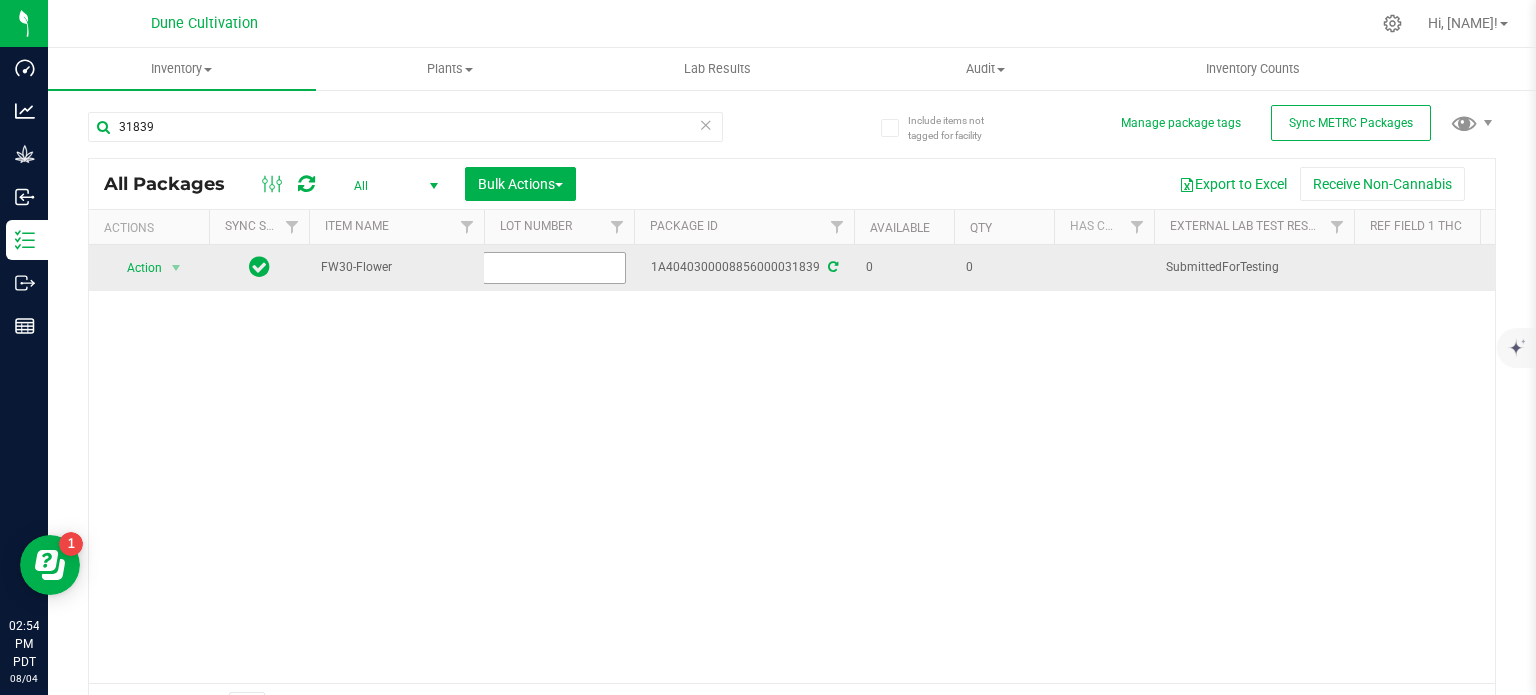 click at bounding box center [554, 267] 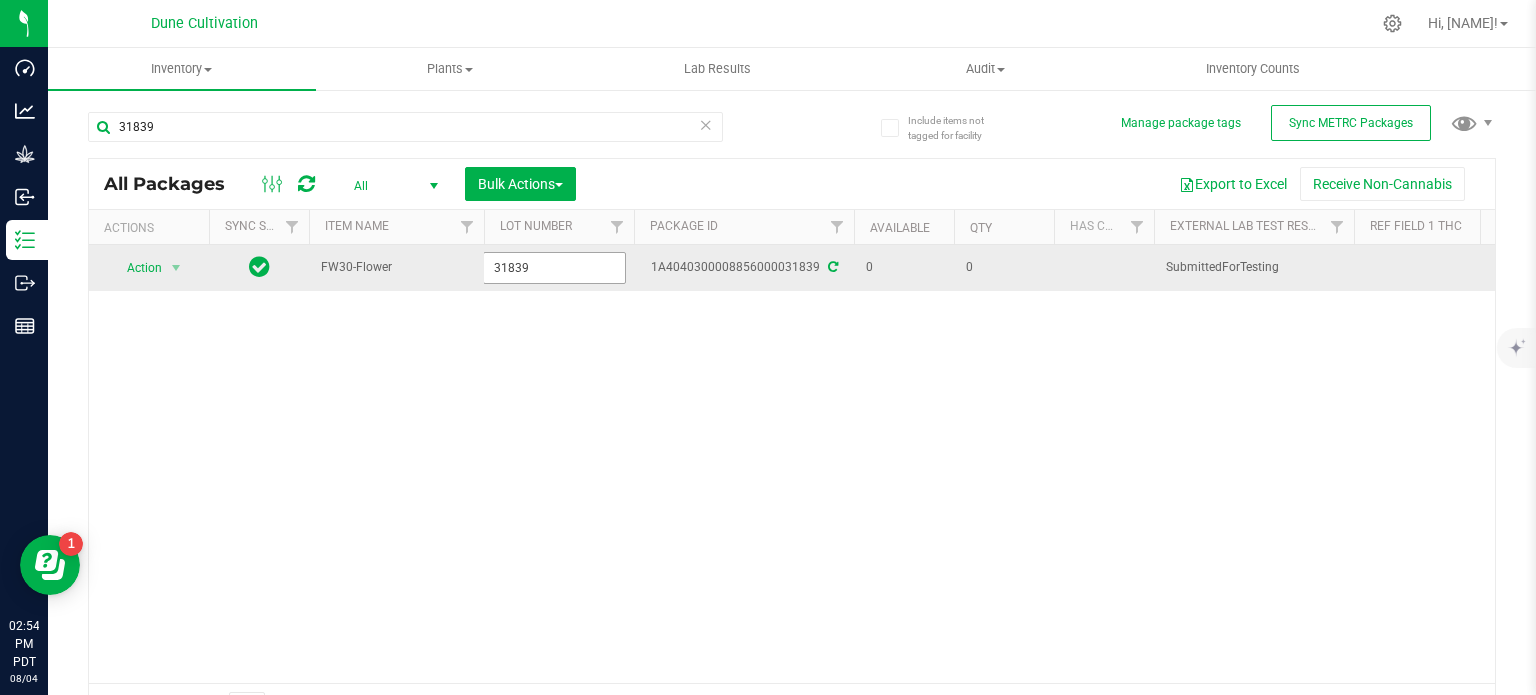 type on "31839" 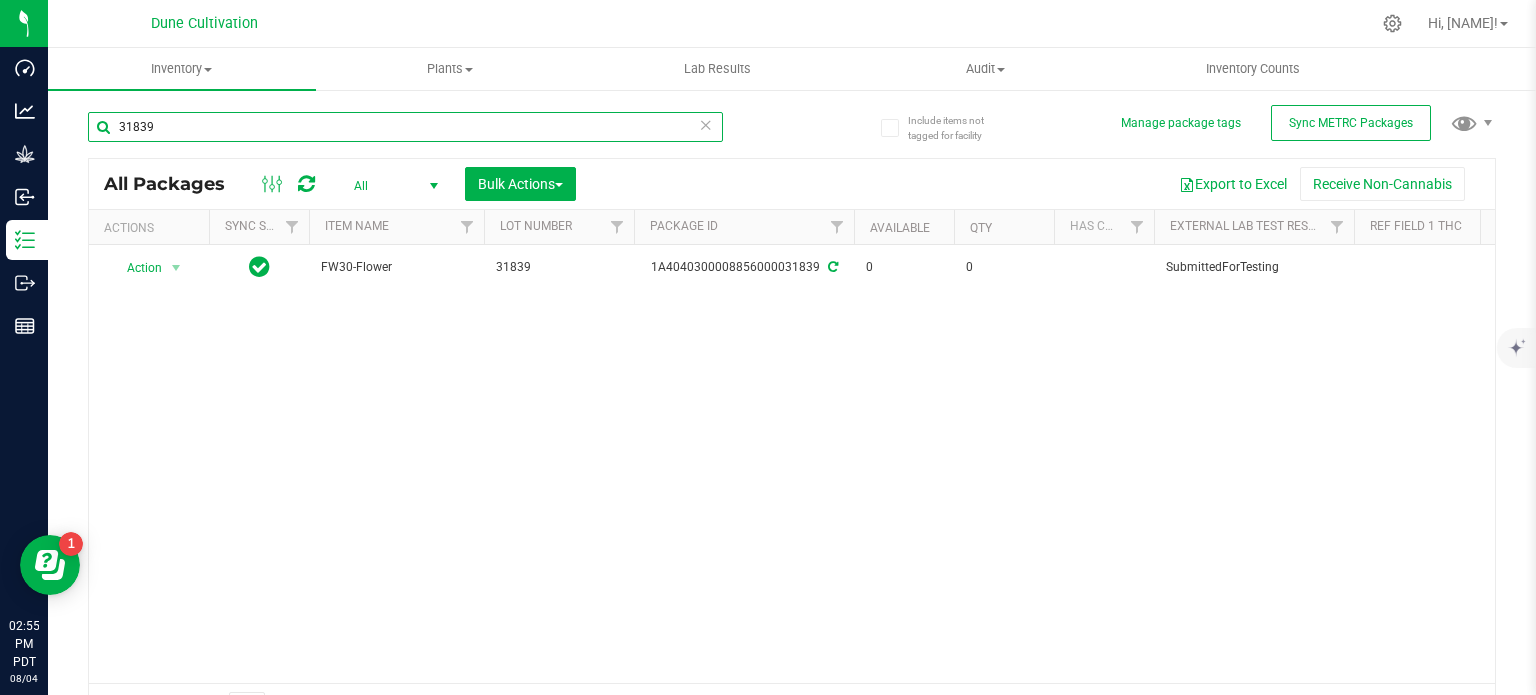 click on "31839" at bounding box center (405, 127) 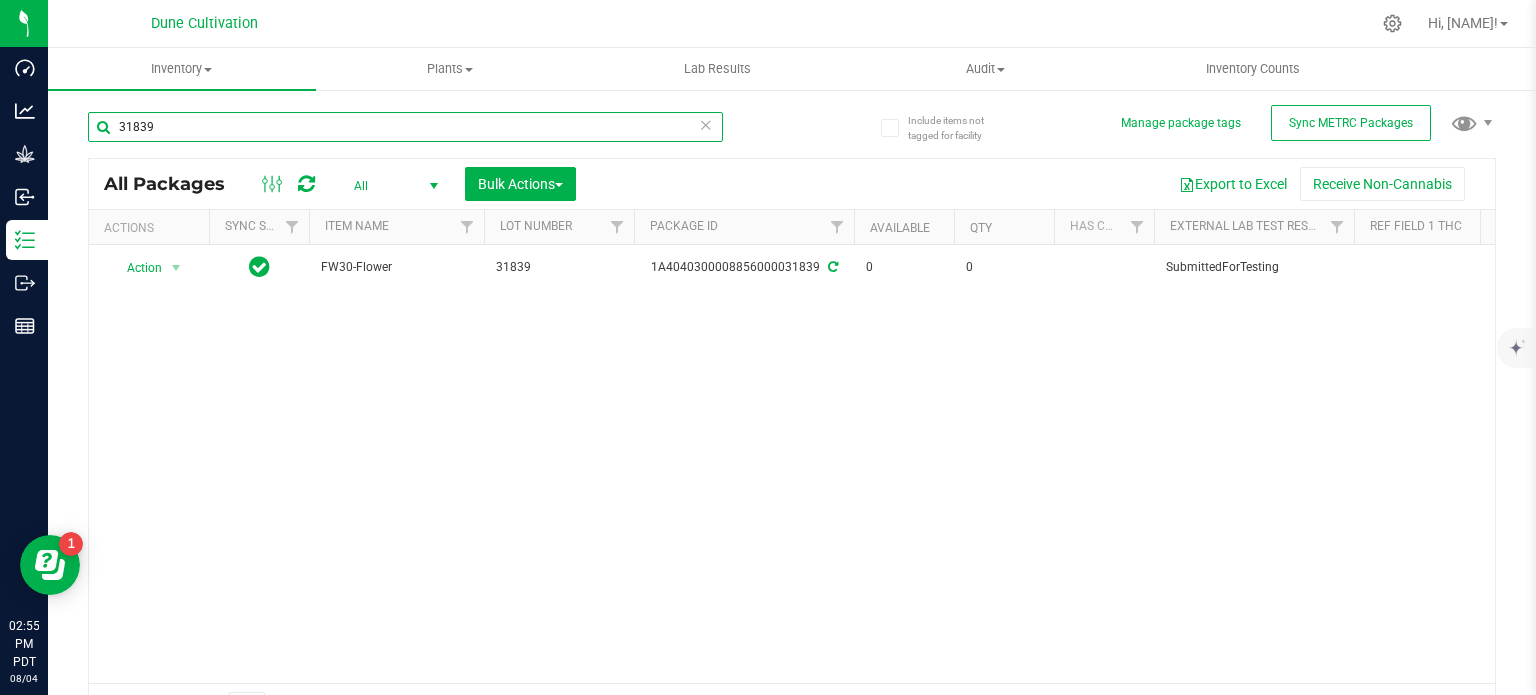 click on "31839" at bounding box center [405, 127] 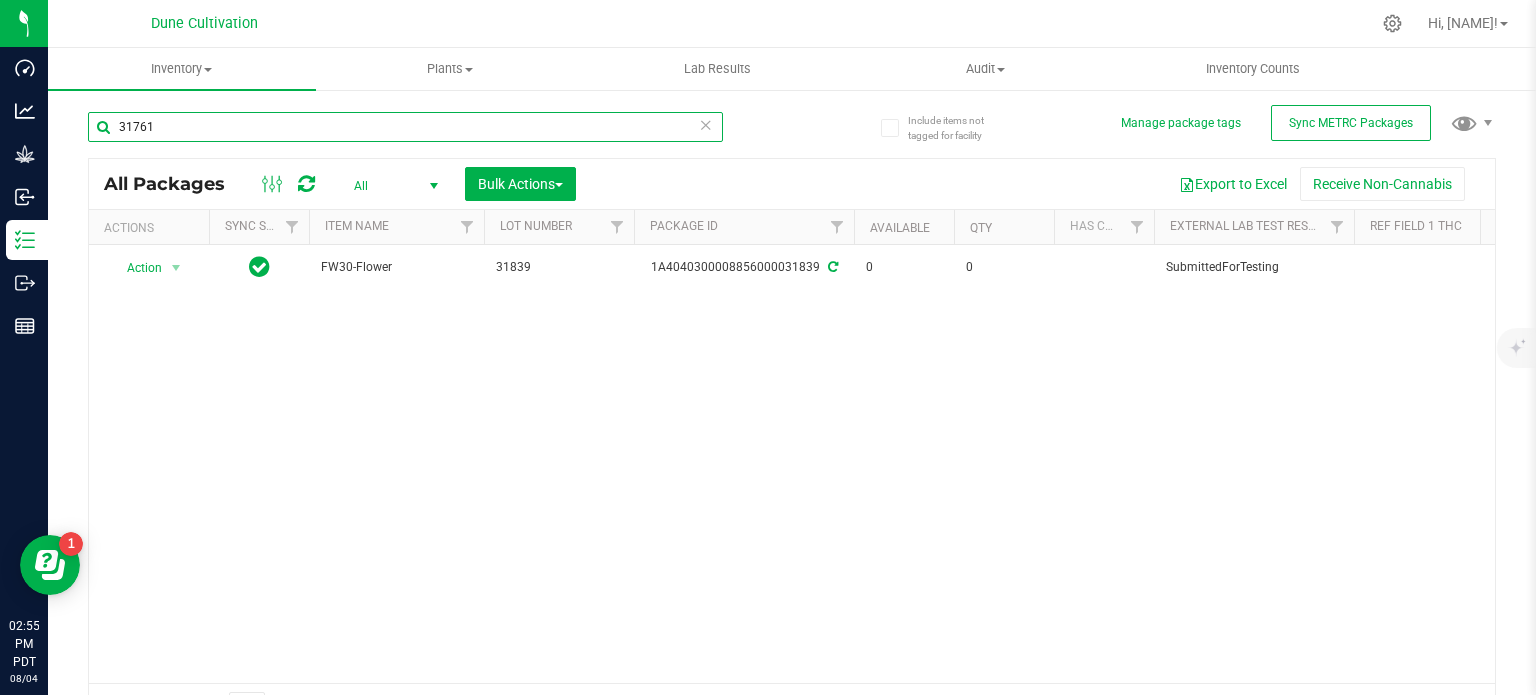 type on "31761" 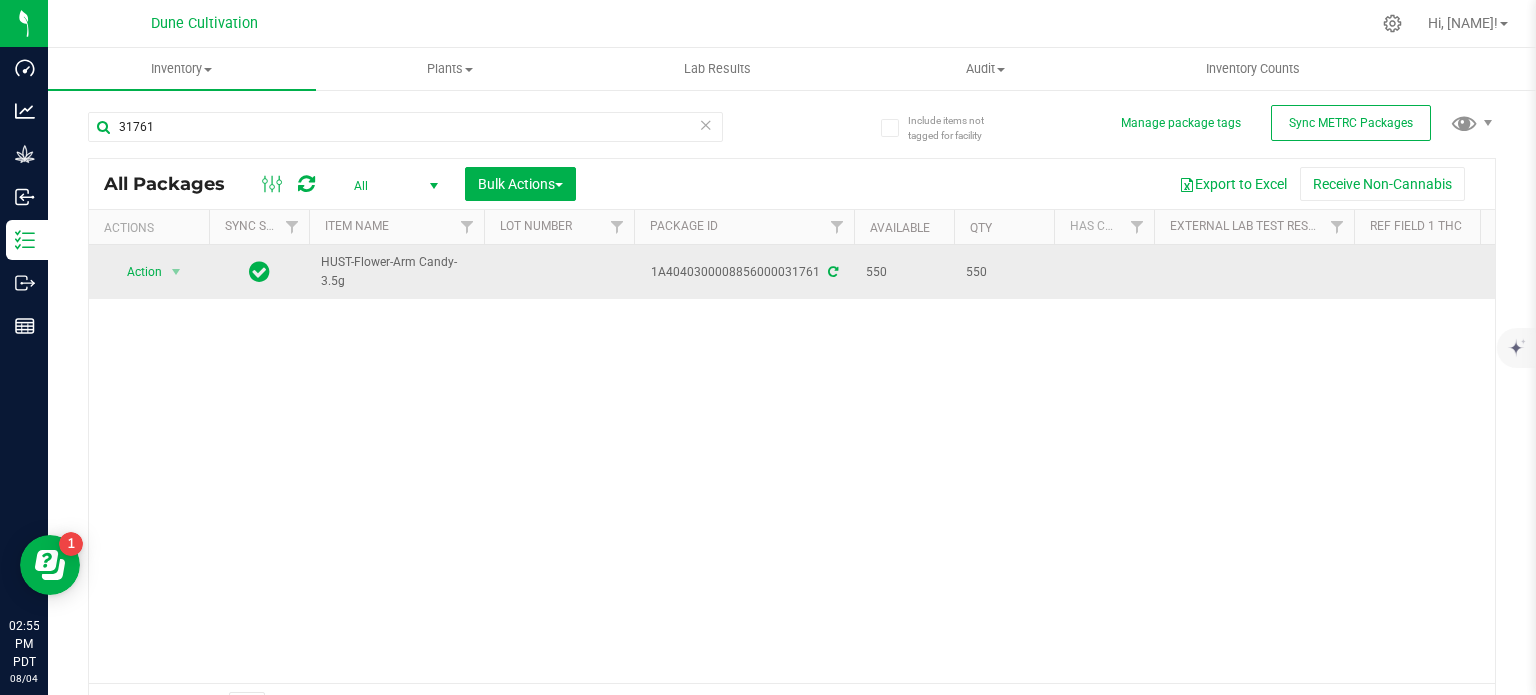 click at bounding box center (559, 272) 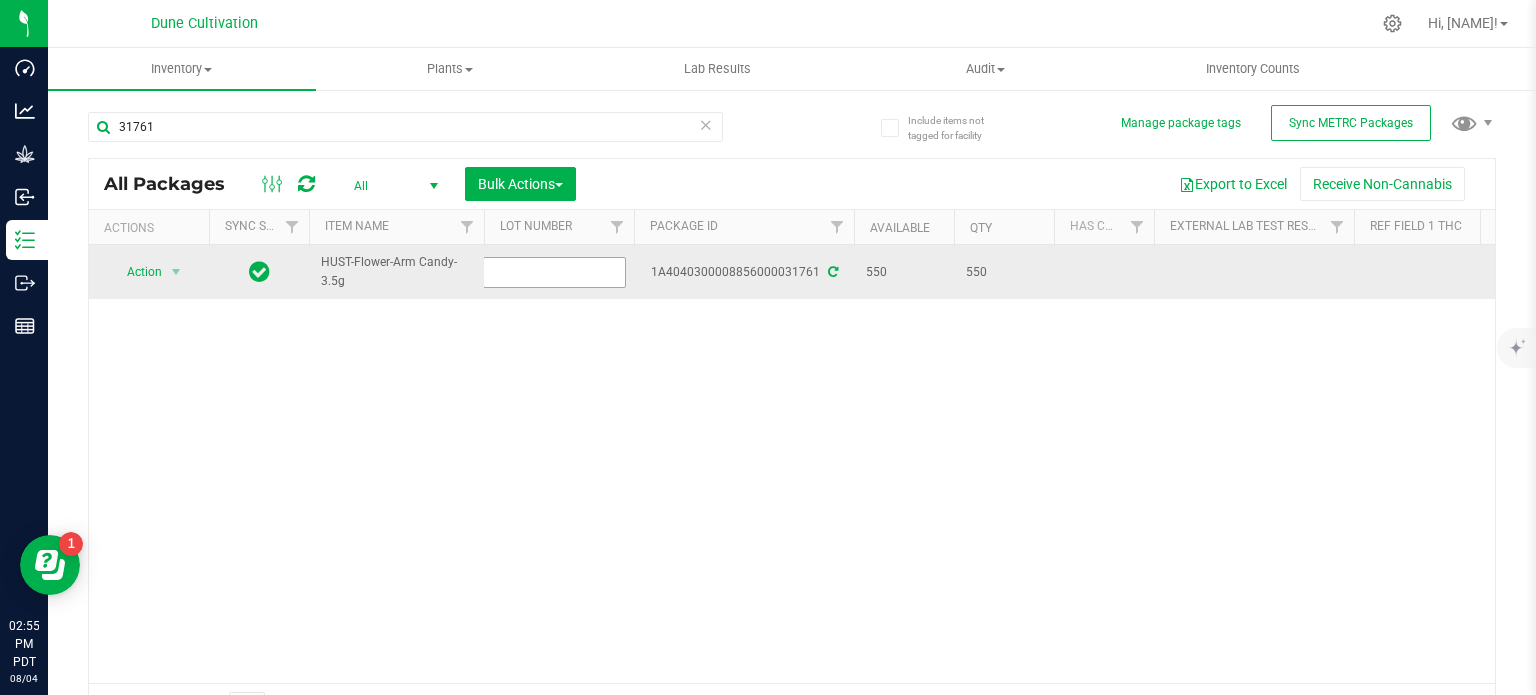 click at bounding box center [554, 272] 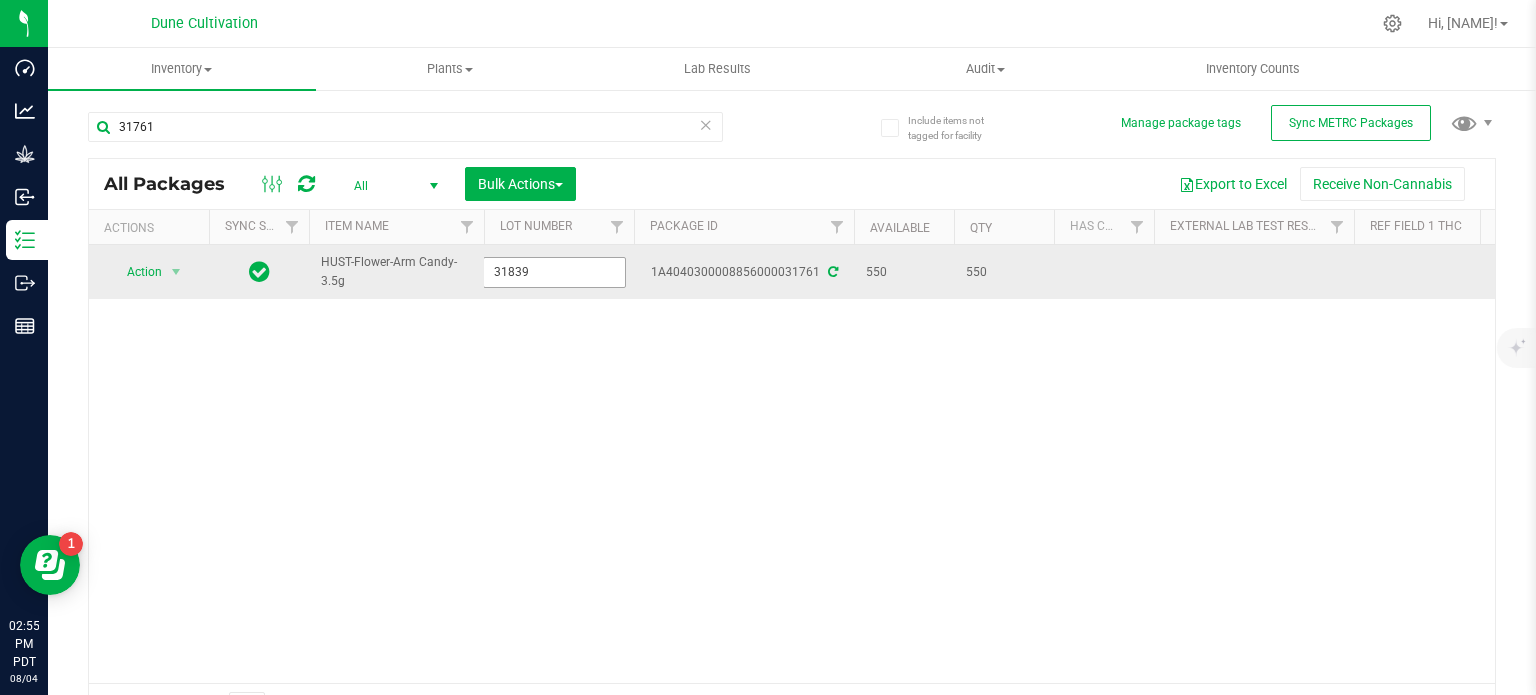 type on "31839" 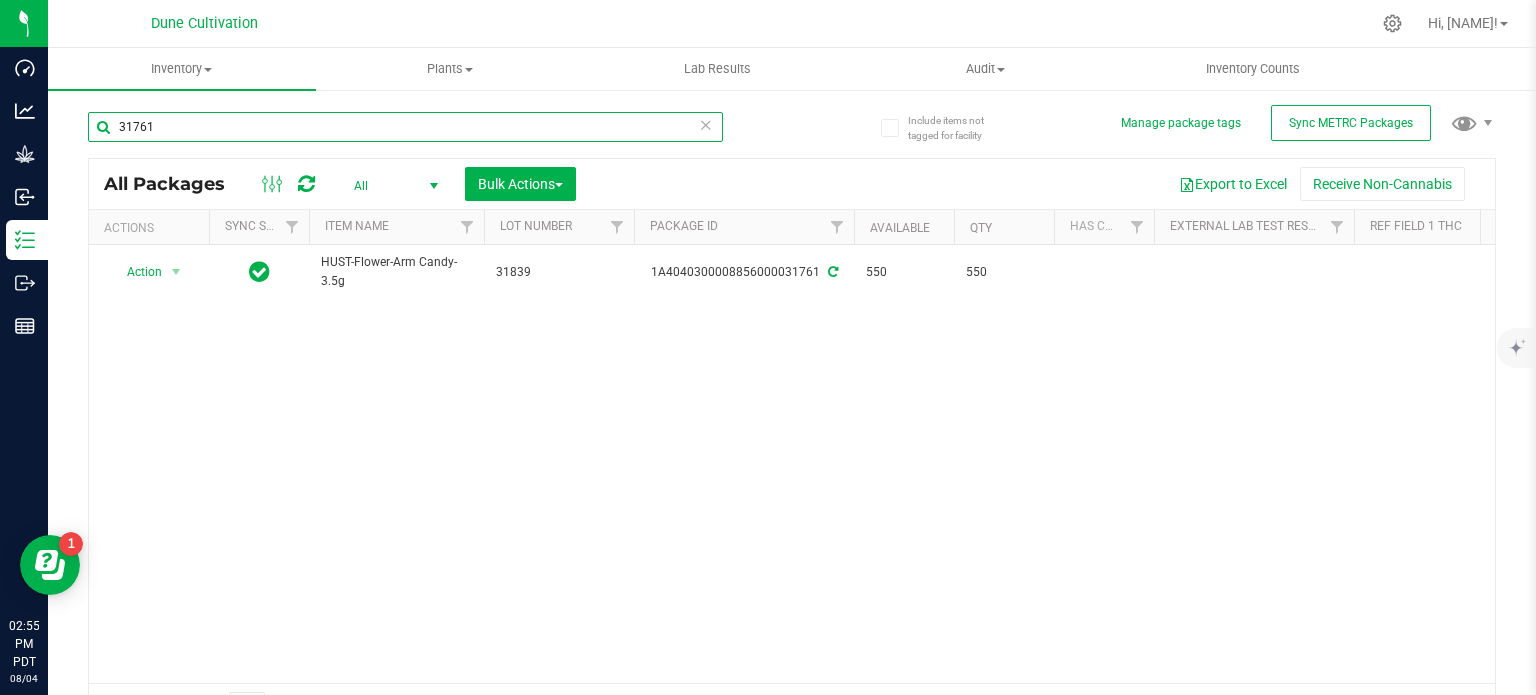 click on "31761" at bounding box center (405, 127) 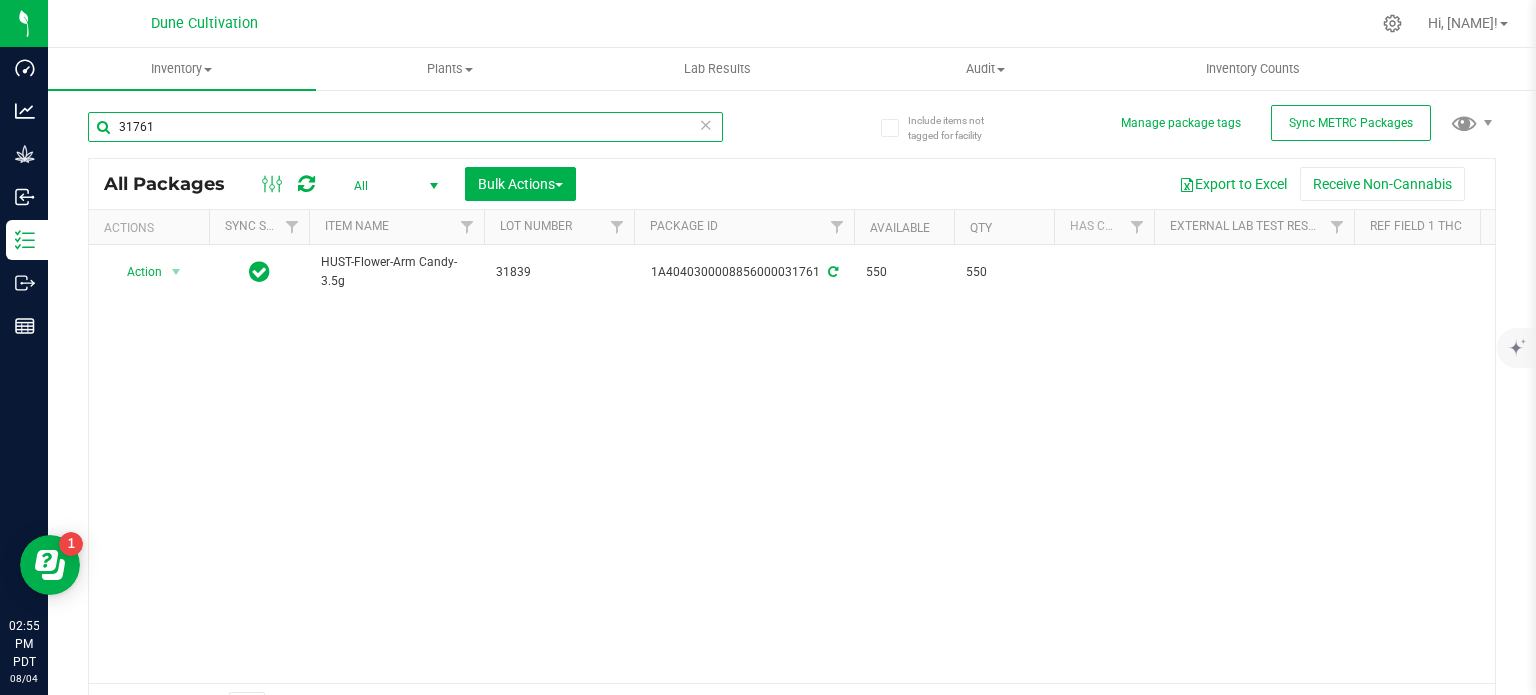 click on "31761" at bounding box center (405, 127) 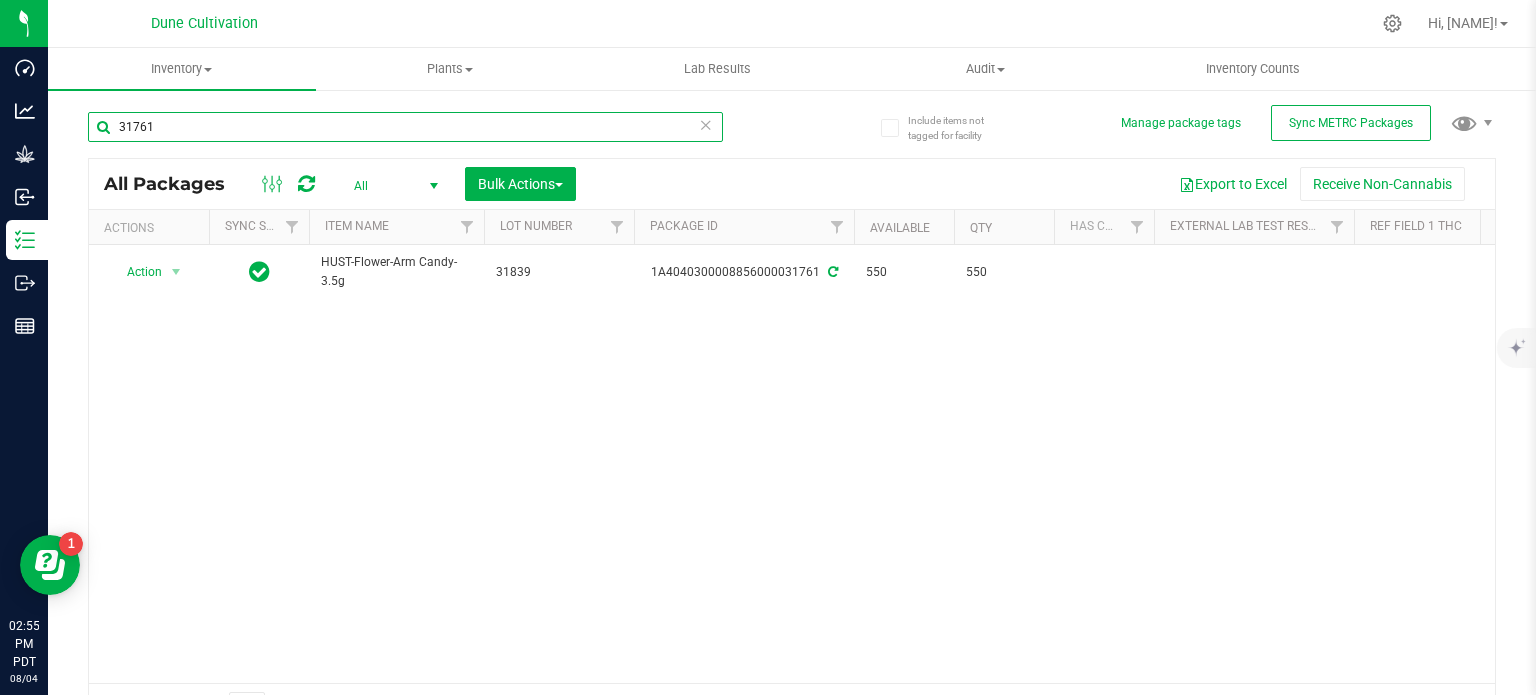 click on "31761" at bounding box center (405, 127) 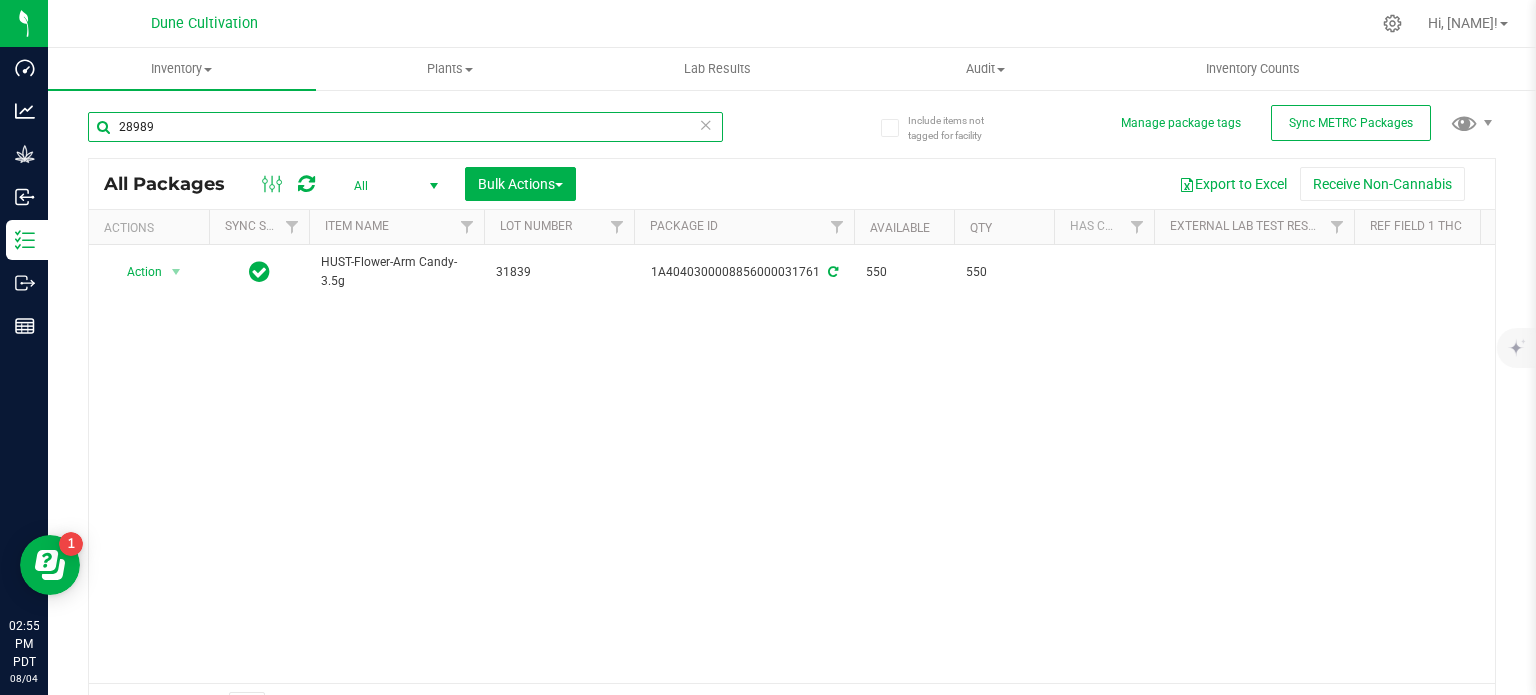 type on "28989" 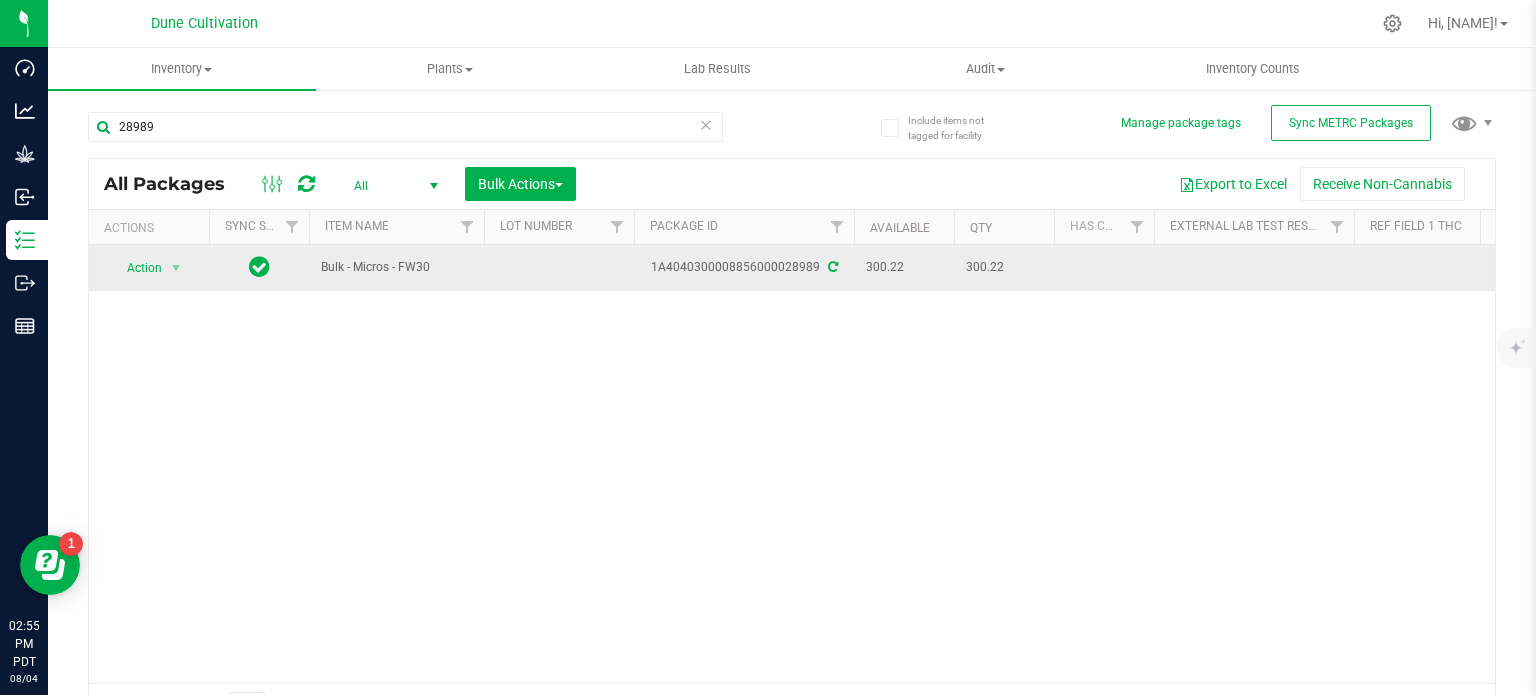 click at bounding box center (559, 268) 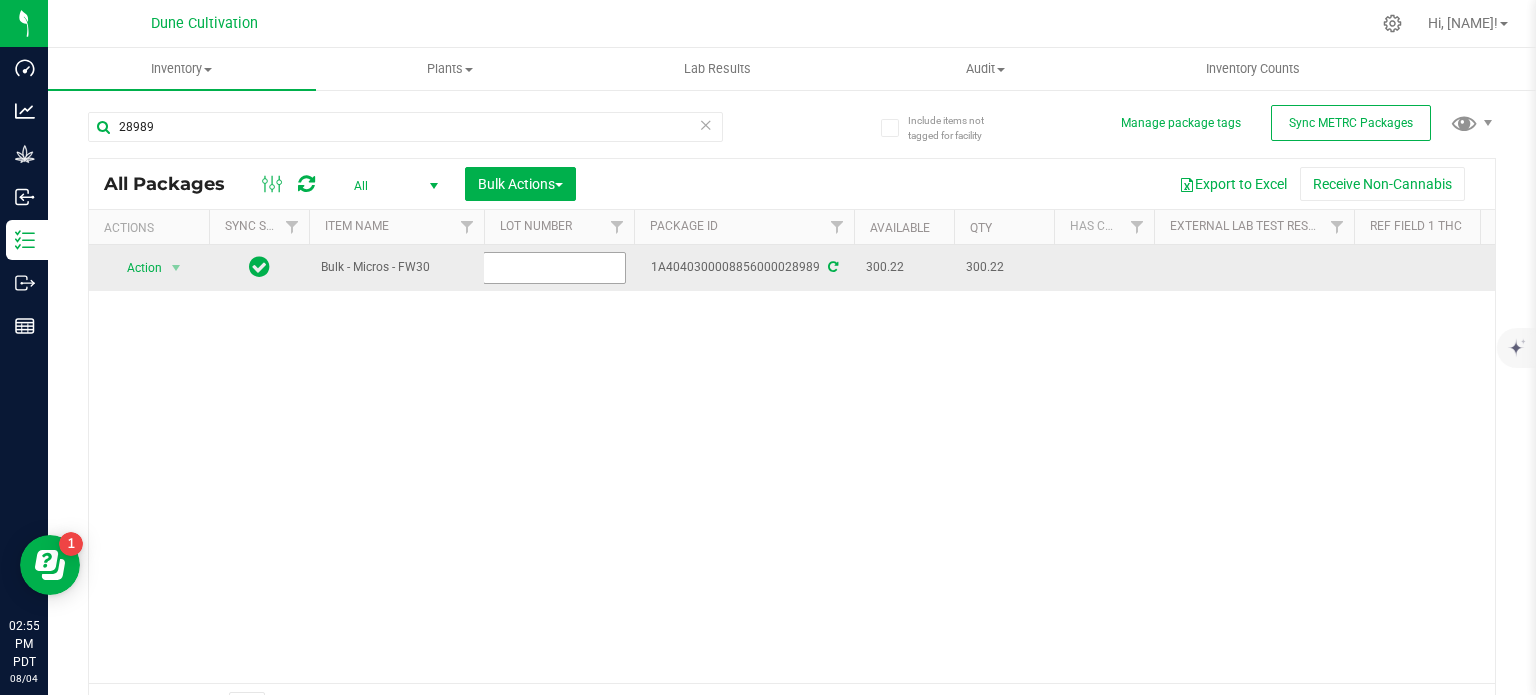 click at bounding box center [554, 267] 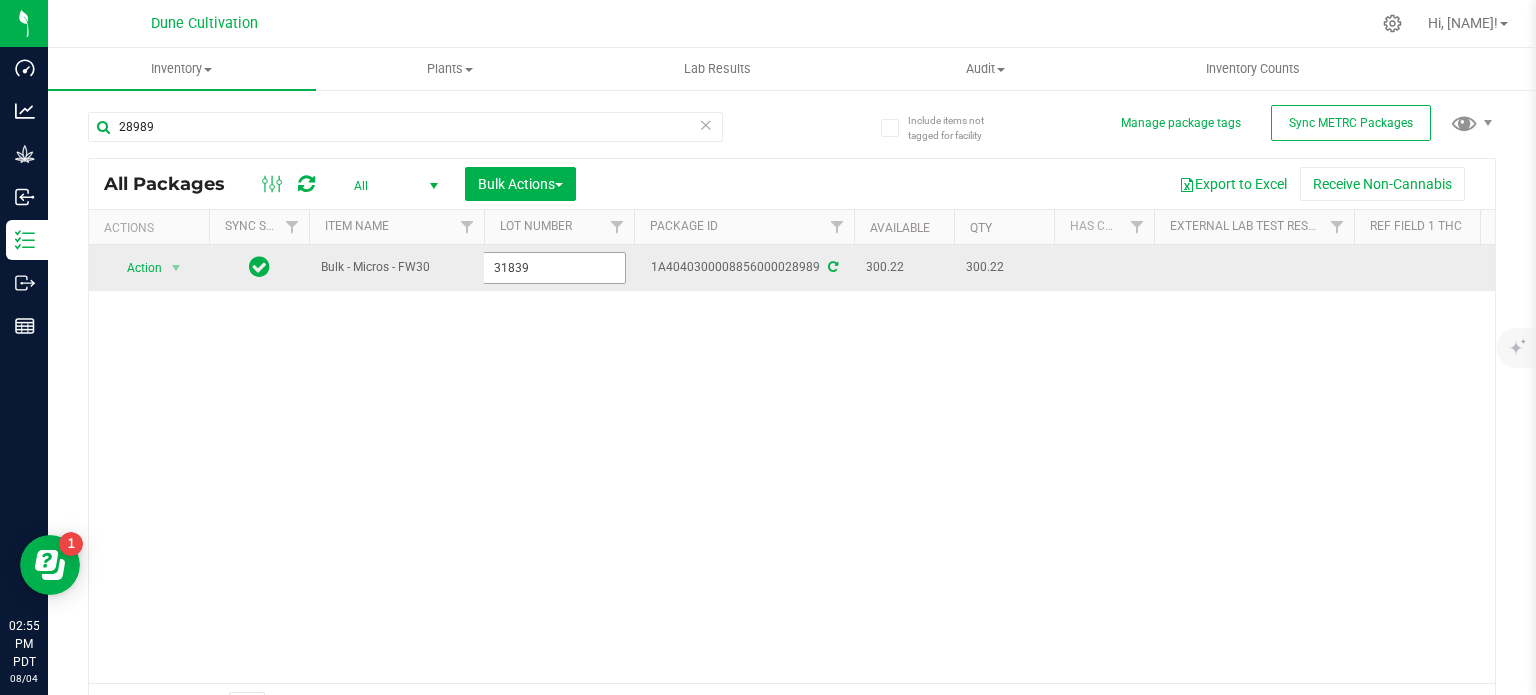 type on "31839" 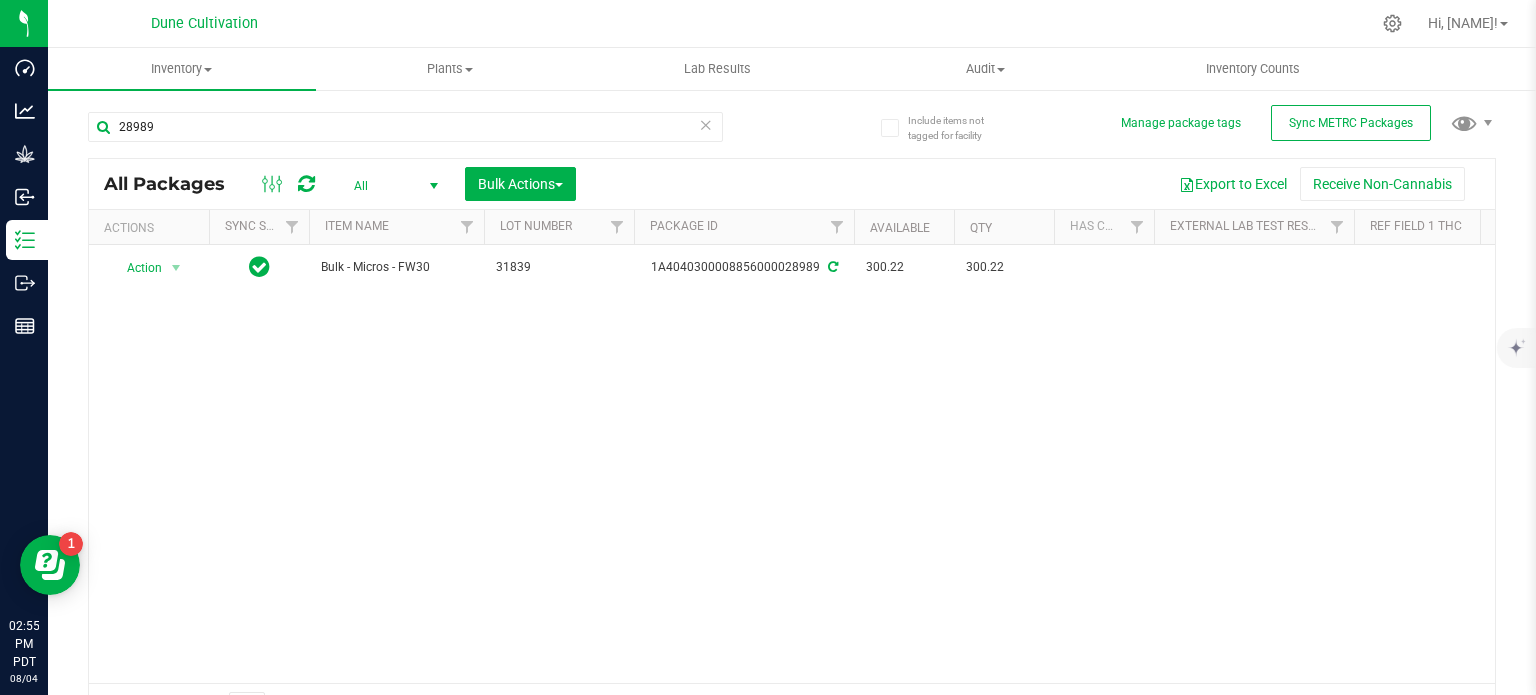 click on "31839" at bounding box center (559, 267) 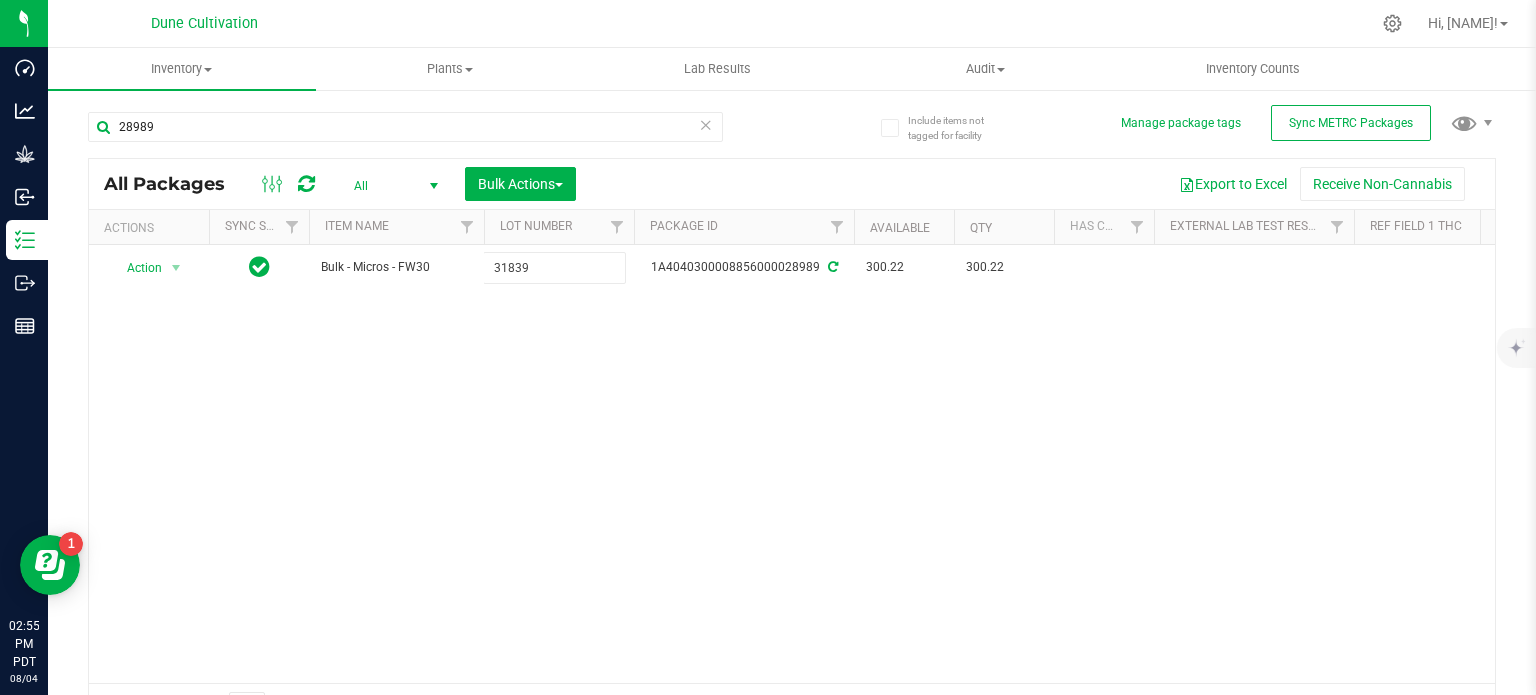 click on "31839" at bounding box center [554, 267] 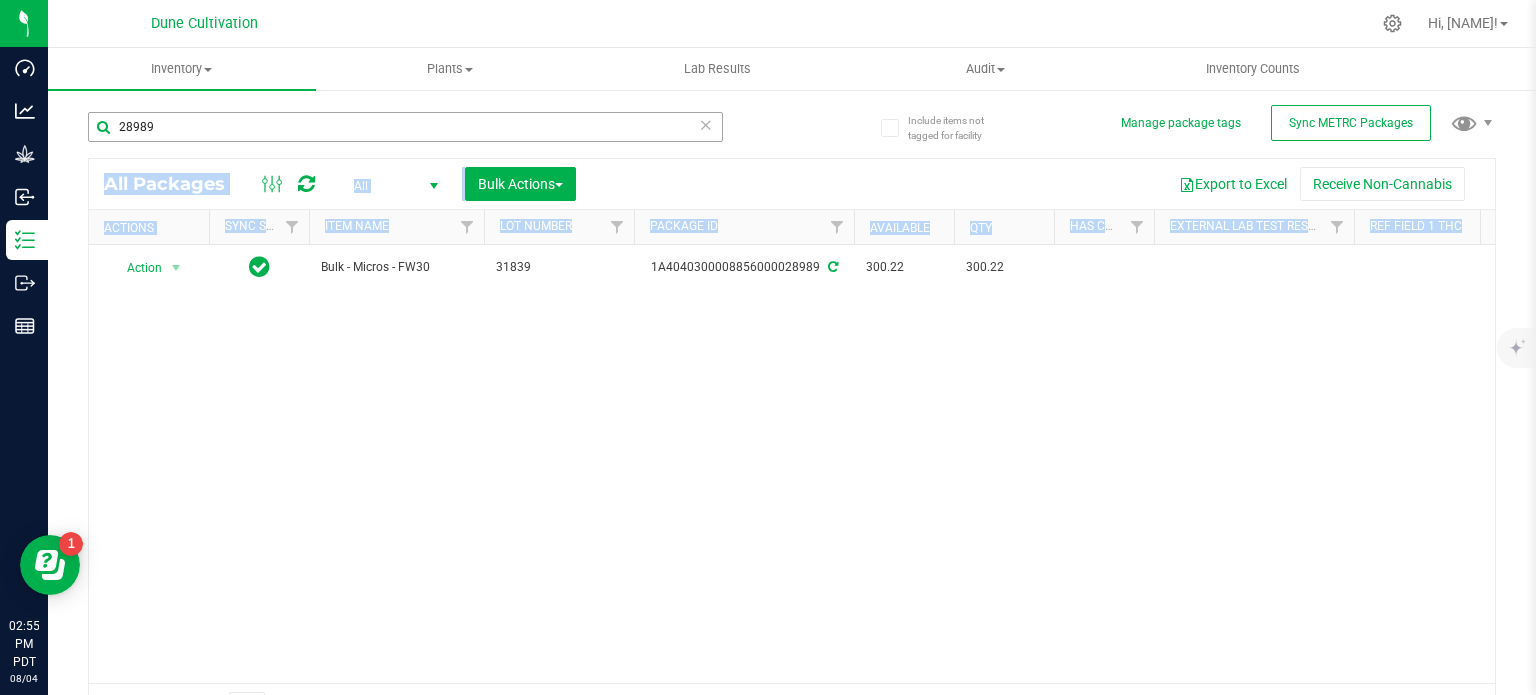 drag, startPoint x: 539, startPoint y: 347, endPoint x: 396, endPoint y: 118, distance: 269.98148 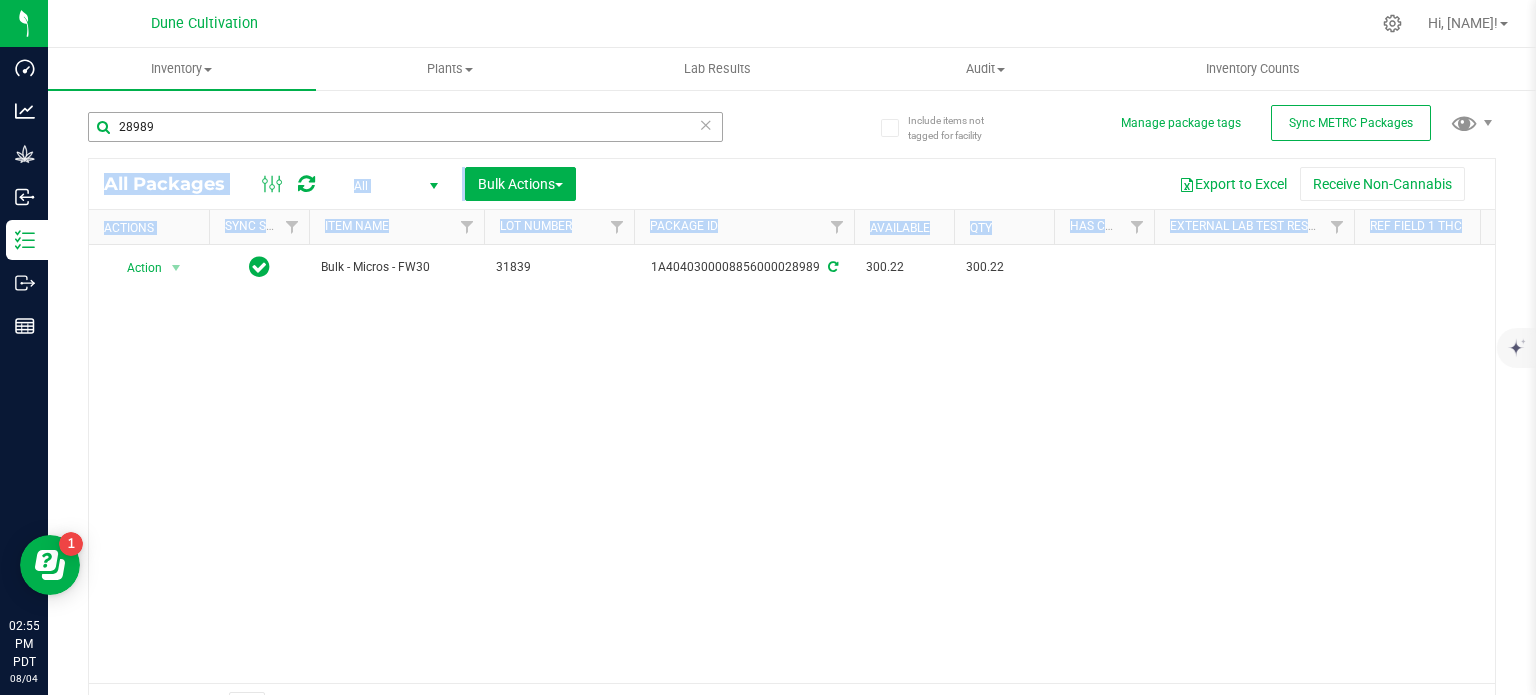 click on "All Active Only Lab Samples Locked All External Internal Bulk Actions Add to manufacturing run Add to outbound order" at bounding box center [792, 412] 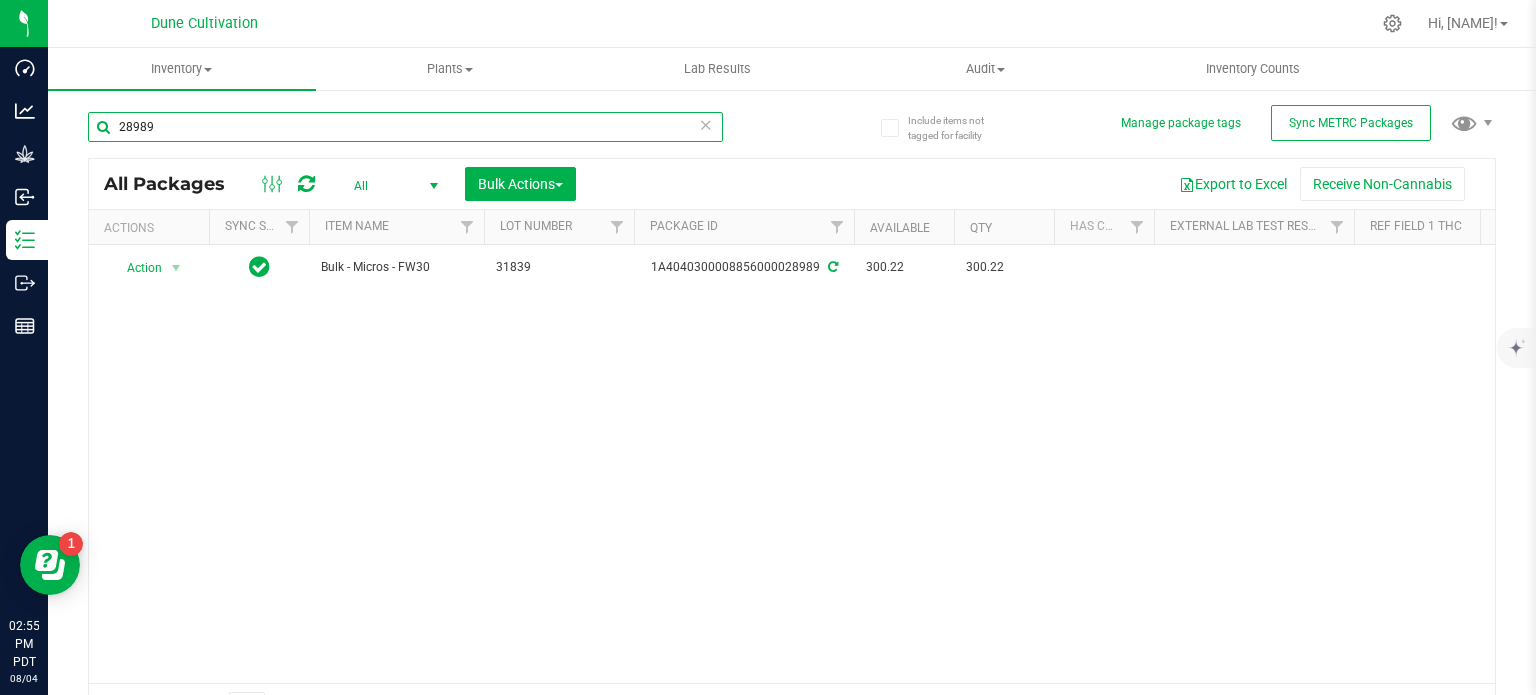 click on "28989" at bounding box center [405, 127] 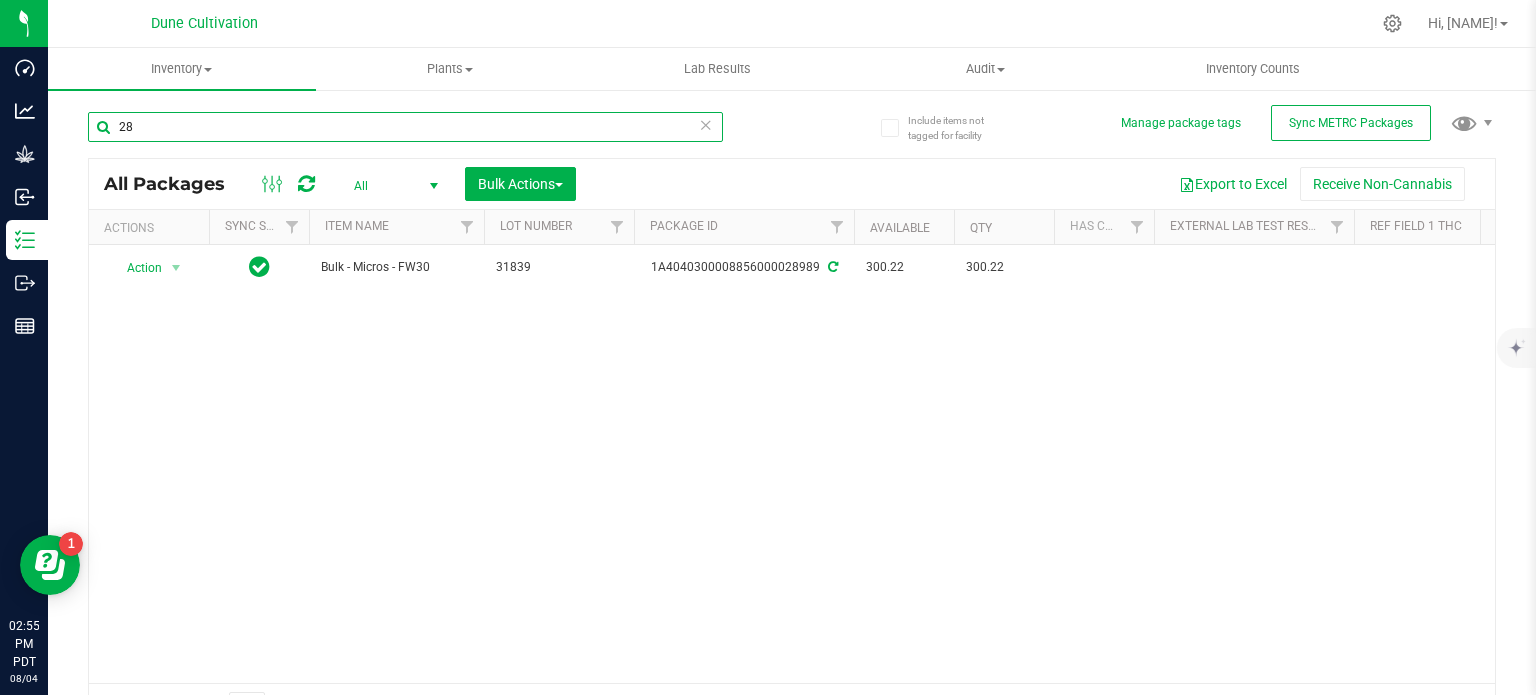 type on "2" 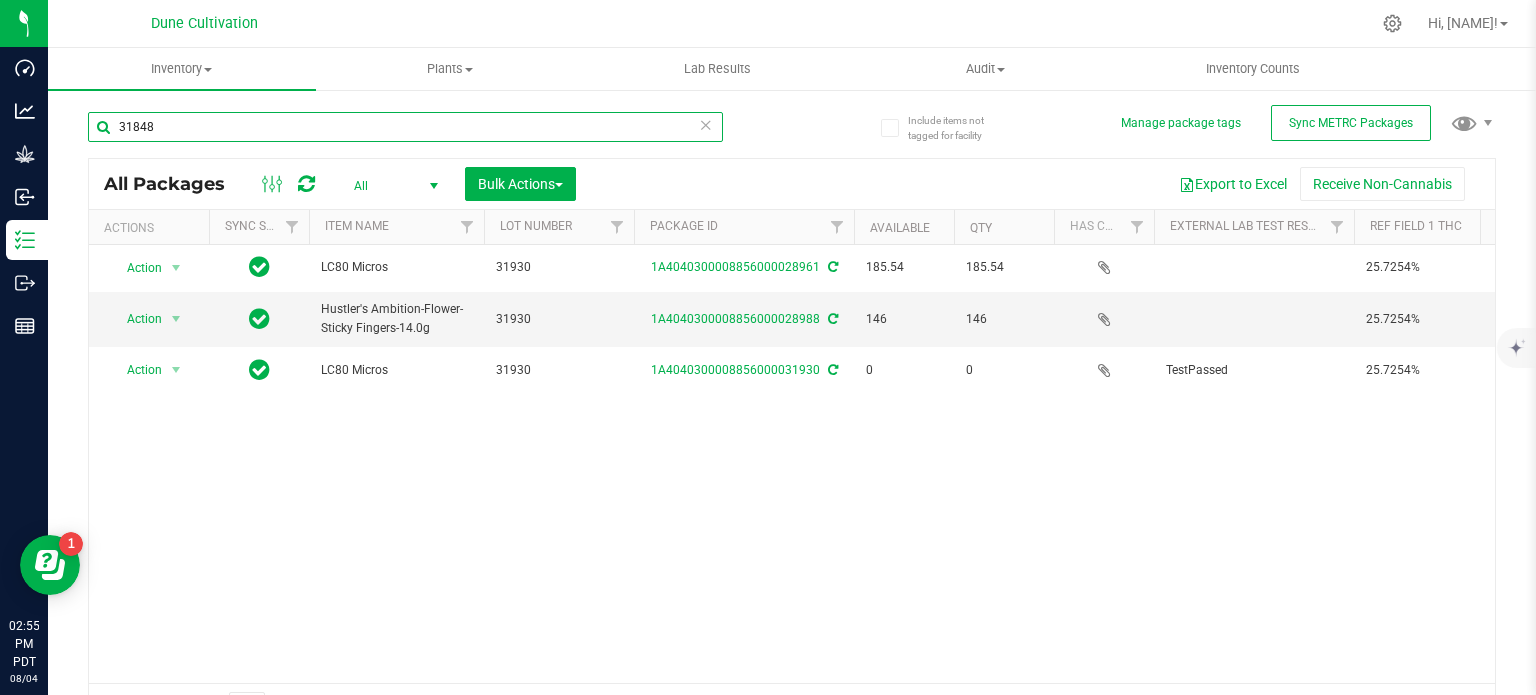 type on "31848" 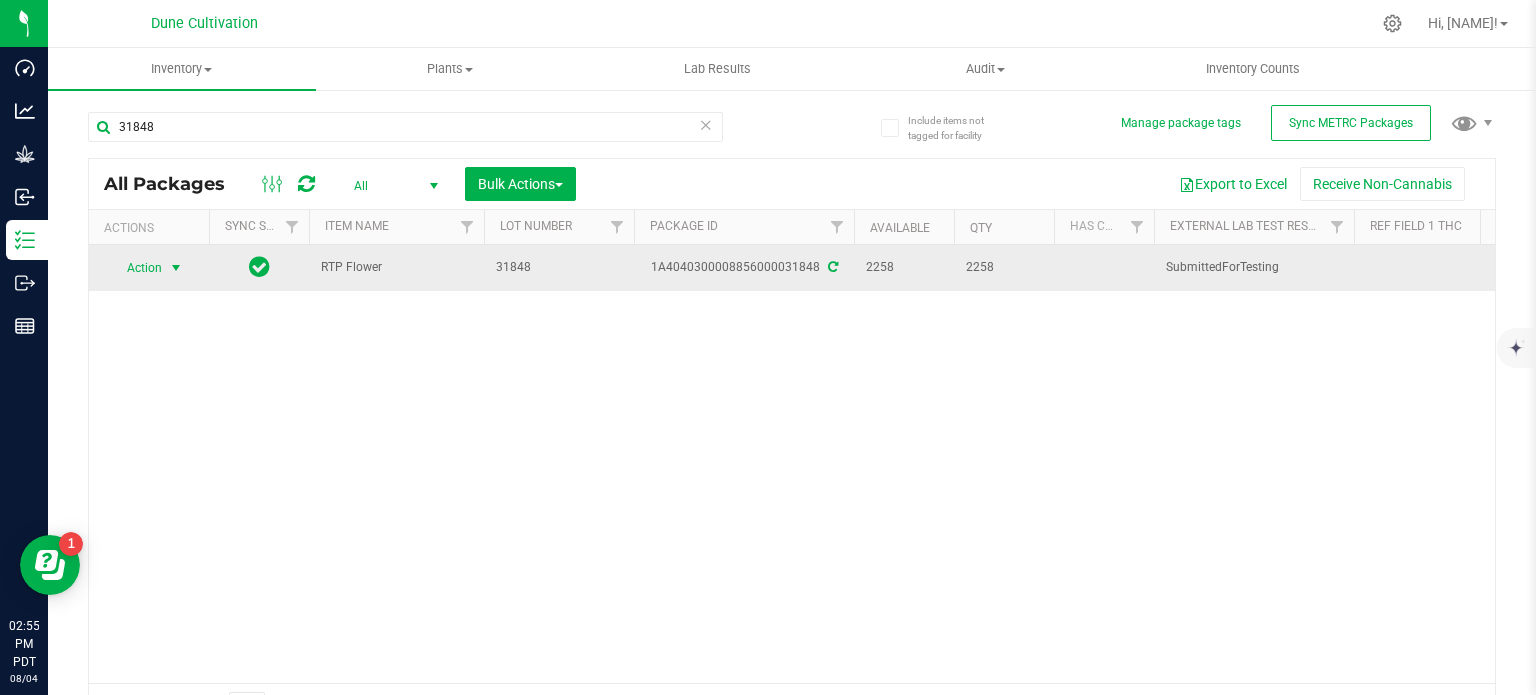 click at bounding box center [176, 268] 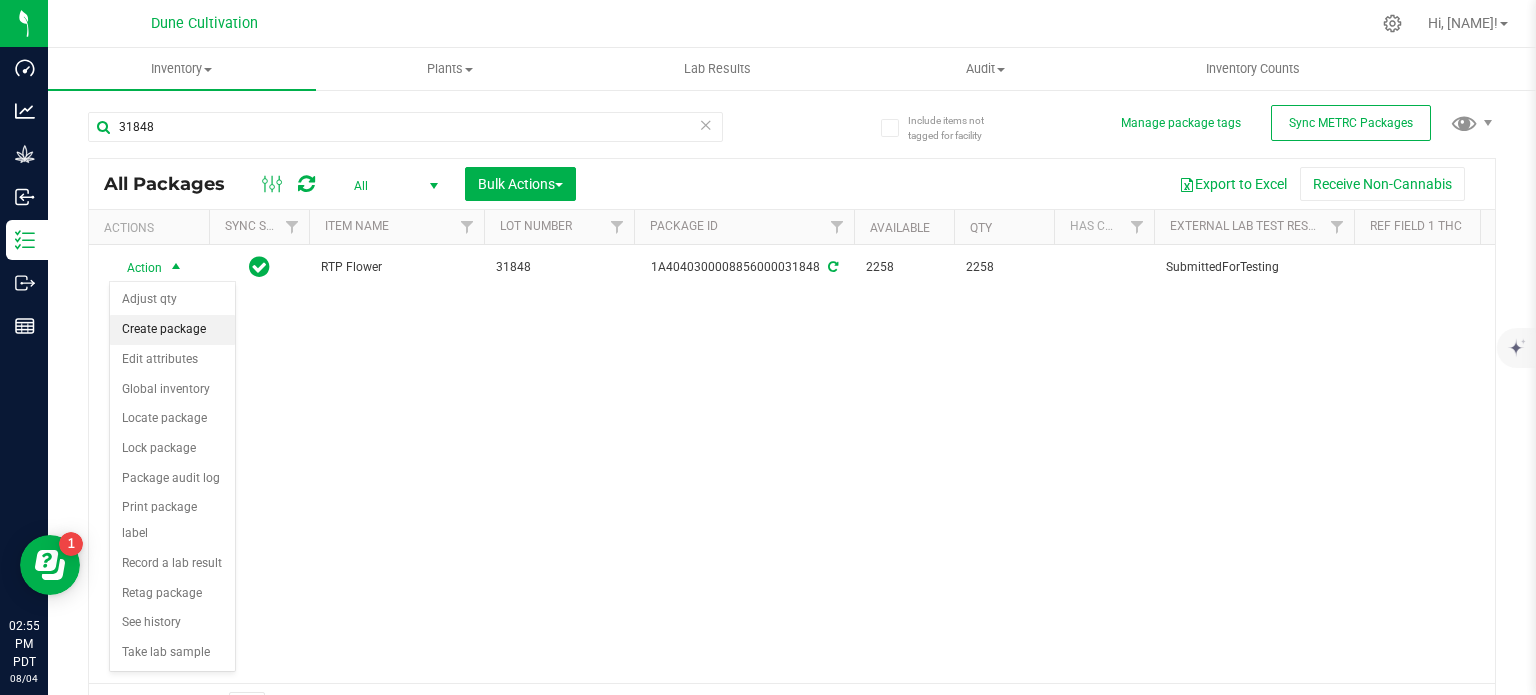 click on "Create package" at bounding box center (172, 330) 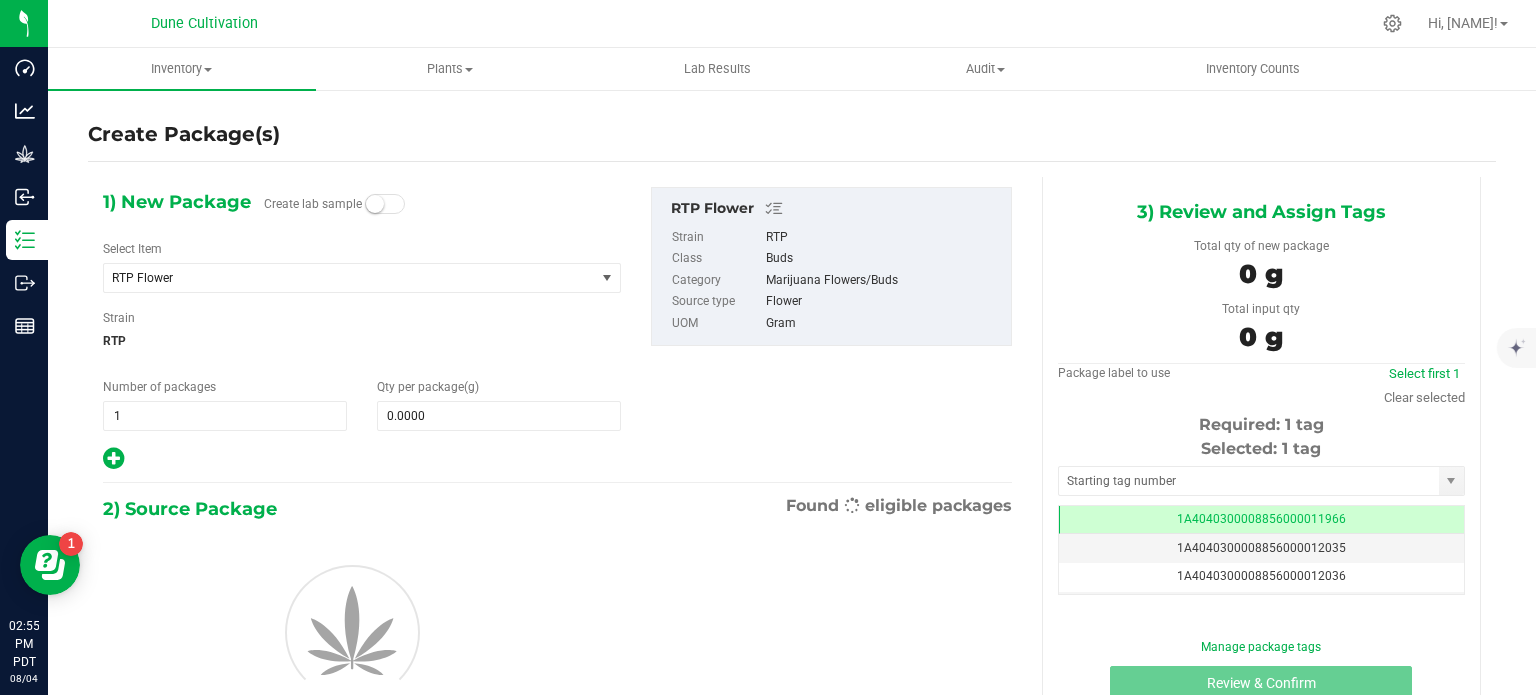 scroll, scrollTop: 0, scrollLeft: 0, axis: both 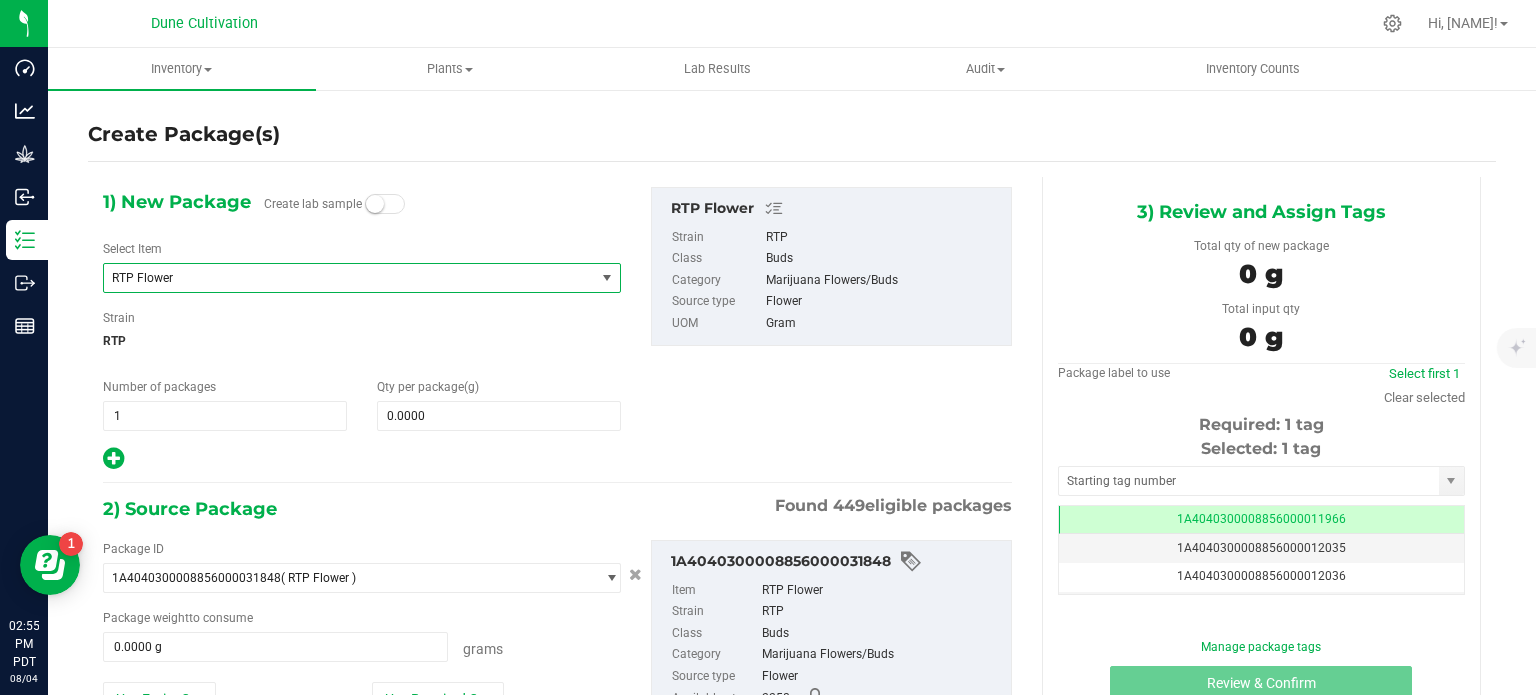 click on "RTP Flower" at bounding box center (340, 278) 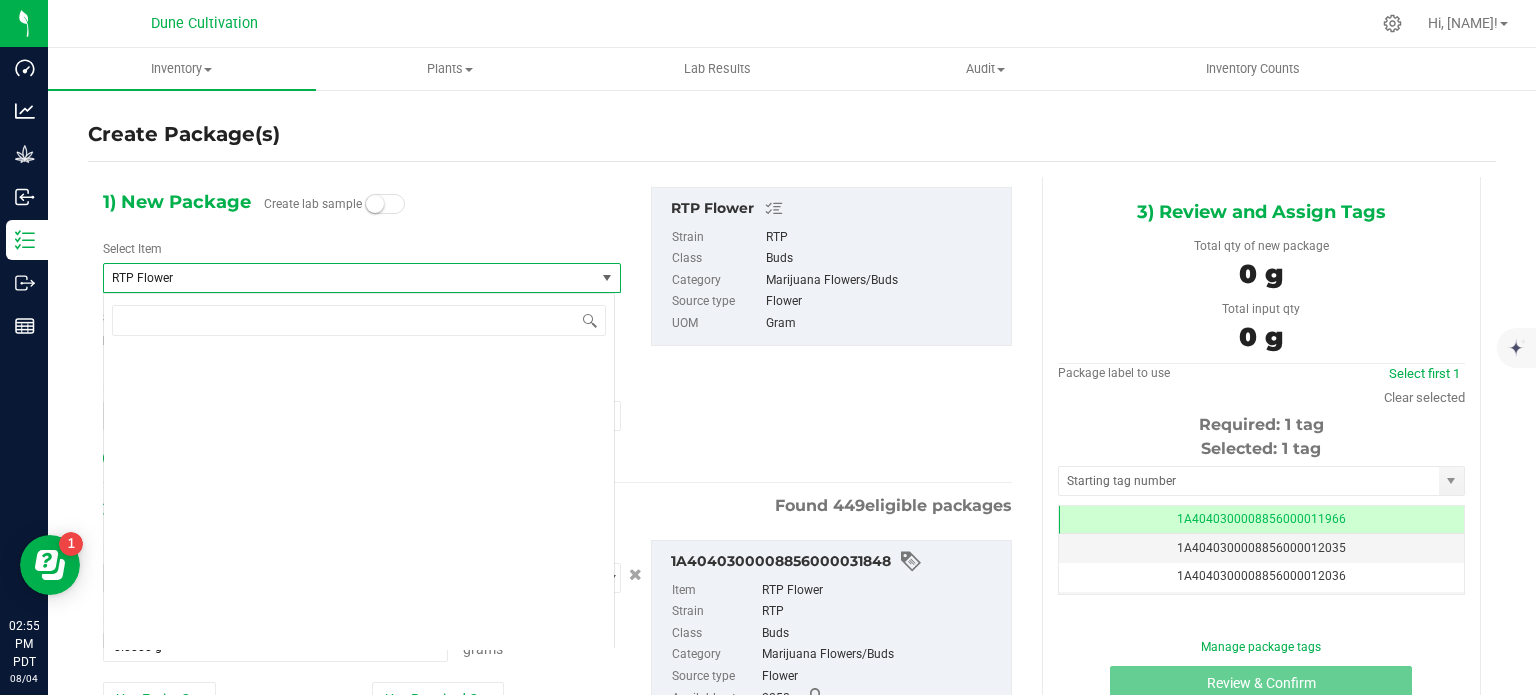 scroll, scrollTop: 57764, scrollLeft: 0, axis: vertical 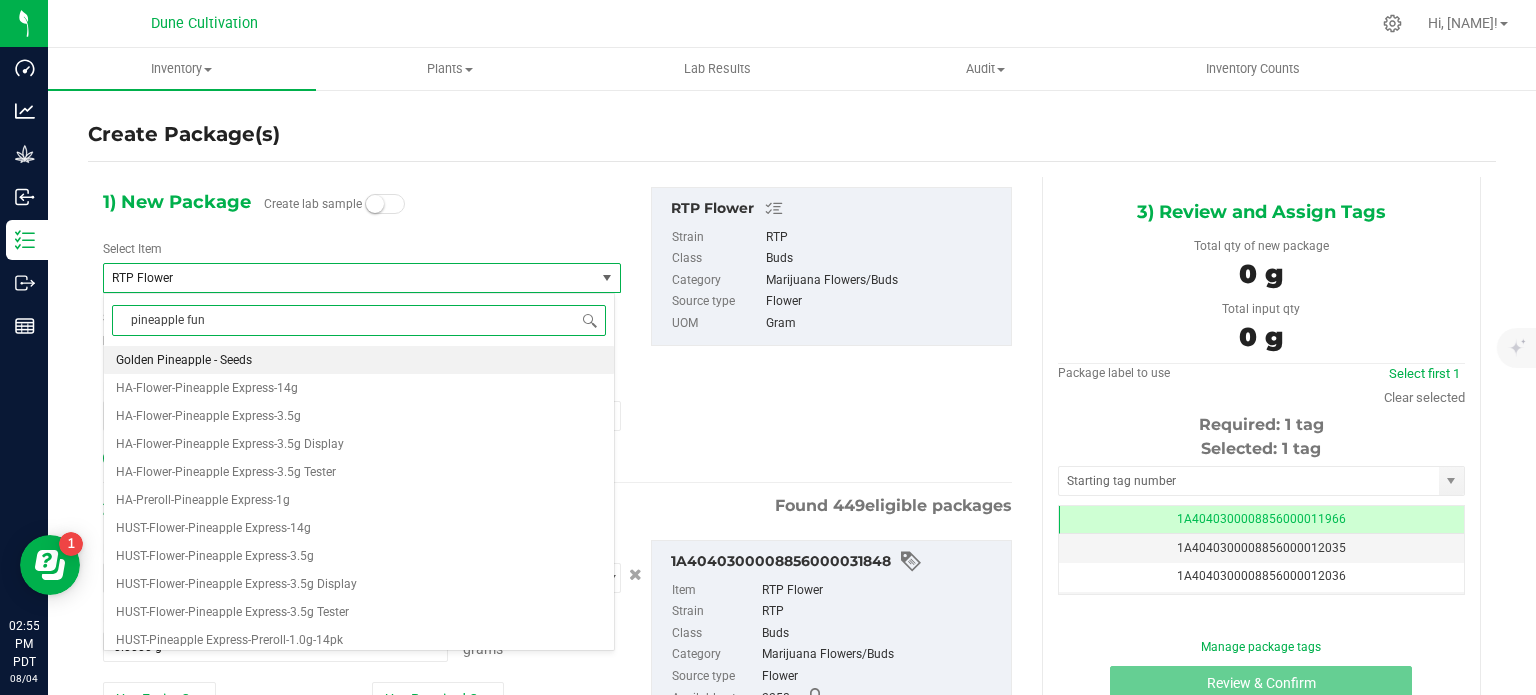type on "pineapple funk" 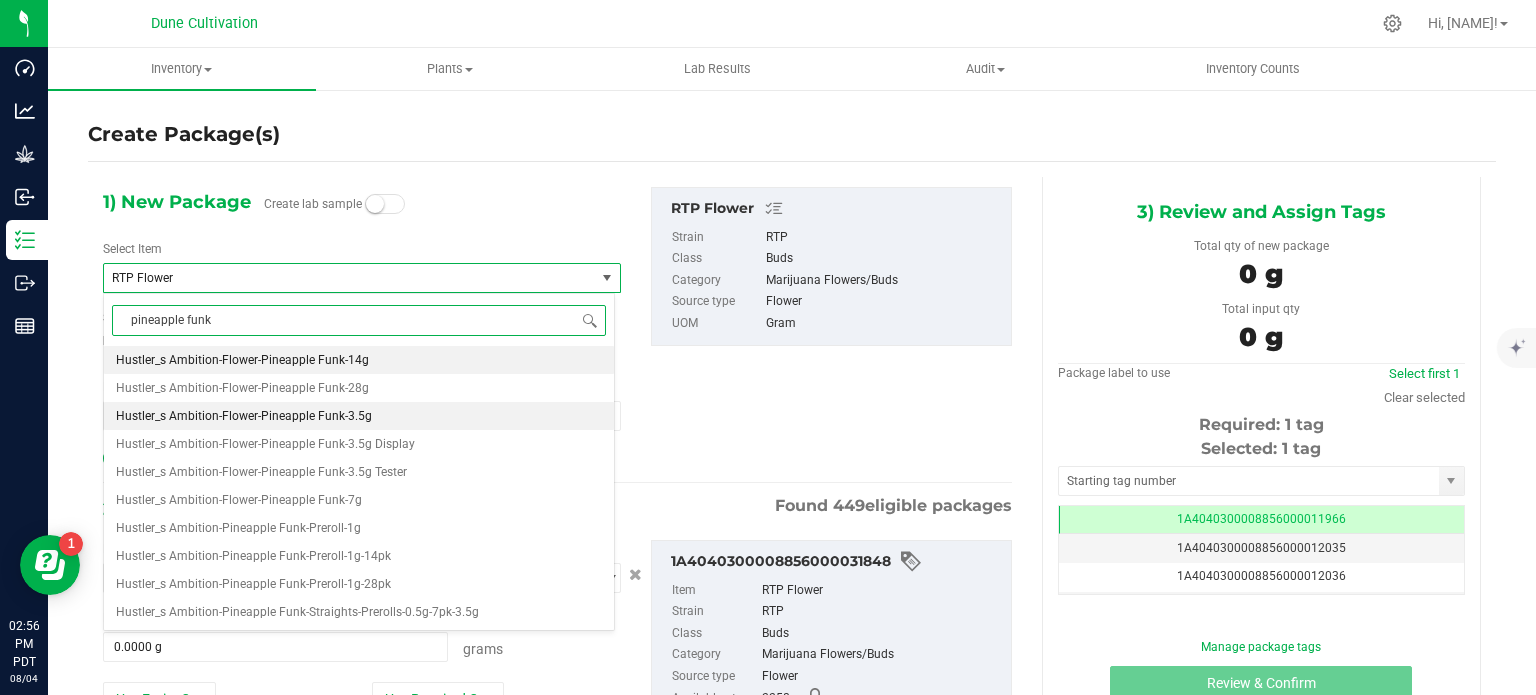 click on "Hustler_s Ambition-Flower-Pineapple Funk-3.5g" at bounding box center (244, 416) 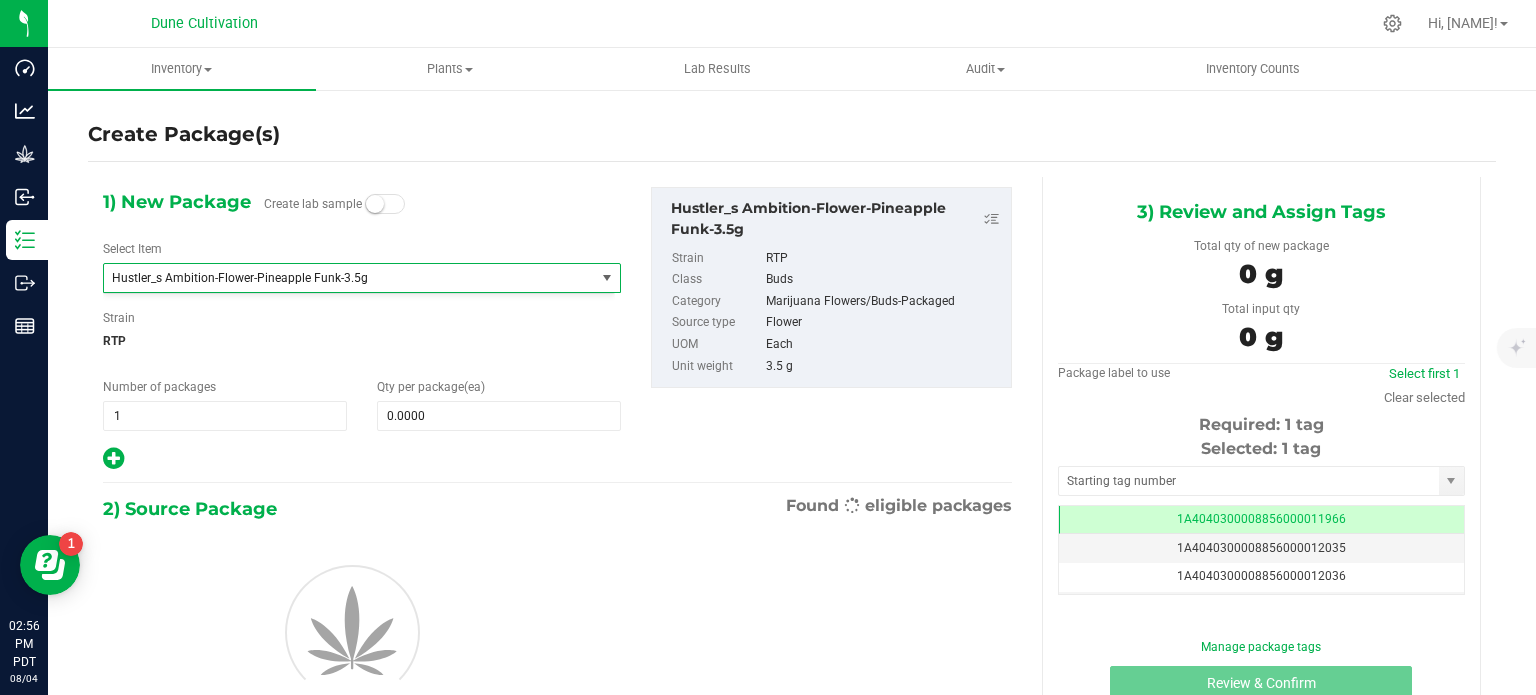 type 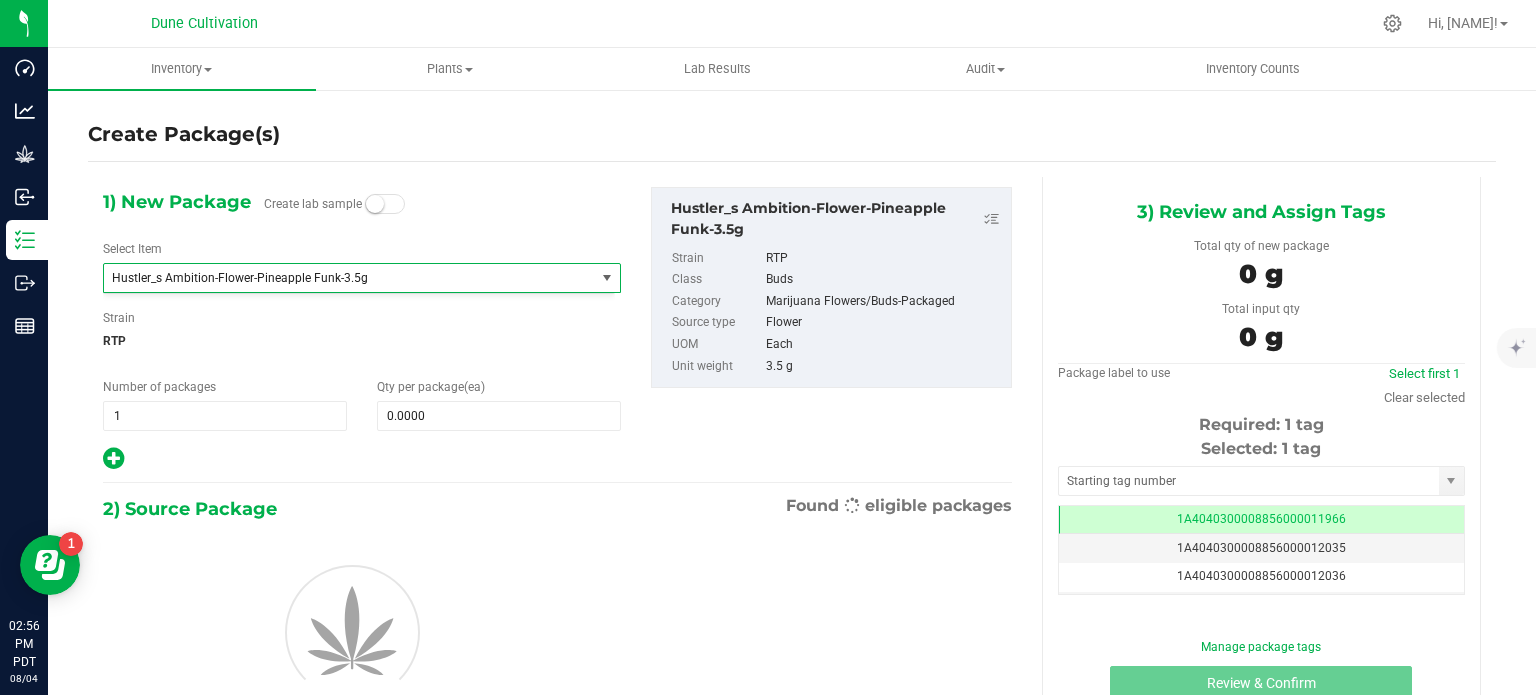 type on "0" 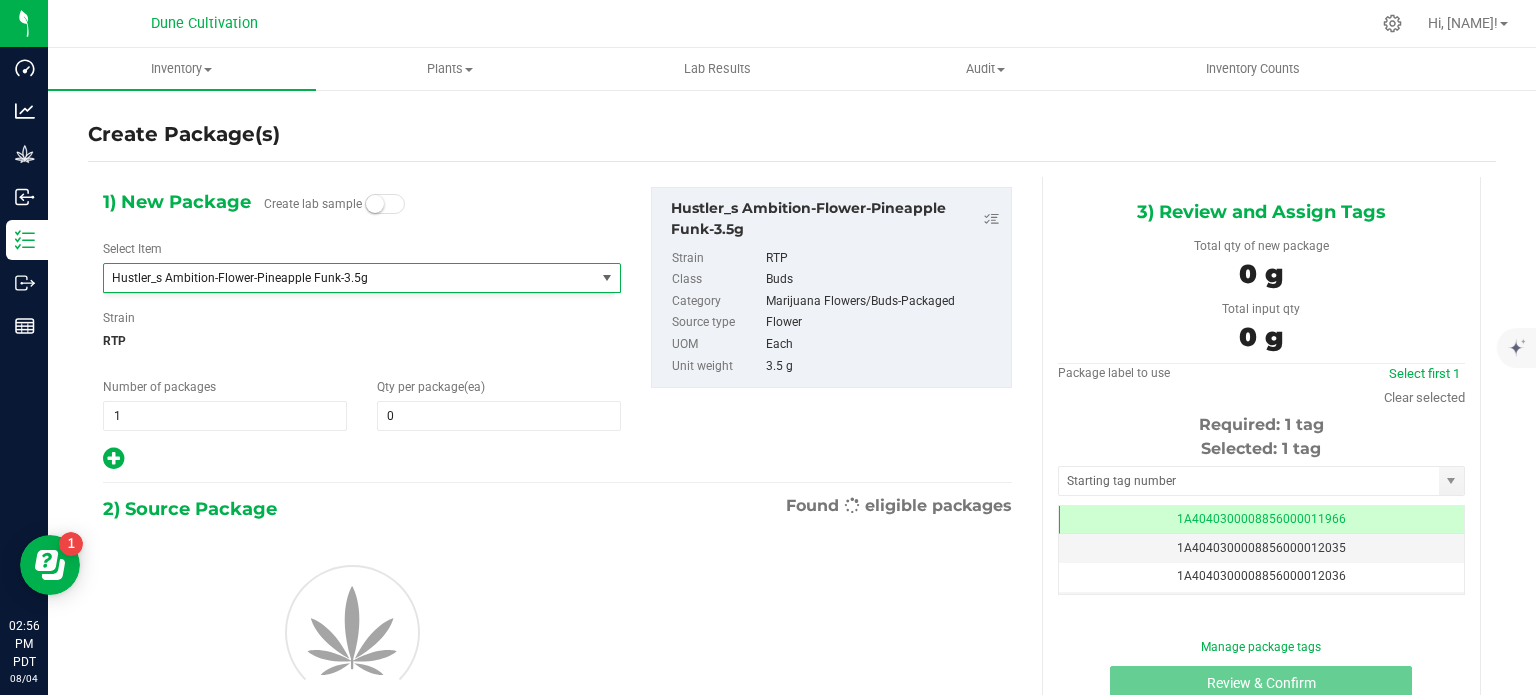scroll, scrollTop: 37464, scrollLeft: 0, axis: vertical 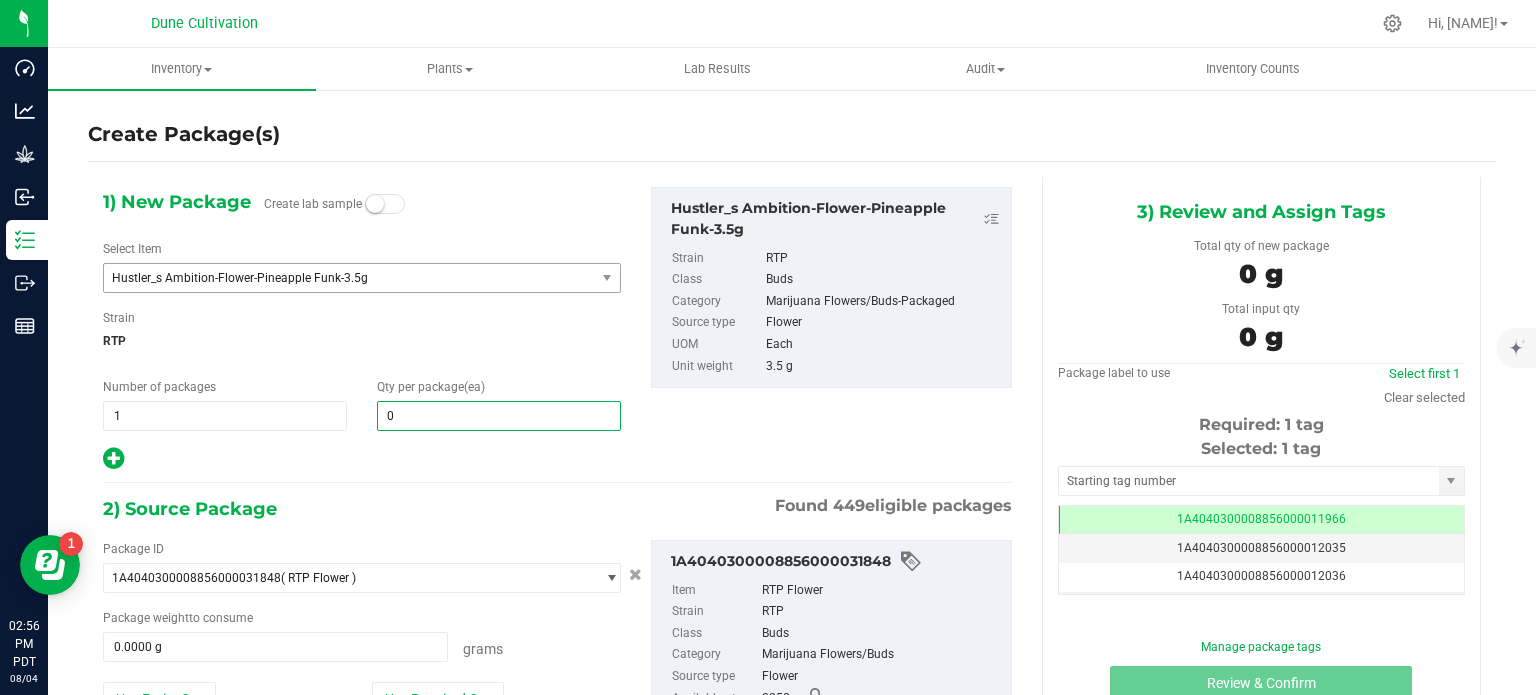 type 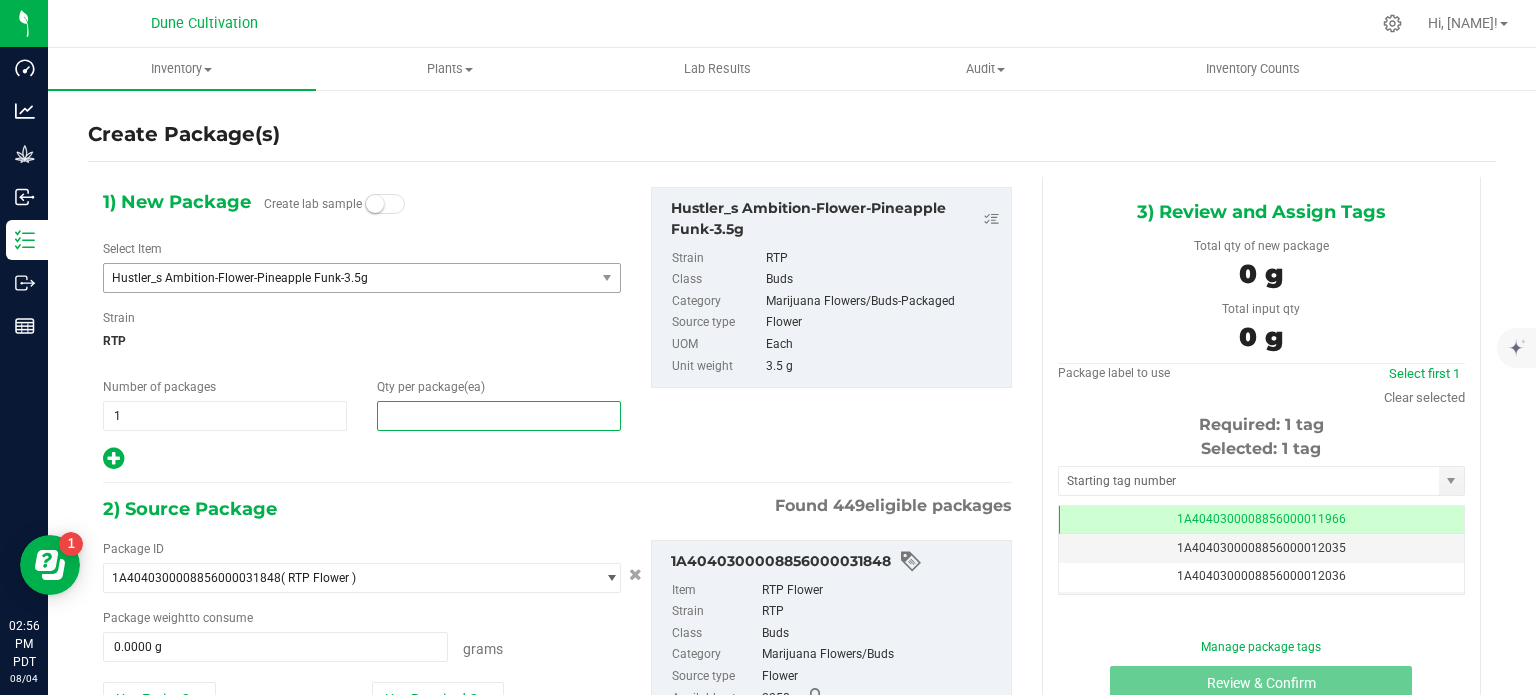 click at bounding box center [499, 416] 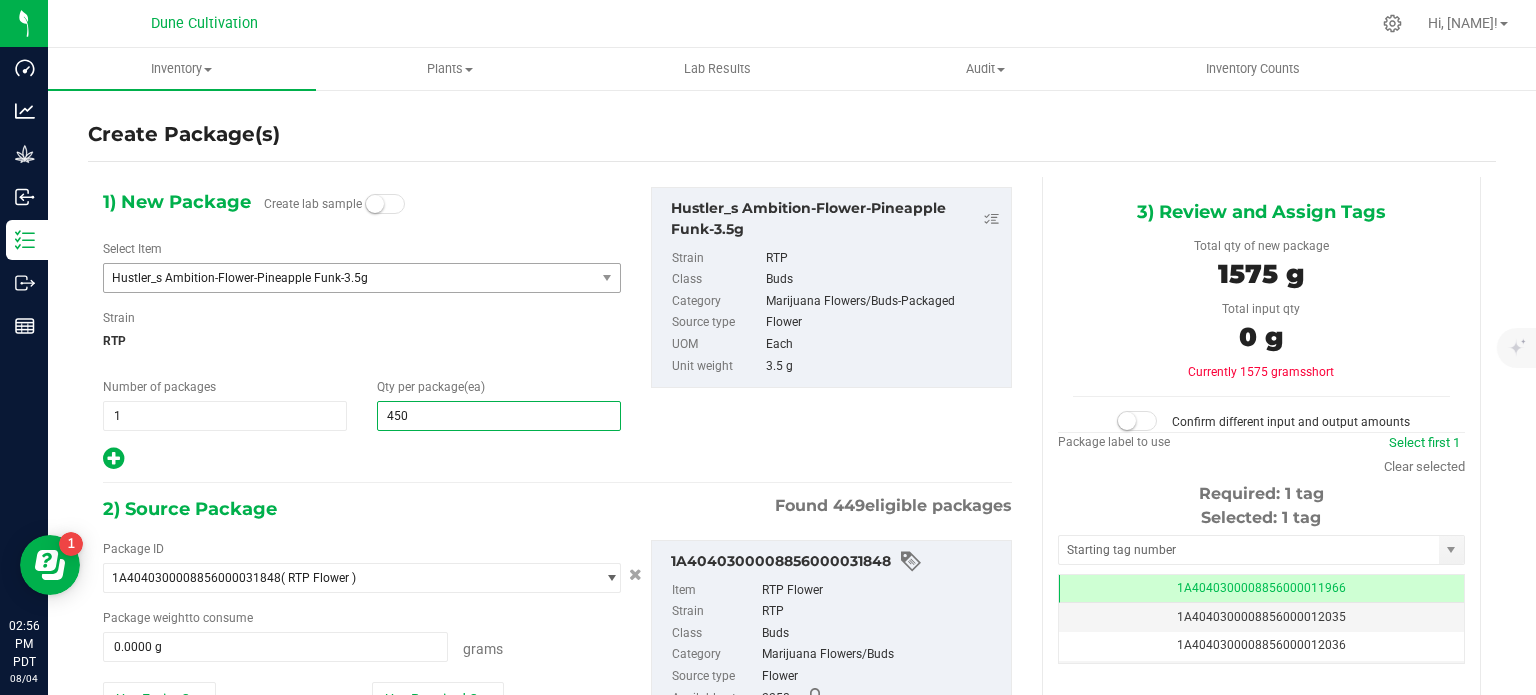 type on "450" 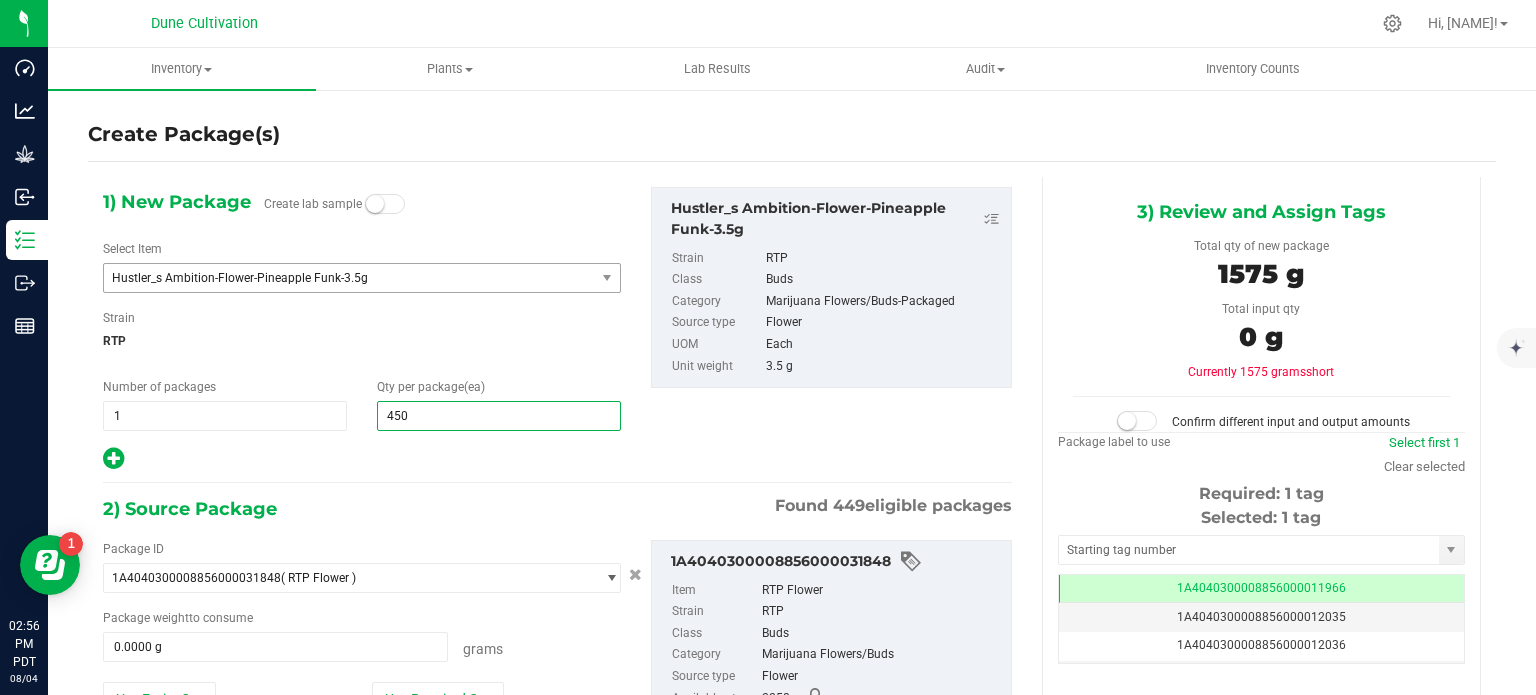 type on "450" 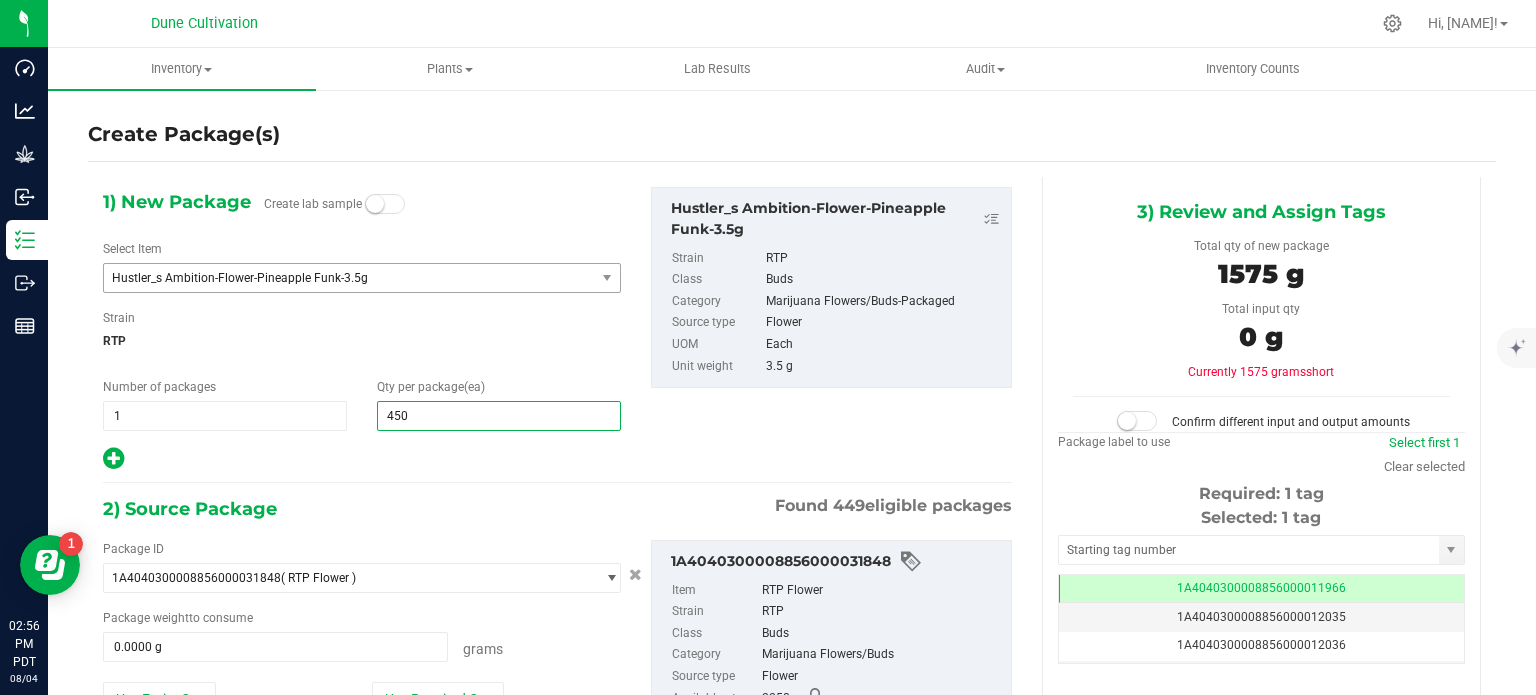 click on "1) New Package
Create lab sample
Select Item
Hustler_s Ambition-Flower-Pineapple Funk-3.5g
Hustler_s Ambition-Flower-Peachy Pete-7g-Tester Hustler_s Ambition-Flower-Peanut Butter Breath-14.0g Hustler_s Ambition-Flower-Peanut Butter Breath-3.5g Hustler_s Ambition-Flower-Peanut Butter Runtz-14.0g Tester Hustler_s Ambition-Flower-Peanut Butter Runtz-3.5g Tester Hustler_s Ambition-Flower-Peanut Buttter Runtz-3.5g Tester Hustler_s Ambition-Flower-Pick & Roll-14.0g-Tester Hustler_s Ambition-Flower-Pick & Roll-3.5g Display
1" at bounding box center (557, 491) 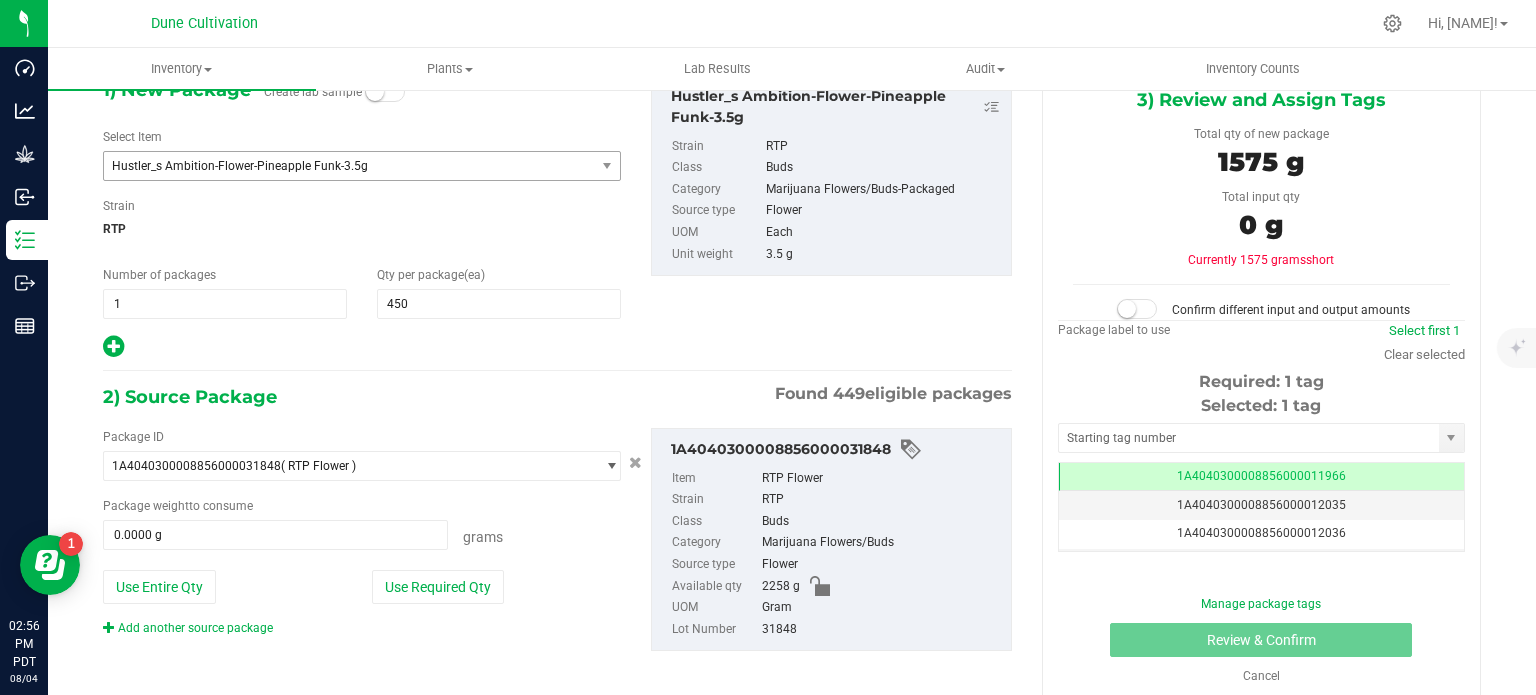scroll, scrollTop: 114, scrollLeft: 0, axis: vertical 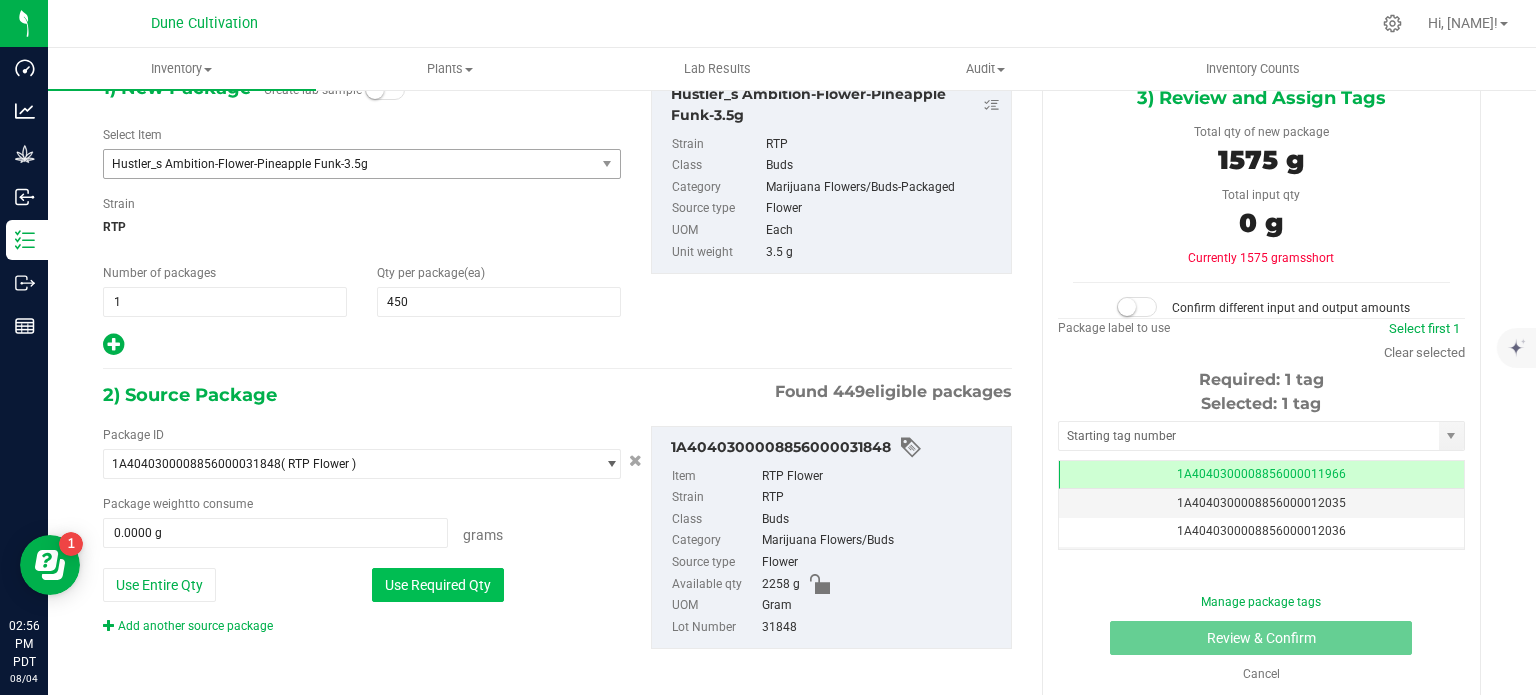 click on "Use Required Qty" at bounding box center (438, 585) 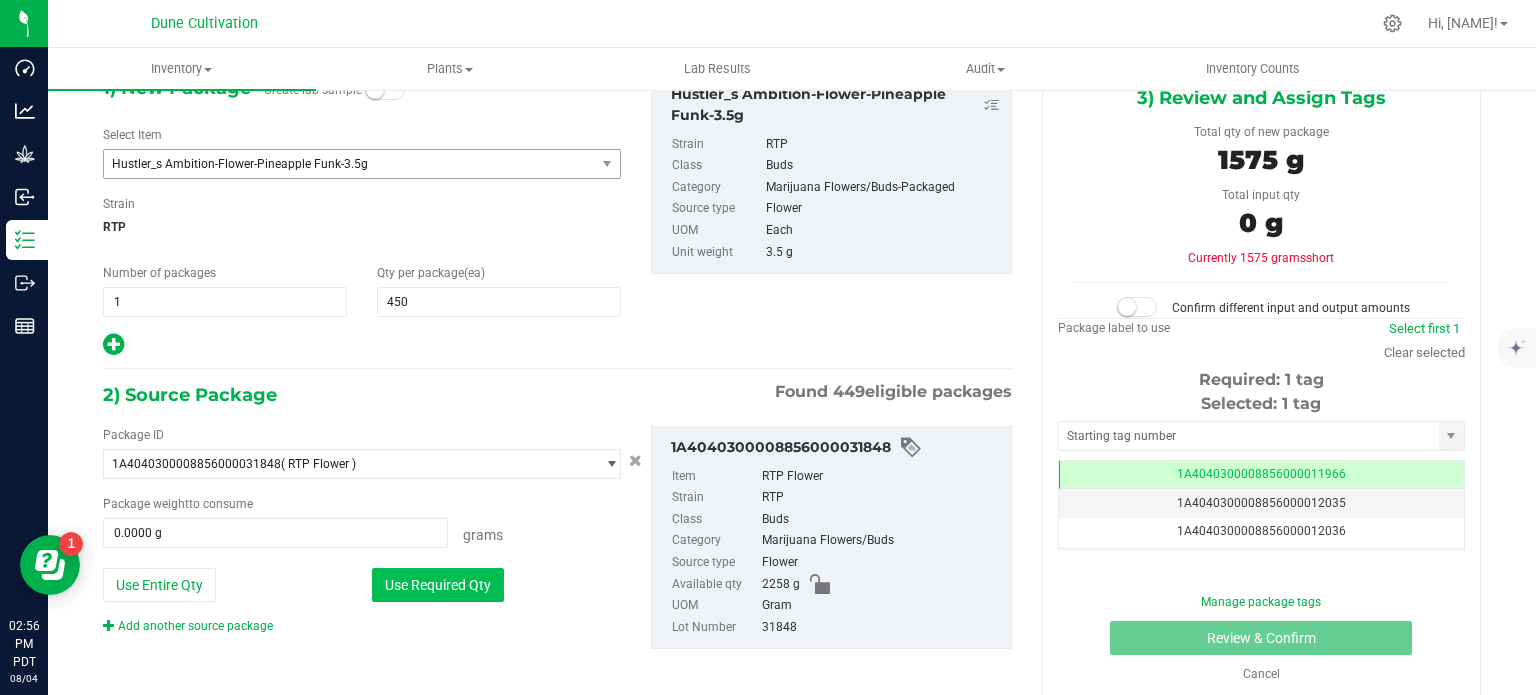 type on "1575.0000 g" 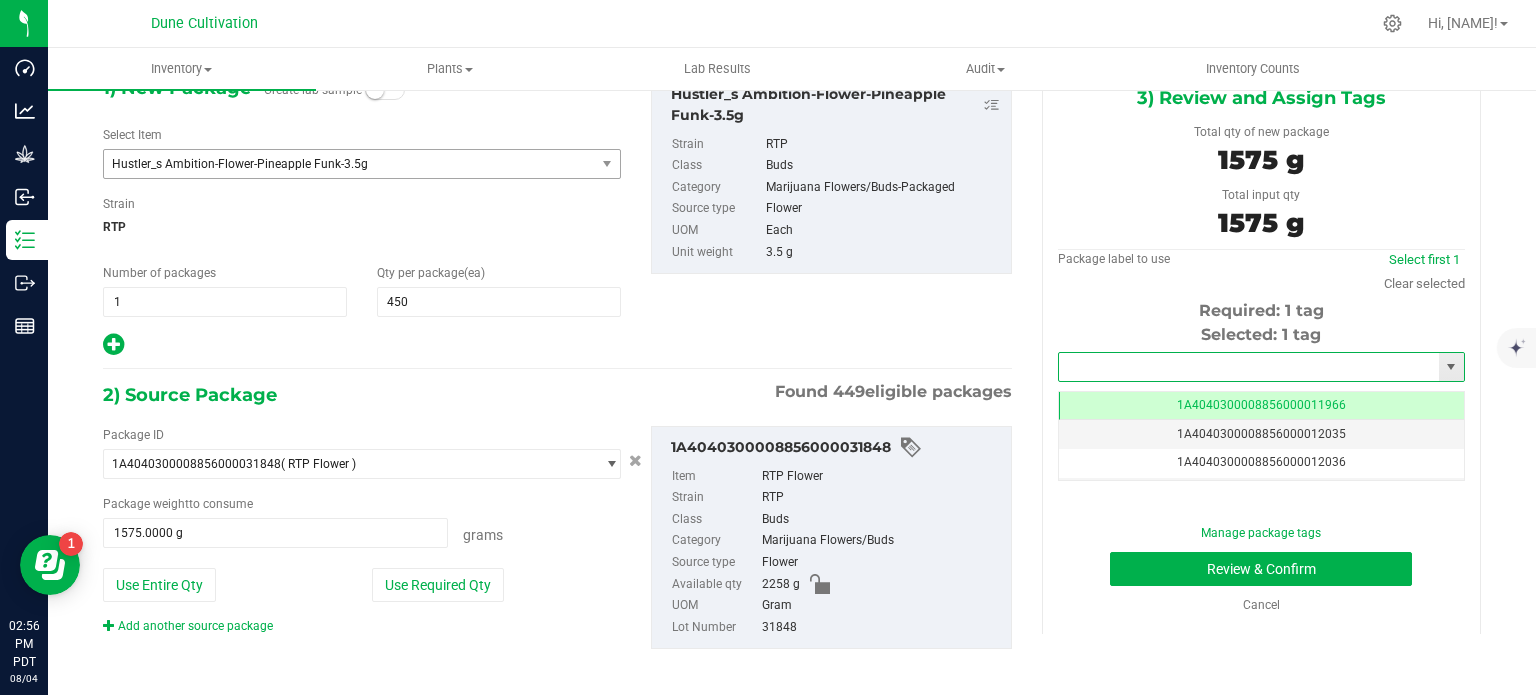 click at bounding box center (1249, 367) 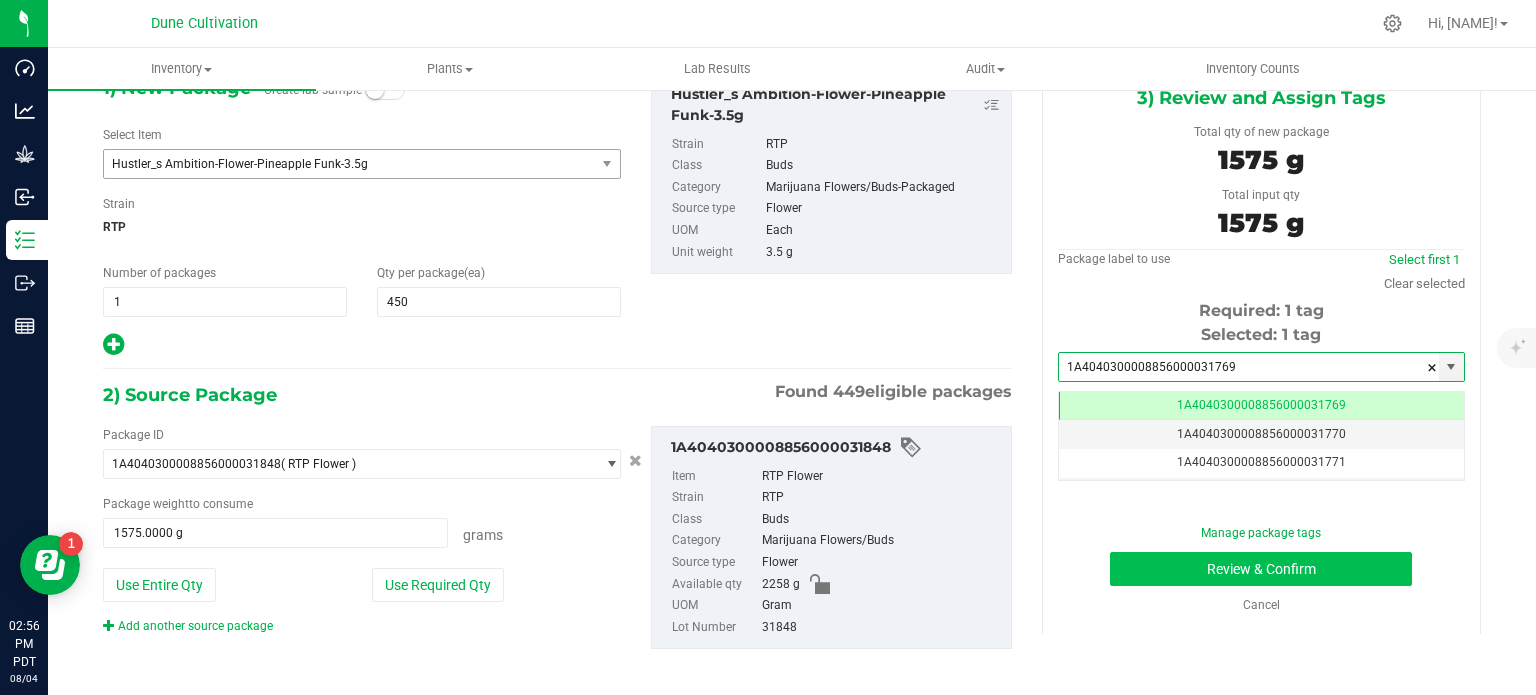 type on "1A4040300008856000031769" 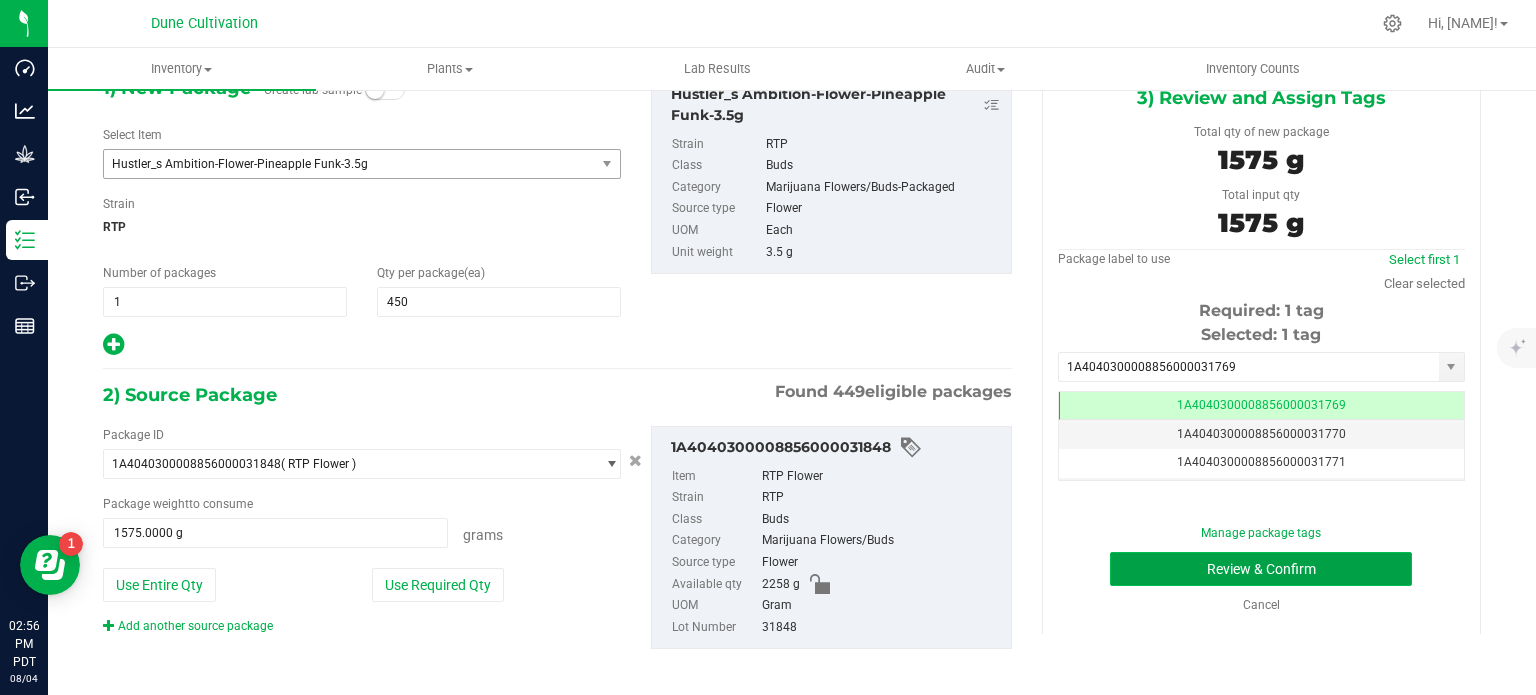 click on "Review & Confirm" at bounding box center (1261, 569) 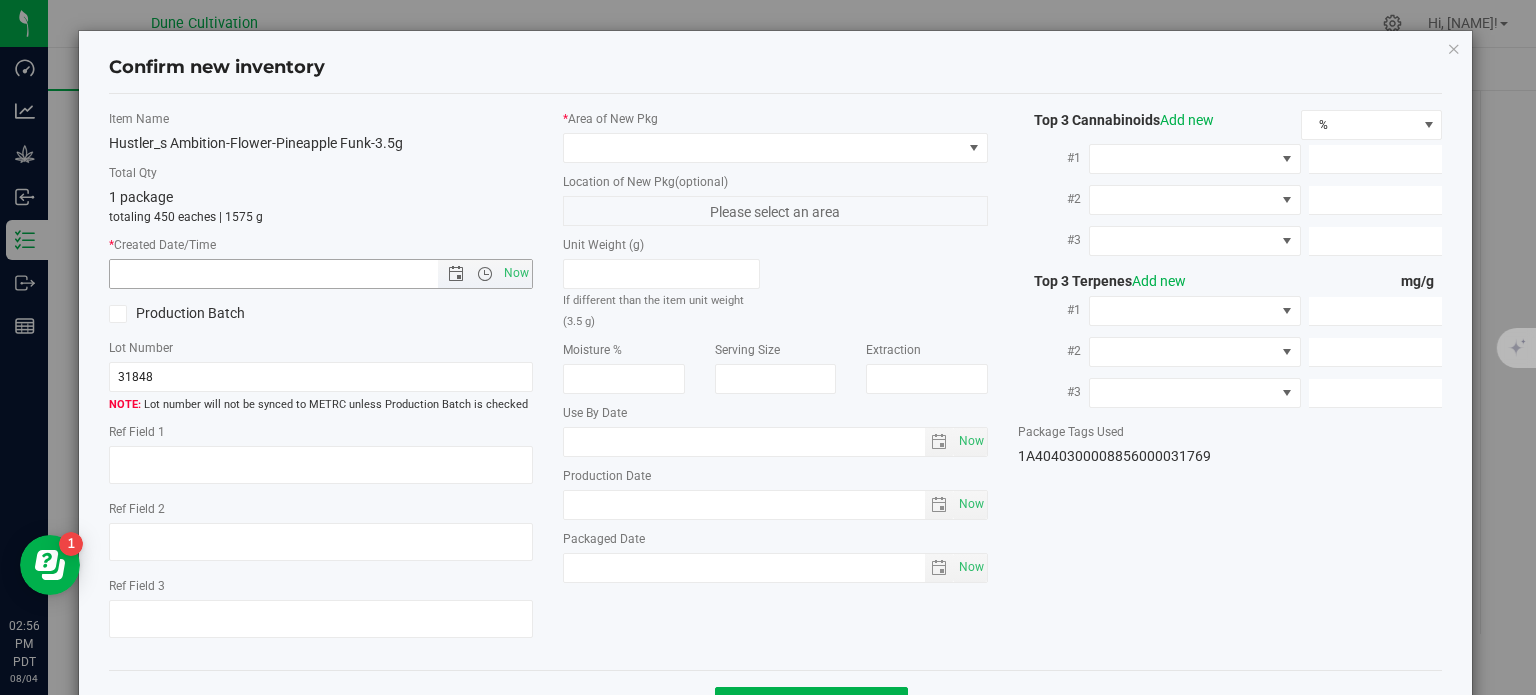 click on "Now" at bounding box center [485, 274] 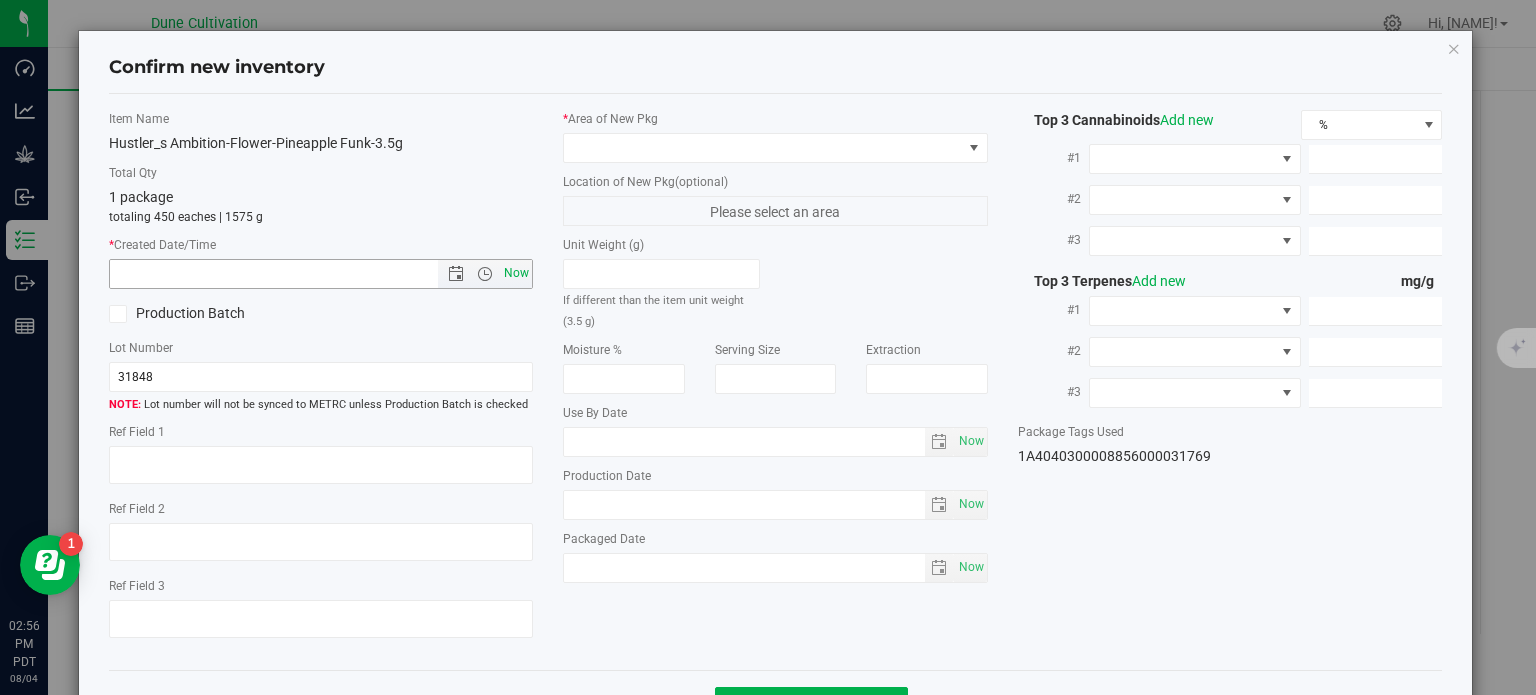 click on "Now" at bounding box center [517, 273] 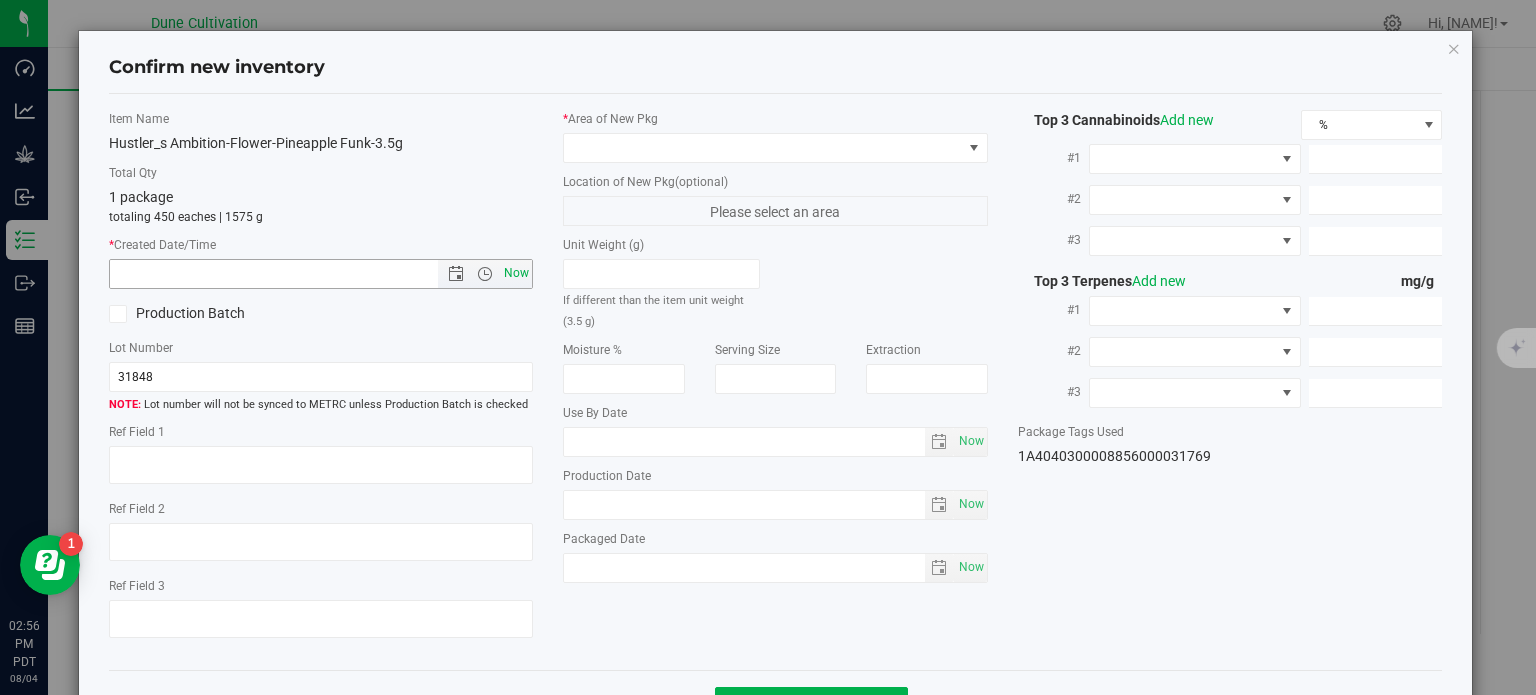 type on "8/4/2025 2:56 PM" 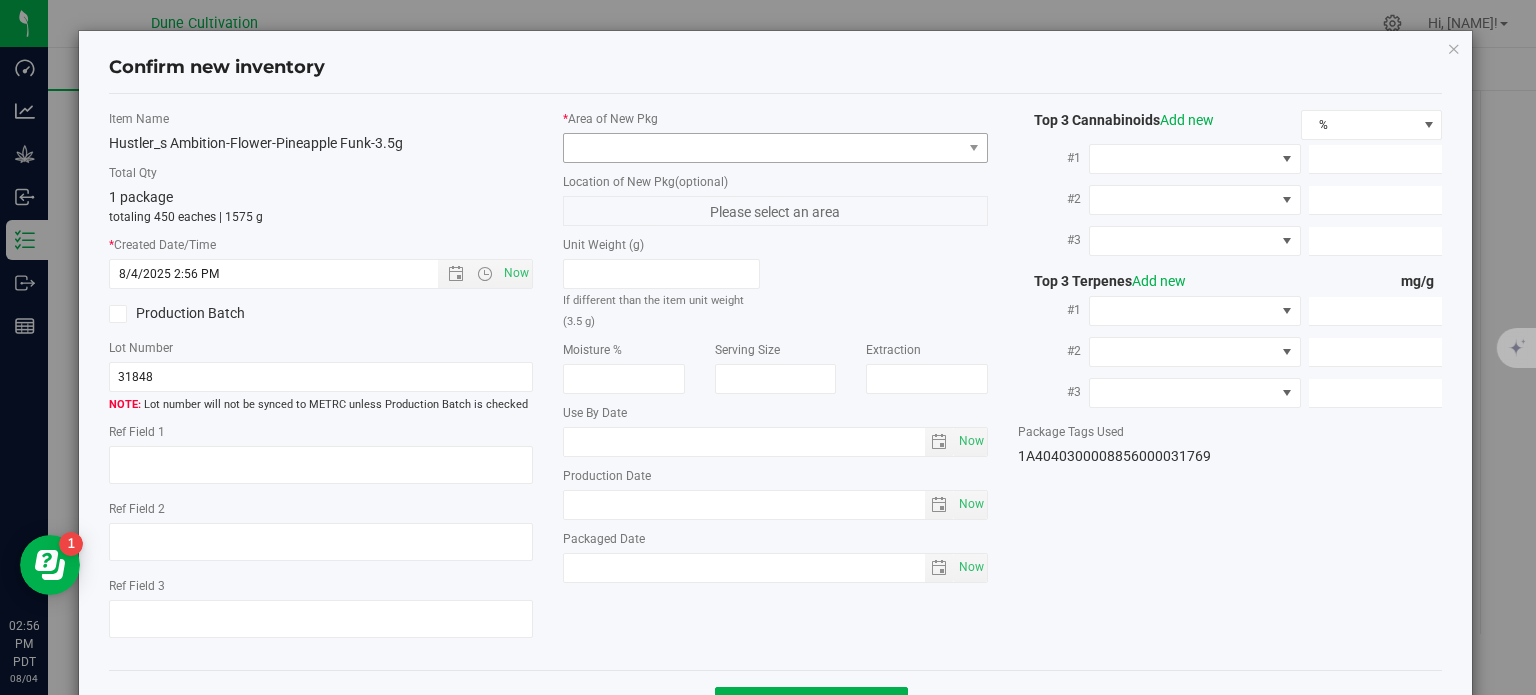 drag, startPoint x: 665, startPoint y: 162, endPoint x: 709, endPoint y: 140, distance: 49.193497 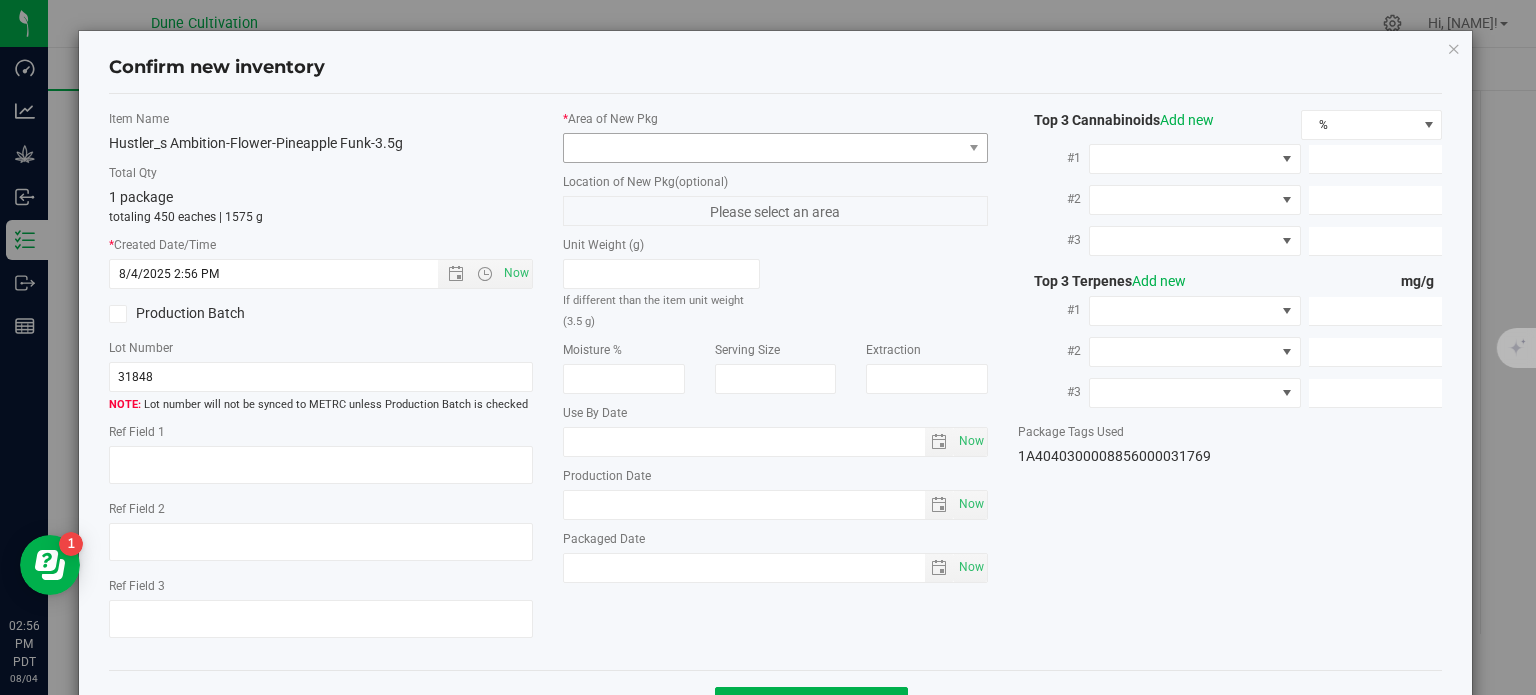 click on "*
Area of New Pkg
Location of New Pkg
(optional)
Please select an area
Unit Weight (g)
If different than the item unit weight (3.5 g)
Moisture %
Serving Size" at bounding box center (775, 351) 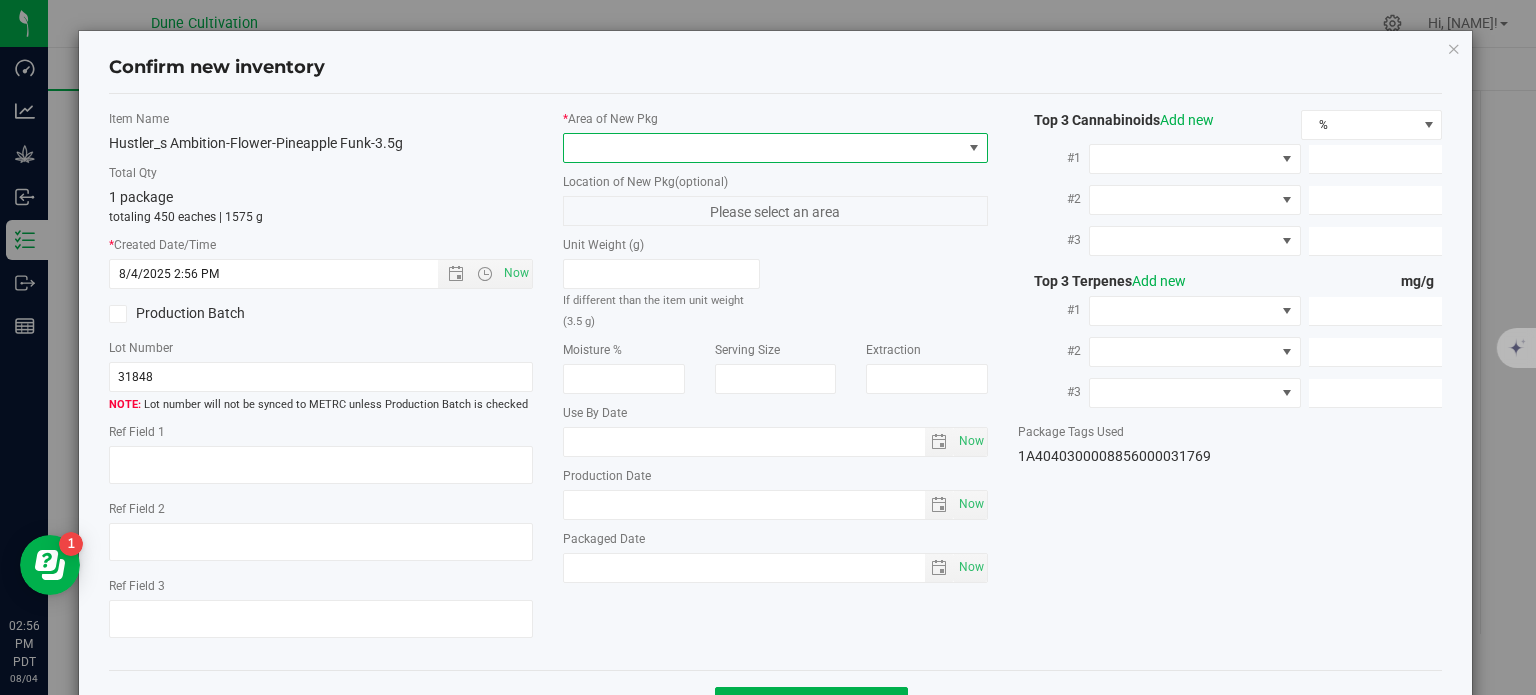 click at bounding box center (763, 148) 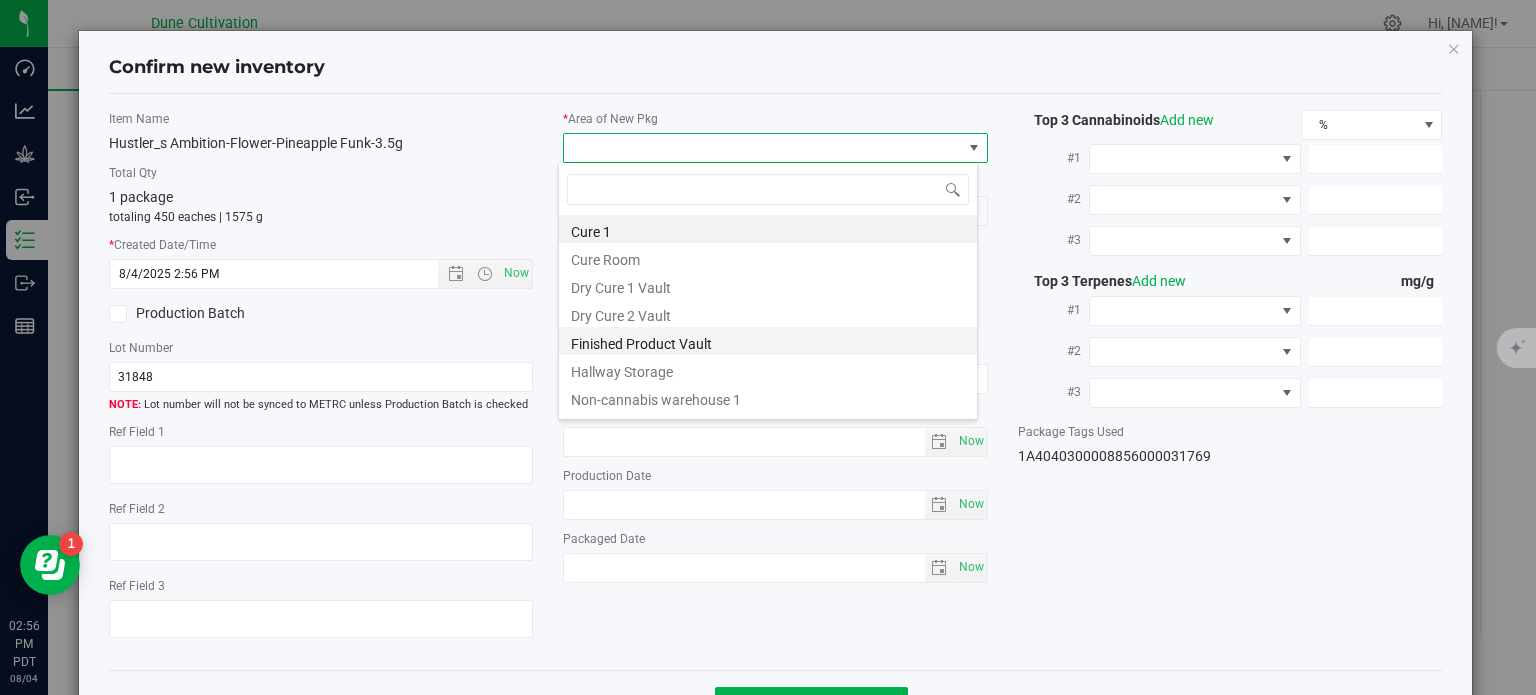 click on "Finished Product Vault" at bounding box center (768, 341) 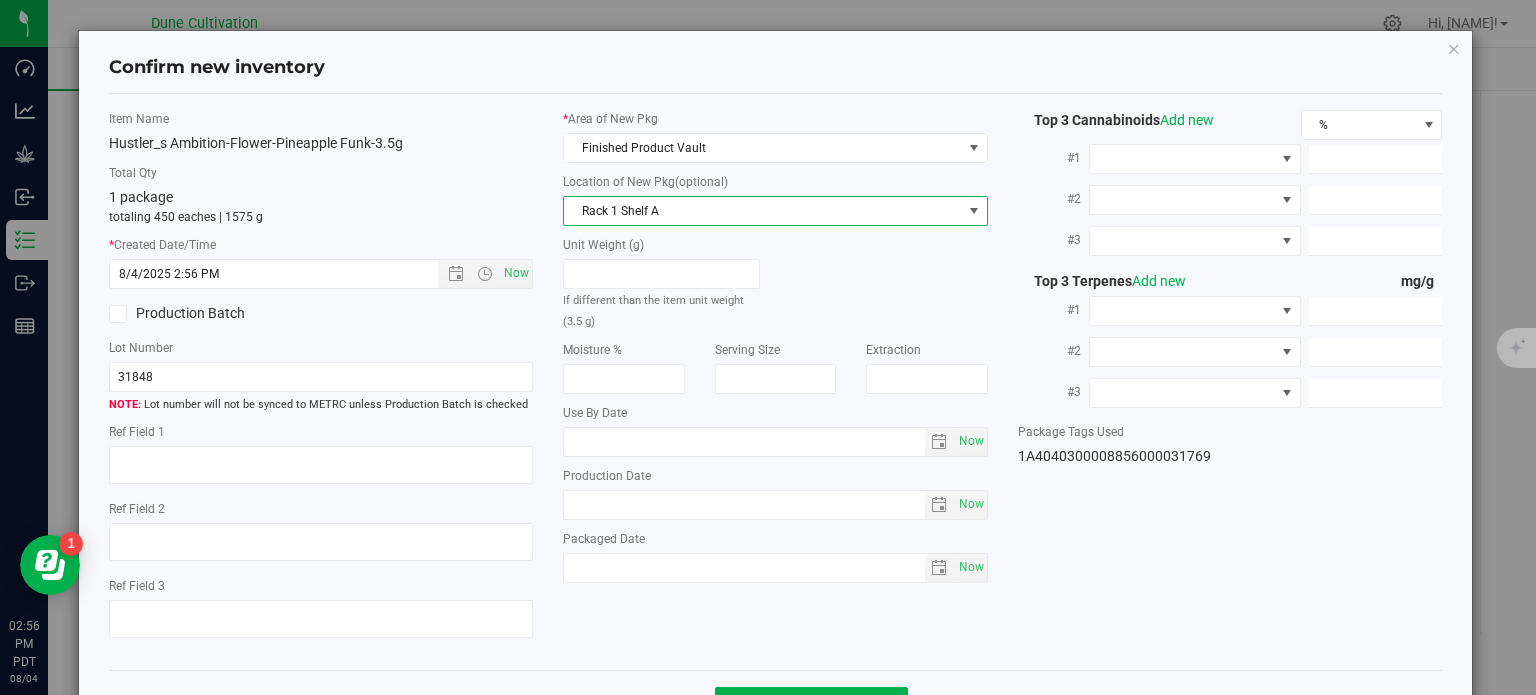 click on "Rack 1 Shelf A" at bounding box center [763, 211] 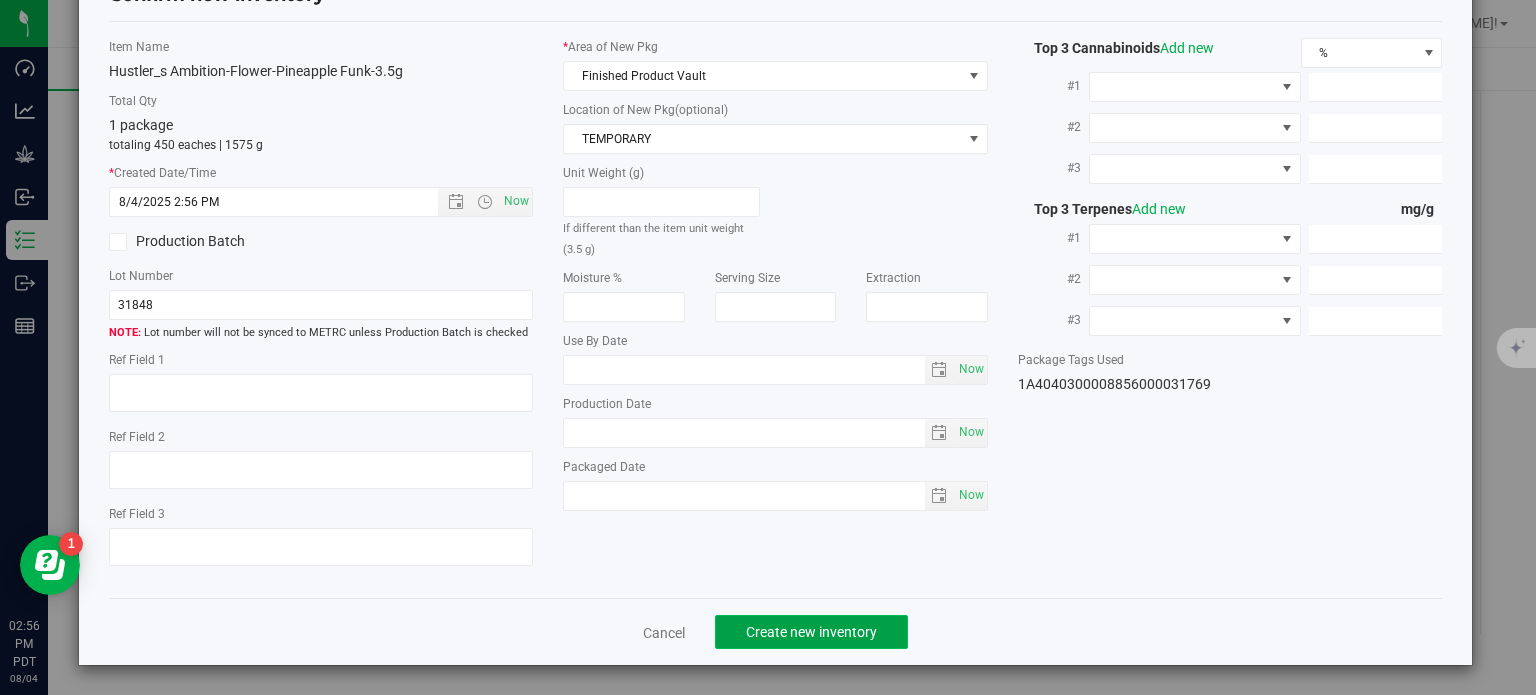 click on "Create new inventory" 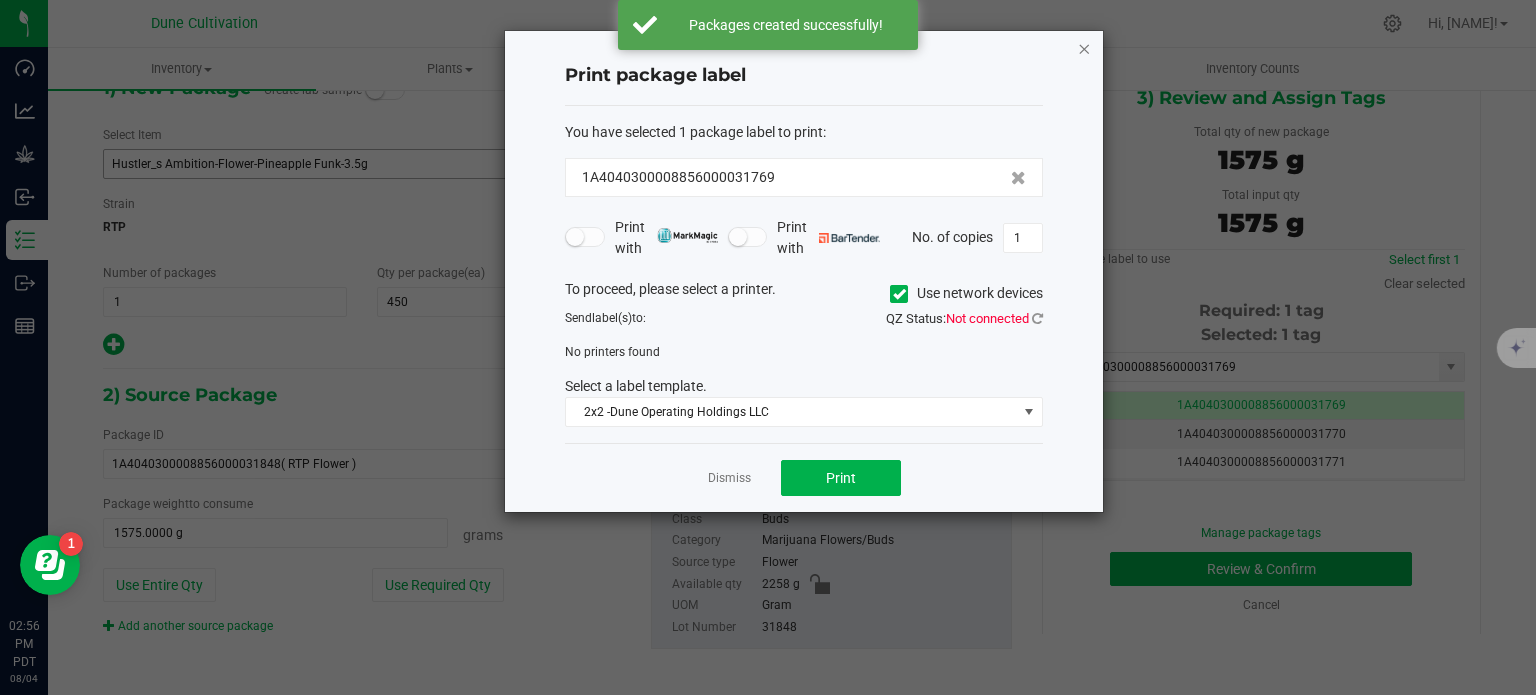 click 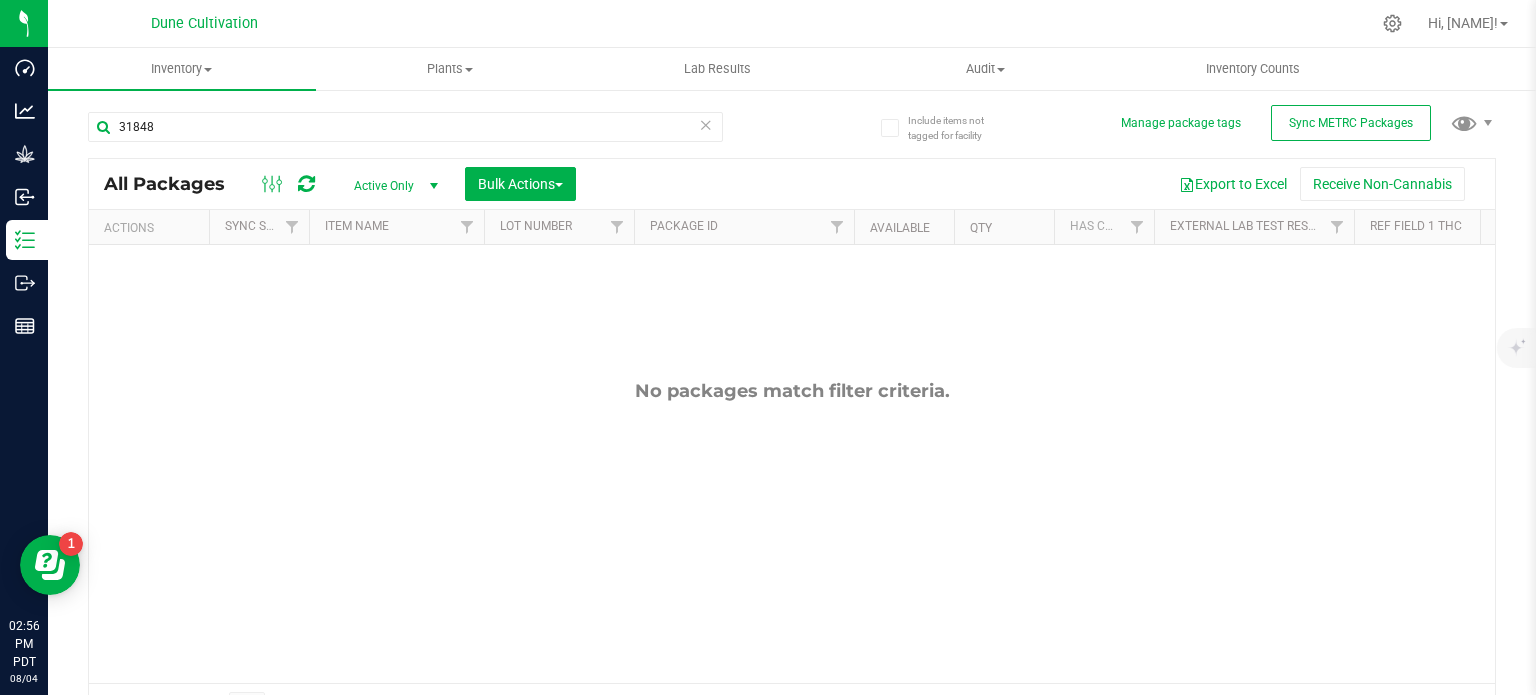 click on "Active Only" at bounding box center (392, 186) 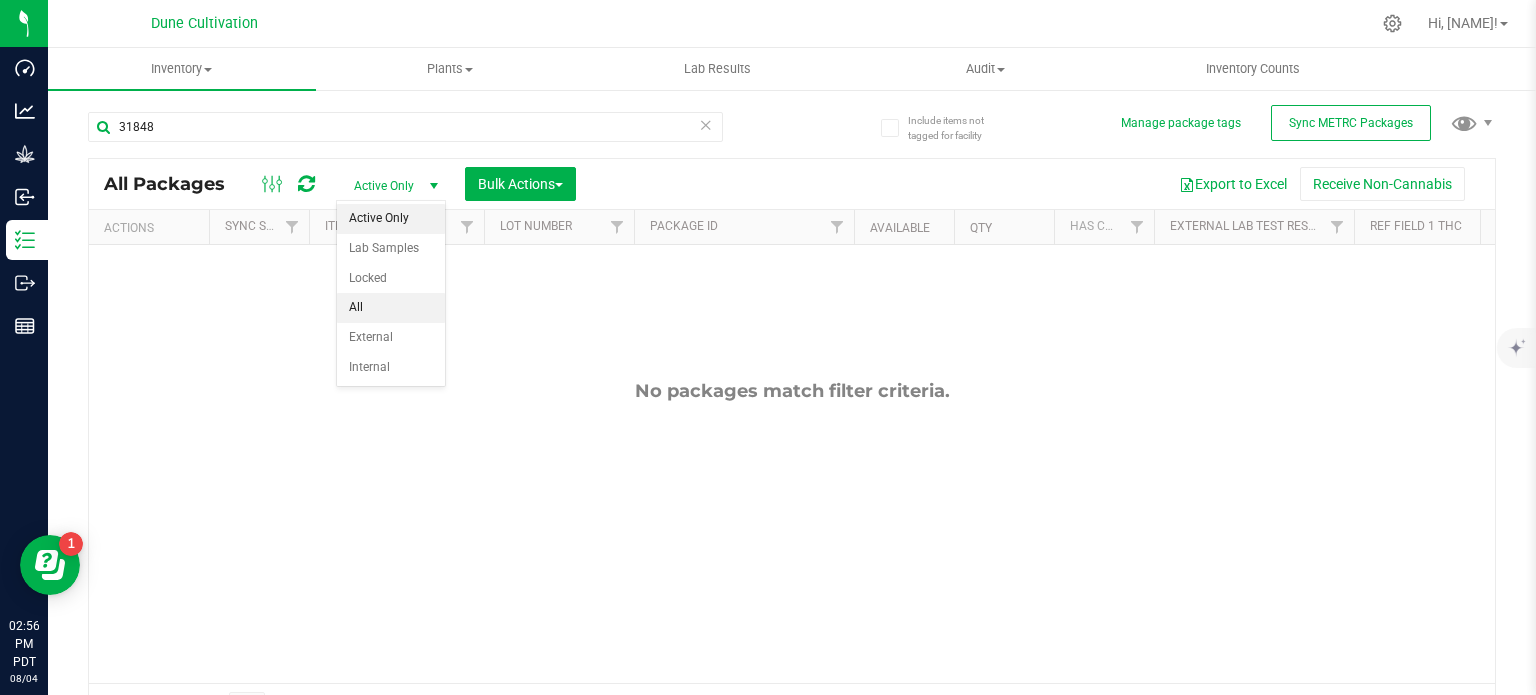 click on "All" at bounding box center (391, 308) 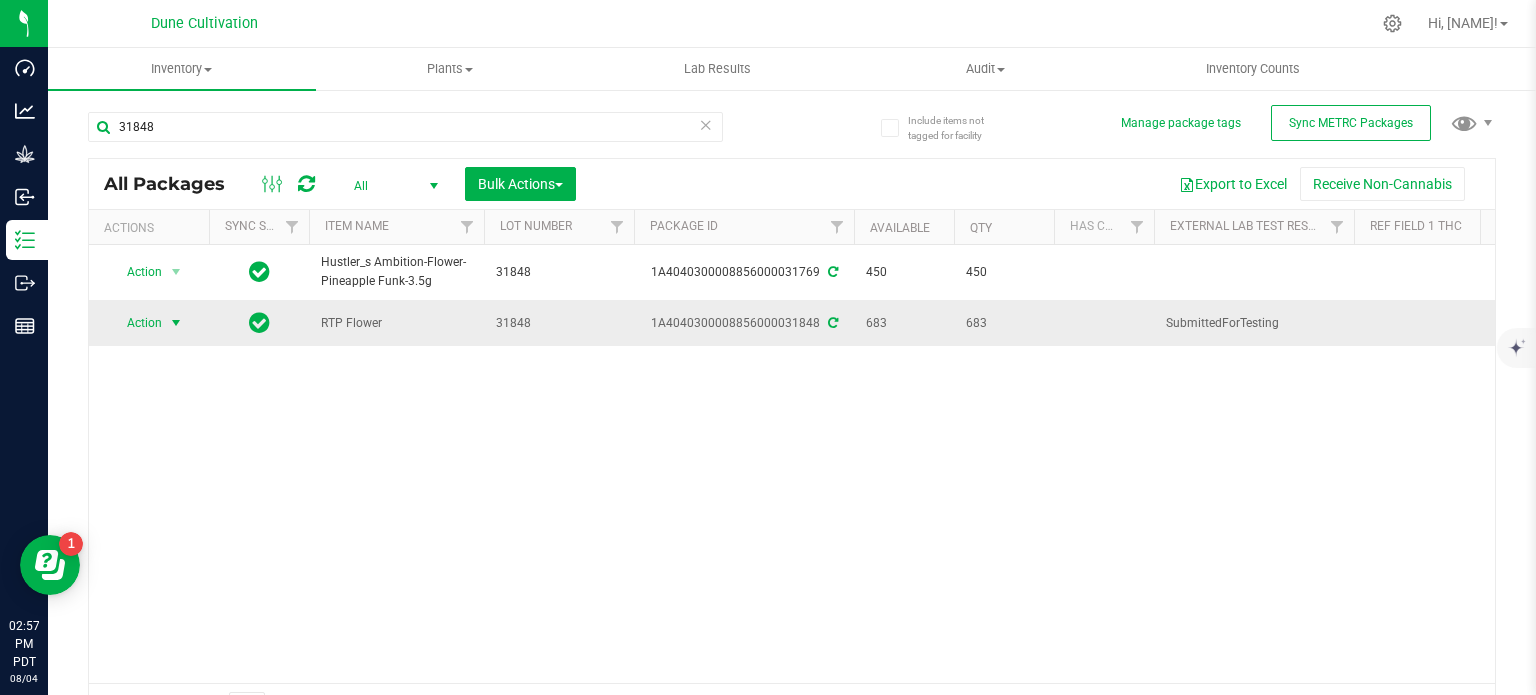 click at bounding box center (176, 323) 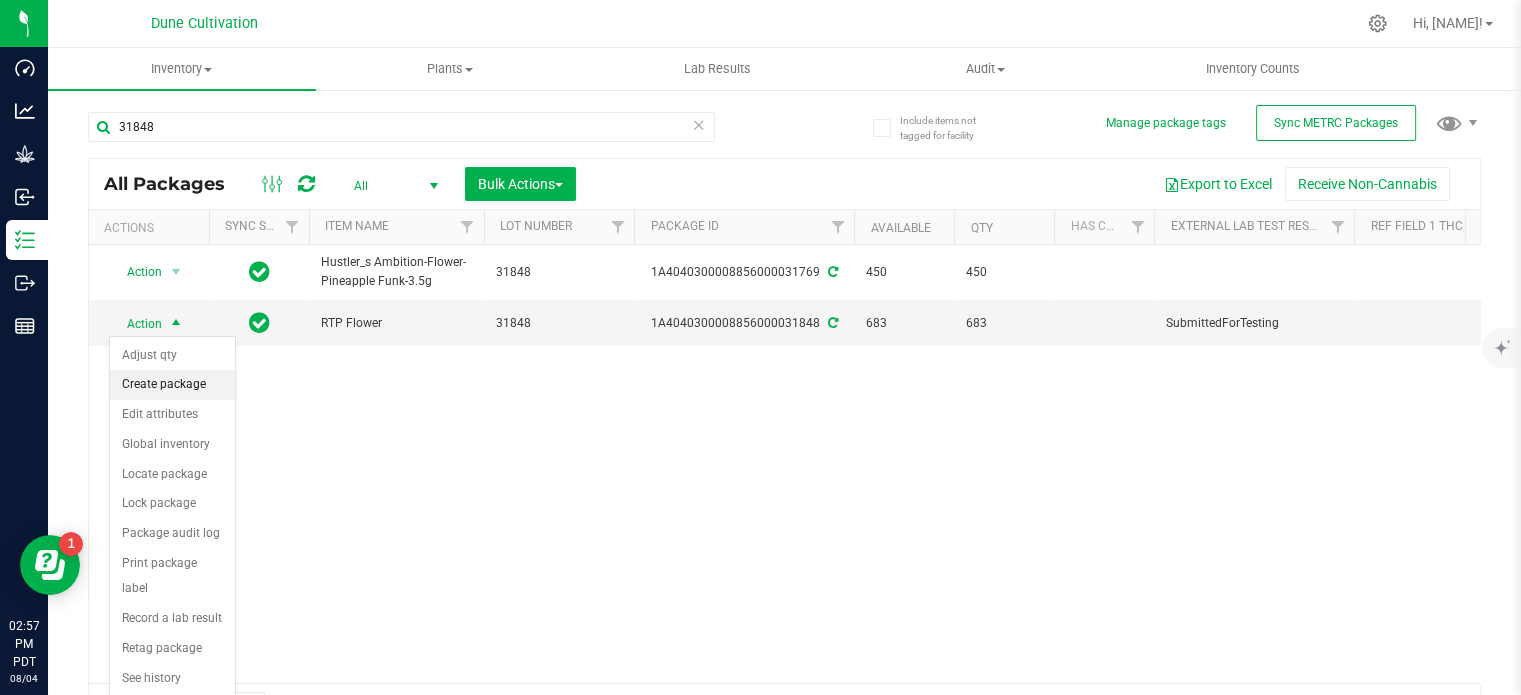 click on "Create package" at bounding box center (172, 385) 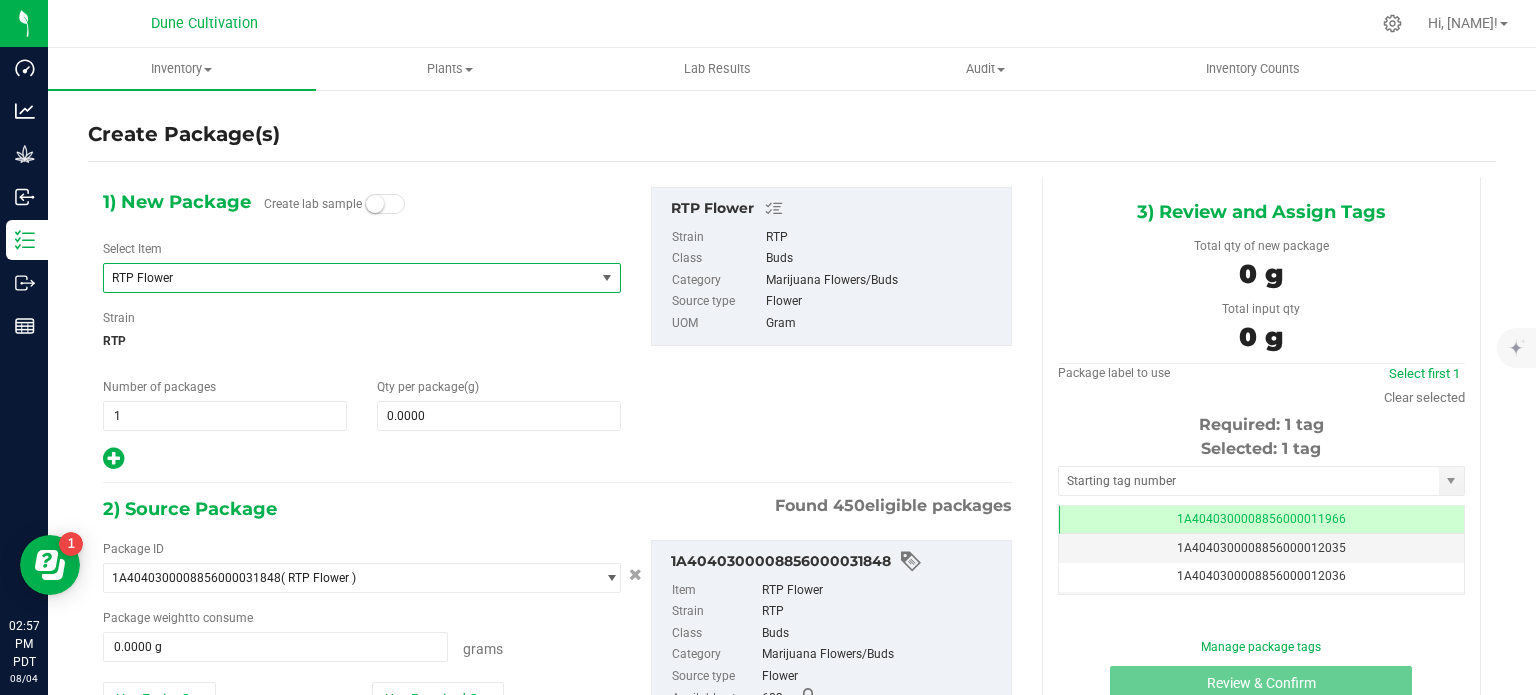 click on "RTP Flower" at bounding box center (340, 278) 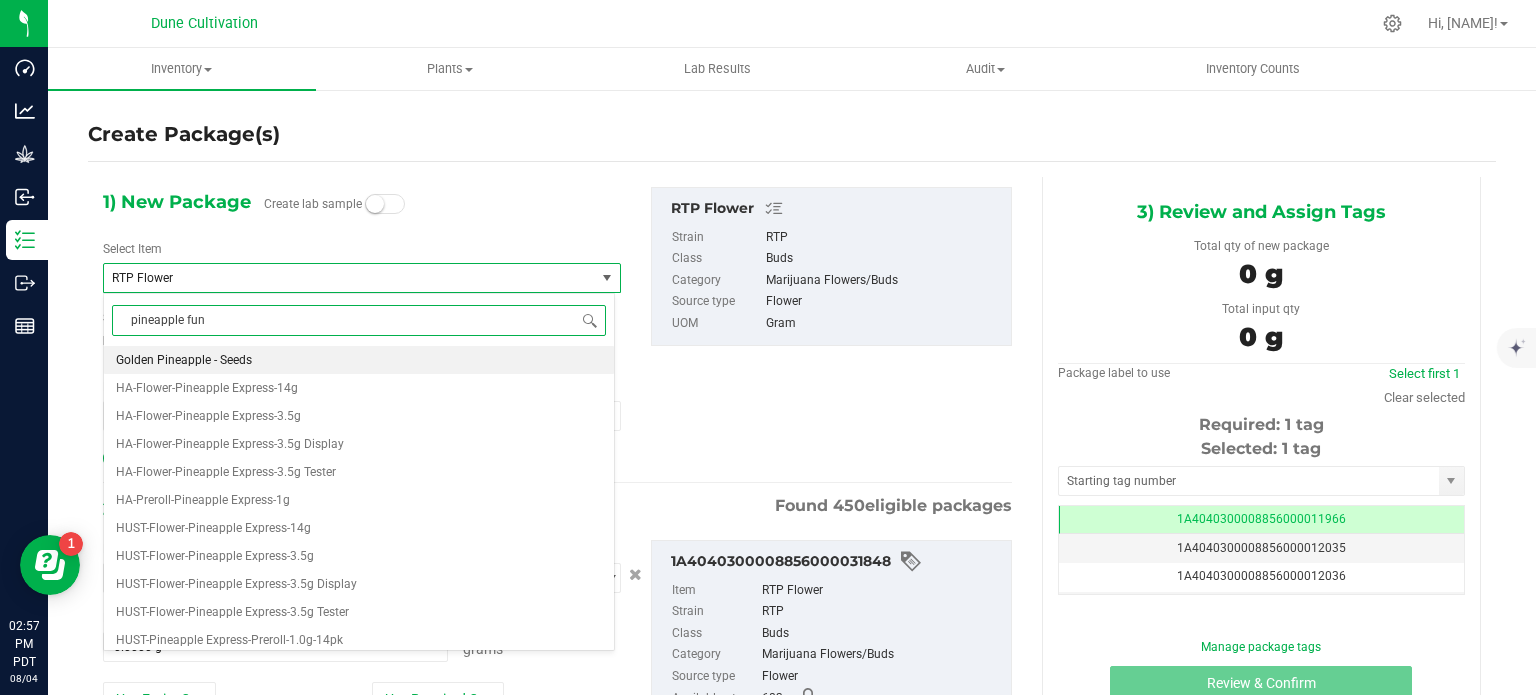 type on "pineapple funk" 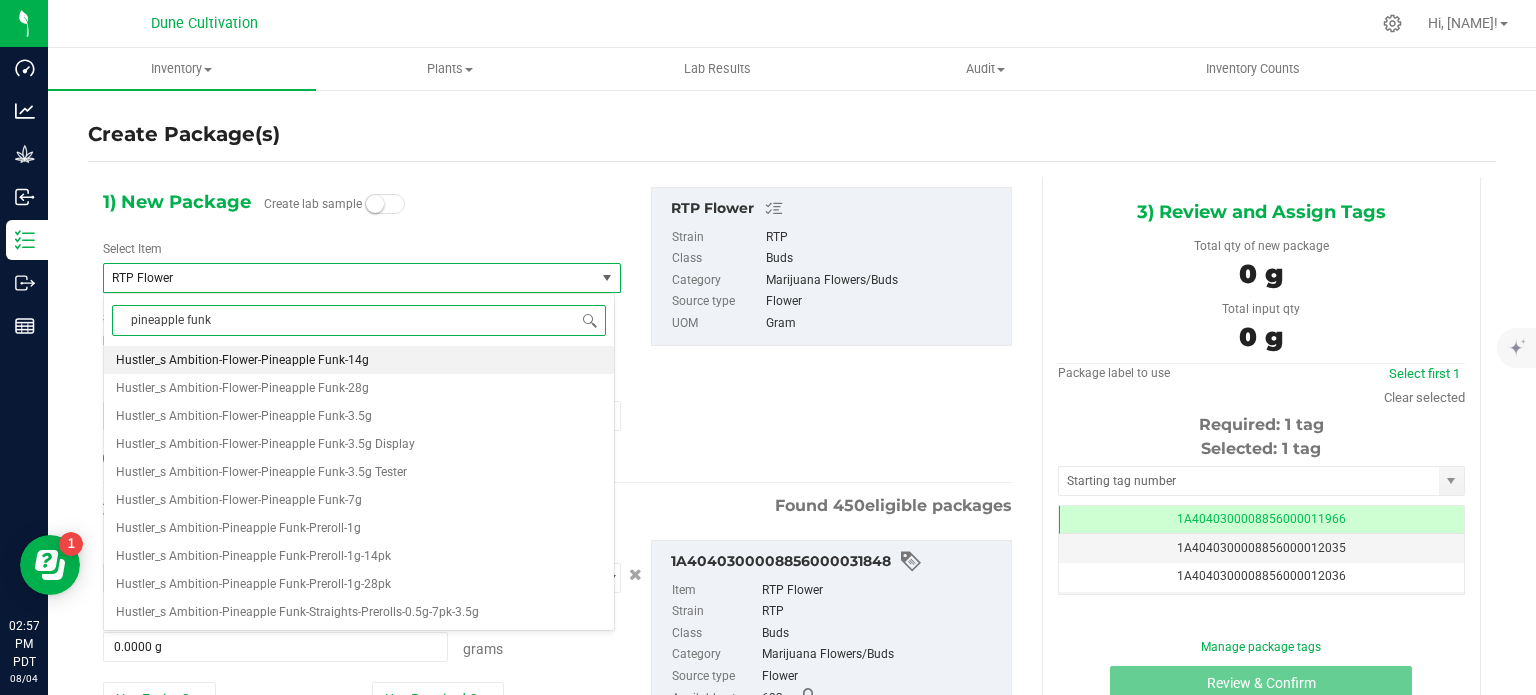 click on "Hustler_s Ambition-Flower-Pineapple Funk-14g" at bounding box center [359, 360] 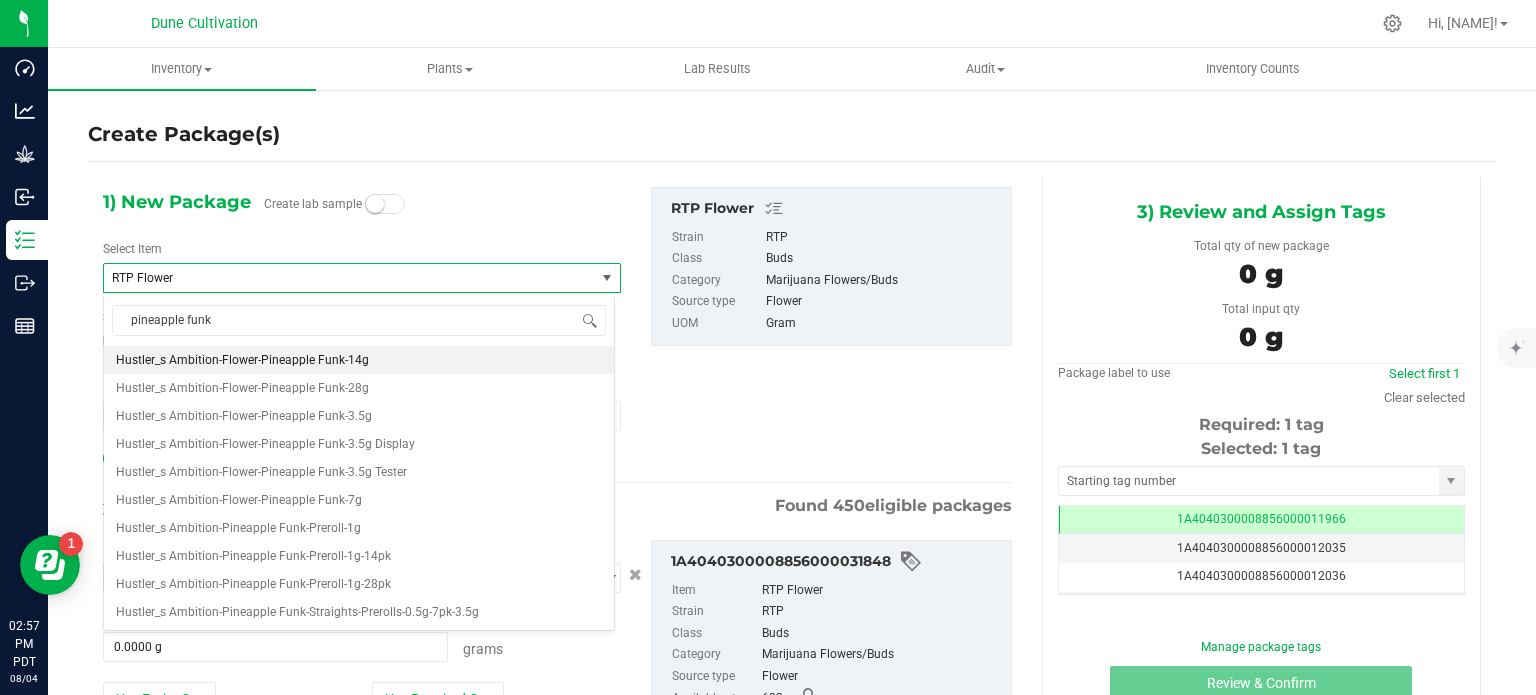 type 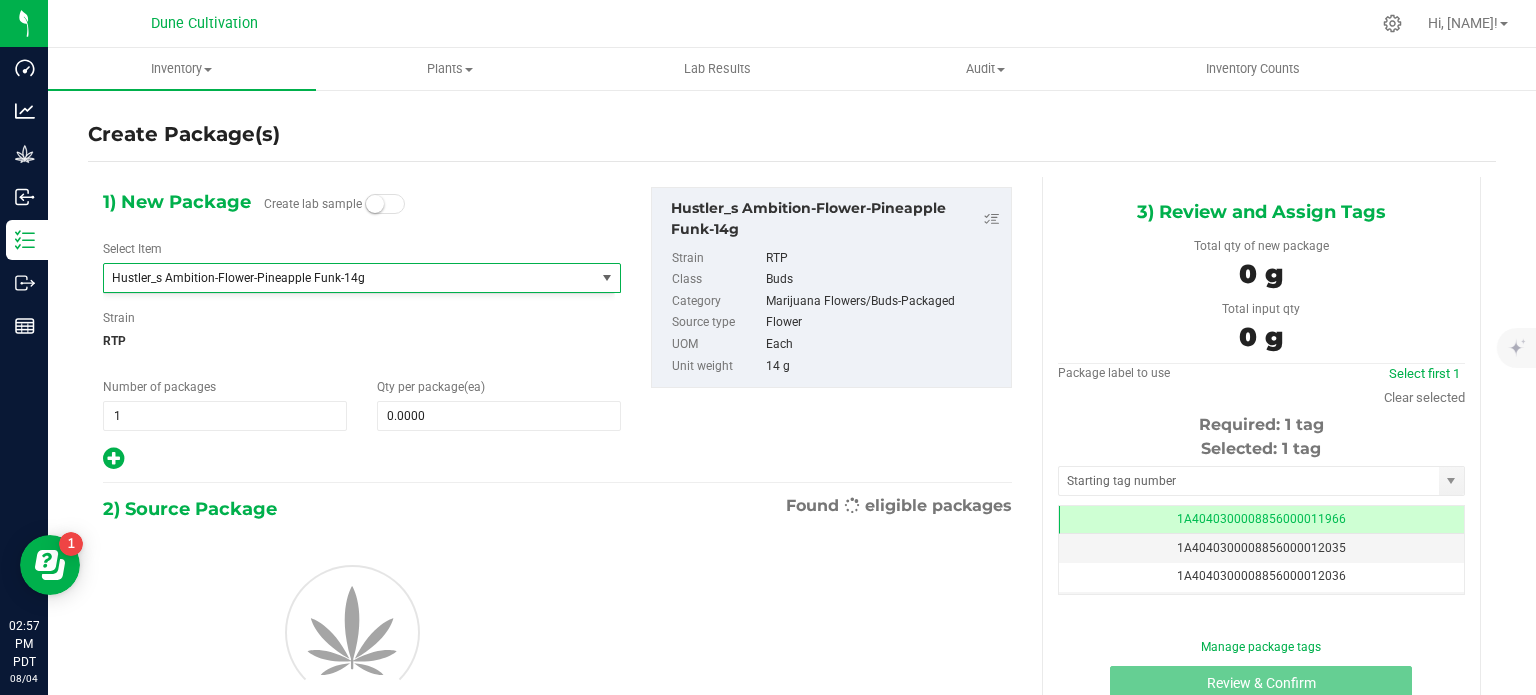 type on "0" 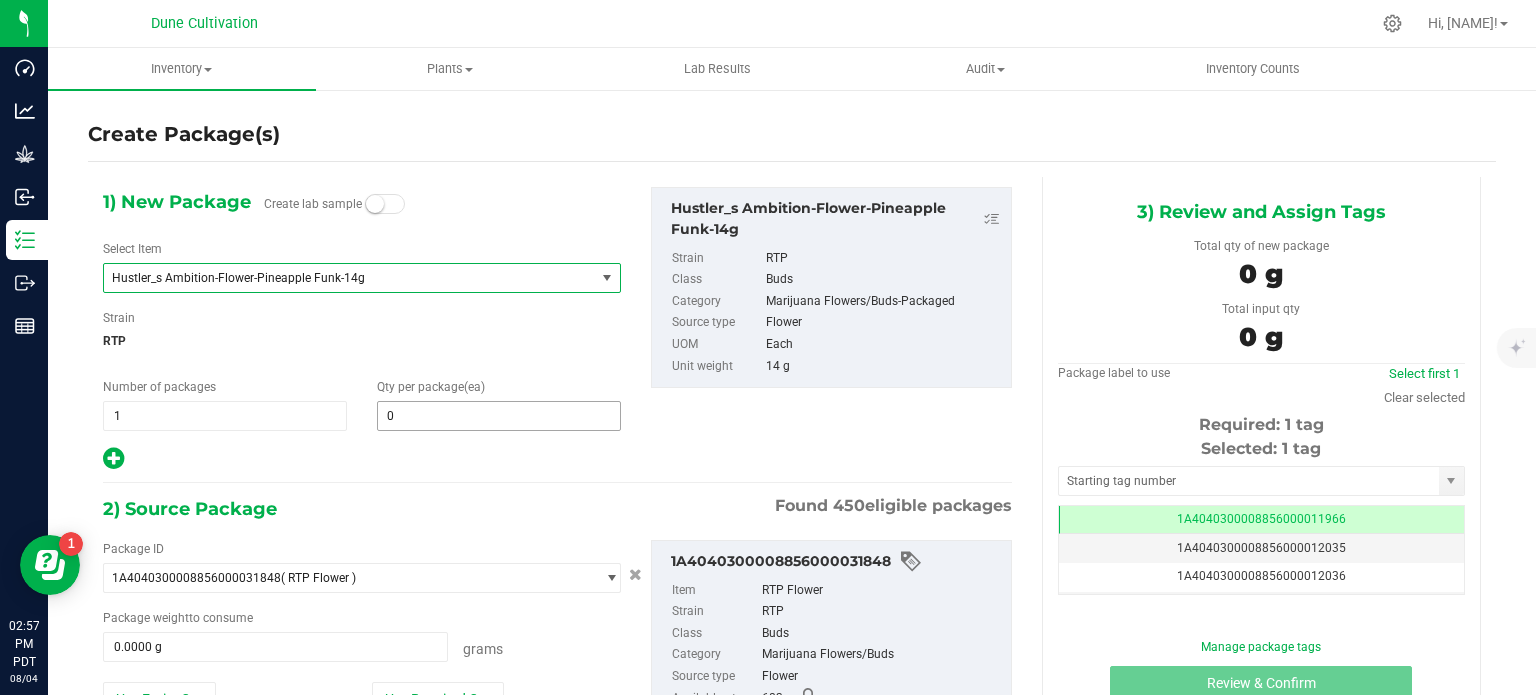 type 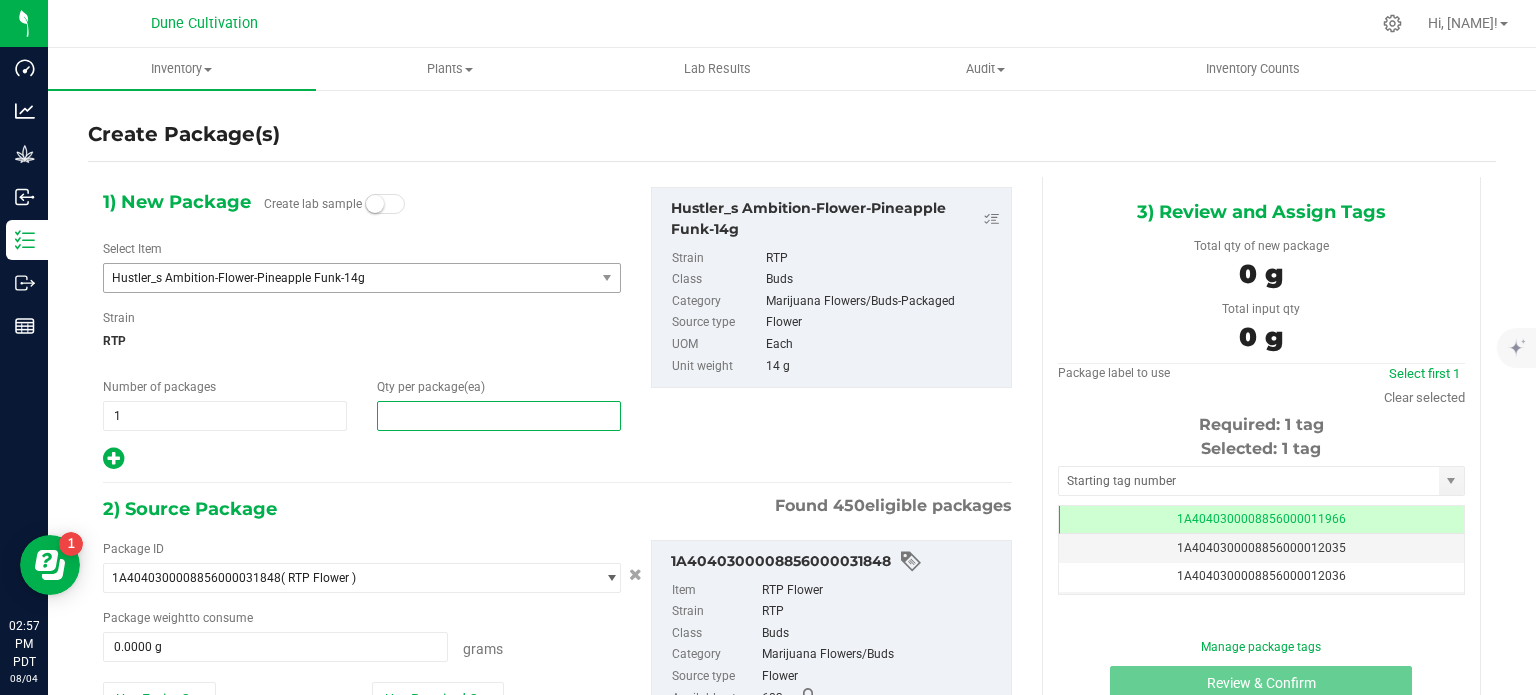 click at bounding box center [499, 416] 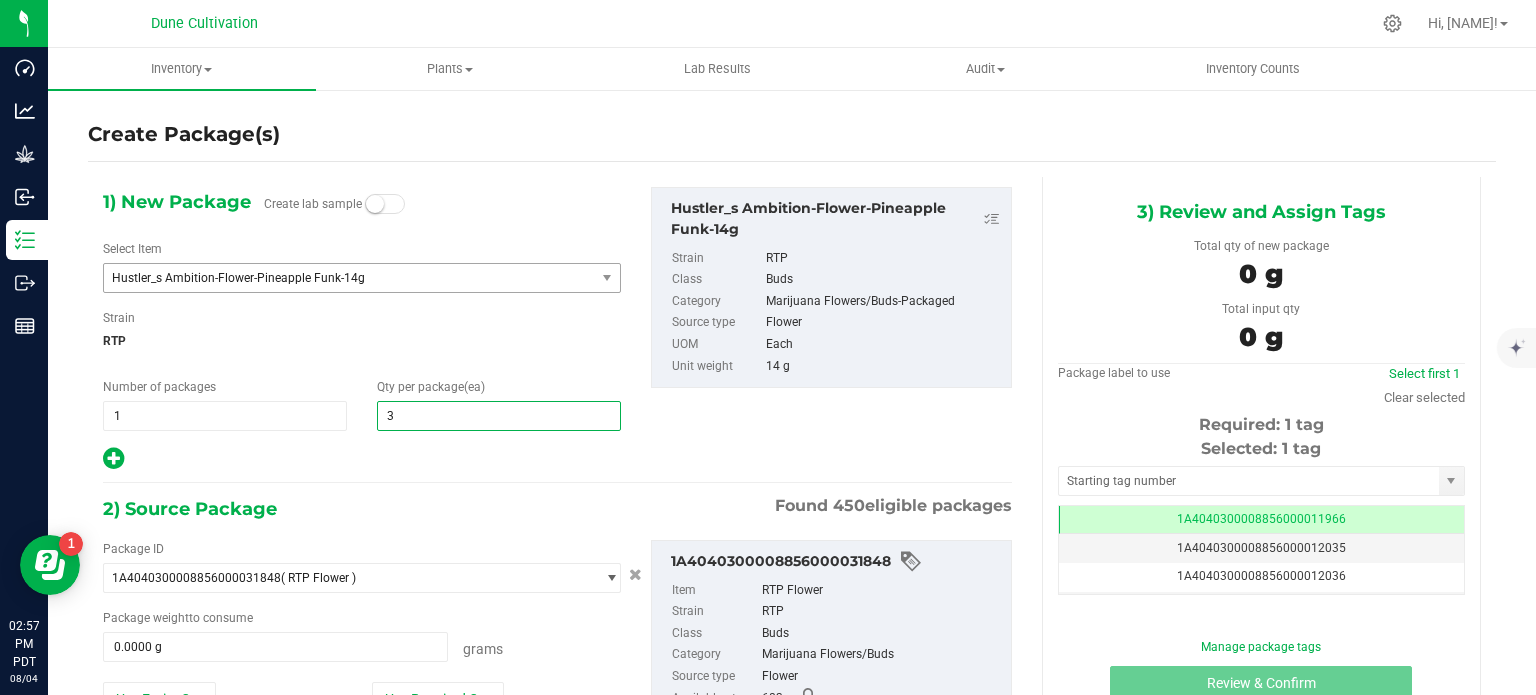 type on "31" 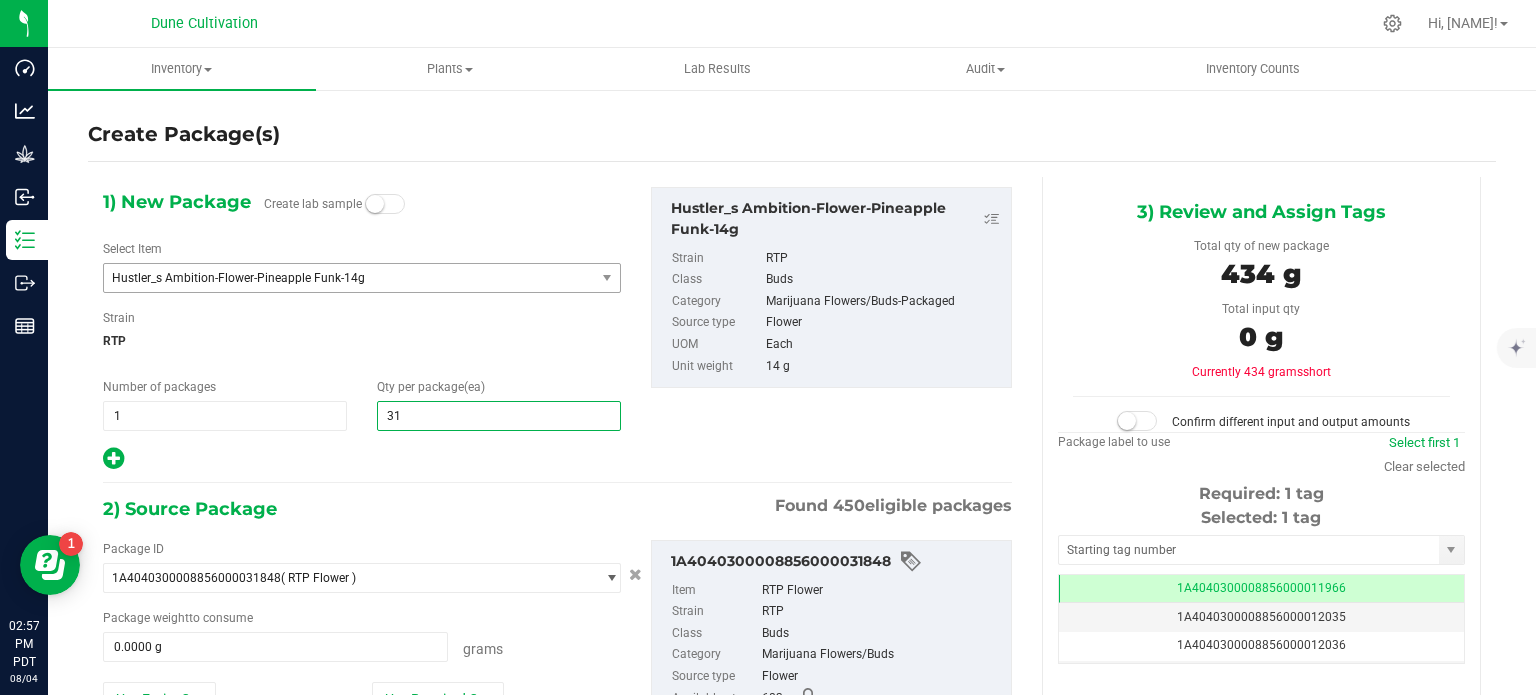 type on "31" 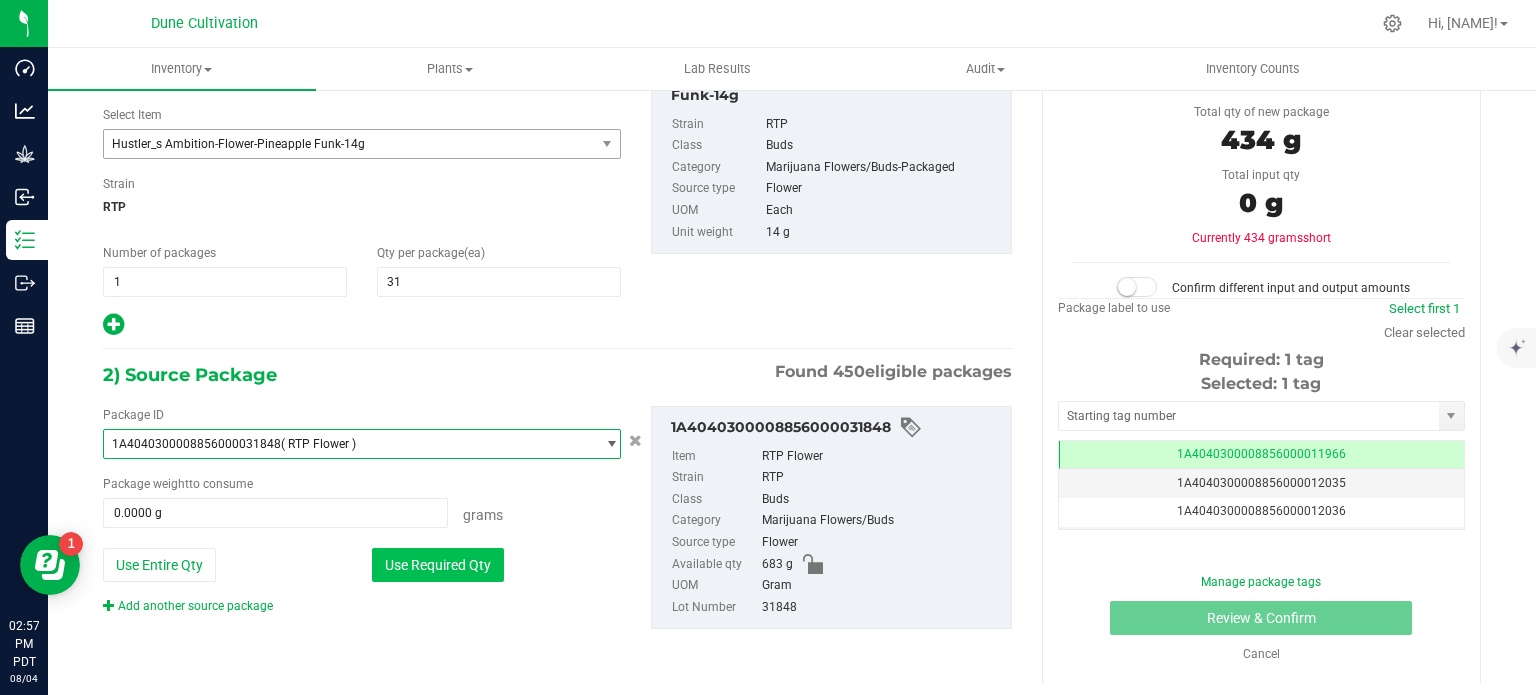 click on "Use Required Qty" at bounding box center (438, 565) 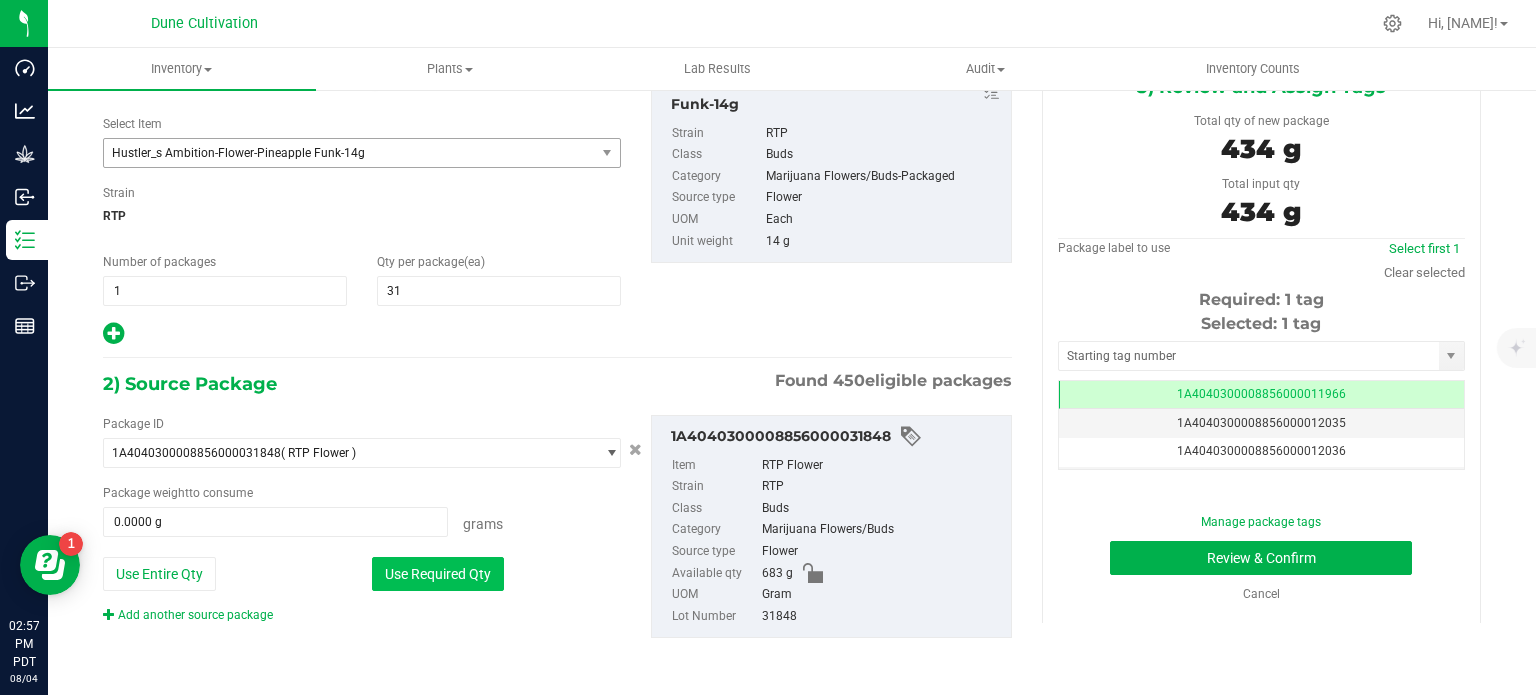 type on "434.0000 g" 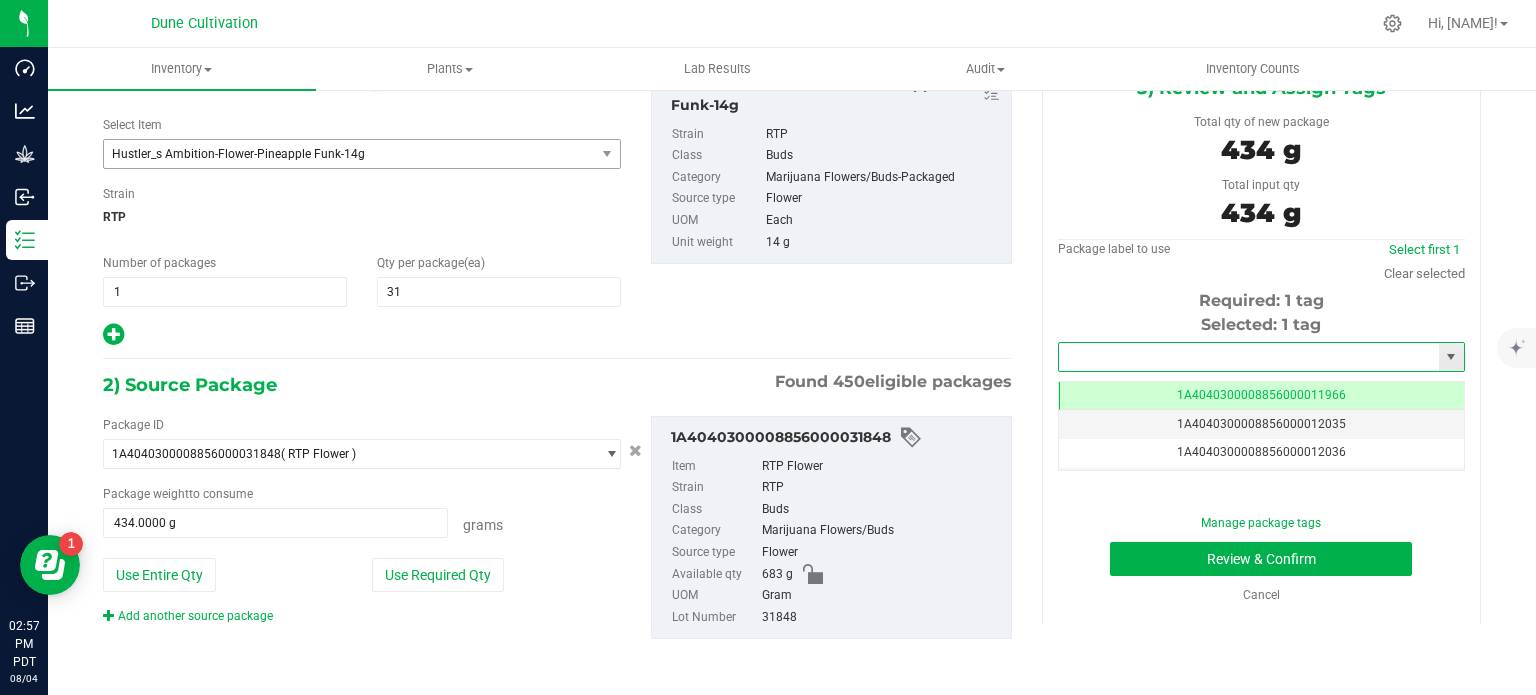 click at bounding box center (1249, 357) 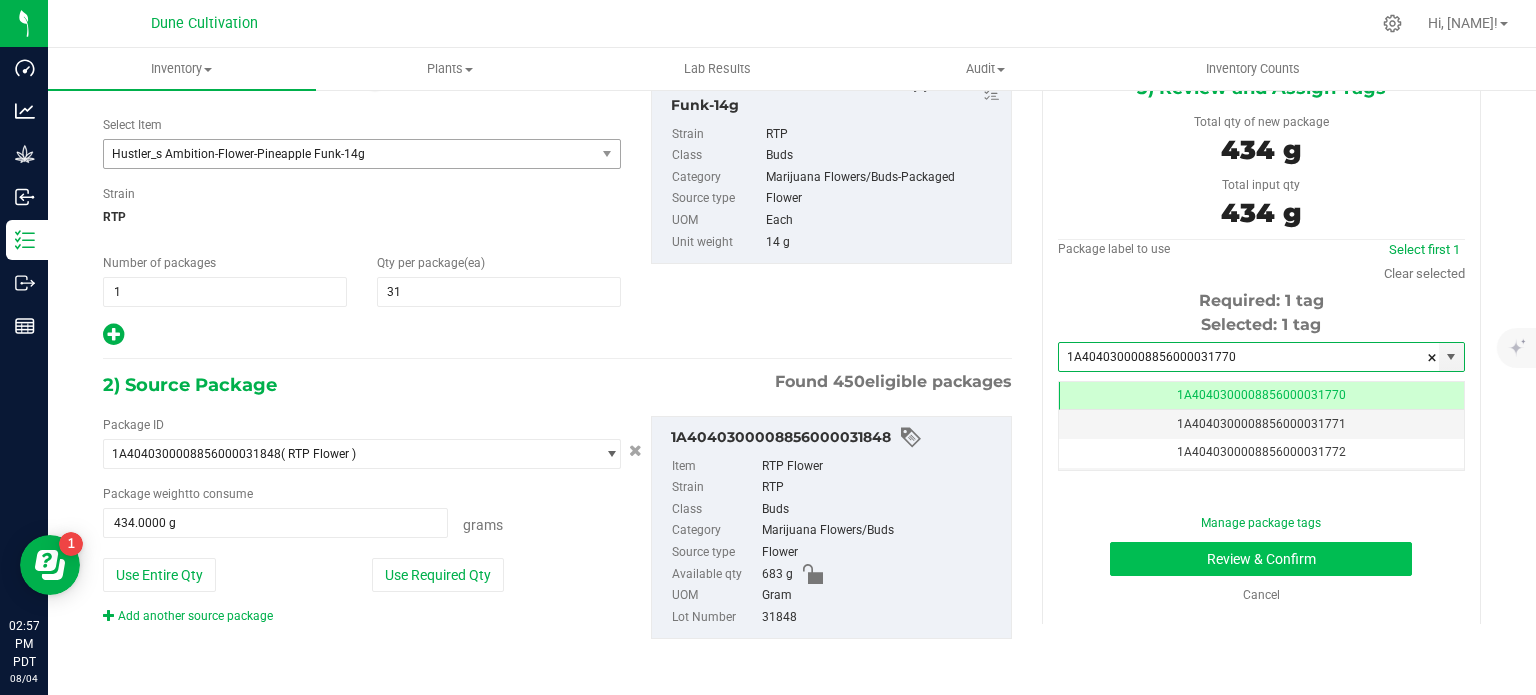 type on "1A4040300008856000031770" 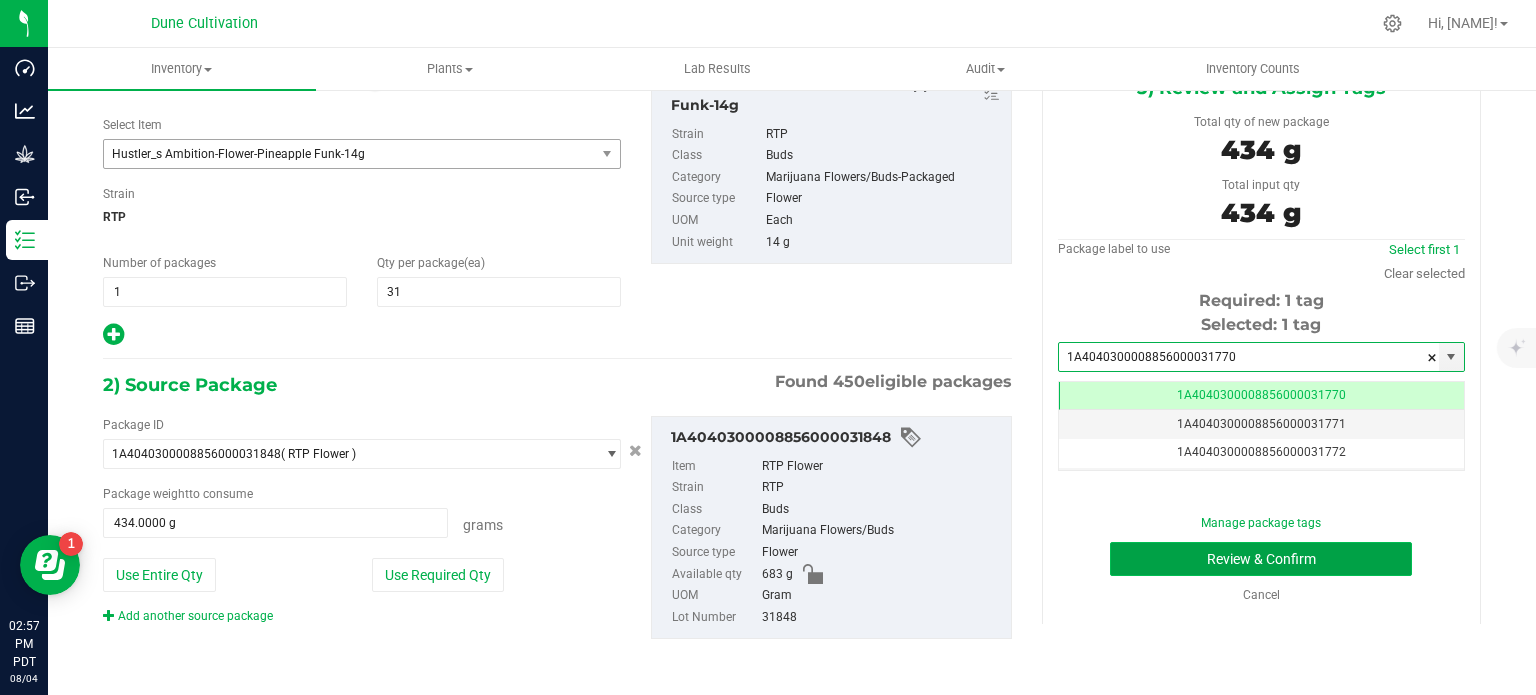 click on "Review & Confirm" at bounding box center (1261, 559) 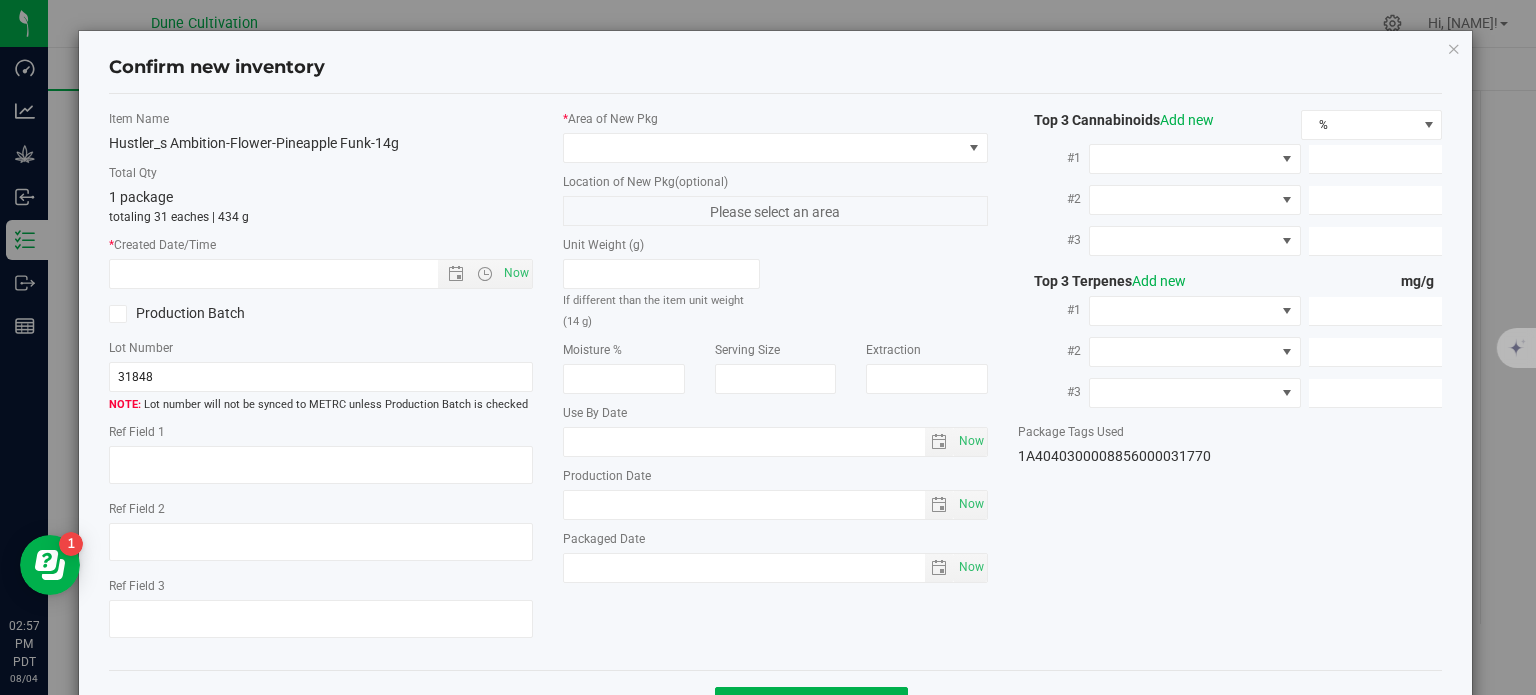 click on "Item Name
Hustler_s Ambition-Flower-Pineapple Funk-14g
Total Qty
1 package  totaling 31 eaches | 434 g
*
Created Date/Time
Now
Production Batch
Lot Number
31848" at bounding box center [321, 382] 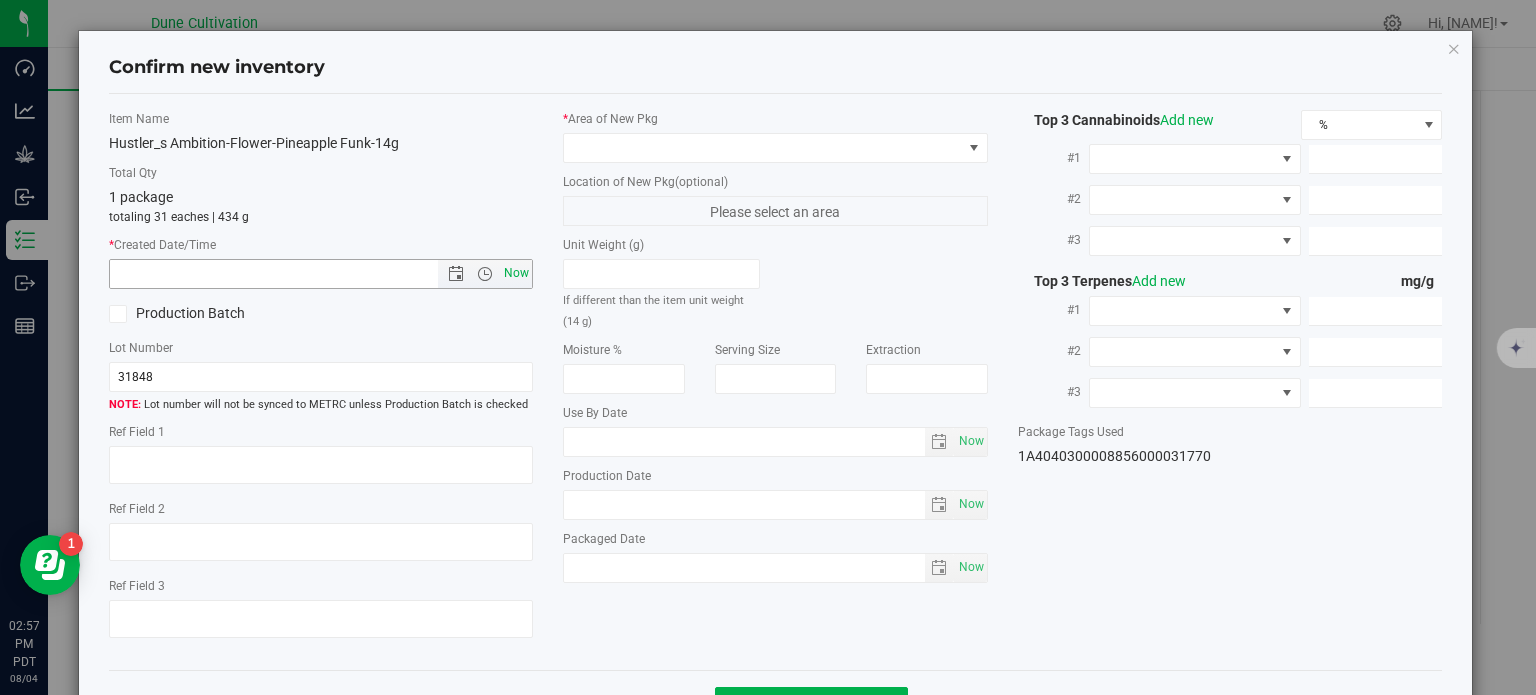 click on "Now" at bounding box center (517, 273) 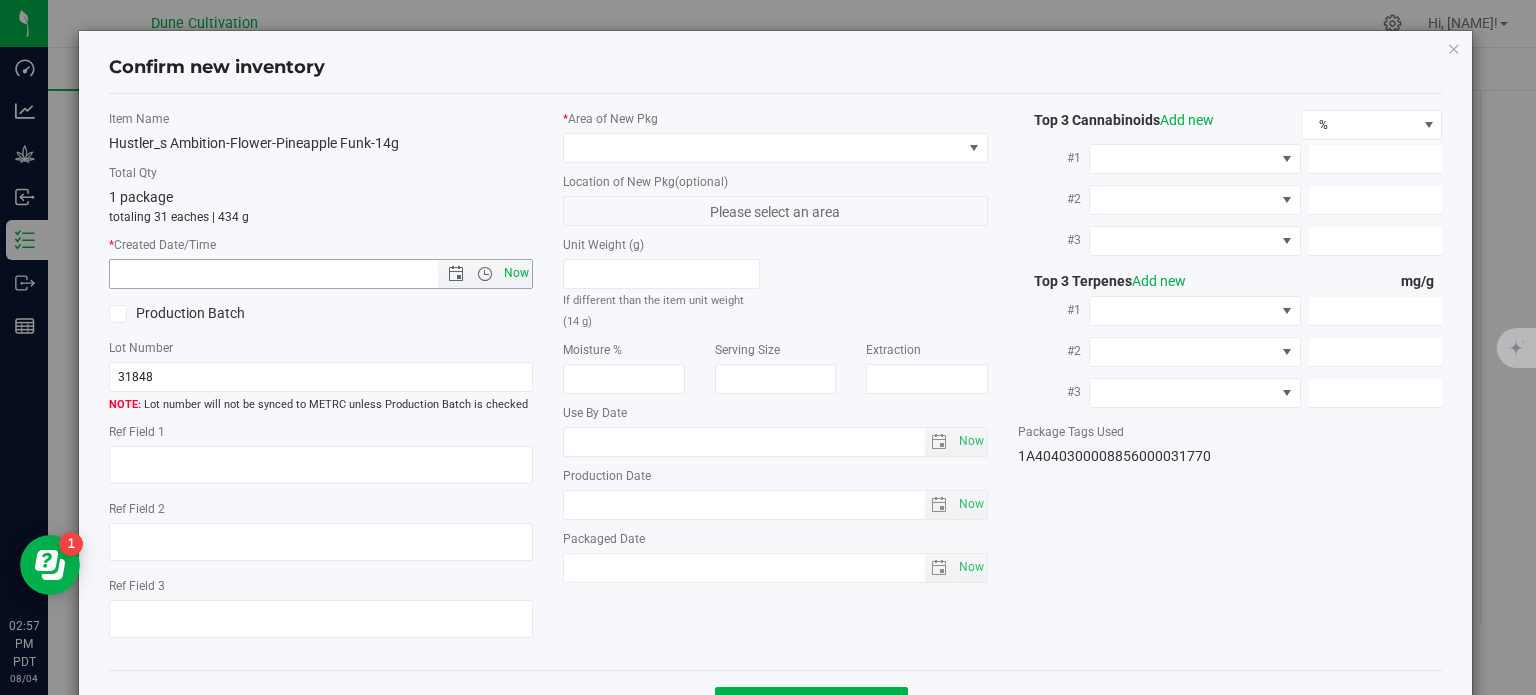 type on "8/4/2025 2:57 PM" 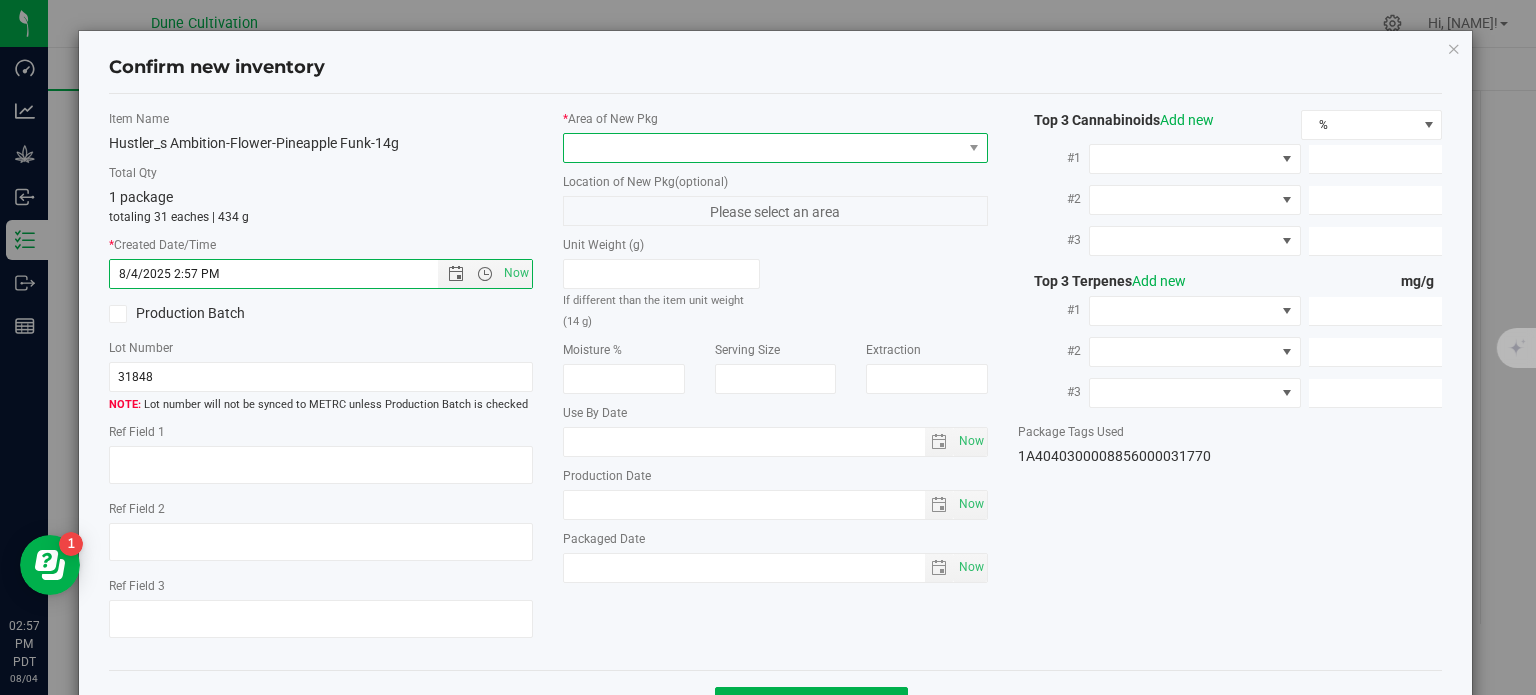click at bounding box center (763, 148) 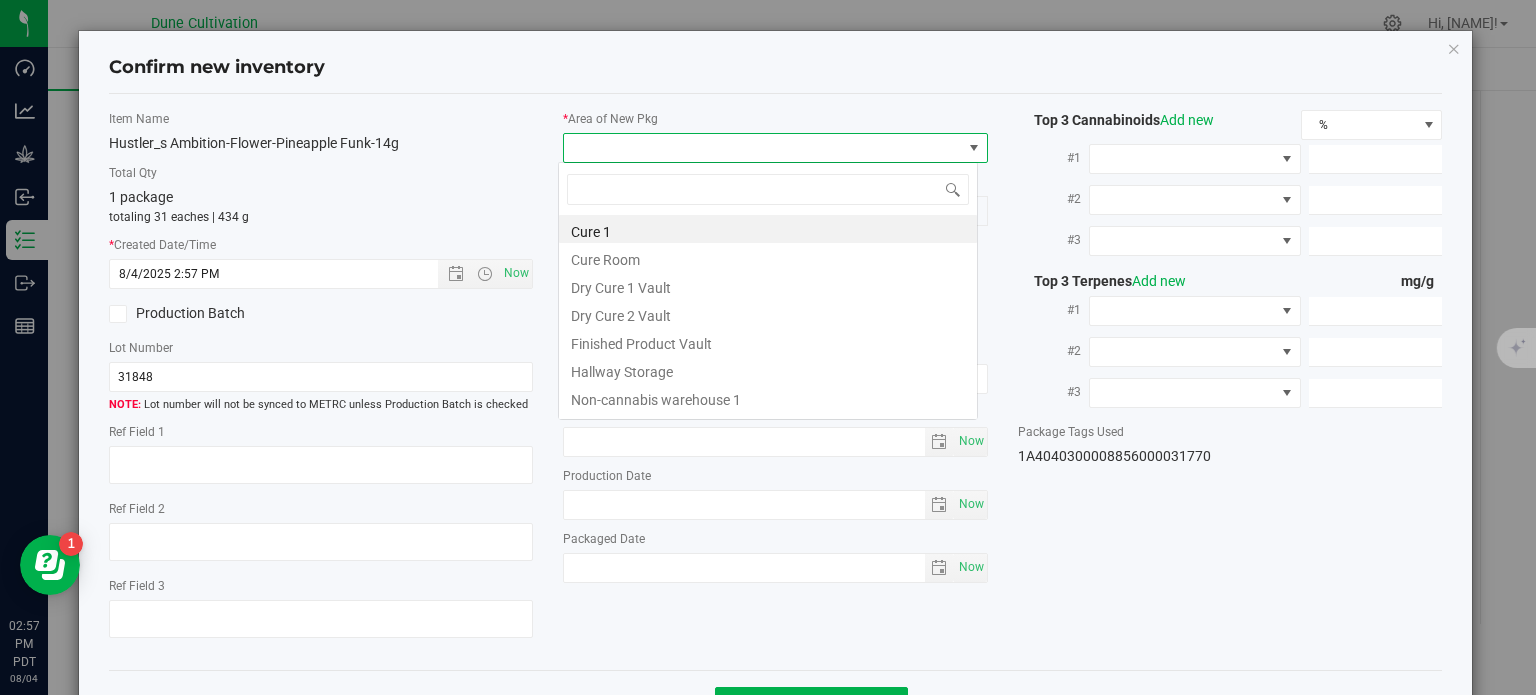 type on "t" 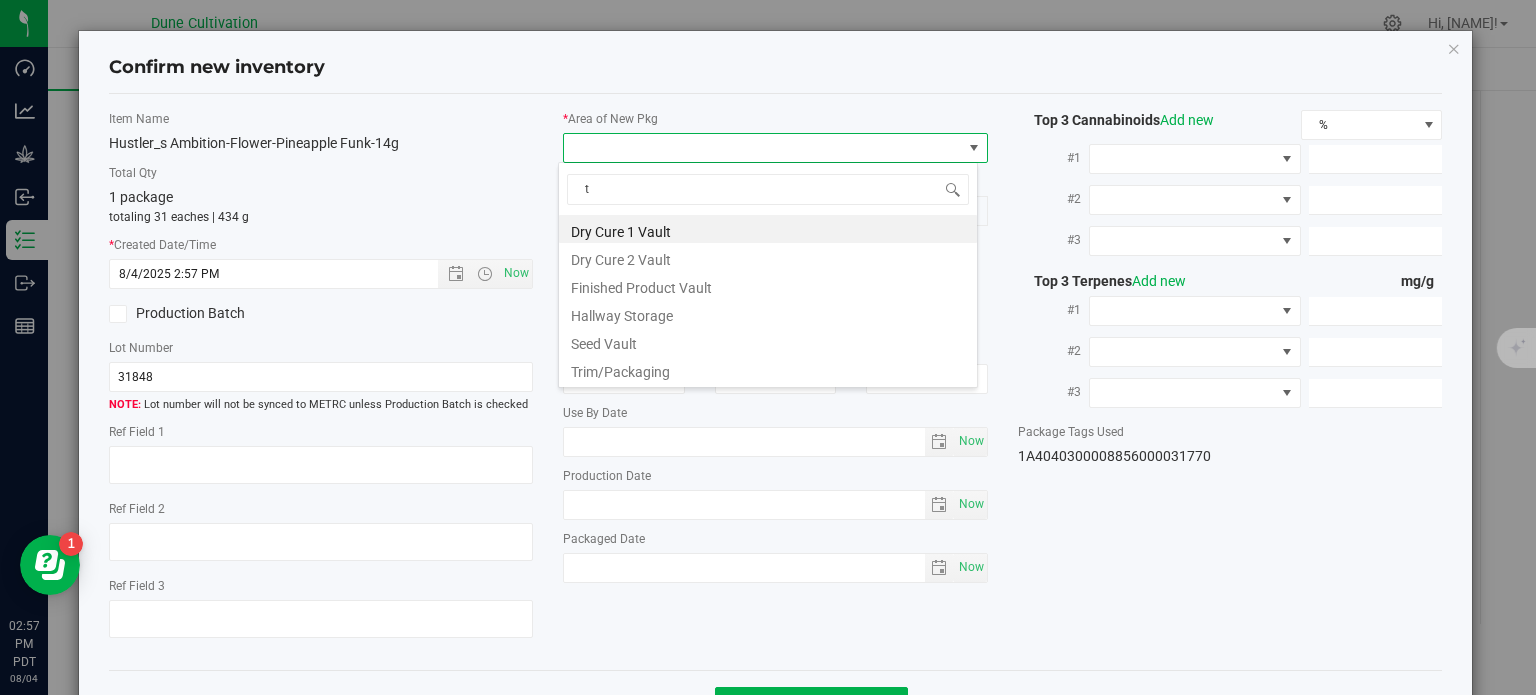 type 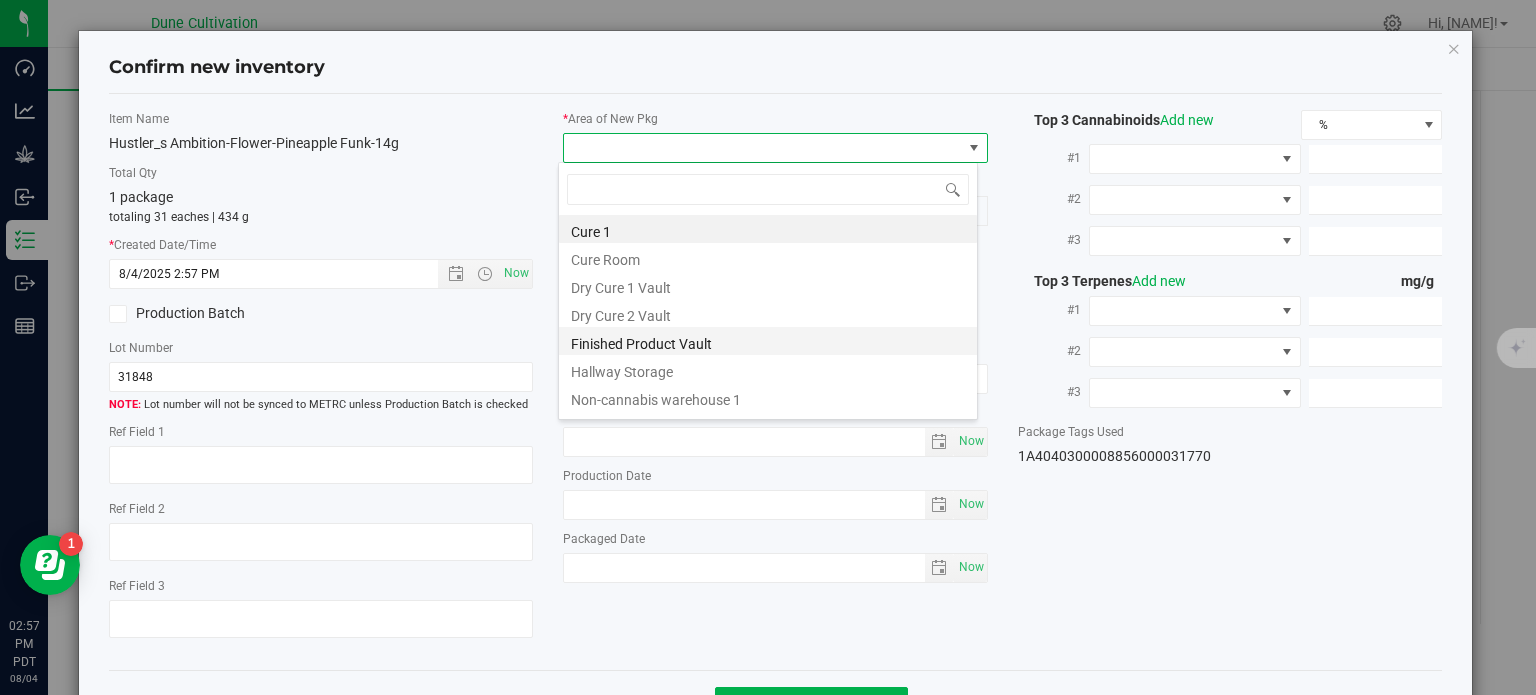 click on "Finished Product Vault" at bounding box center (768, 341) 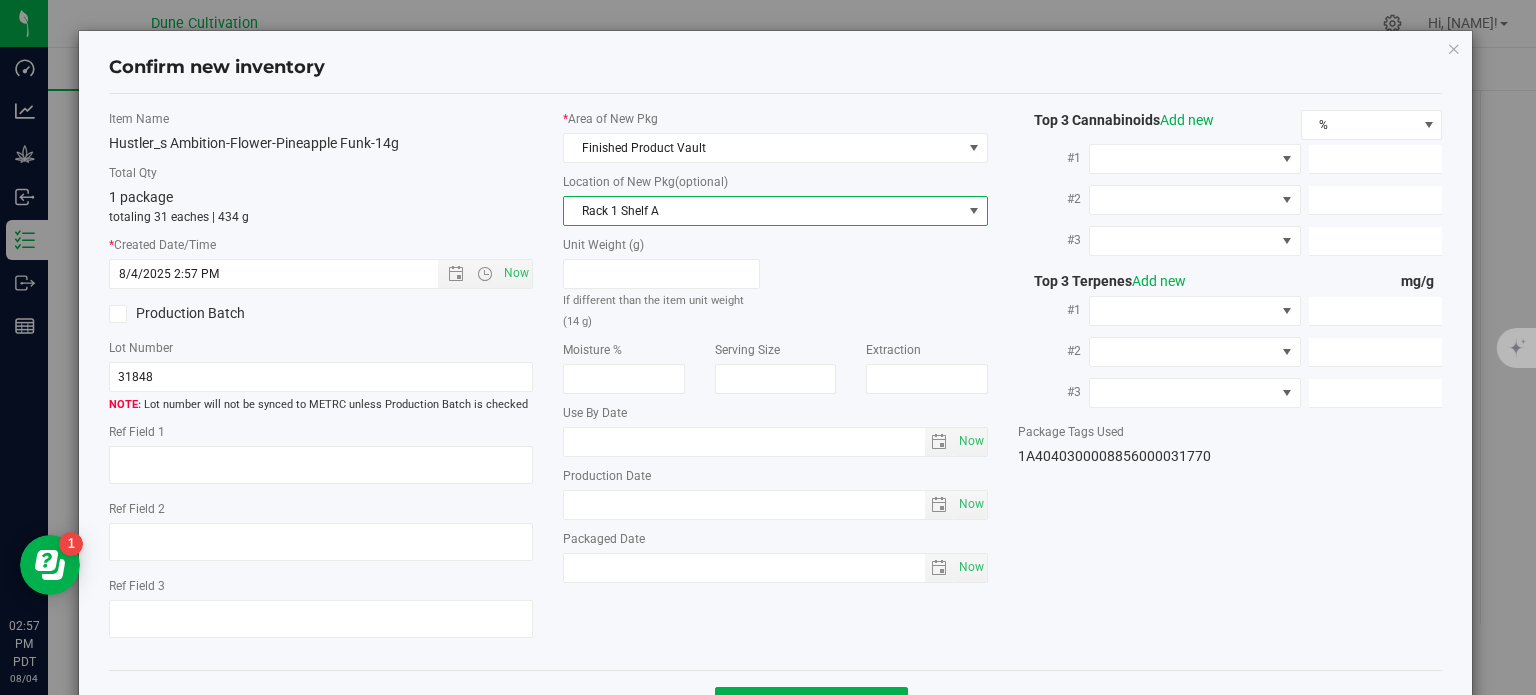 click on "Rack 1 Shelf A" at bounding box center (763, 211) 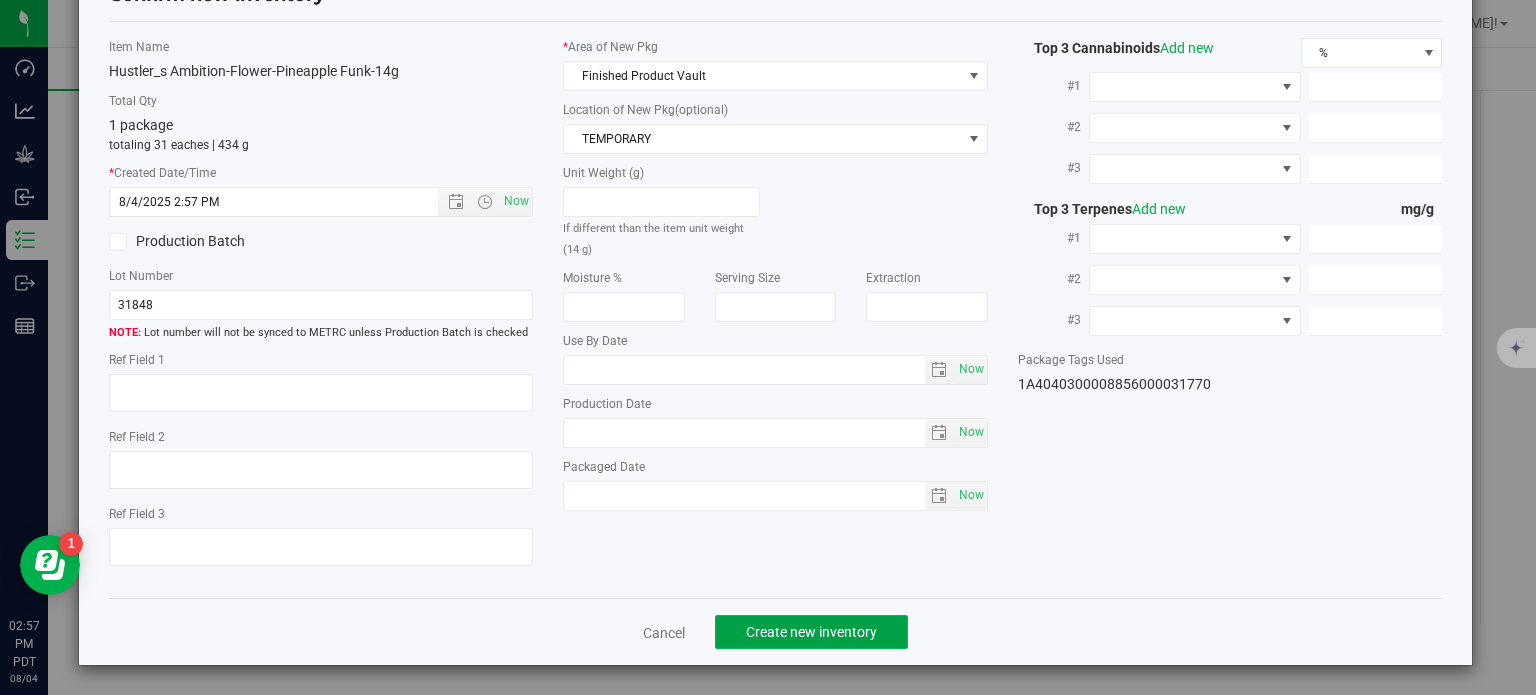 click on "Create new inventory" 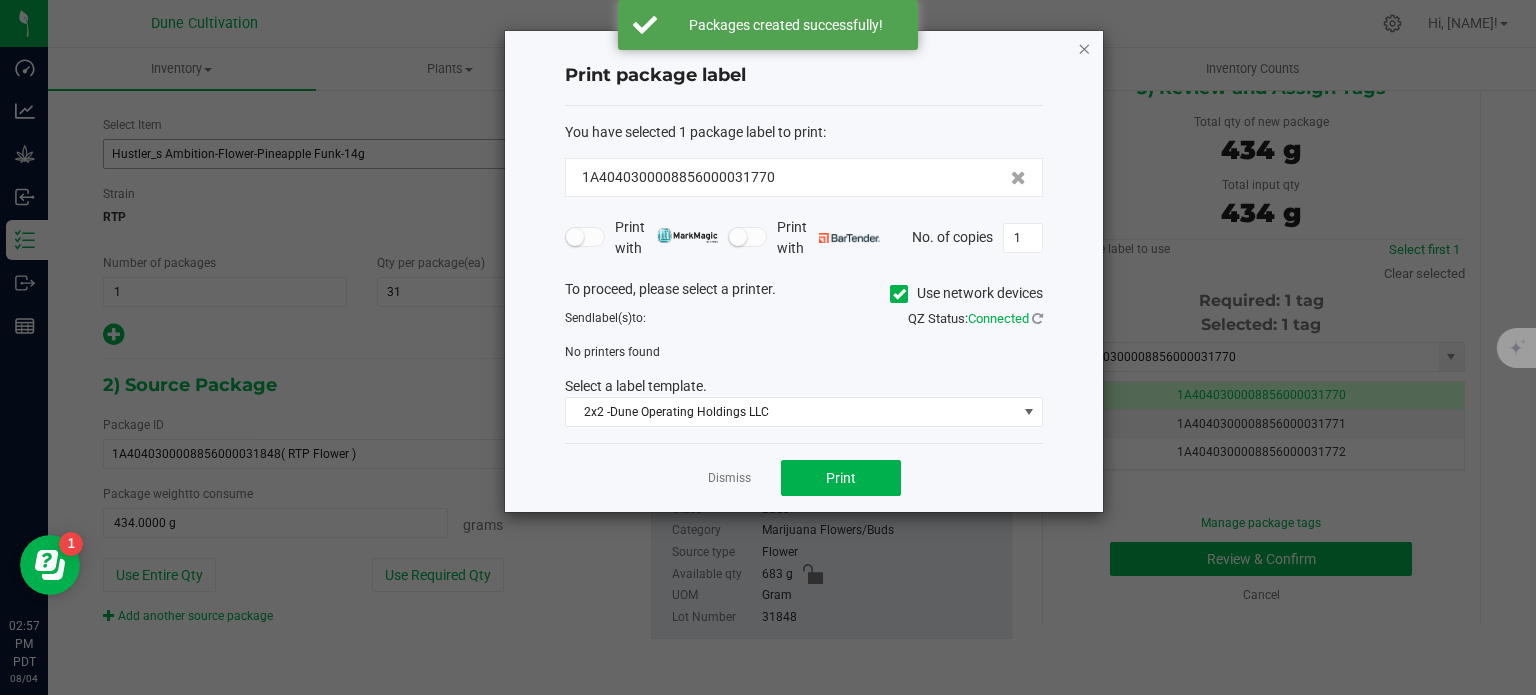 click 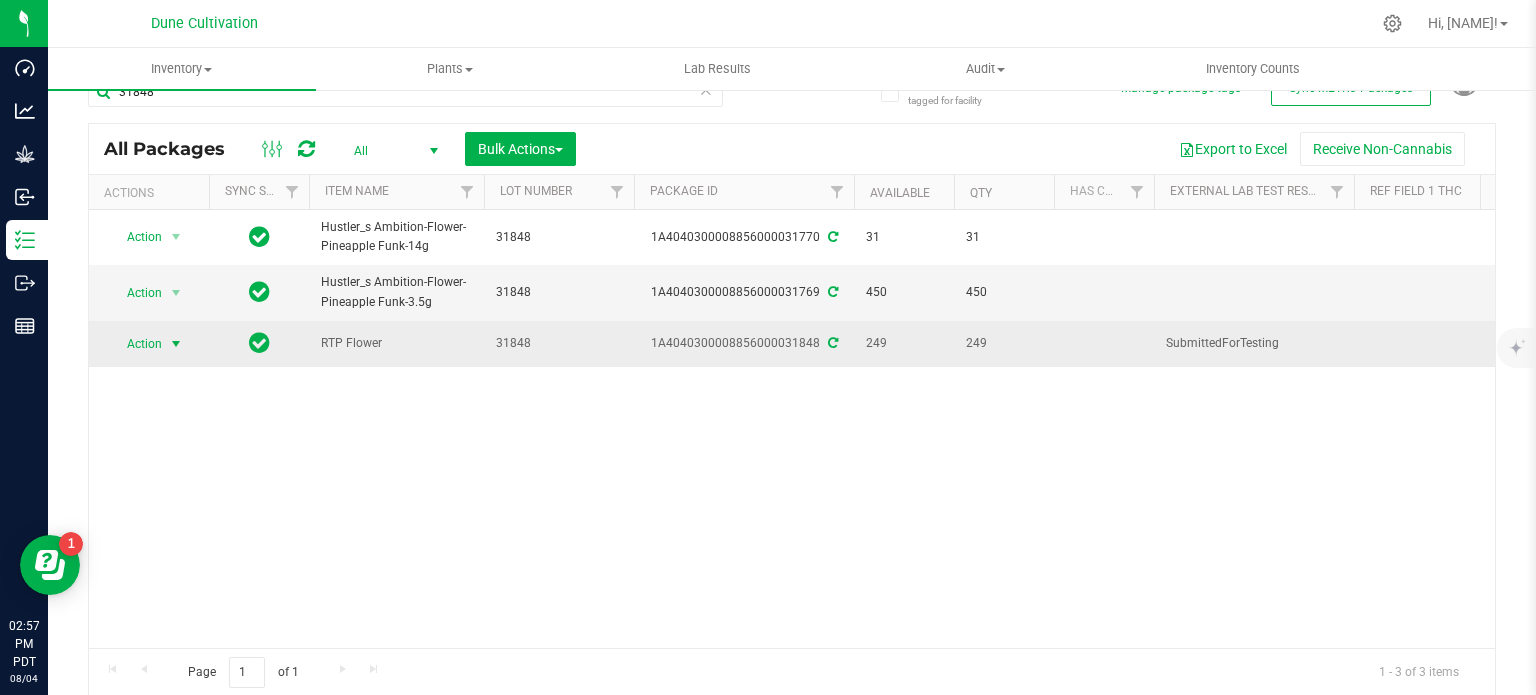click at bounding box center (176, 344) 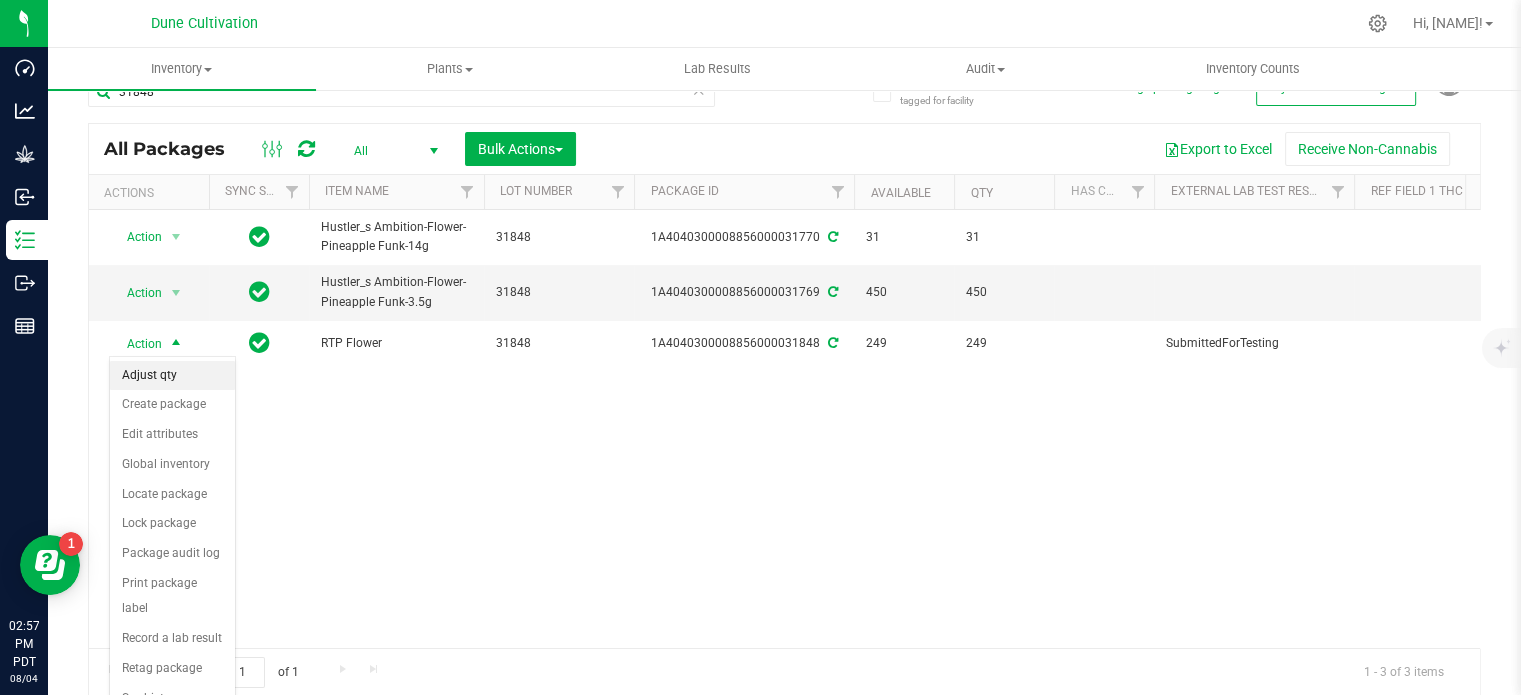click on "Adjust qty" at bounding box center (172, 376) 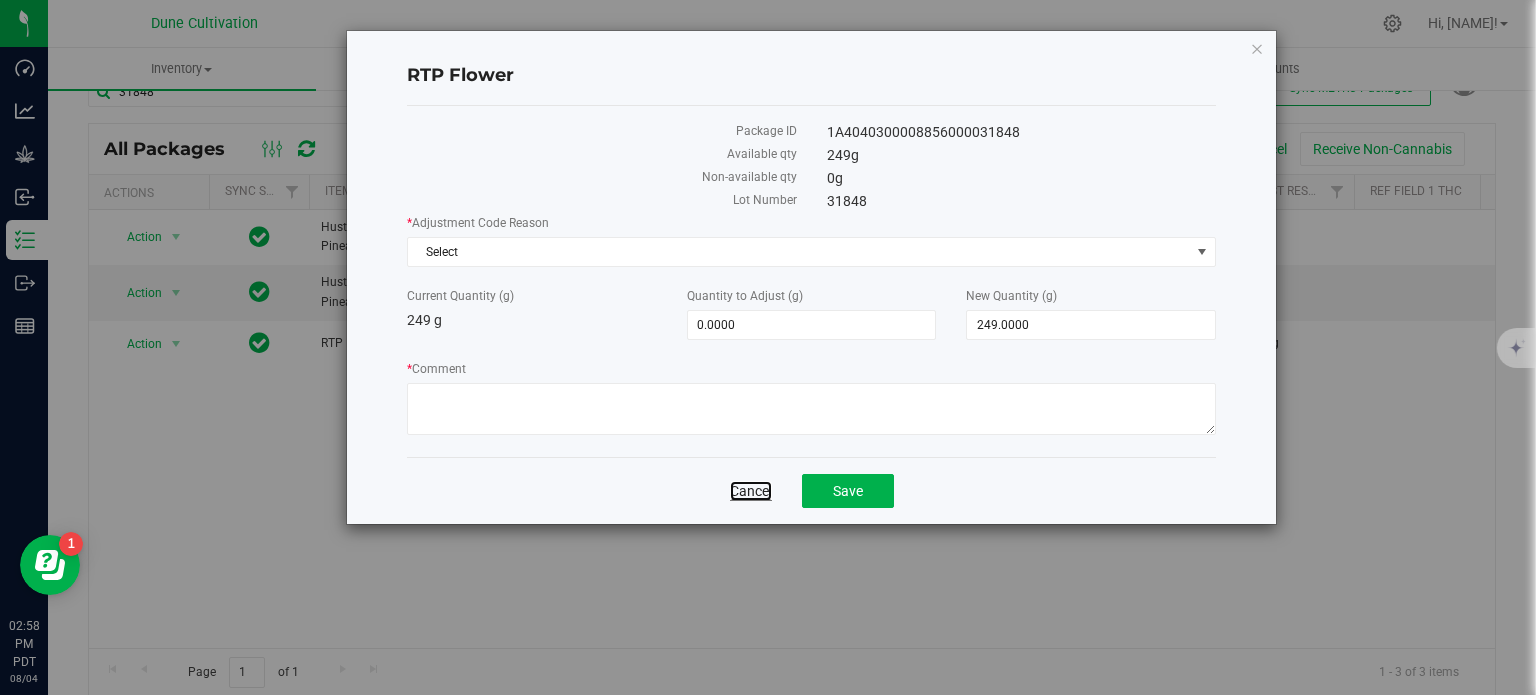 click on "Cancel" at bounding box center (751, 491) 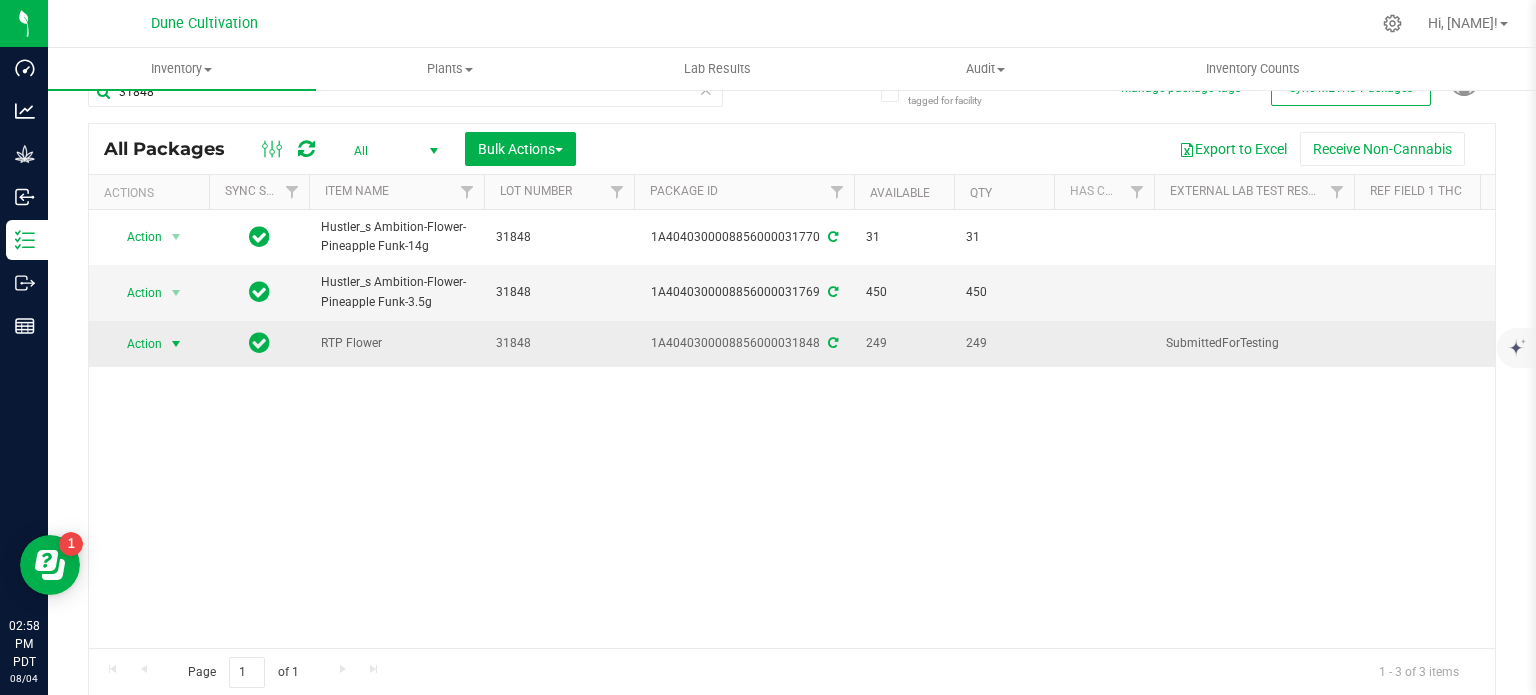 click at bounding box center [176, 344] 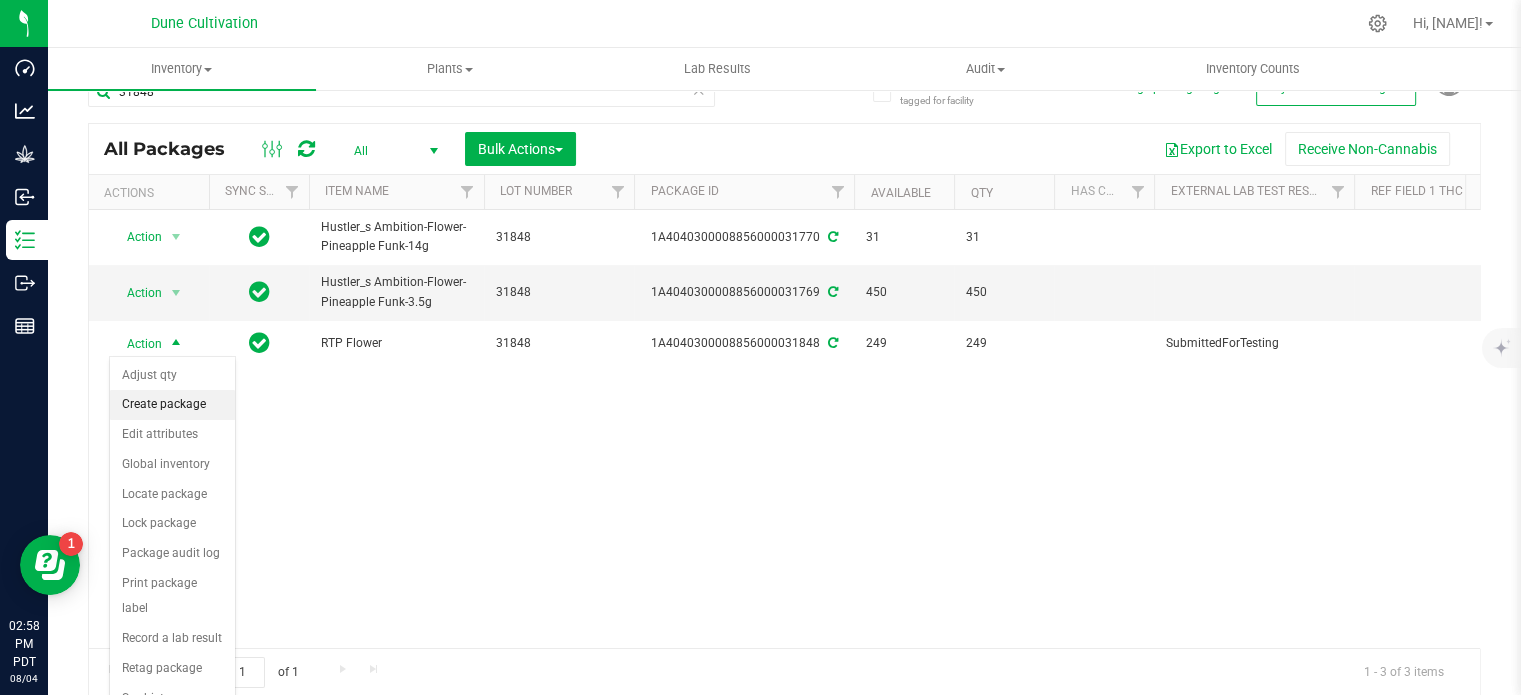 click on "Create package" at bounding box center (172, 405) 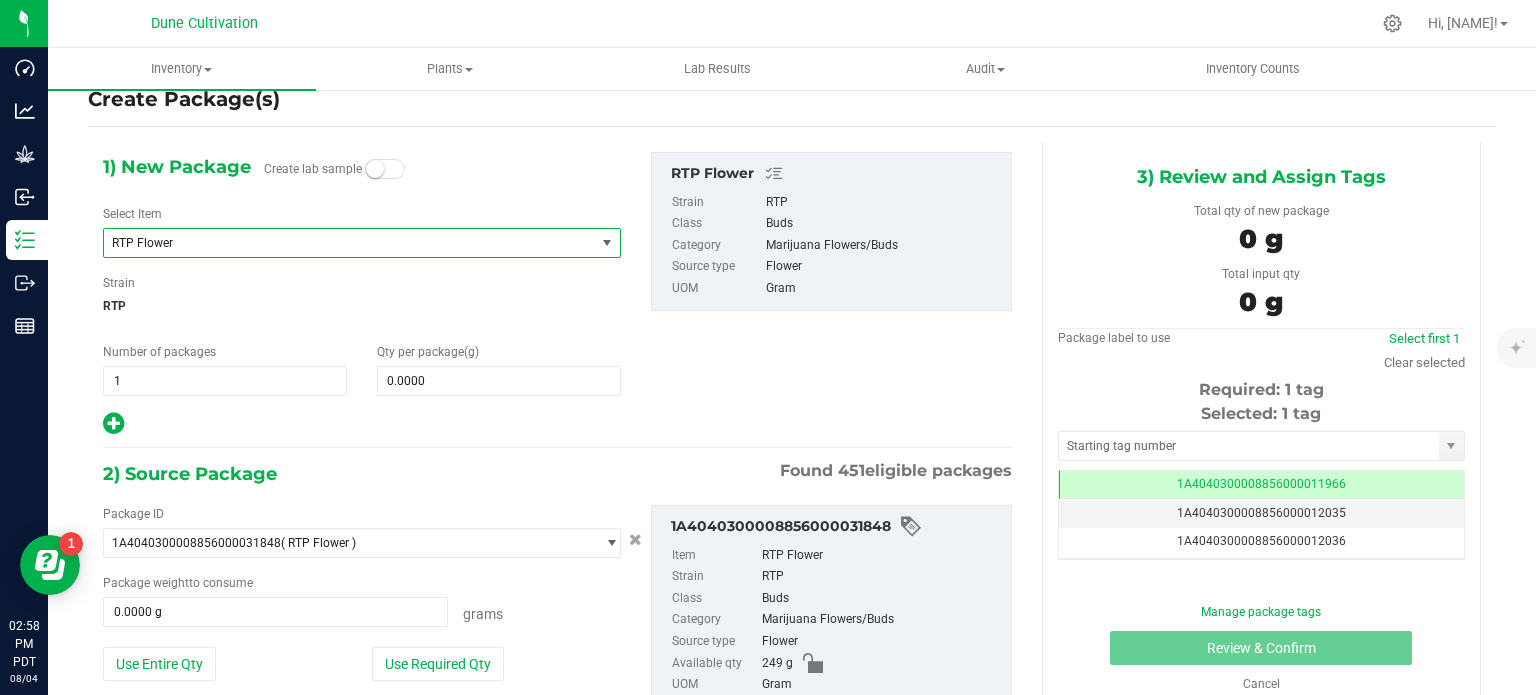 click on "RTP Flower" at bounding box center [340, 243] 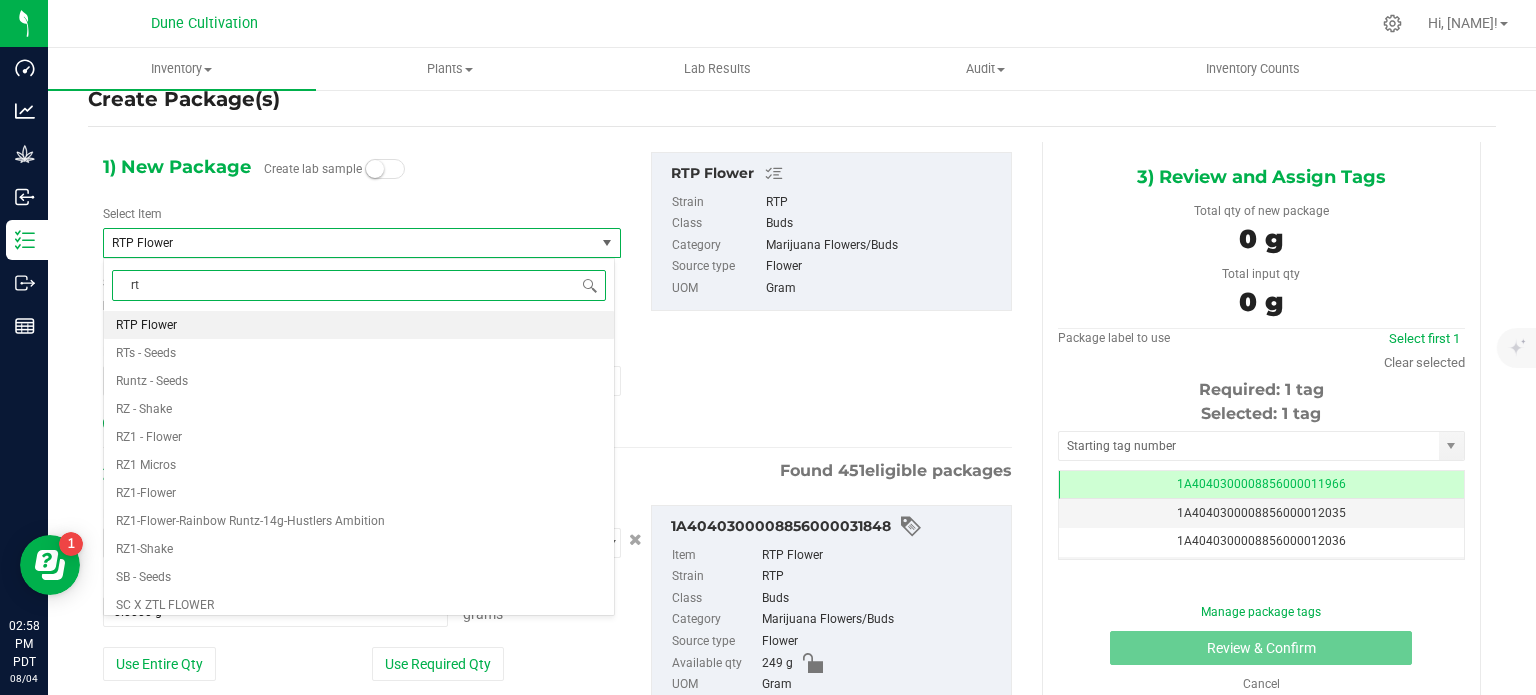 type on "rtp" 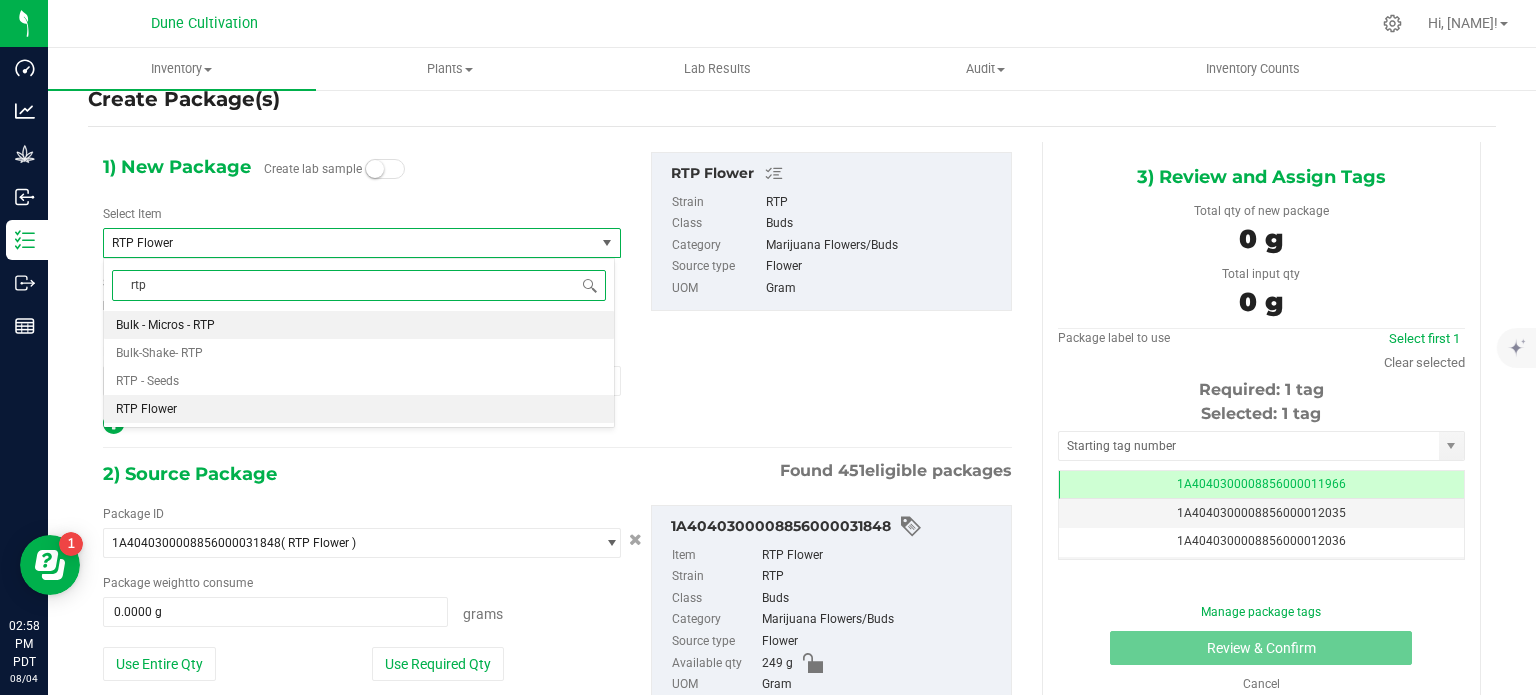 click on "Bulk - Micros - RTP" at bounding box center (359, 325) 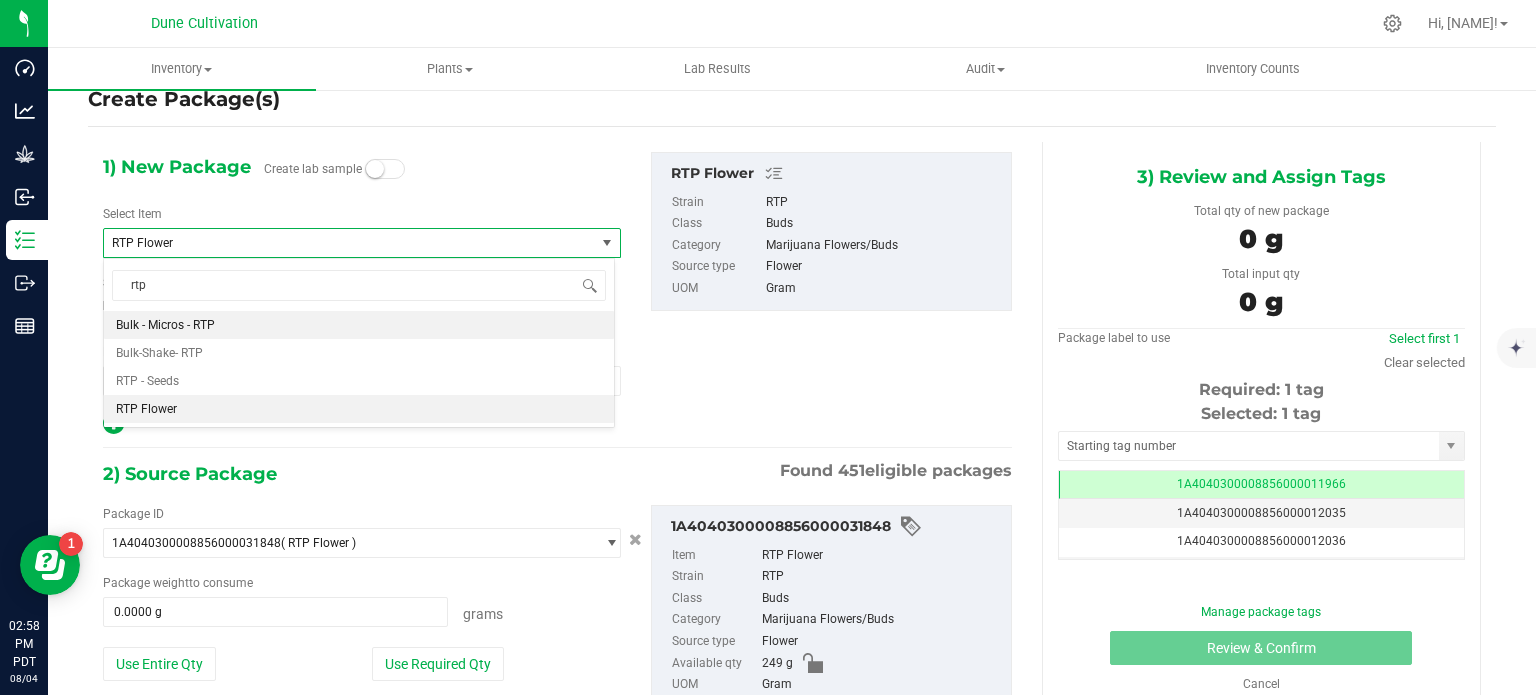 type 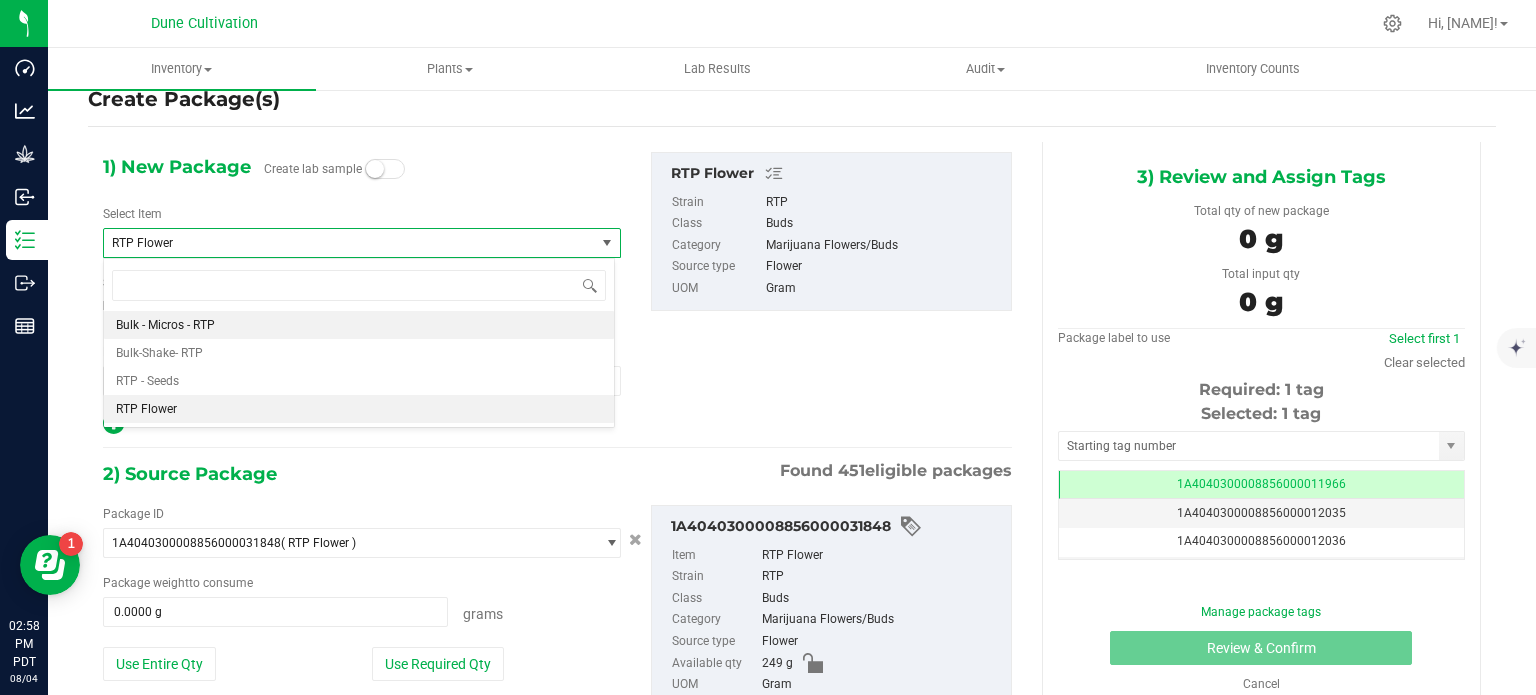 type on "0.0000" 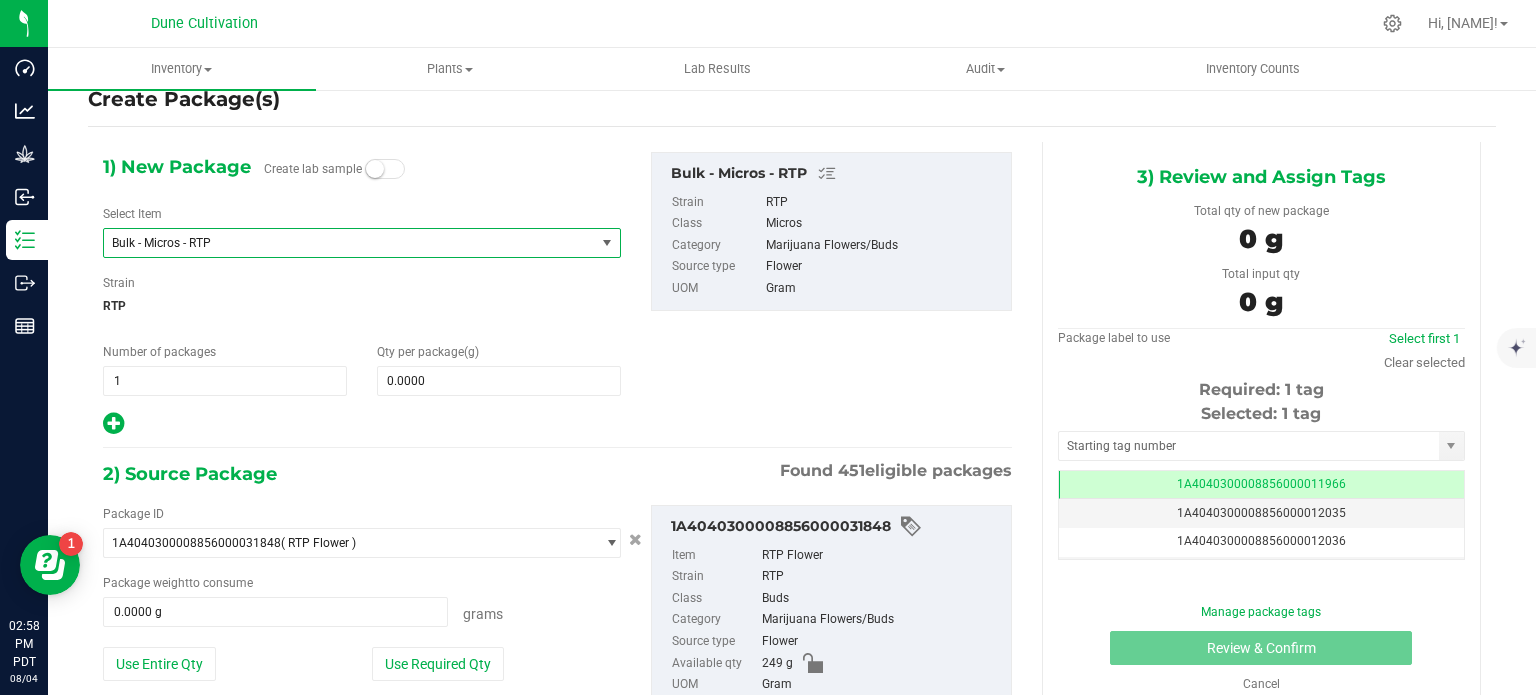 click on "Bulk - Micros - RTP" at bounding box center [340, 243] 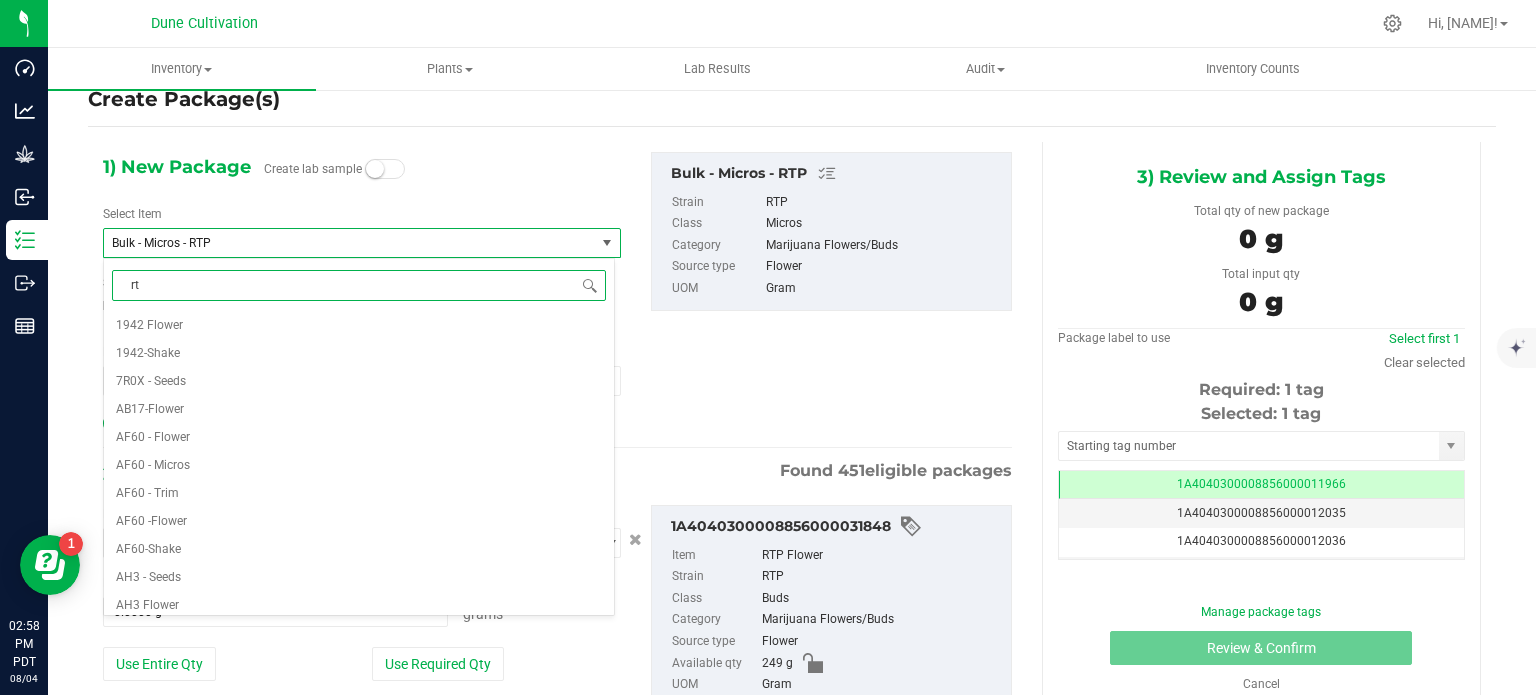 type on "rtp" 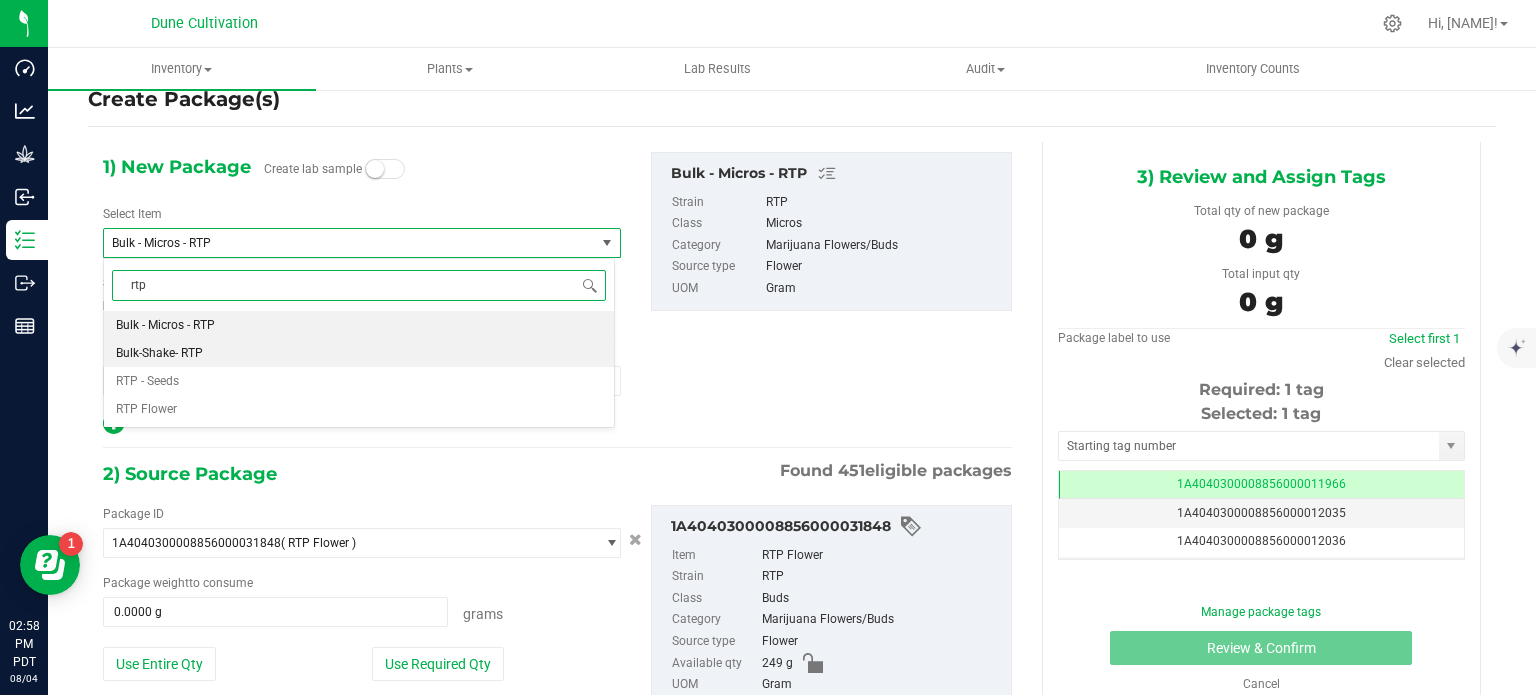 click on "Bulk-Shake- RTP" at bounding box center [359, 353] 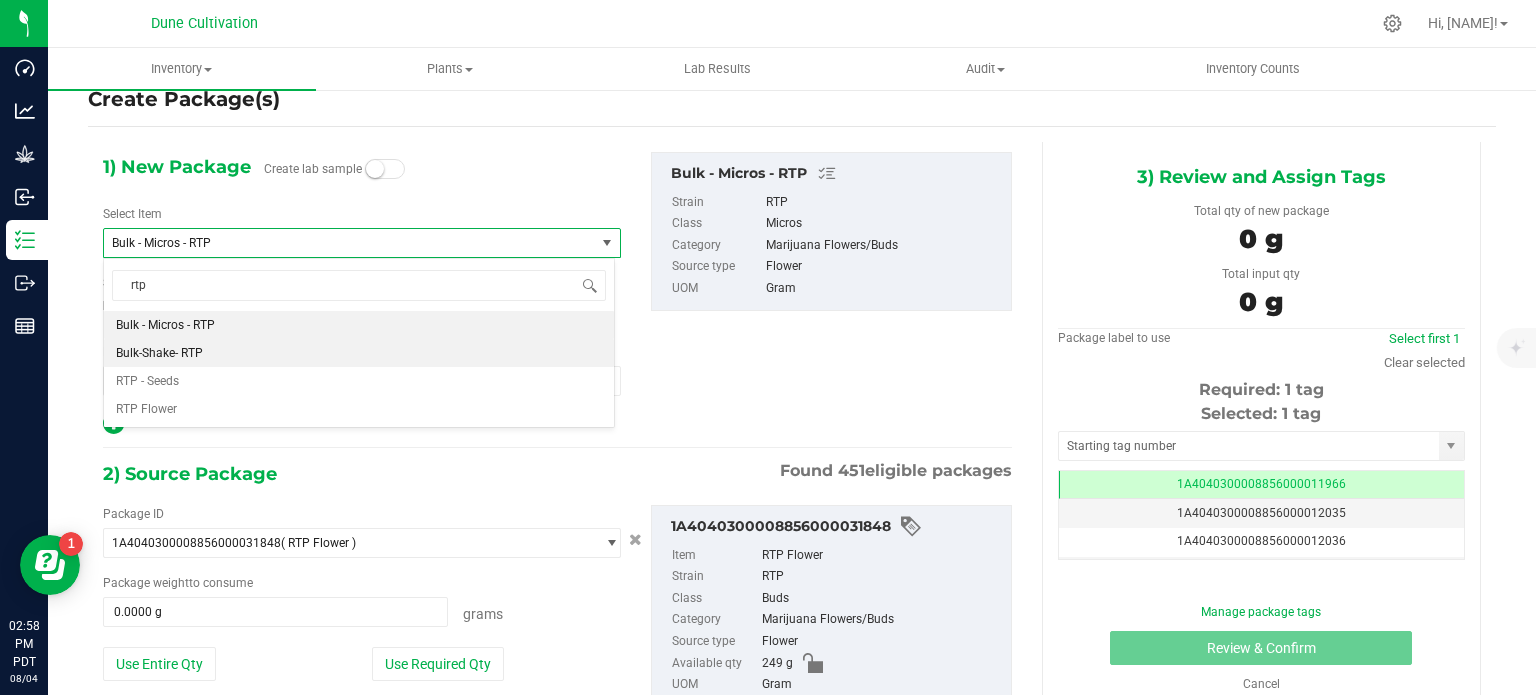 type 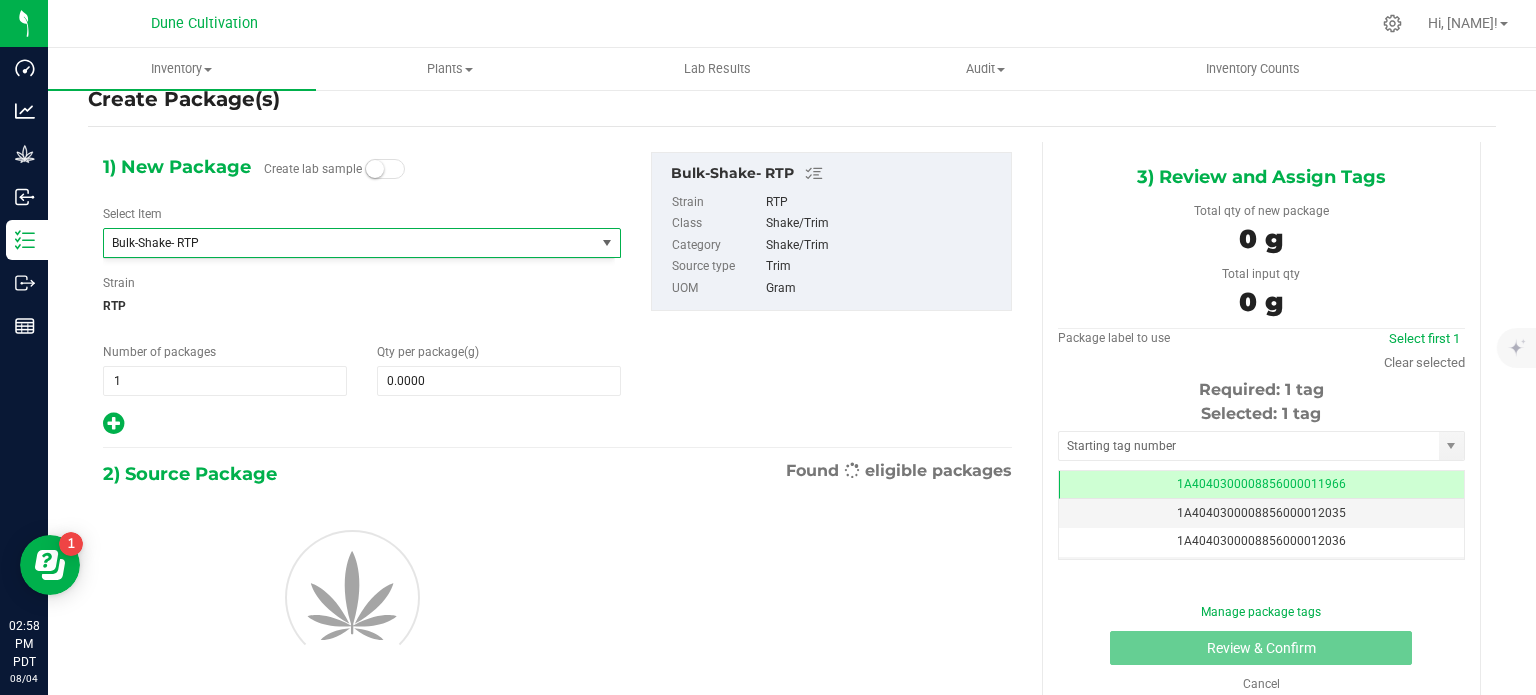 type on "0.0000" 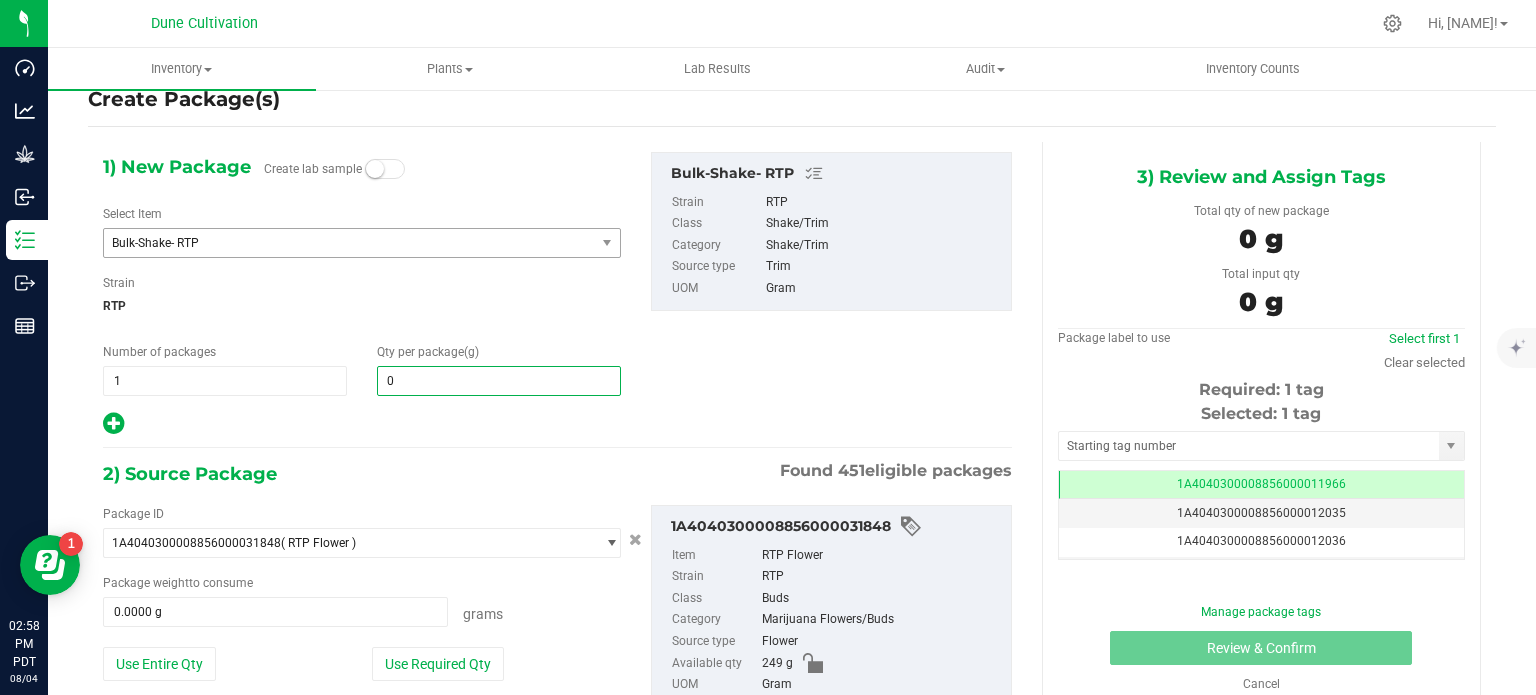 type 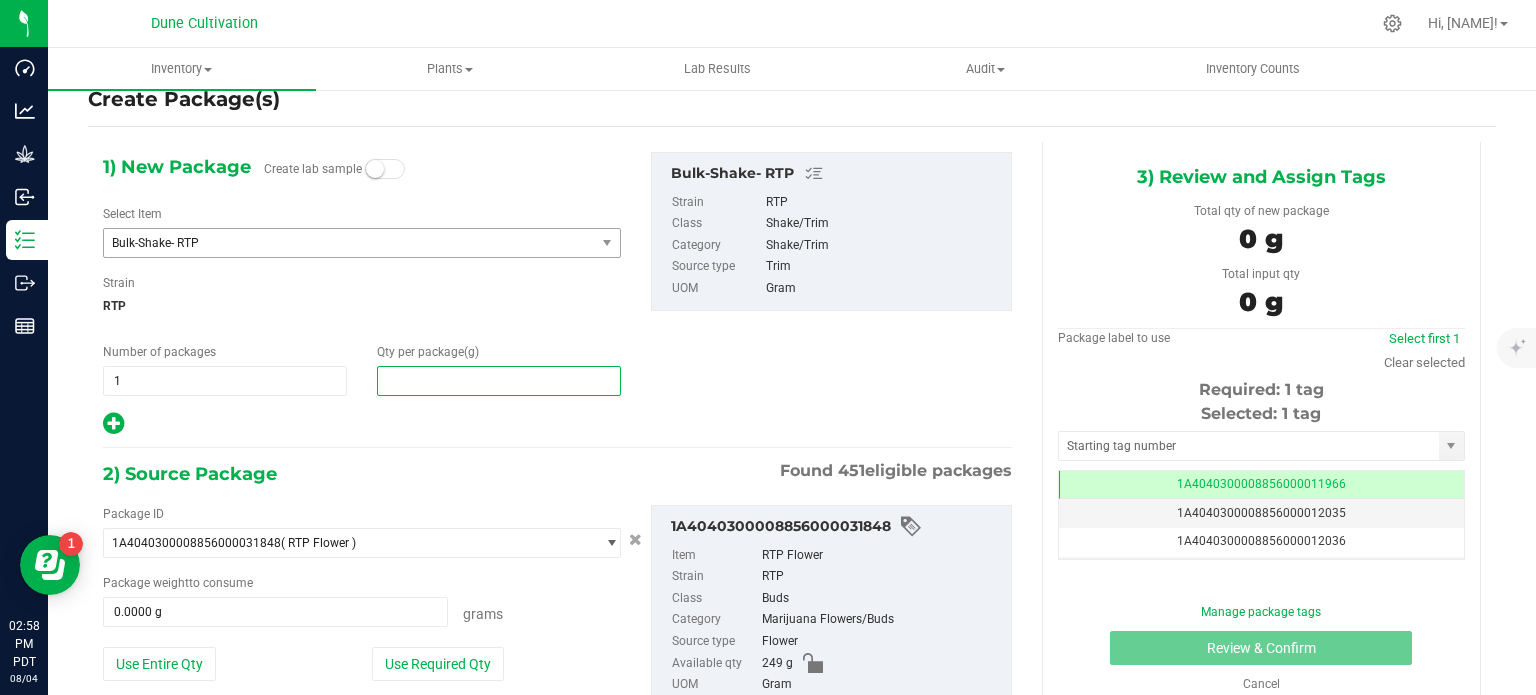 click at bounding box center (499, 381) 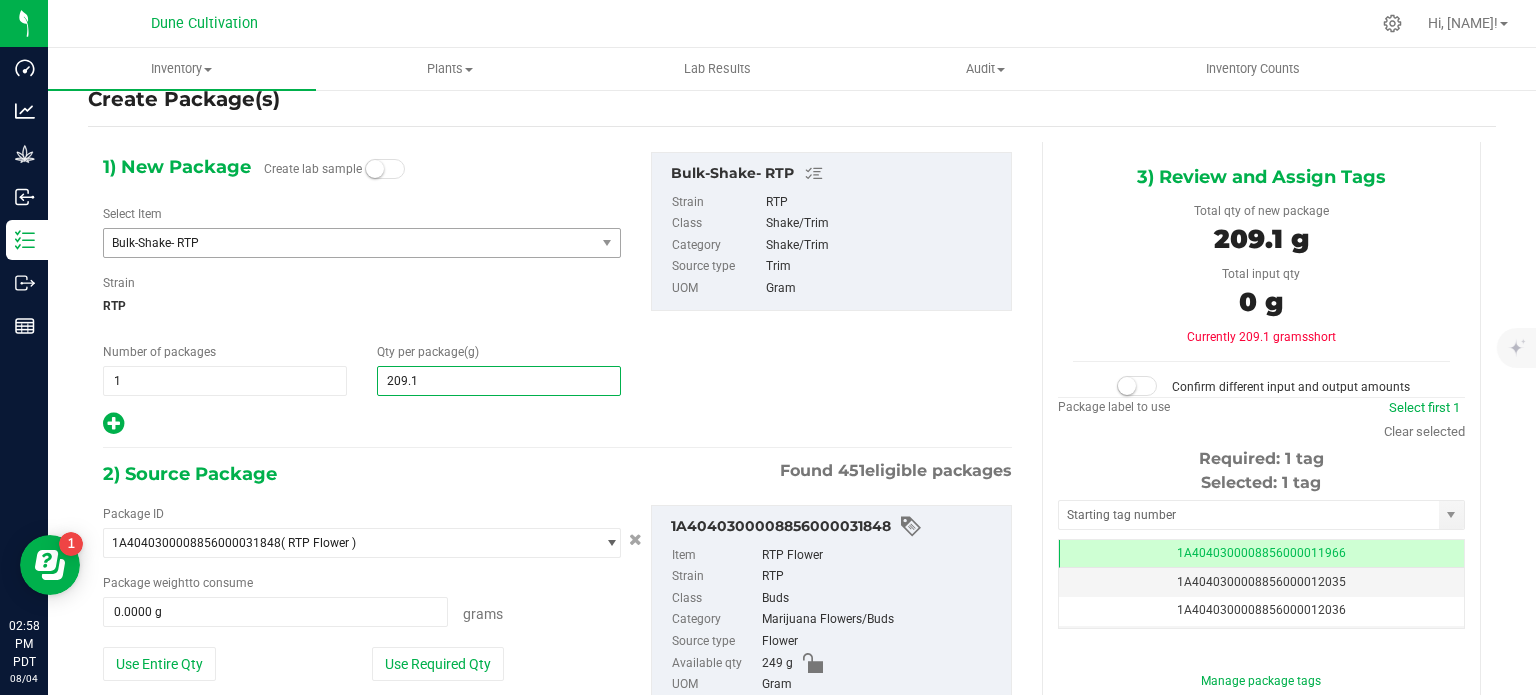 type on "209.19" 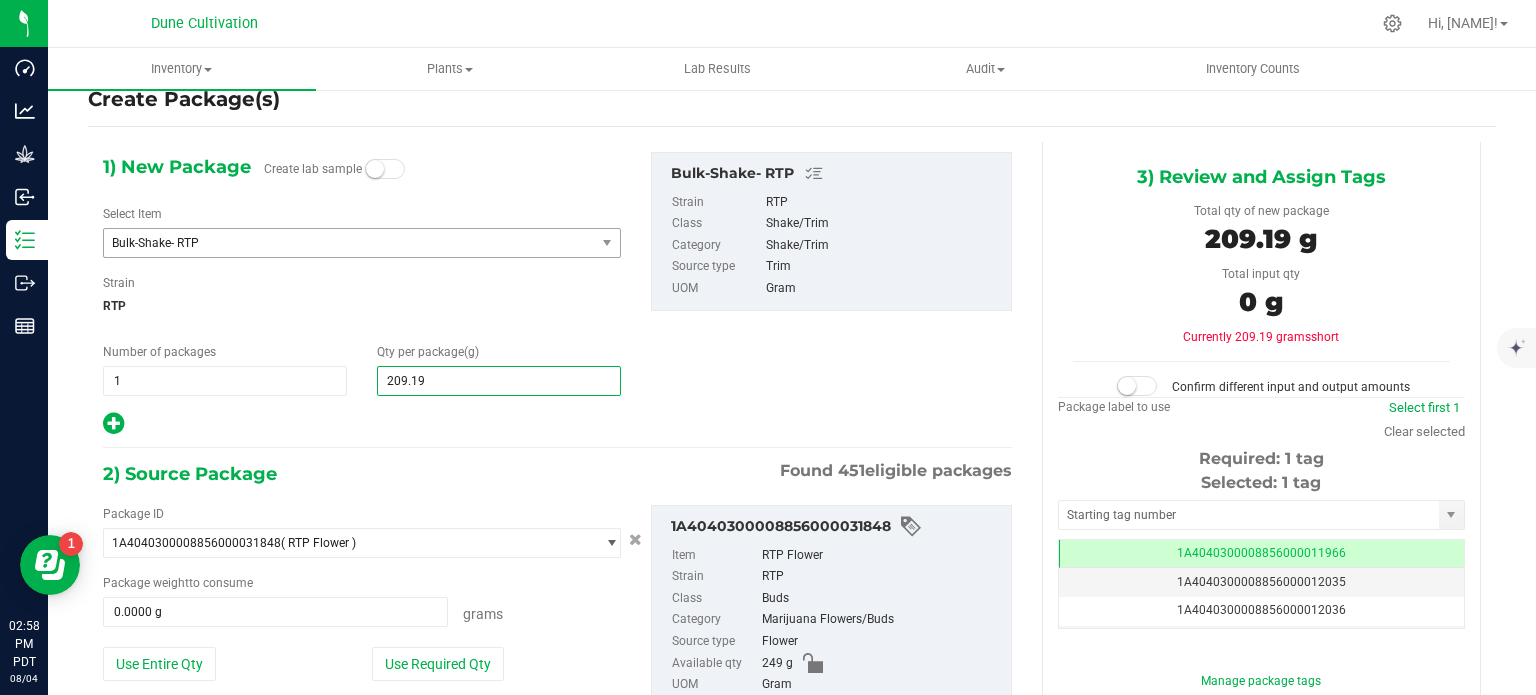 type on "209.1900" 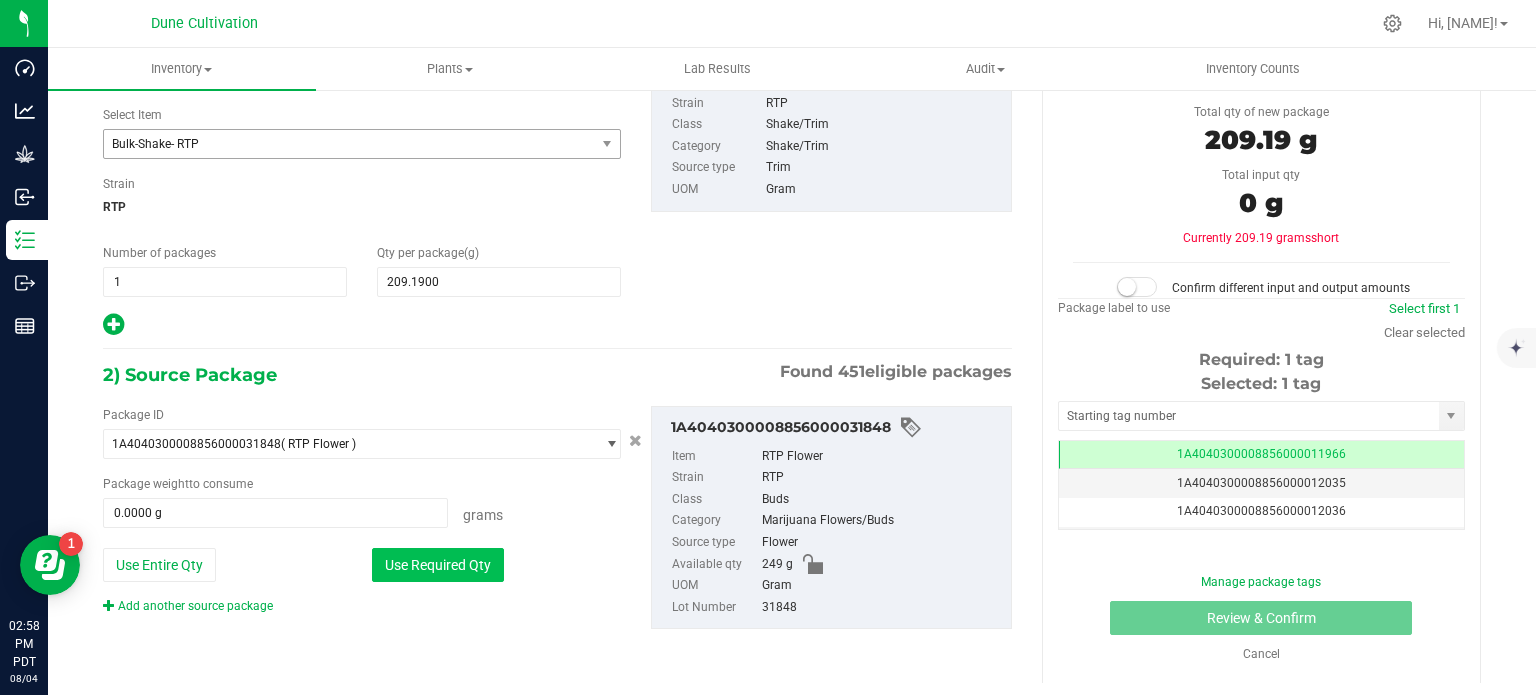 click on "Use Required Qty" at bounding box center [438, 565] 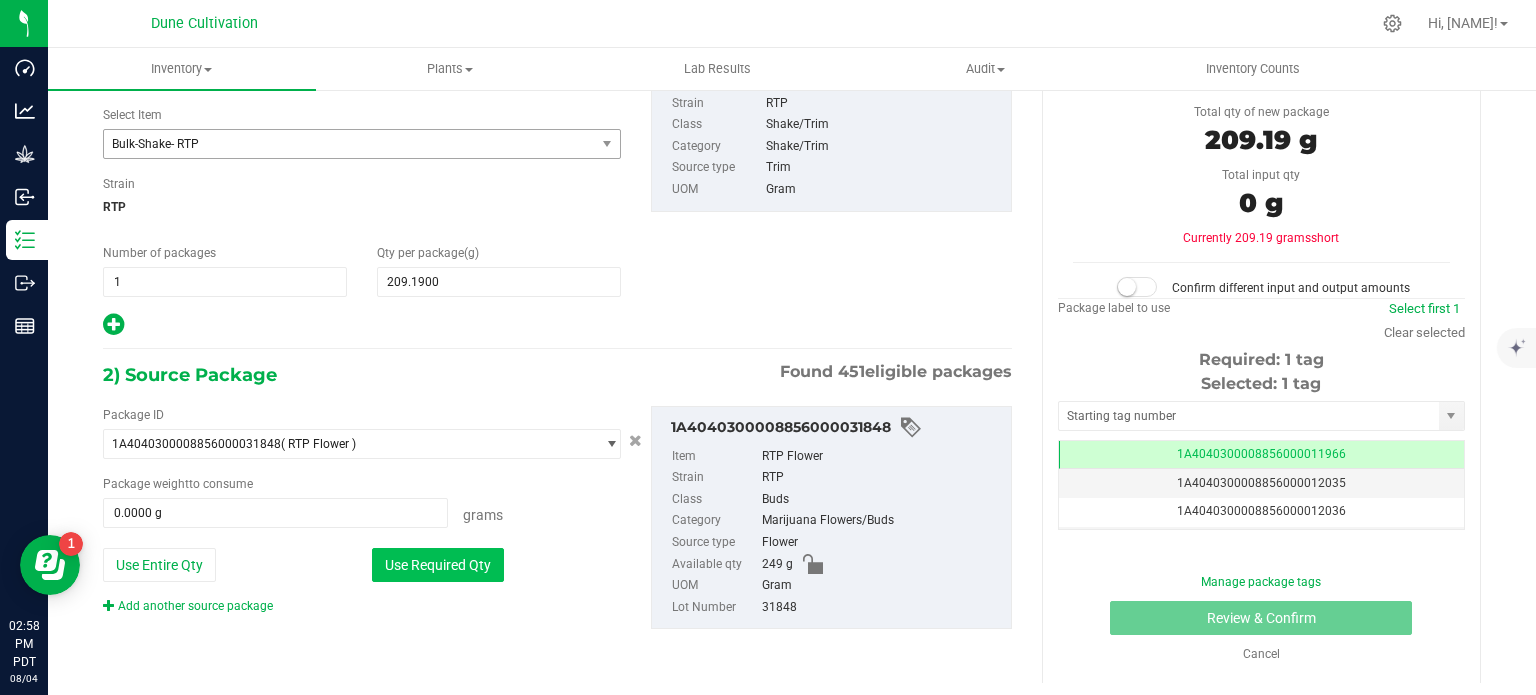 type on "209.1900 g" 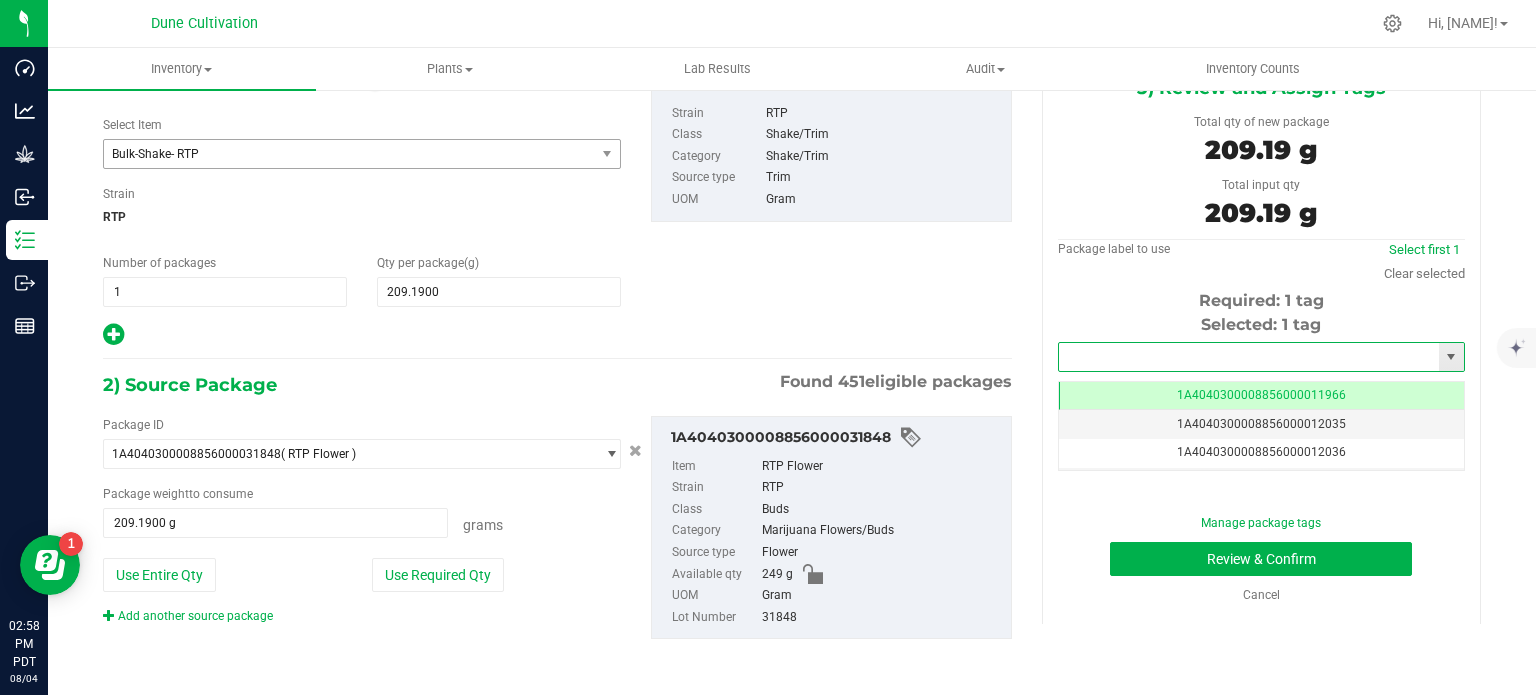 click at bounding box center (1249, 357) 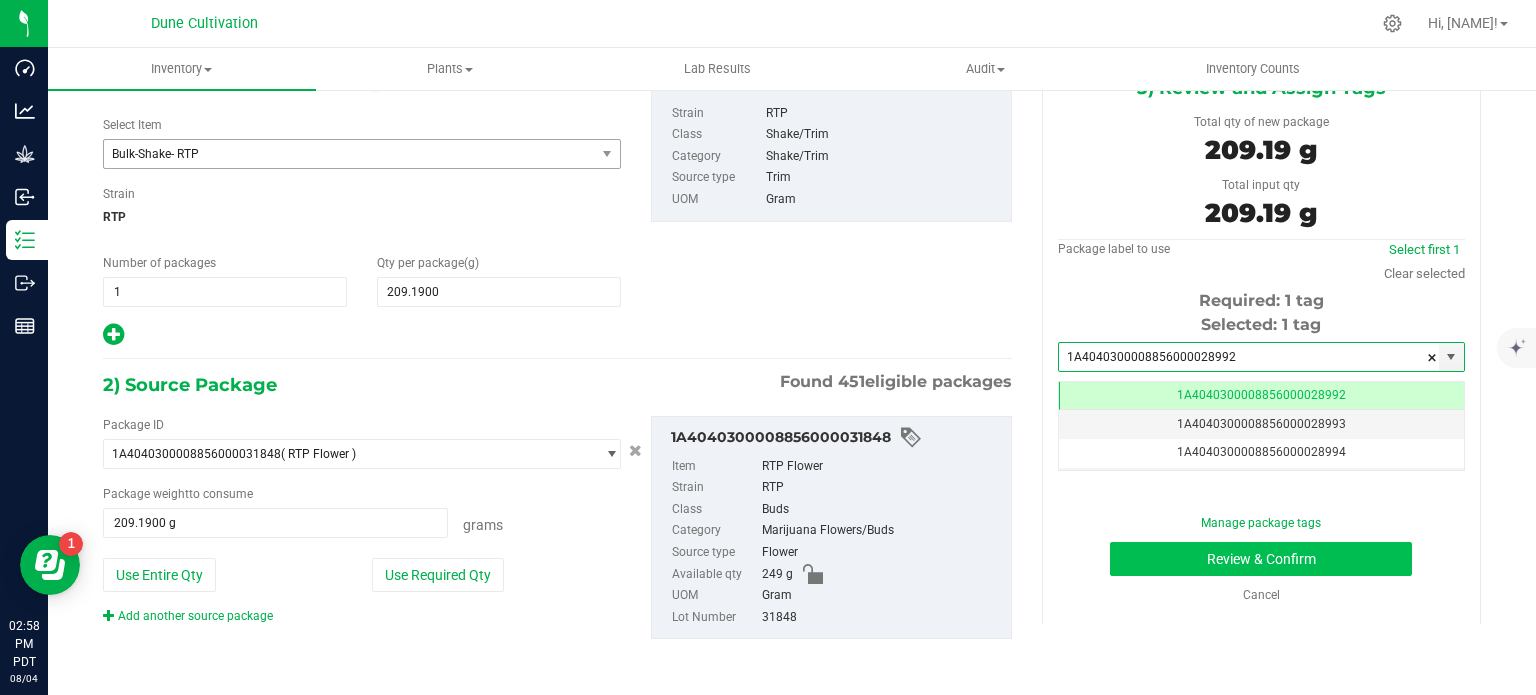 type on "1A4040300008856000028992" 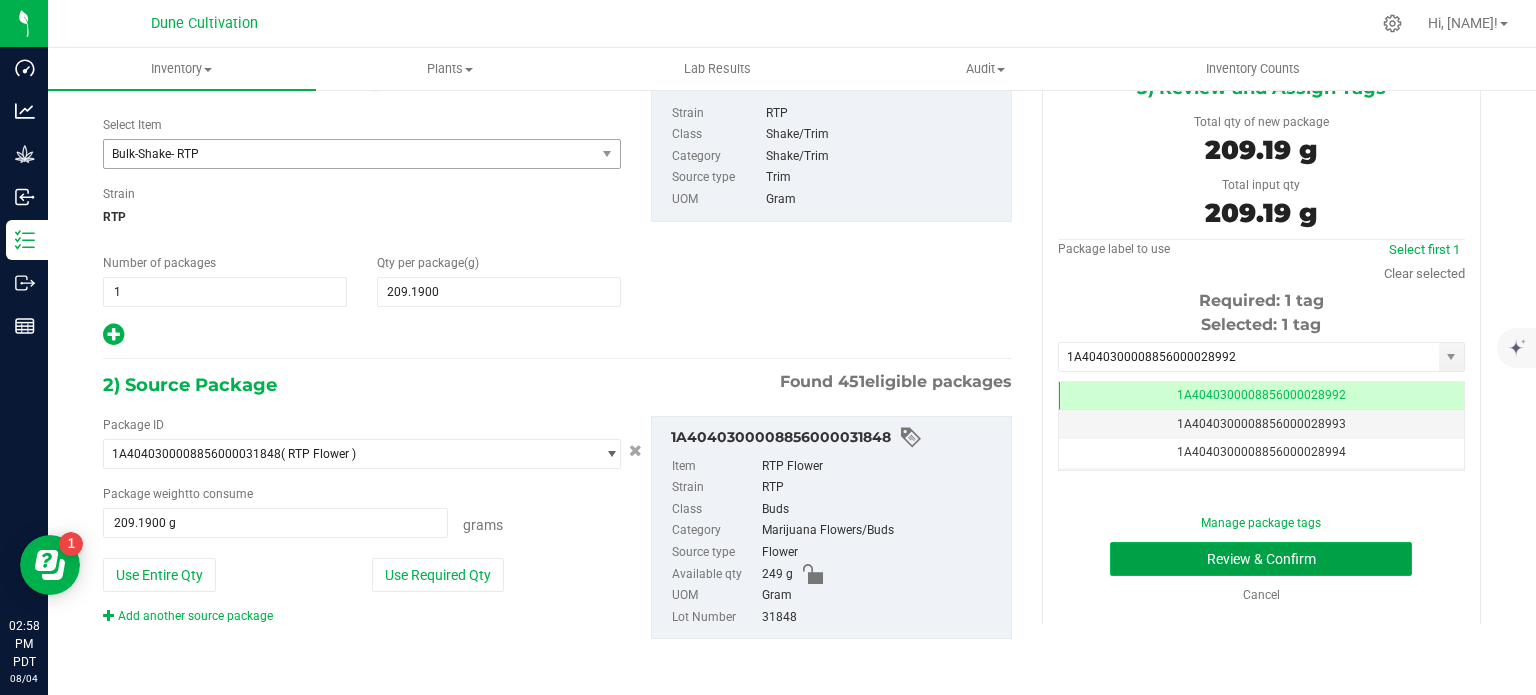 click on "Review & Confirm" at bounding box center (1261, 559) 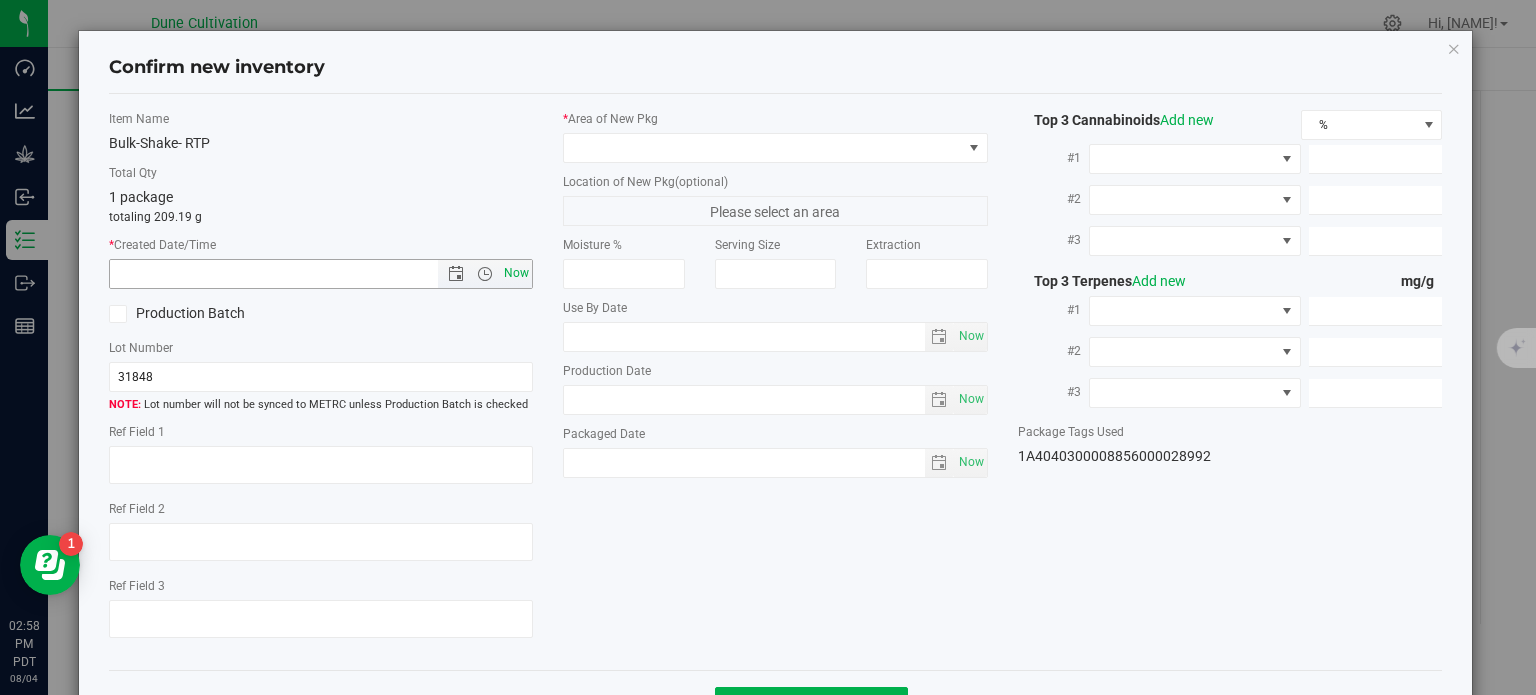 click on "Item Name
Bulk-Shake- RTP
Total Qty
1 package  totaling 209.19 g
*
Created Date/Time
Now
Production Batch
Lot Number
31848
Ref Field 1" at bounding box center [321, 382] 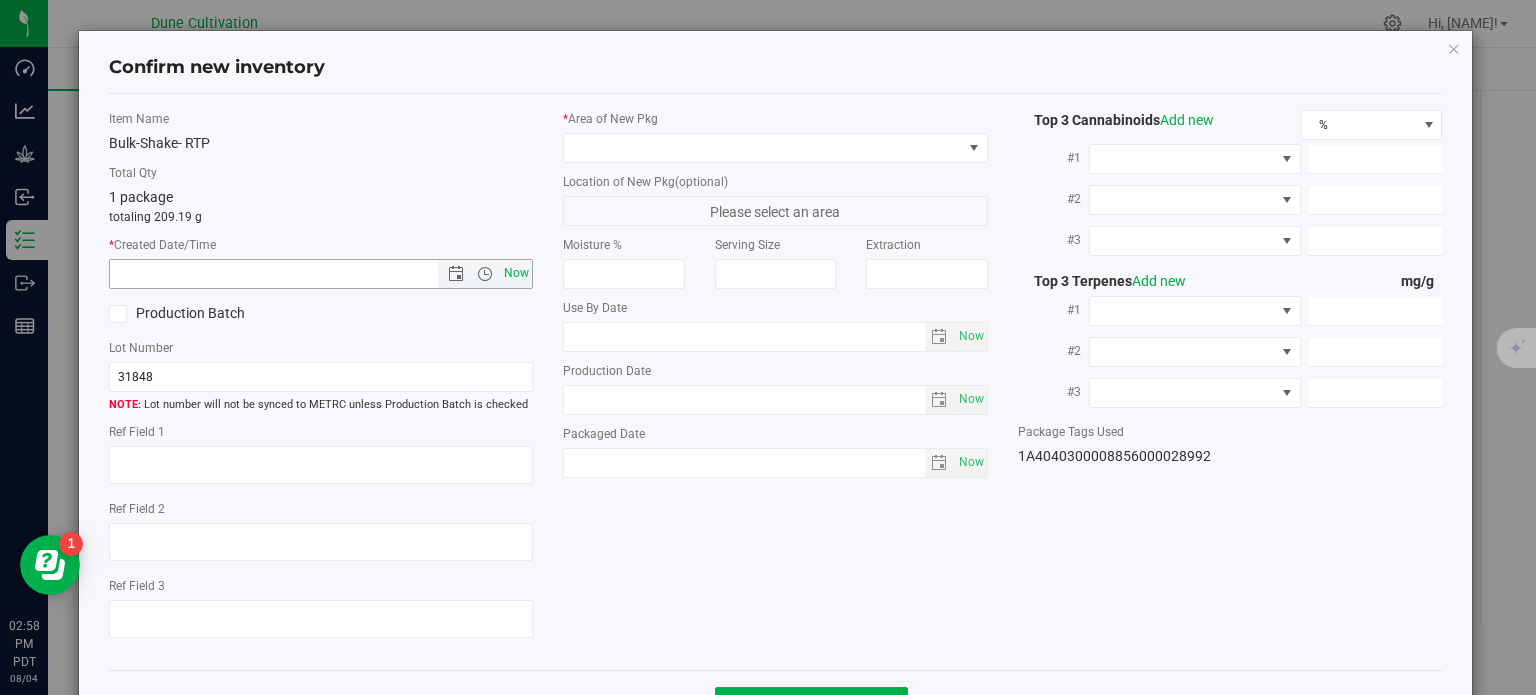 click on "Now" at bounding box center [517, 273] 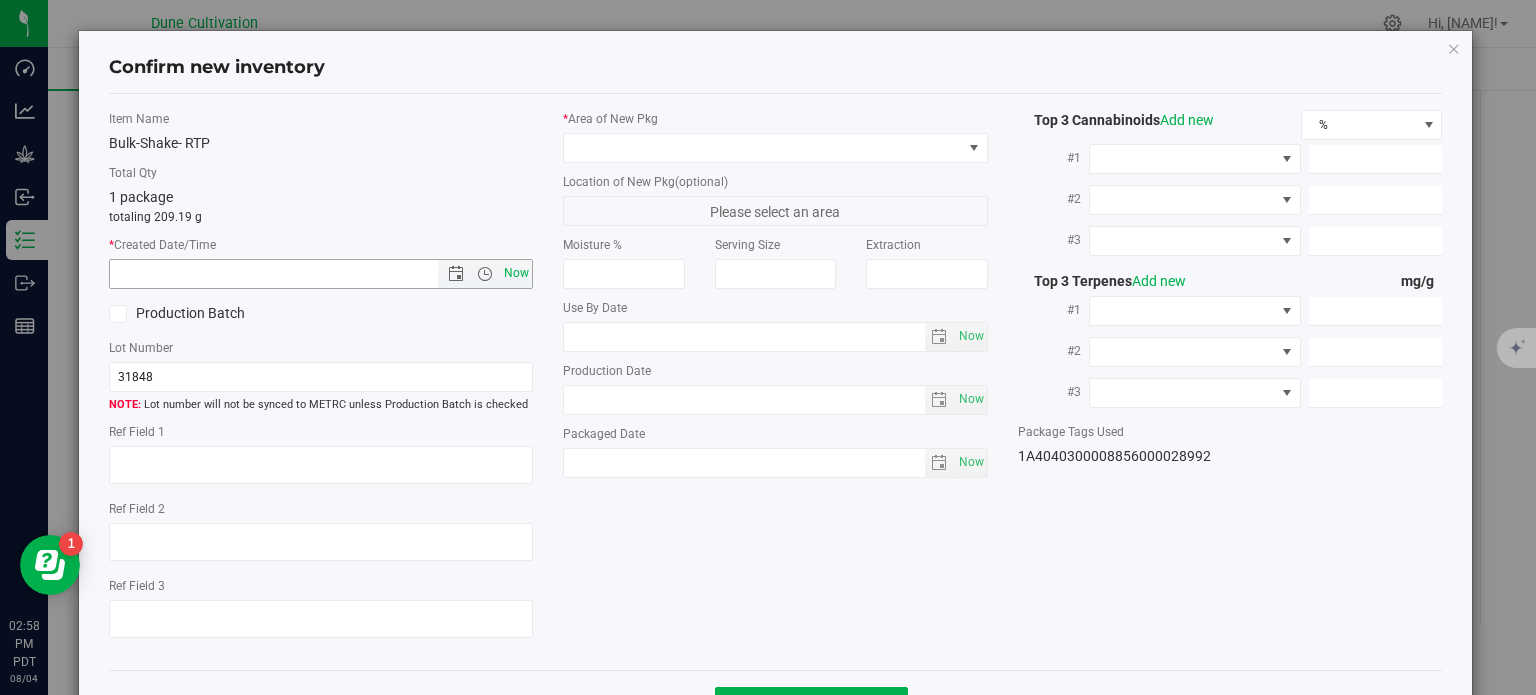 type on "8/4/2025 2:58 PM" 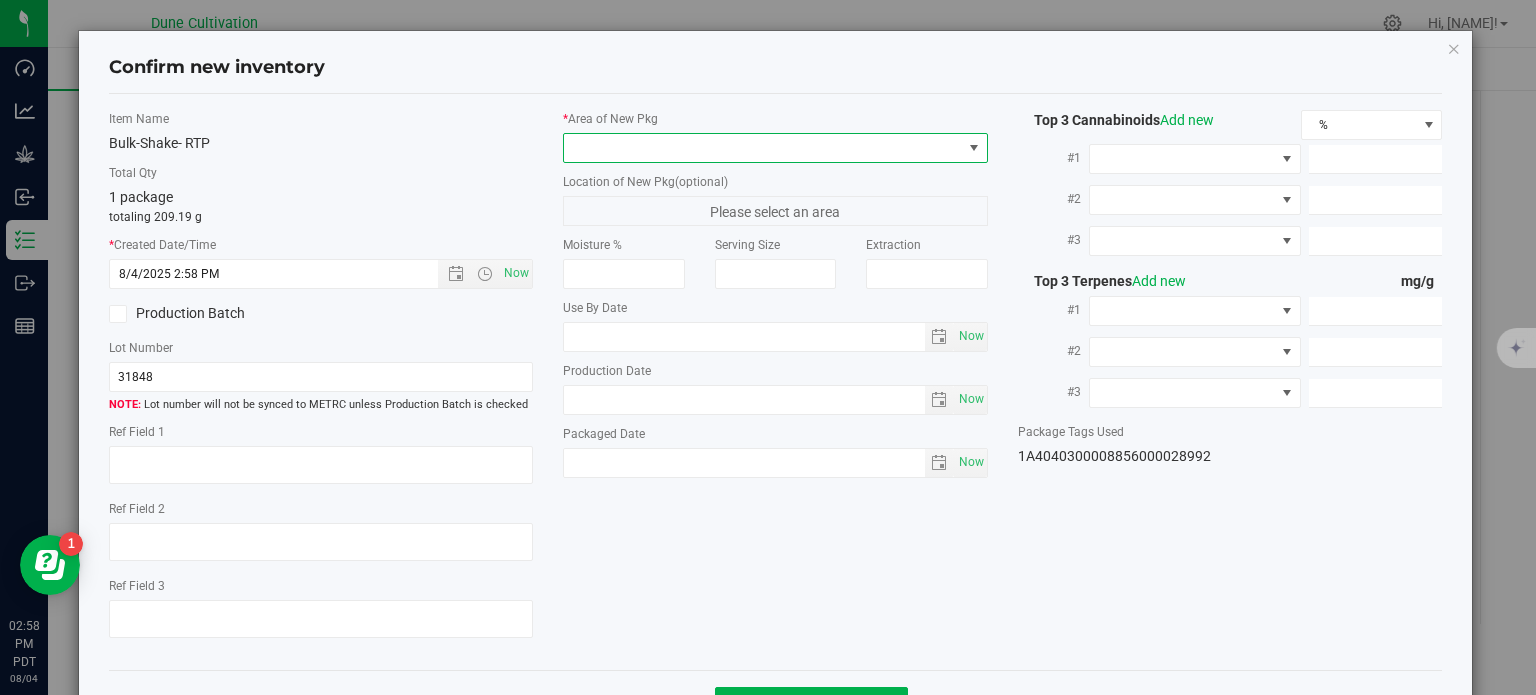 click at bounding box center (763, 148) 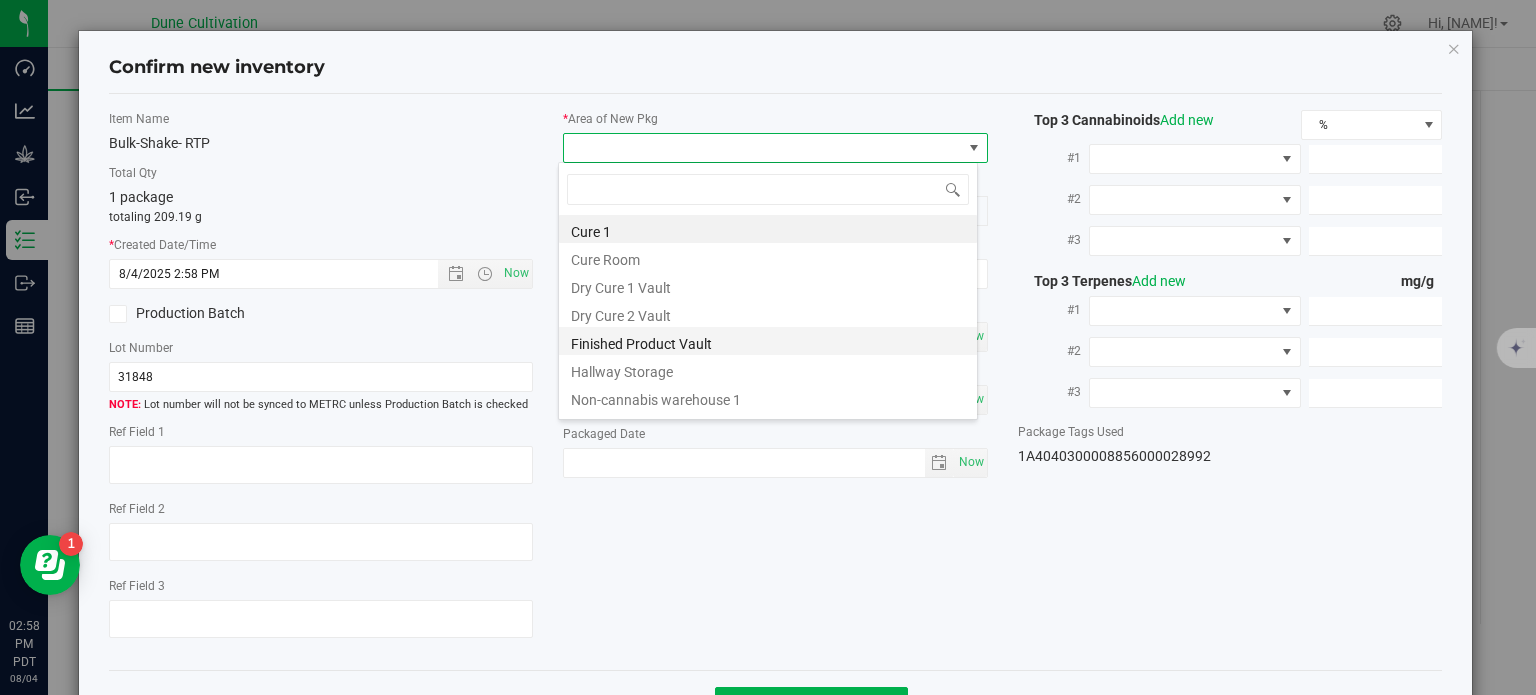 click on "Finished Product Vault" at bounding box center (768, 341) 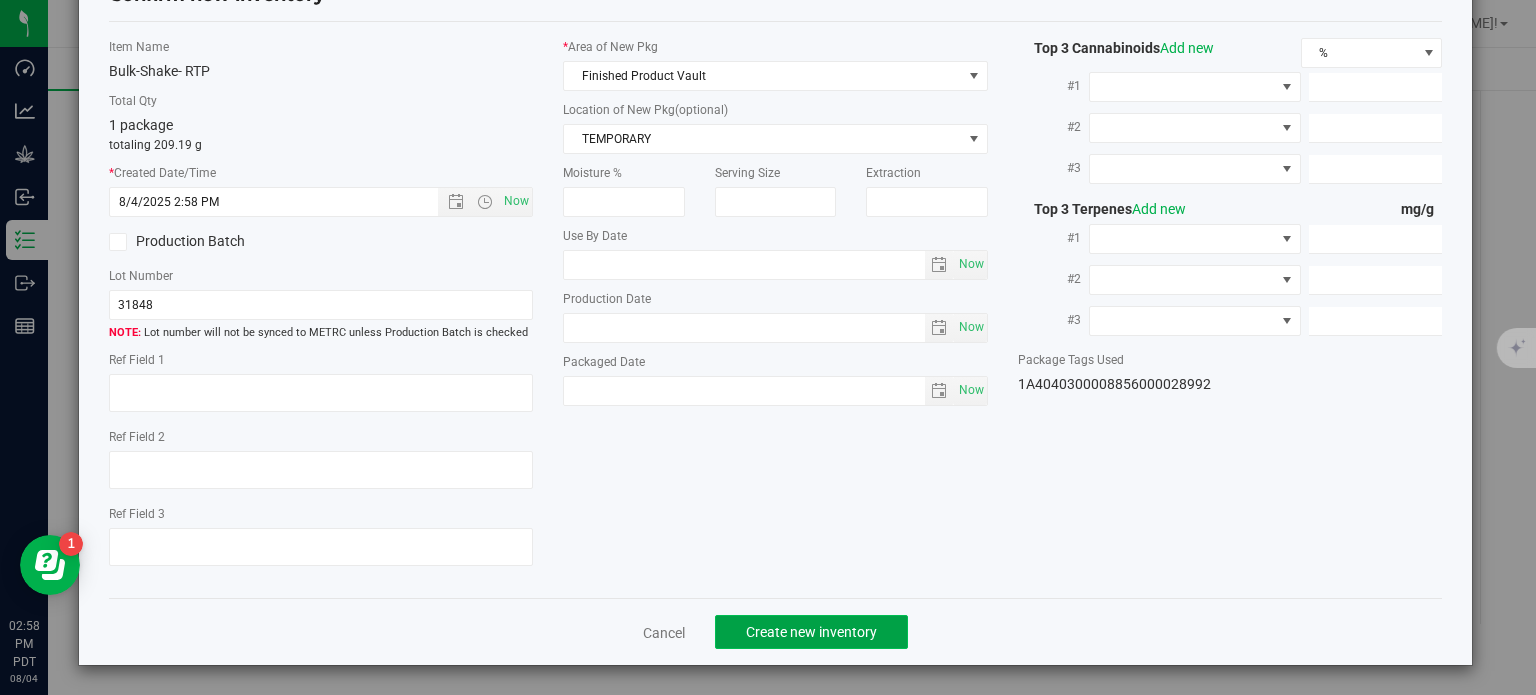 click on "Create new inventory" 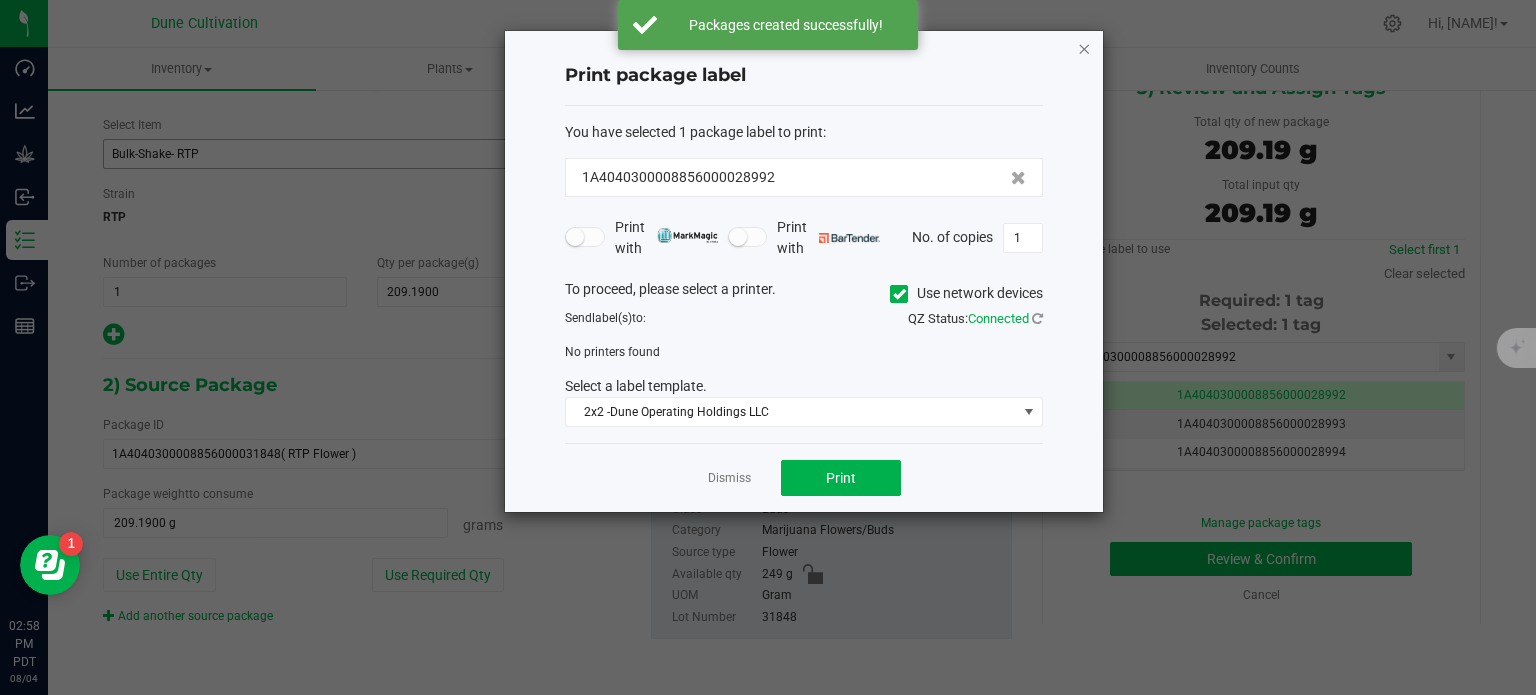 click 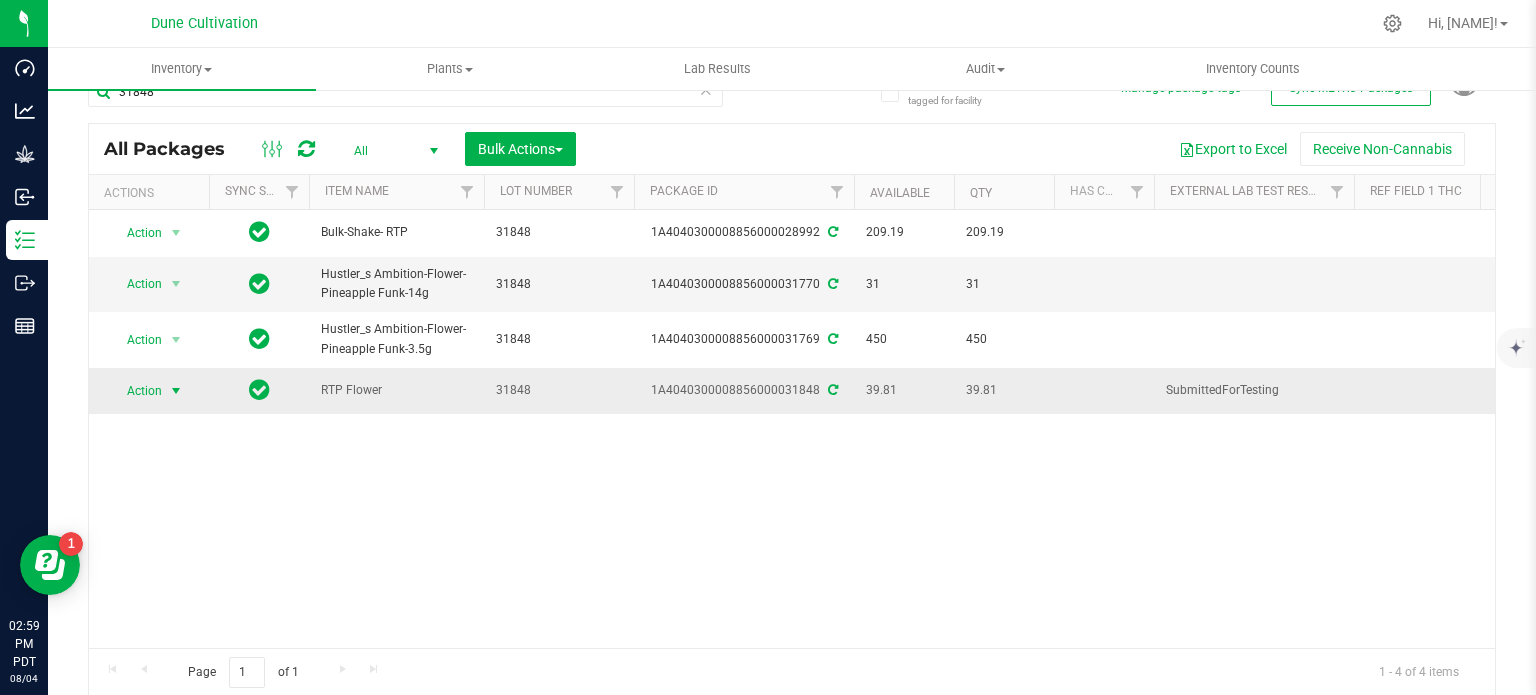 click at bounding box center [176, 391] 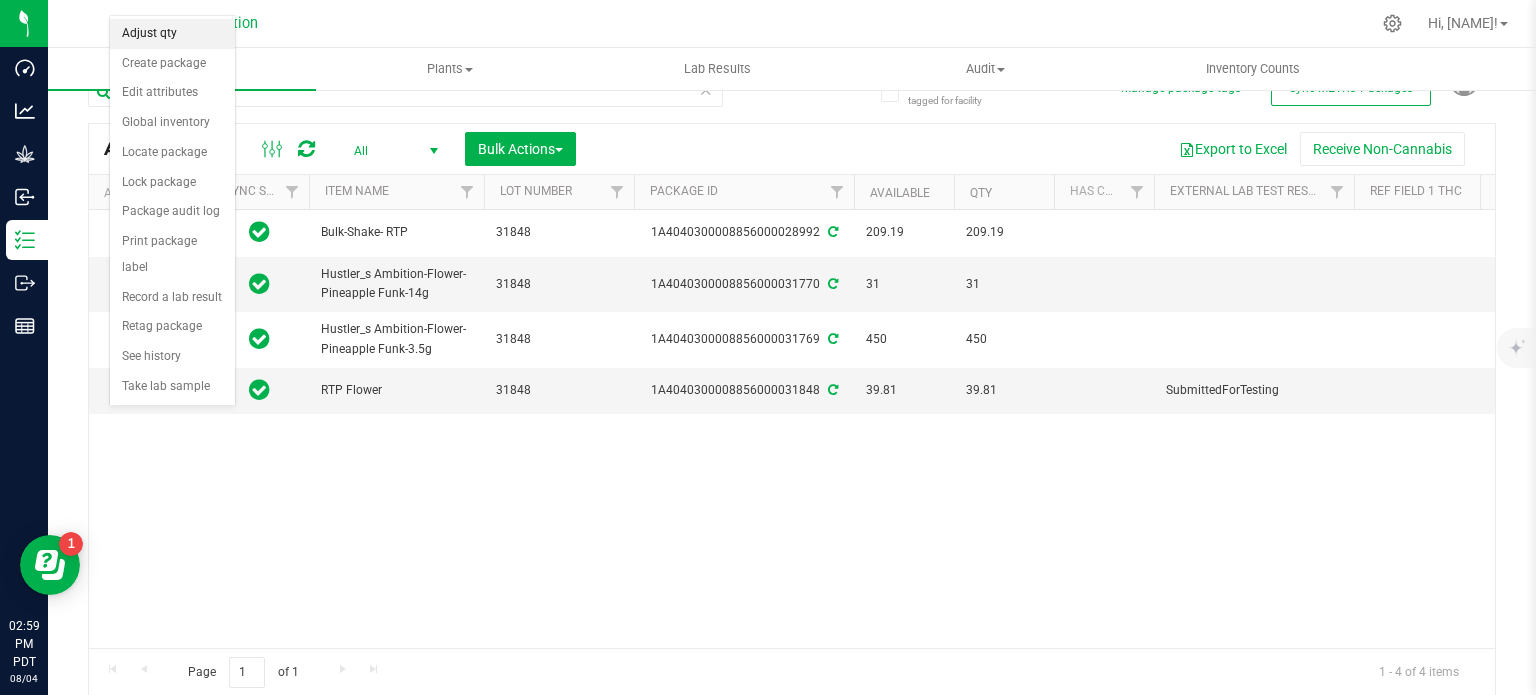 click on "Adjust qty" at bounding box center (172, 34) 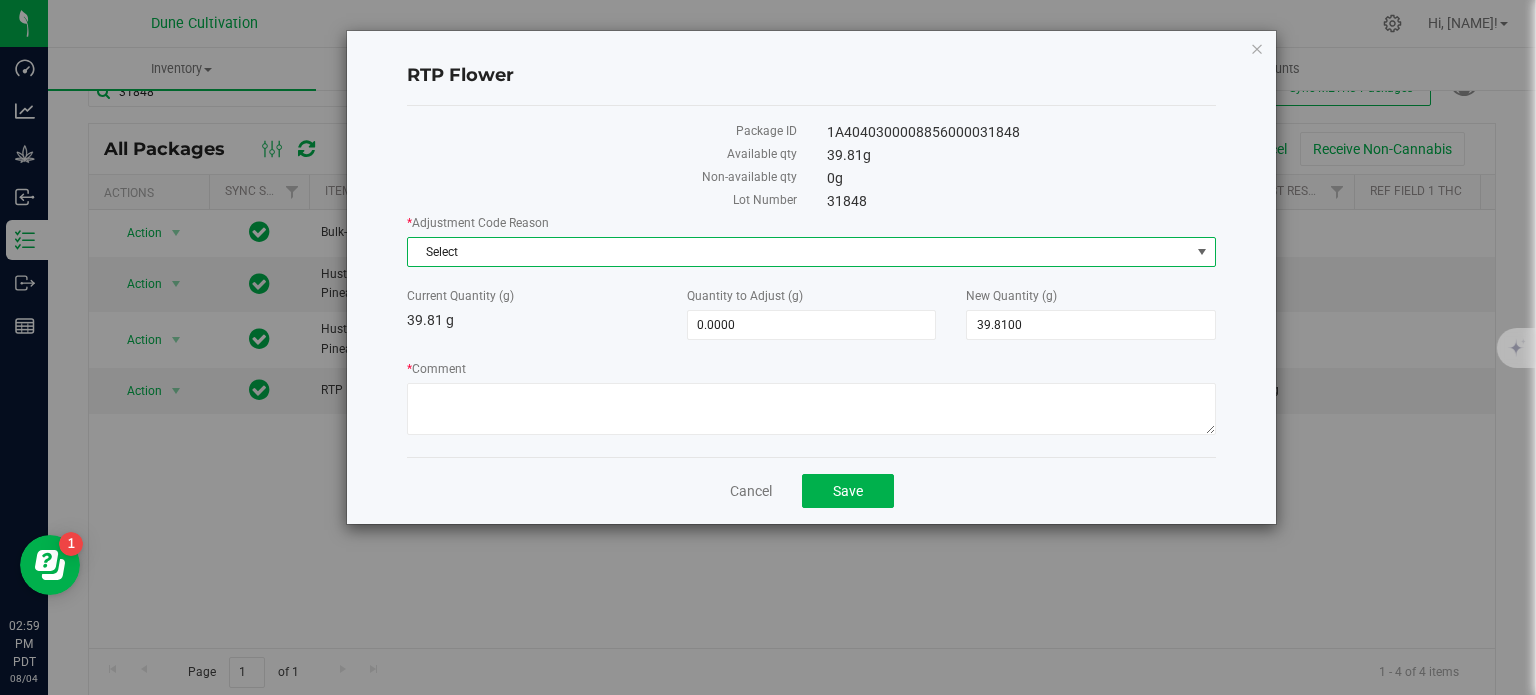 click on "Select" at bounding box center (799, 252) 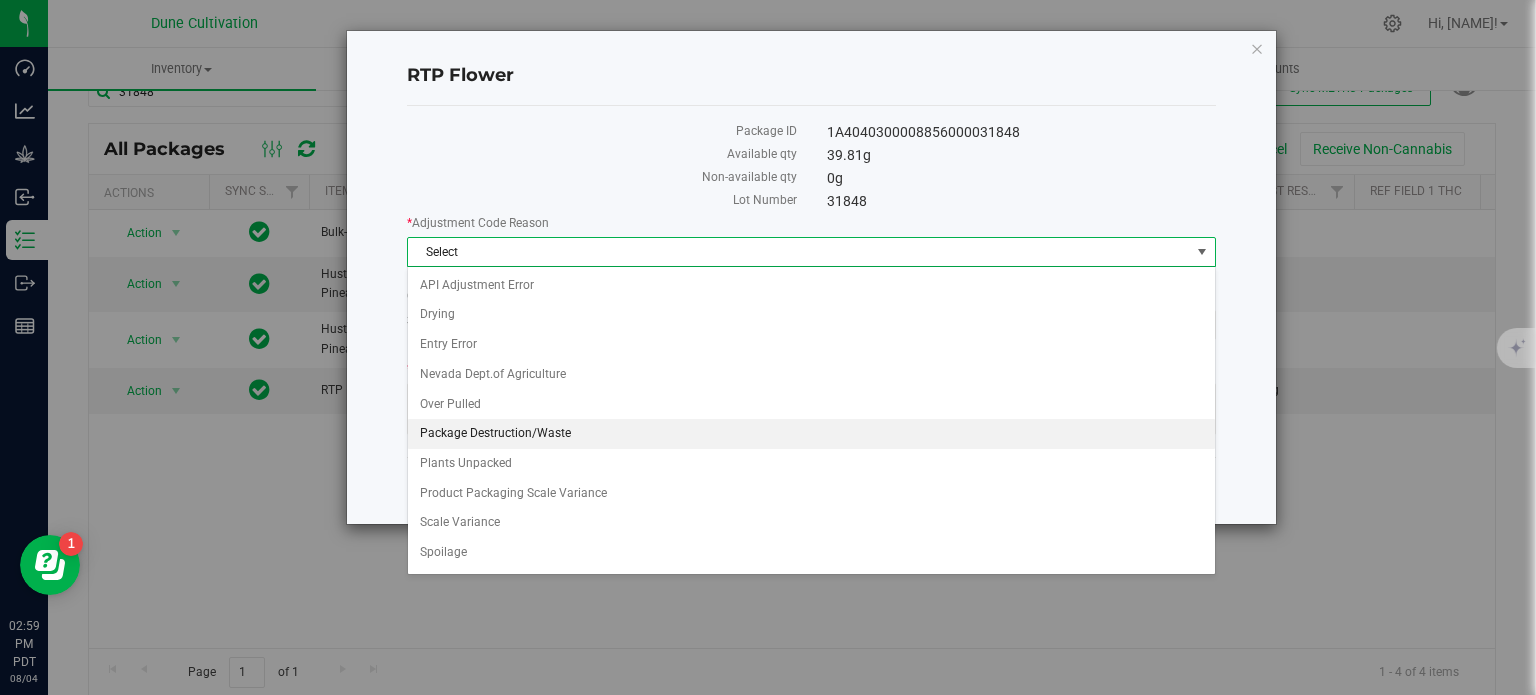 click on "Package Destruction/Waste" at bounding box center [811, 434] 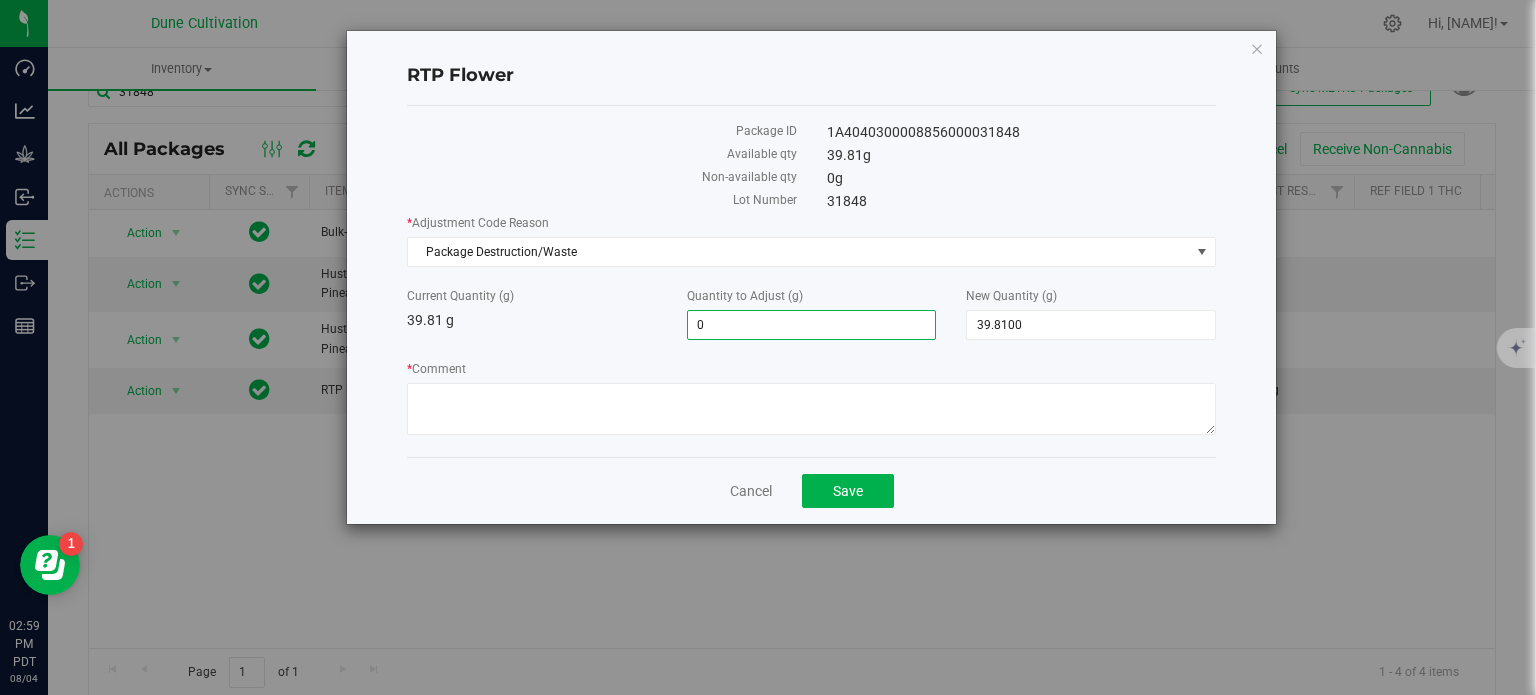 click on "0.0000 0" at bounding box center (812, 325) 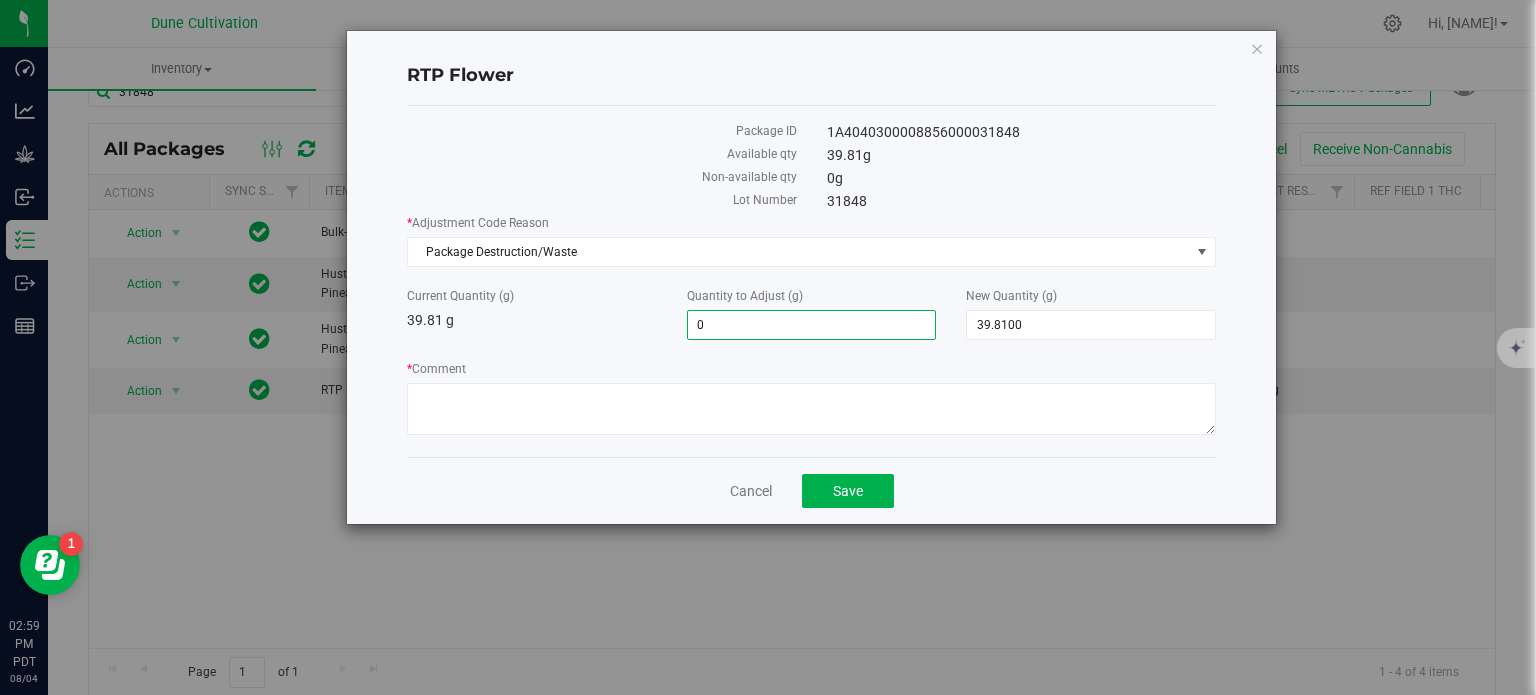 click on "0" at bounding box center [812, 325] 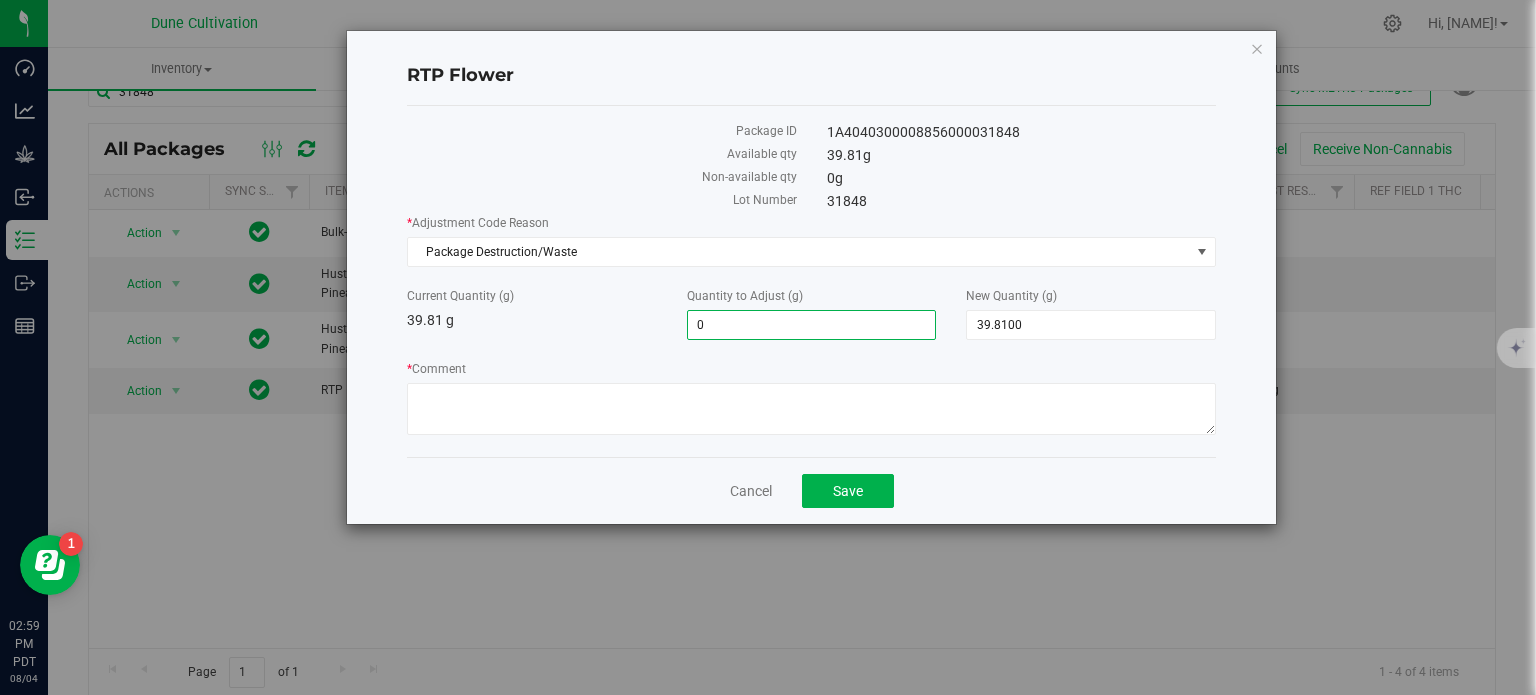 click on "0" at bounding box center (812, 325) 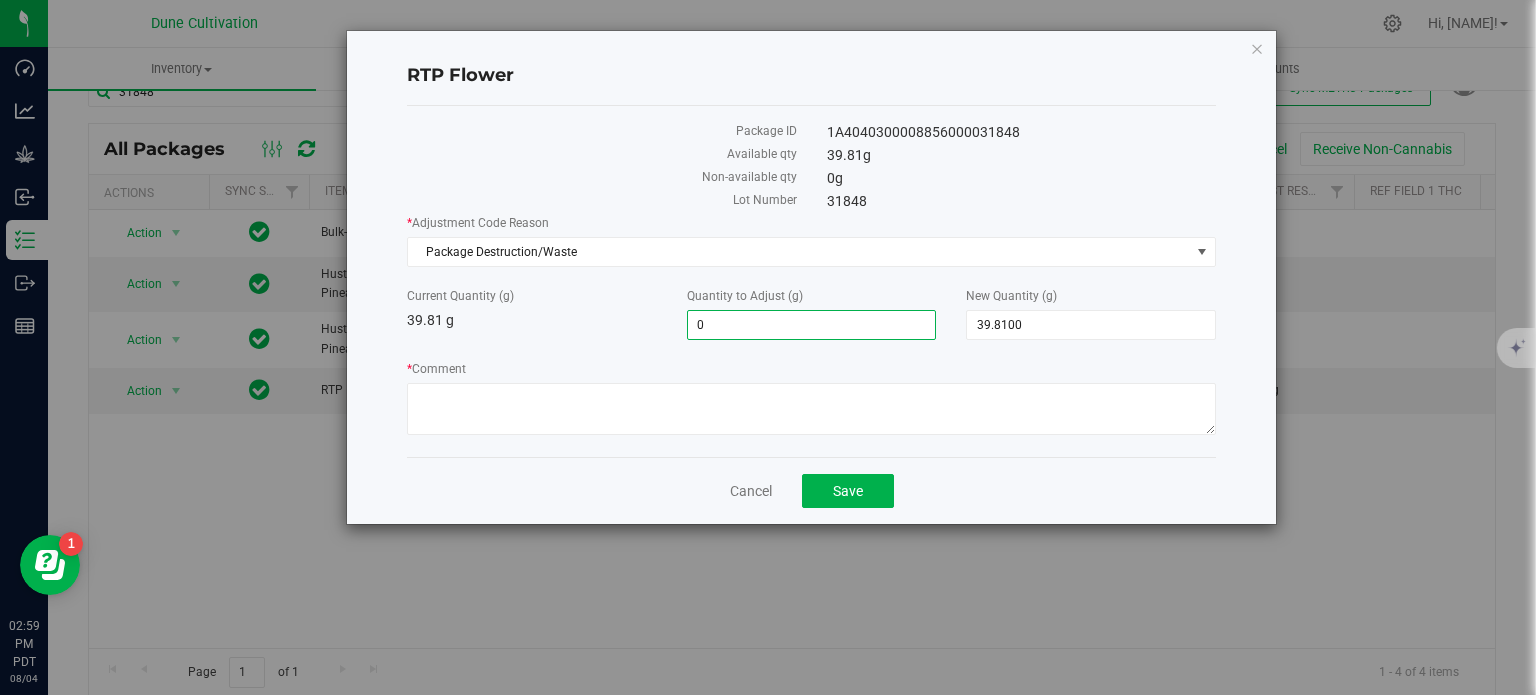 click on "0" at bounding box center [812, 325] 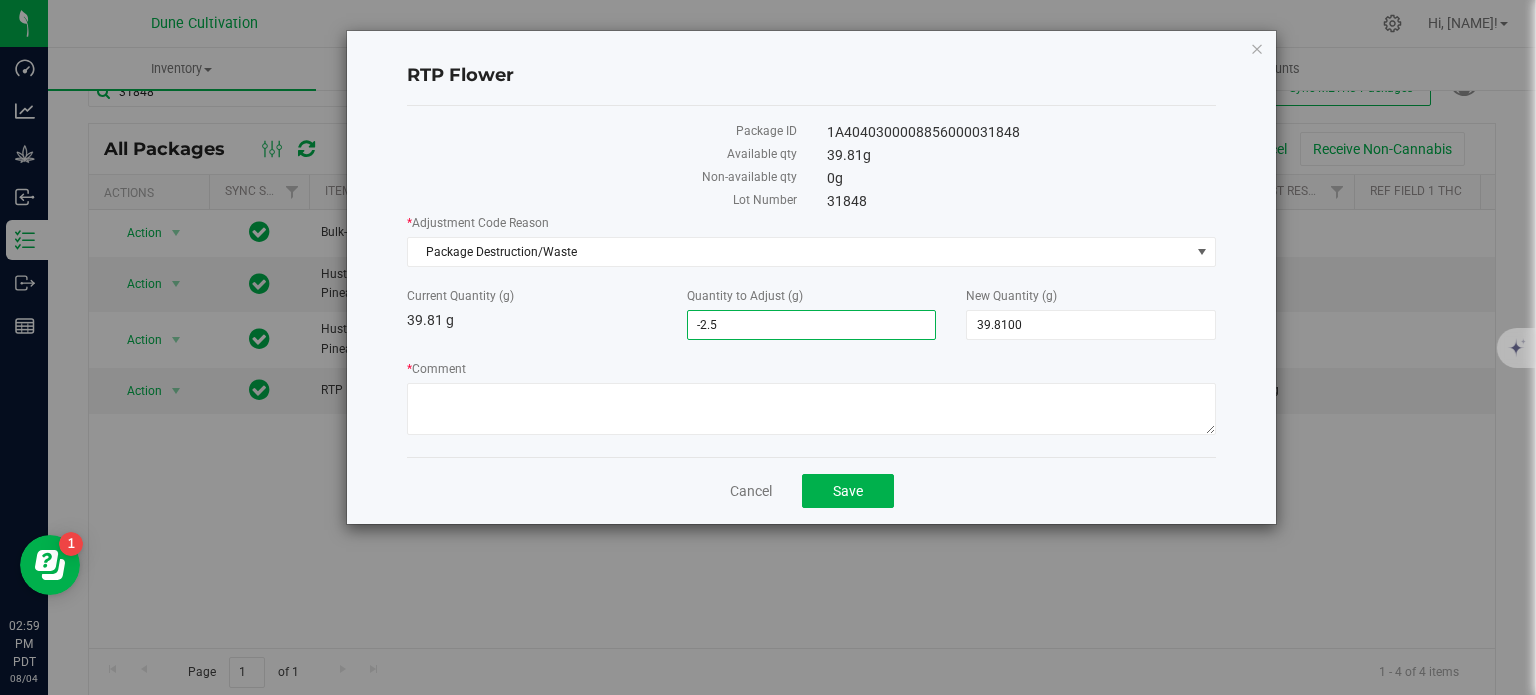 type on "-2.58" 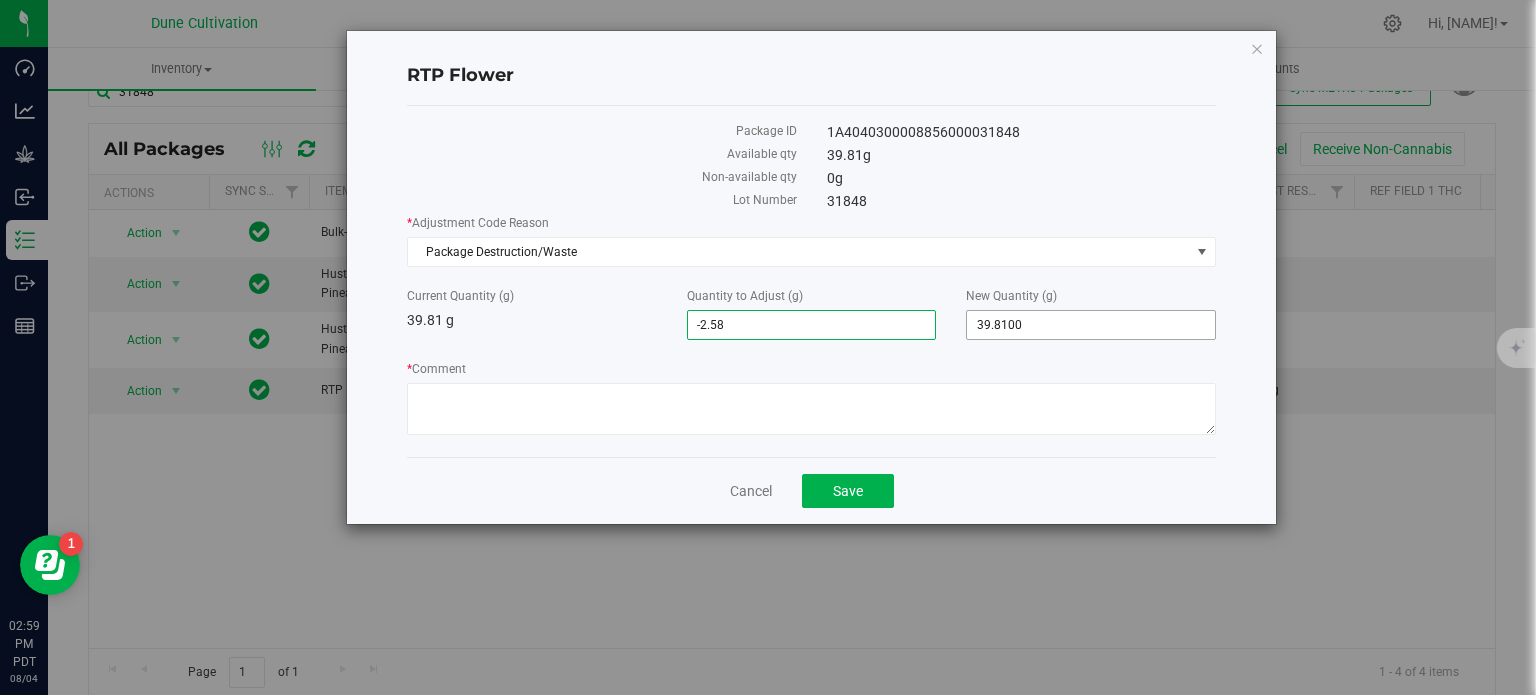 type on "-2.5800" 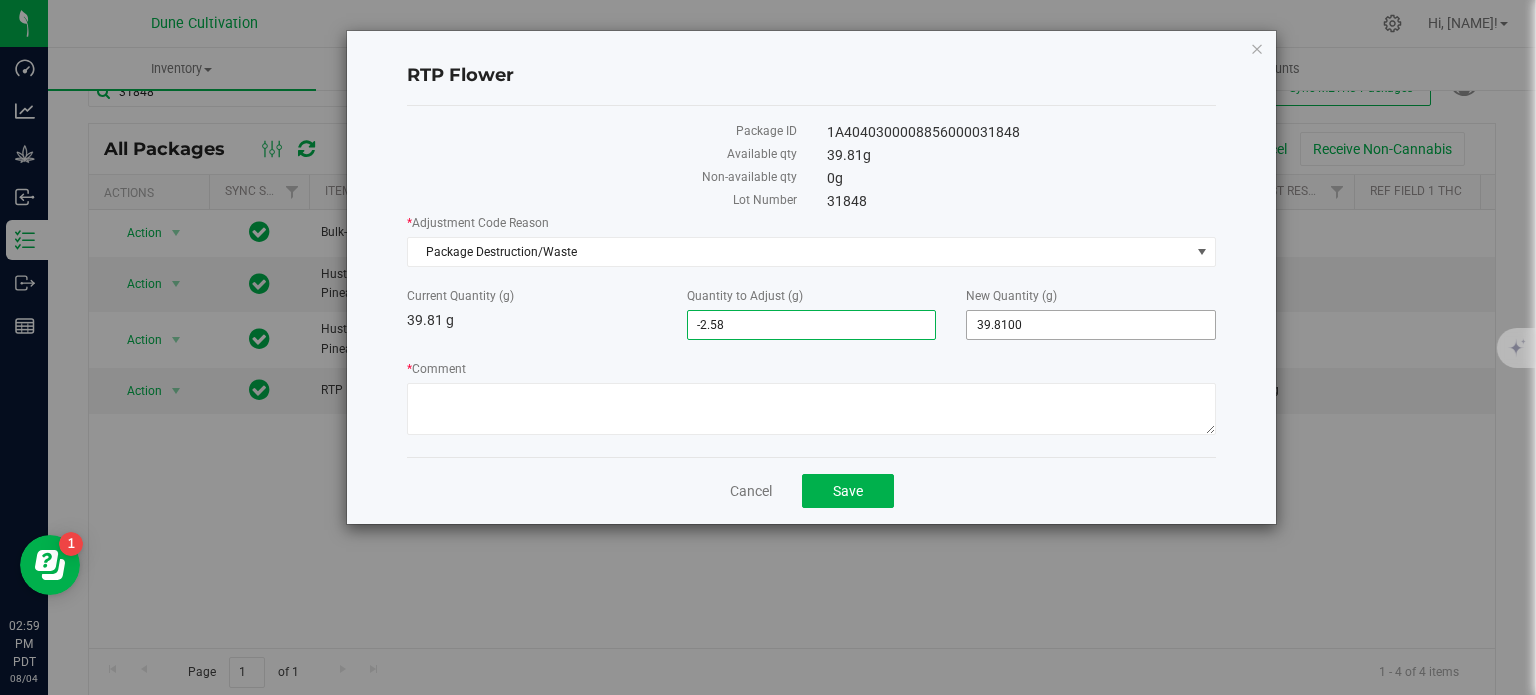 type on "37.2300" 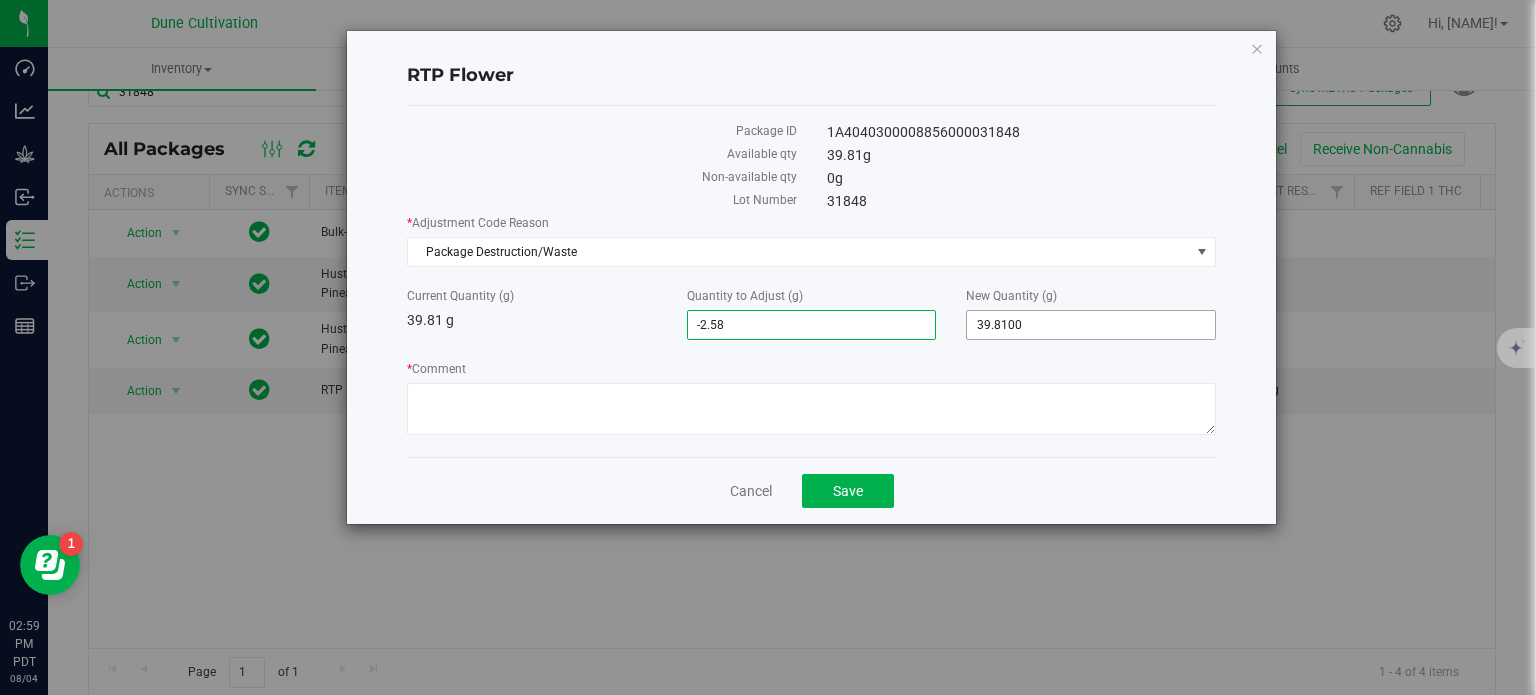 type on "37.23" 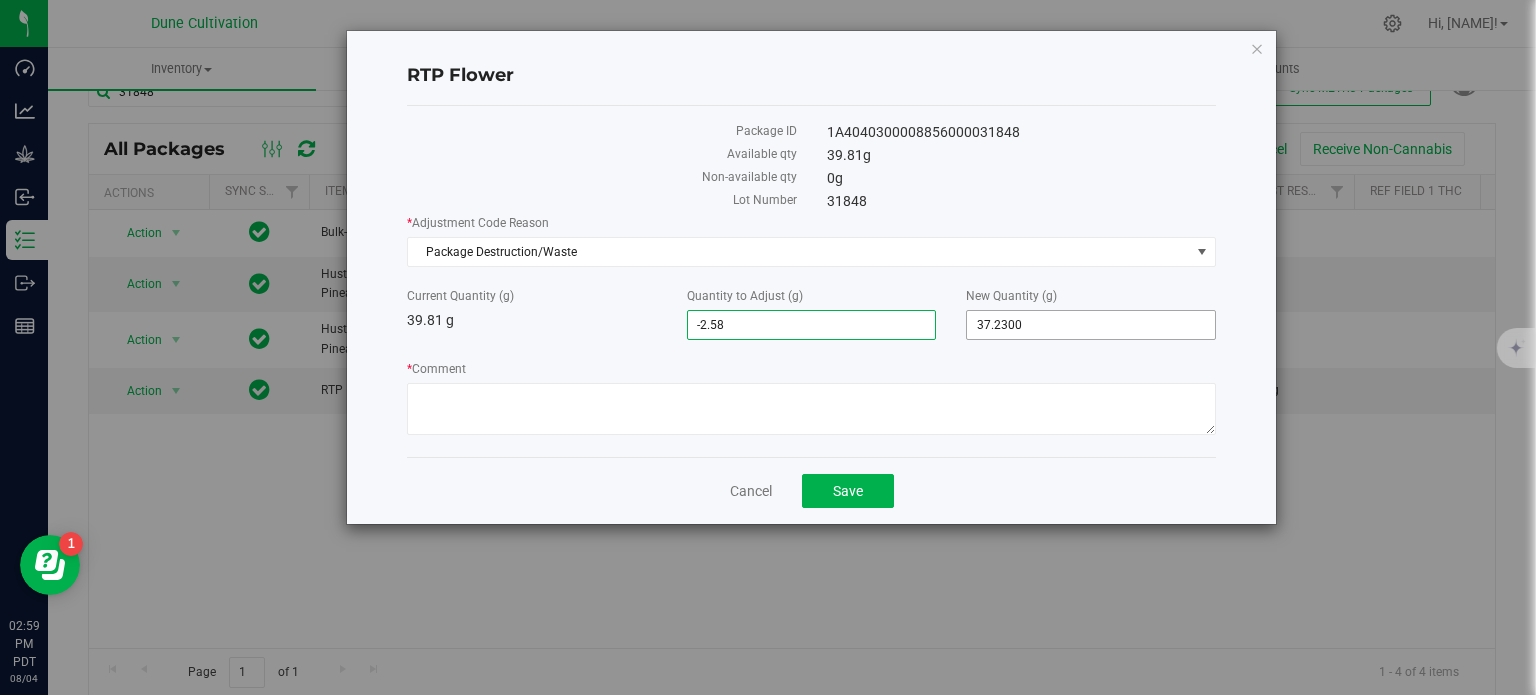 click on "37.2300 37.23" at bounding box center [1091, 325] 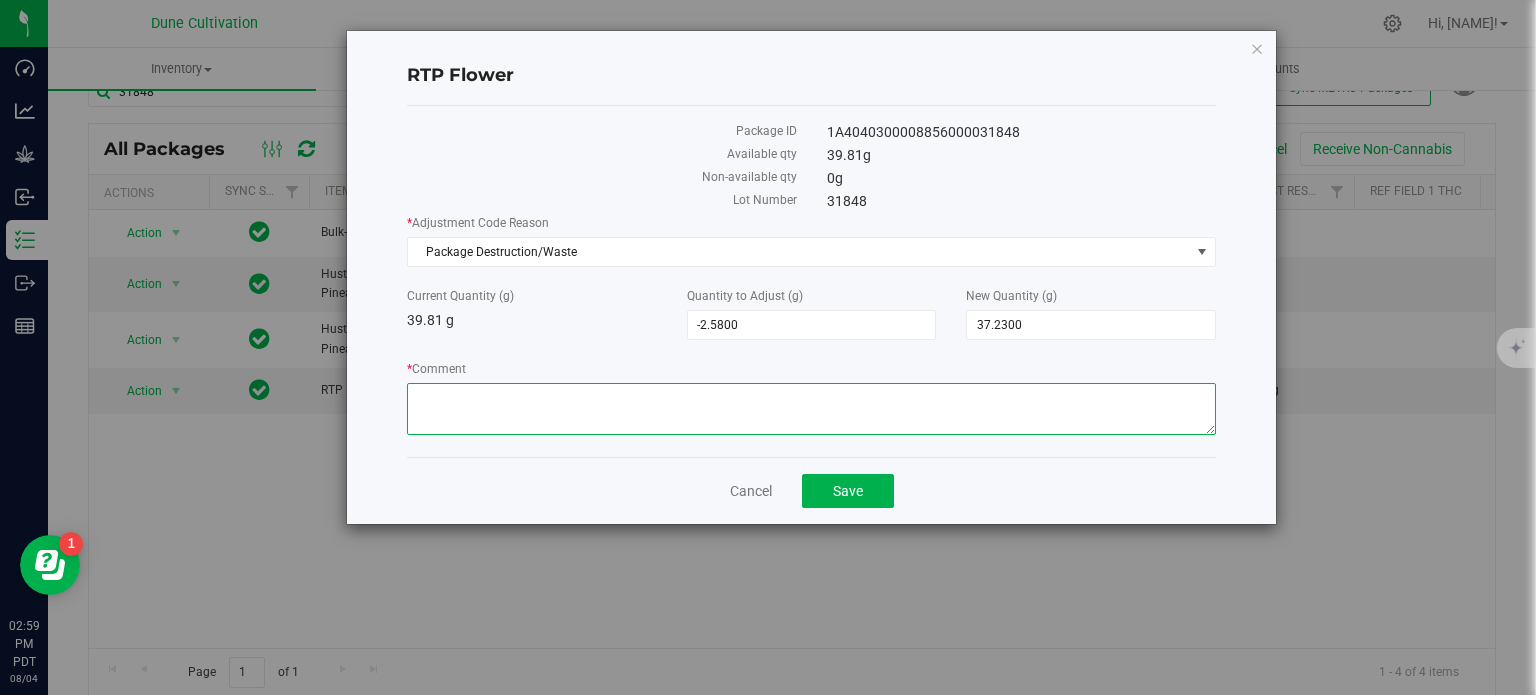 click on "*
Comment" at bounding box center [811, 409] 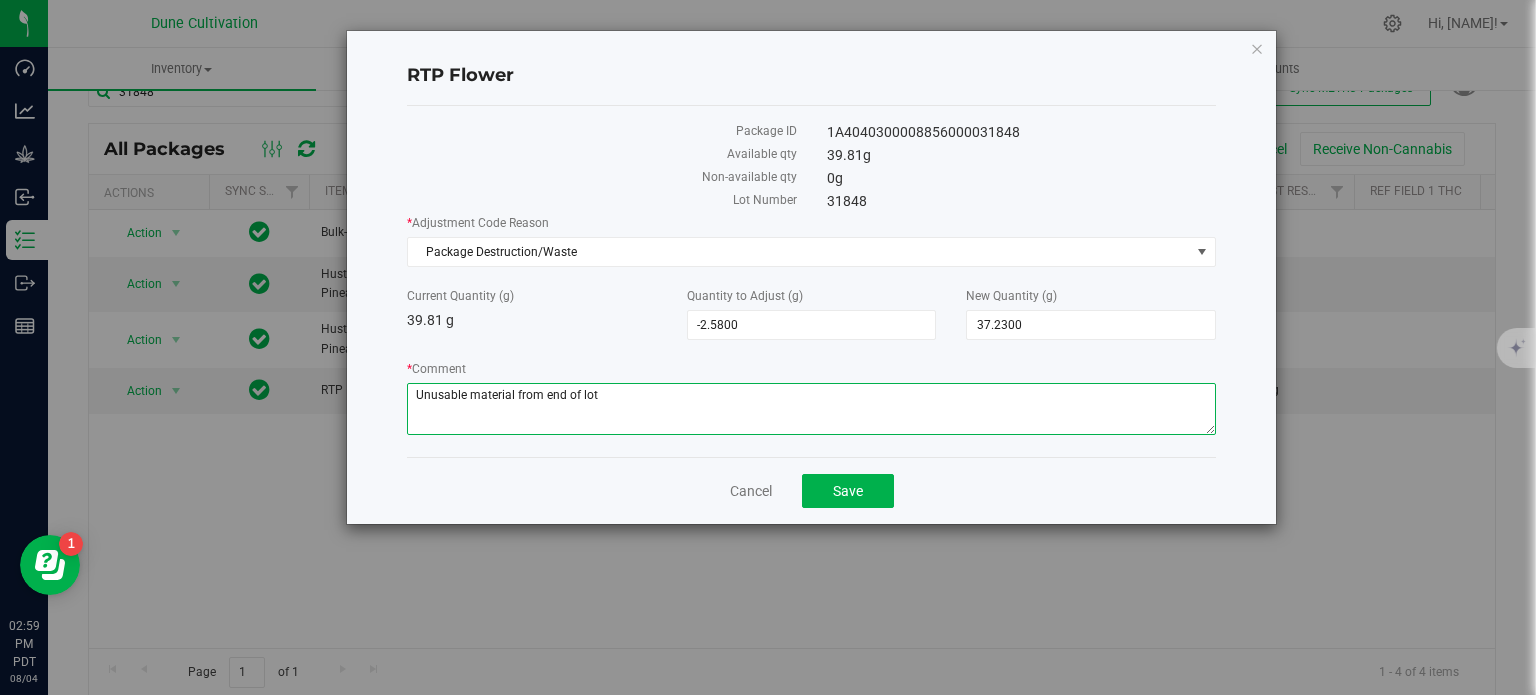 type on "Unusable material from end of lot" 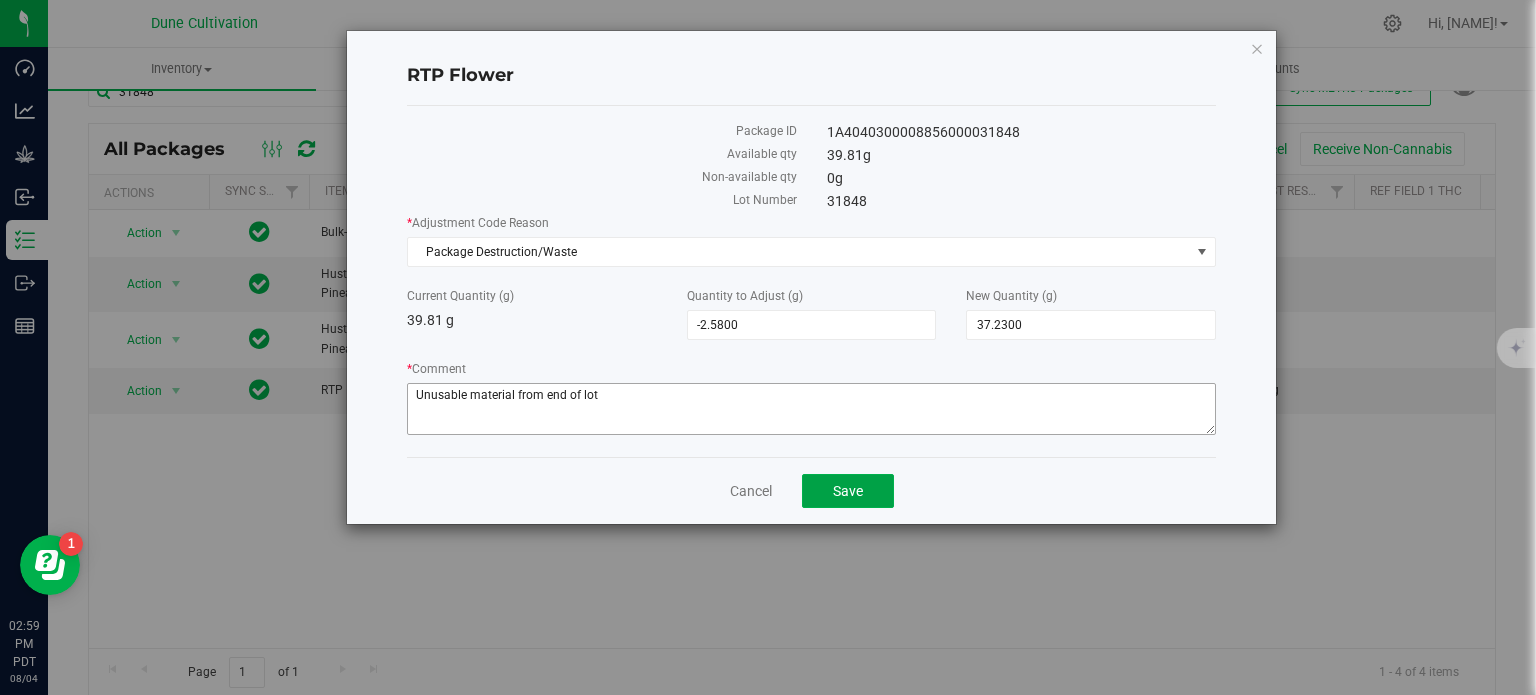 type 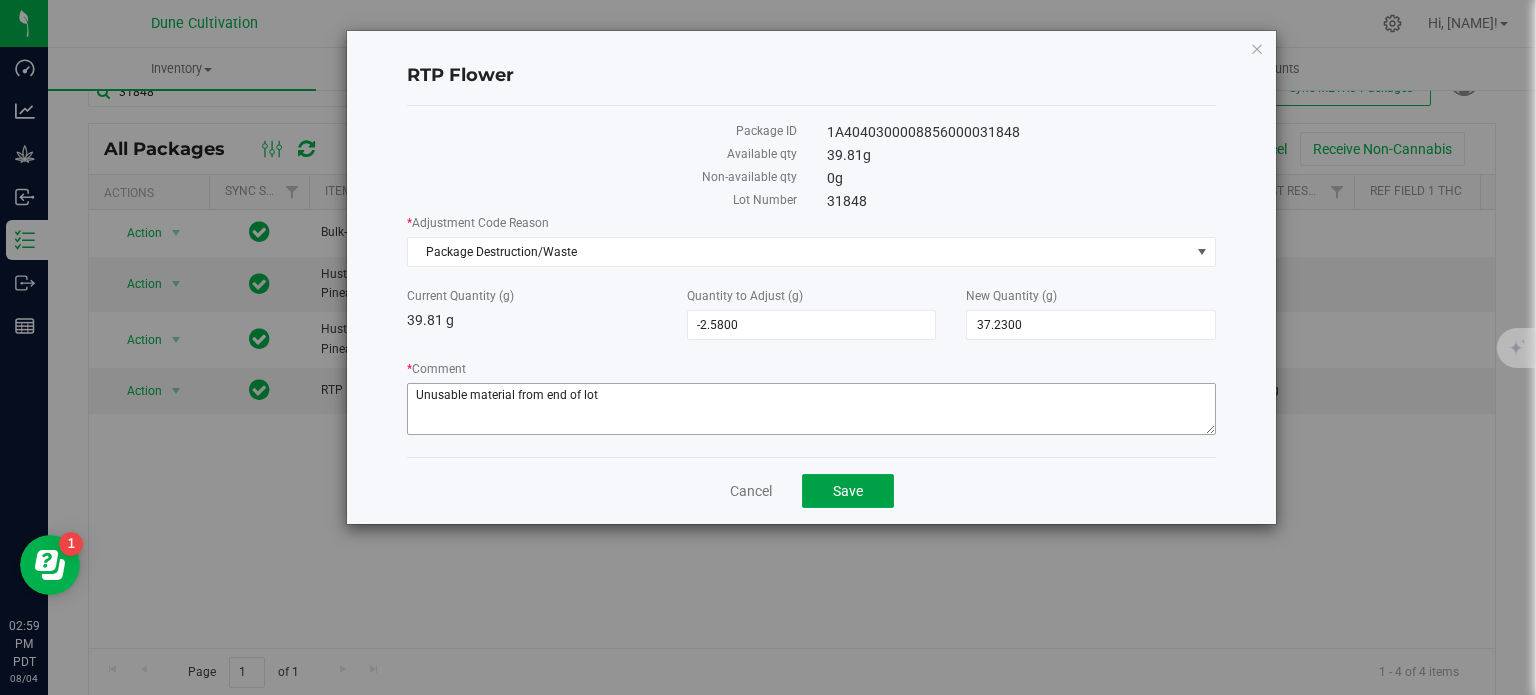 click on "Save" 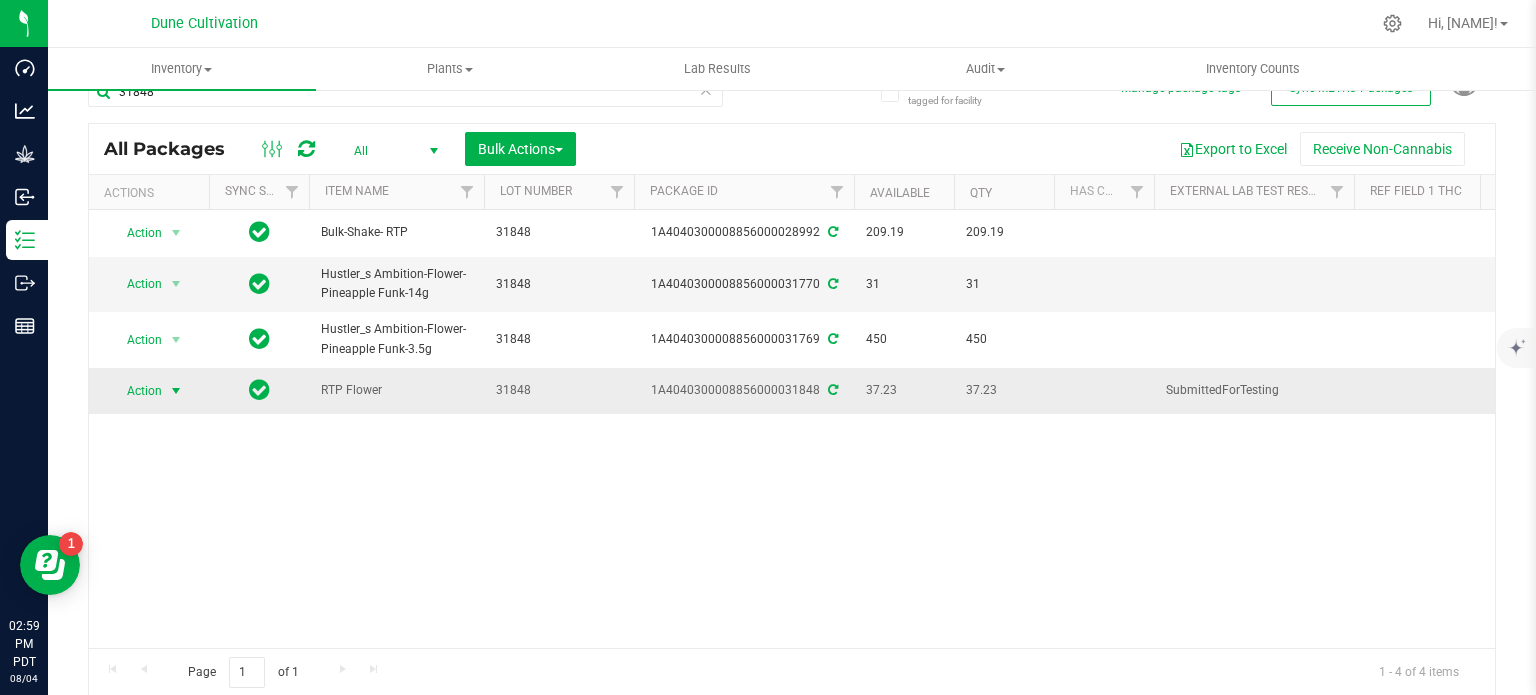 click at bounding box center (176, 391) 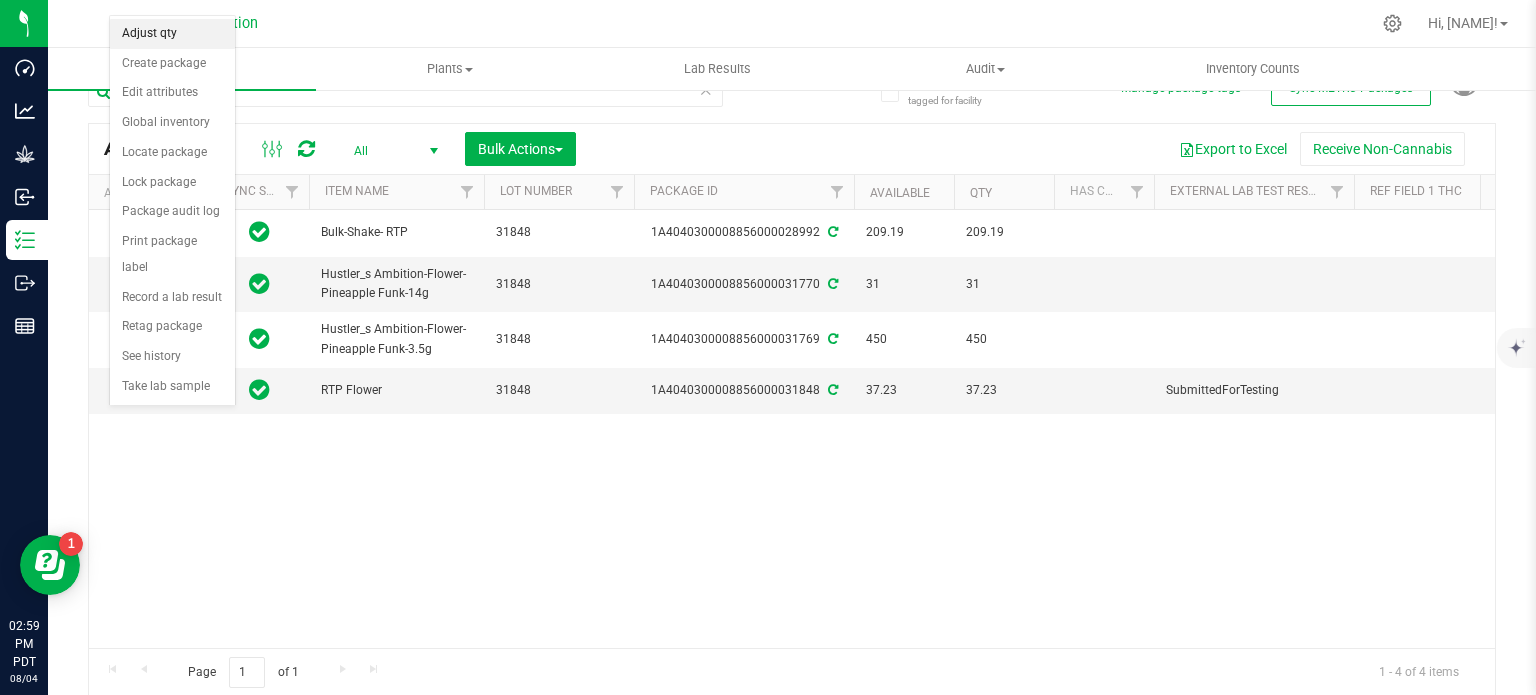 click on "Adjust qty" at bounding box center [172, 34] 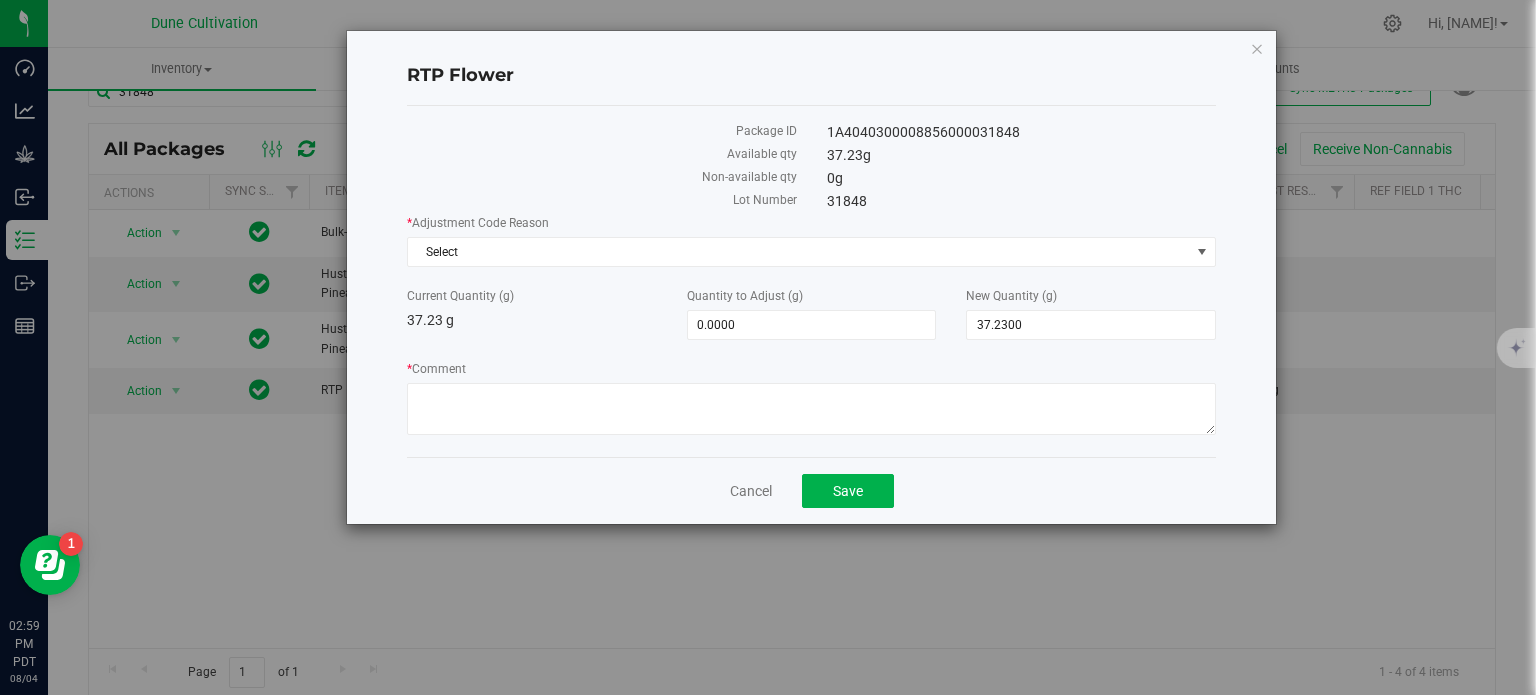 click on "* Adjustment Code Reason Select Select API Adjustment Error Drying Entry Error Nevada Dept.of Agriculture Over Pulled Package Destruction/Waste Plants Unpacked Product Packaging Scale Variance Scale Variance Spoilage Theft Transfer Error Unaccounted Product Variance Under Pulled Current Quantity (g) 37.23 g Quantity to Adjust (g) 0.0000 0 New Quantity (g) 37.2300 37.23 * Comment" at bounding box center [811, 327] 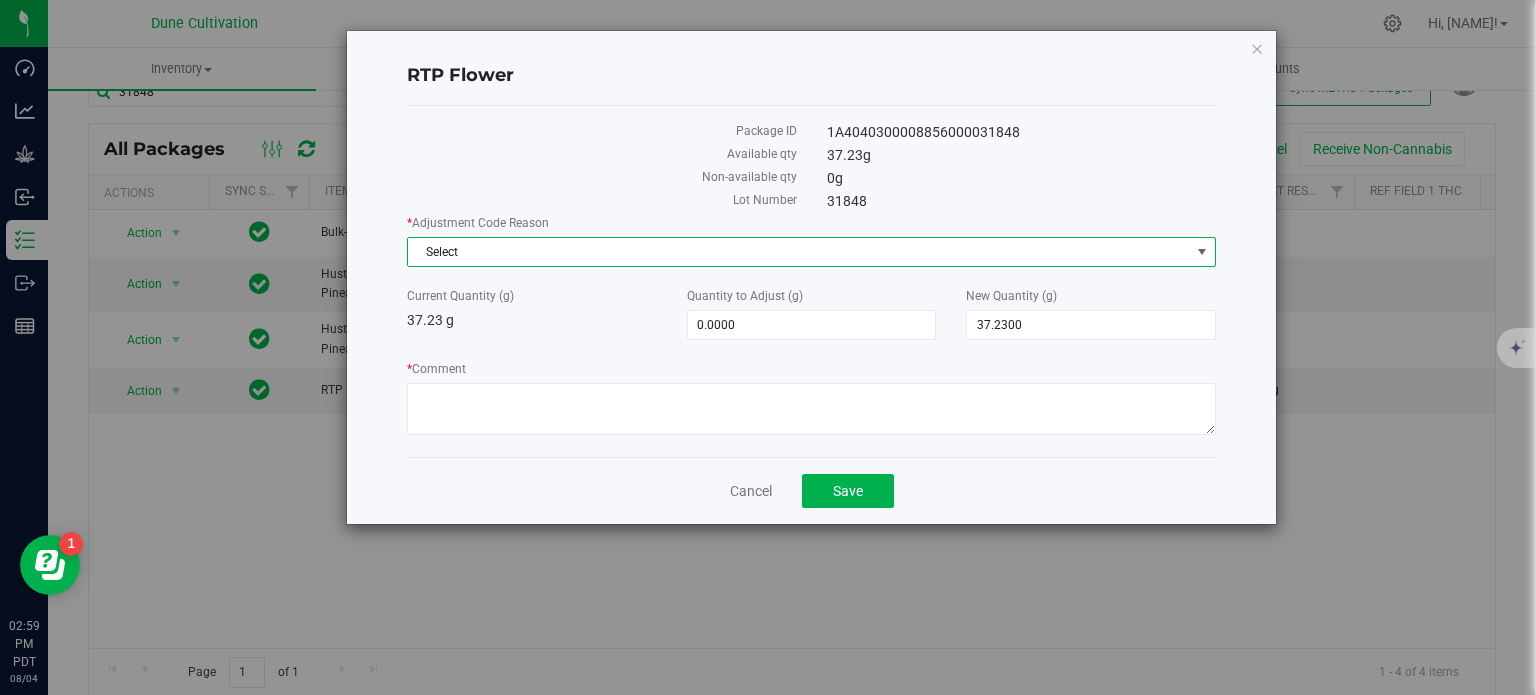 click on "Select" at bounding box center [799, 252] 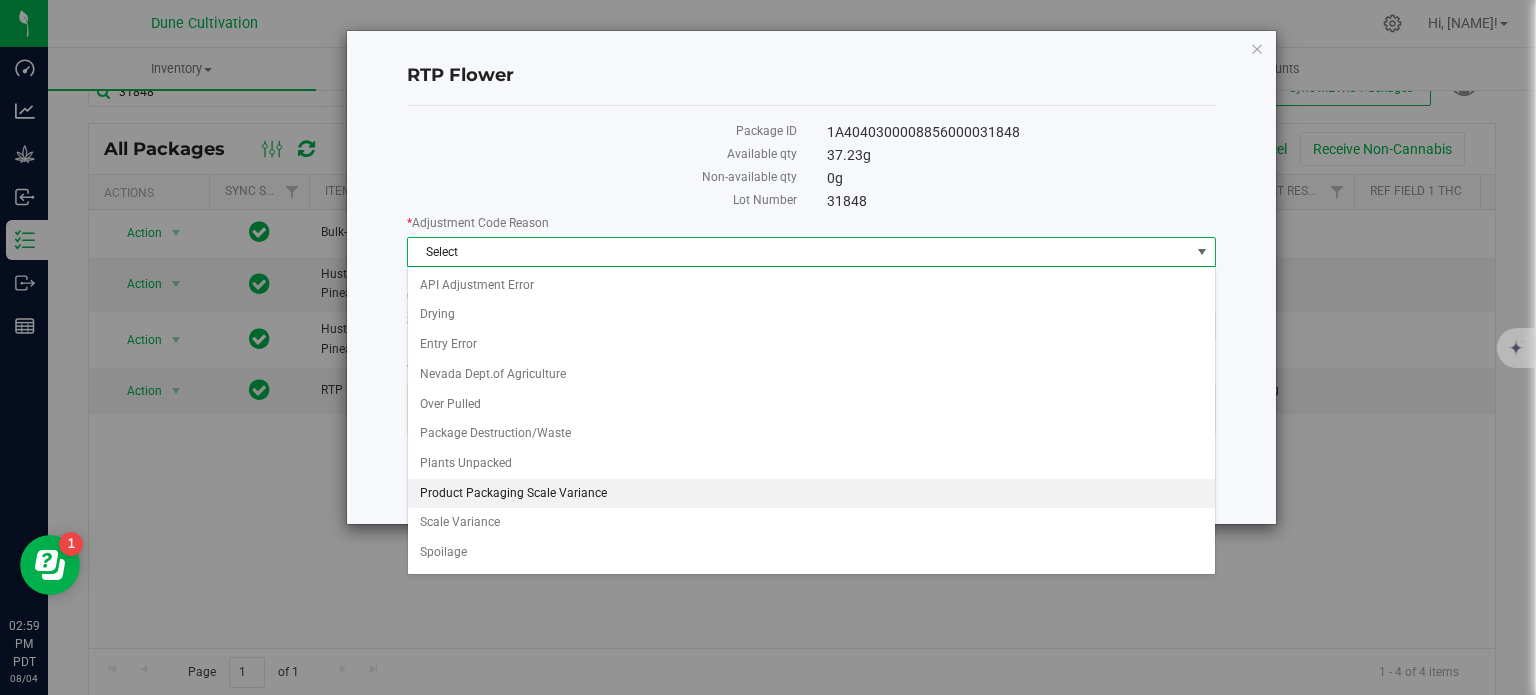 drag, startPoint x: 682, startPoint y: 469, endPoint x: 682, endPoint y: 483, distance: 14 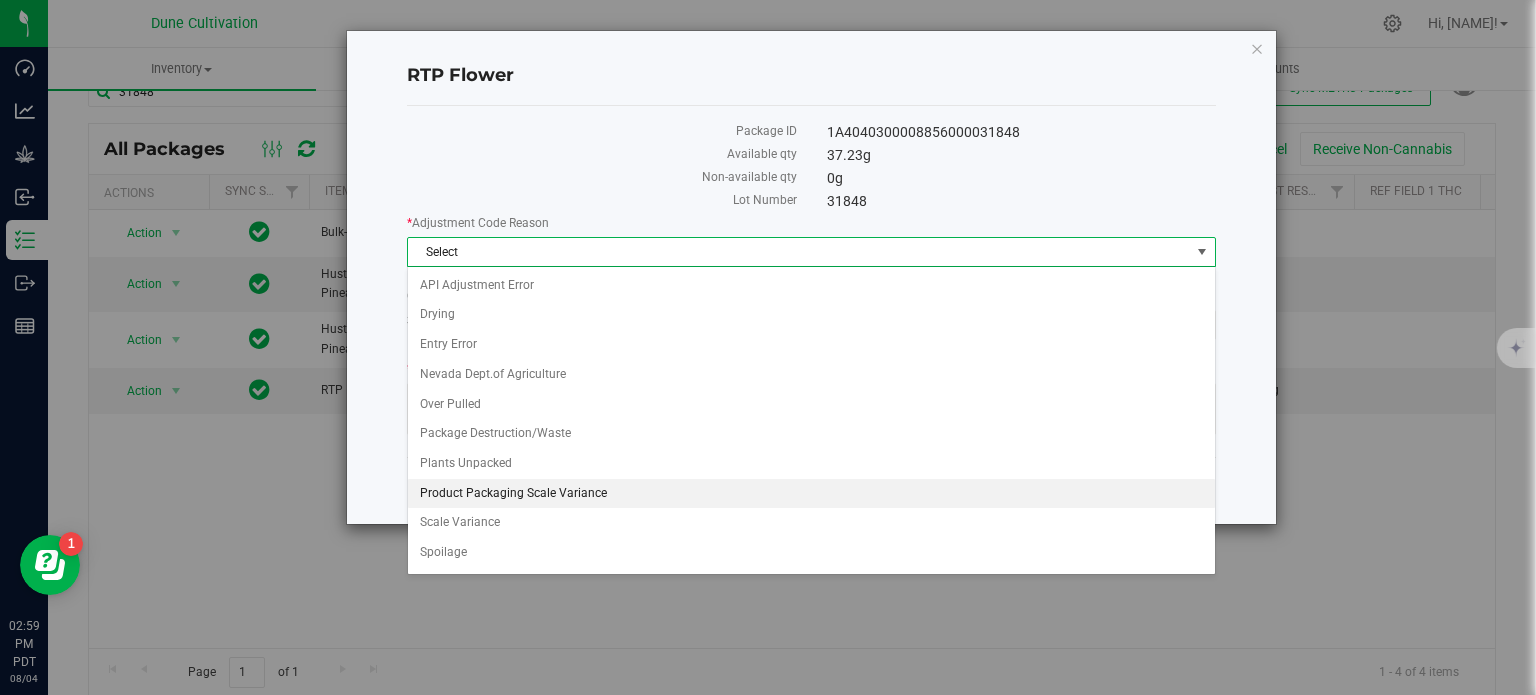 click on "API Adjustment Error Drying Entry Error Nevada Dept.of Agriculture Over Pulled Package Destruction/Waste Plants Unpacked Product Packaging Scale Variance Scale Variance Spoilage Theft Transfer Error Unaccounted Product Variance Under Pulled" at bounding box center (811, 479) 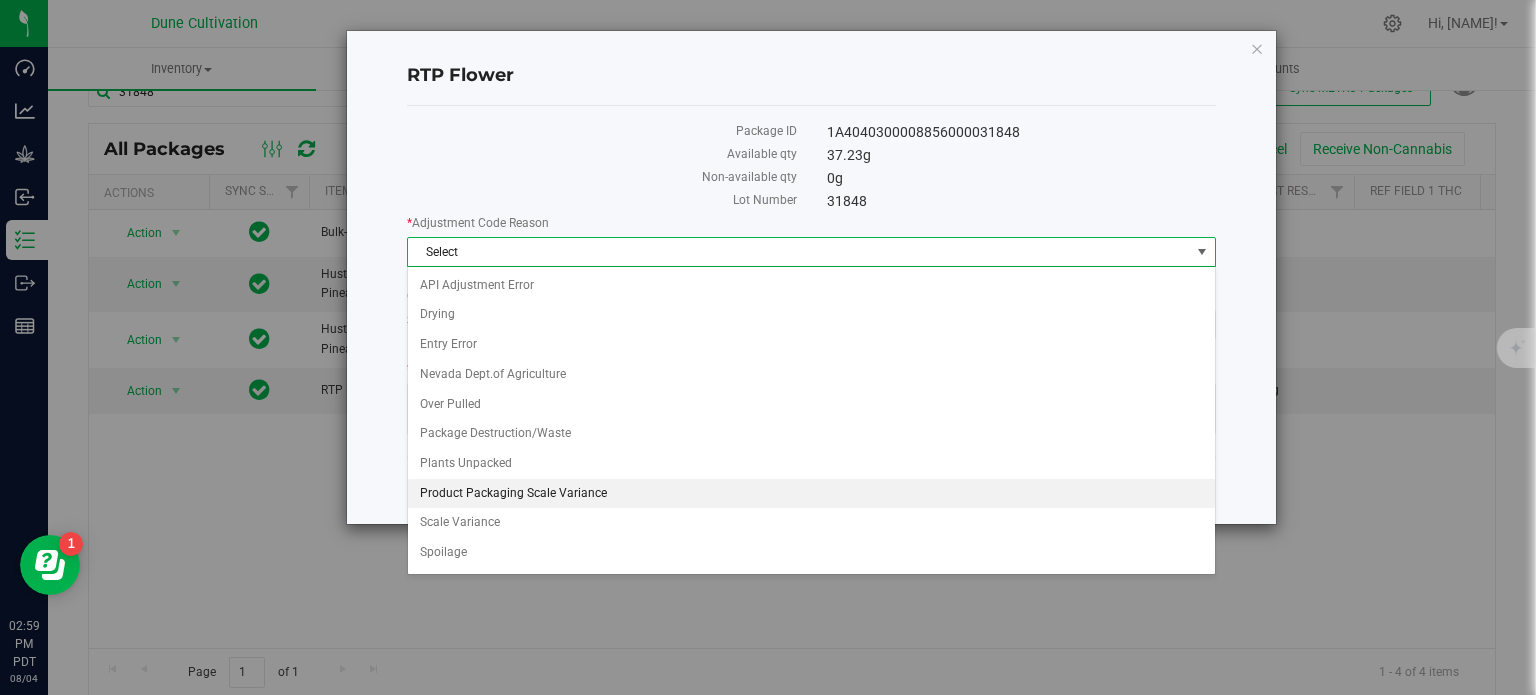 click on "Product Packaging Scale Variance" at bounding box center [811, 494] 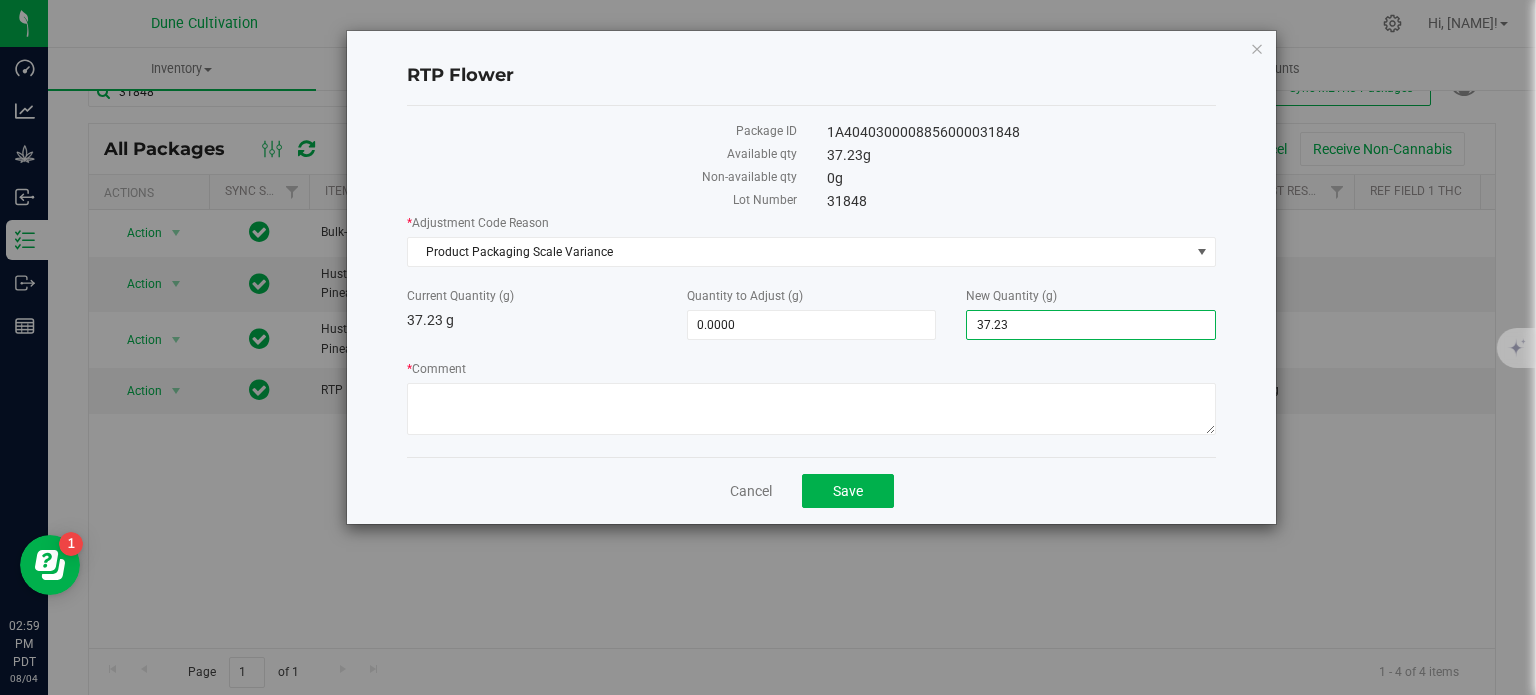 click on "37.2300 37.23" at bounding box center (1091, 325) 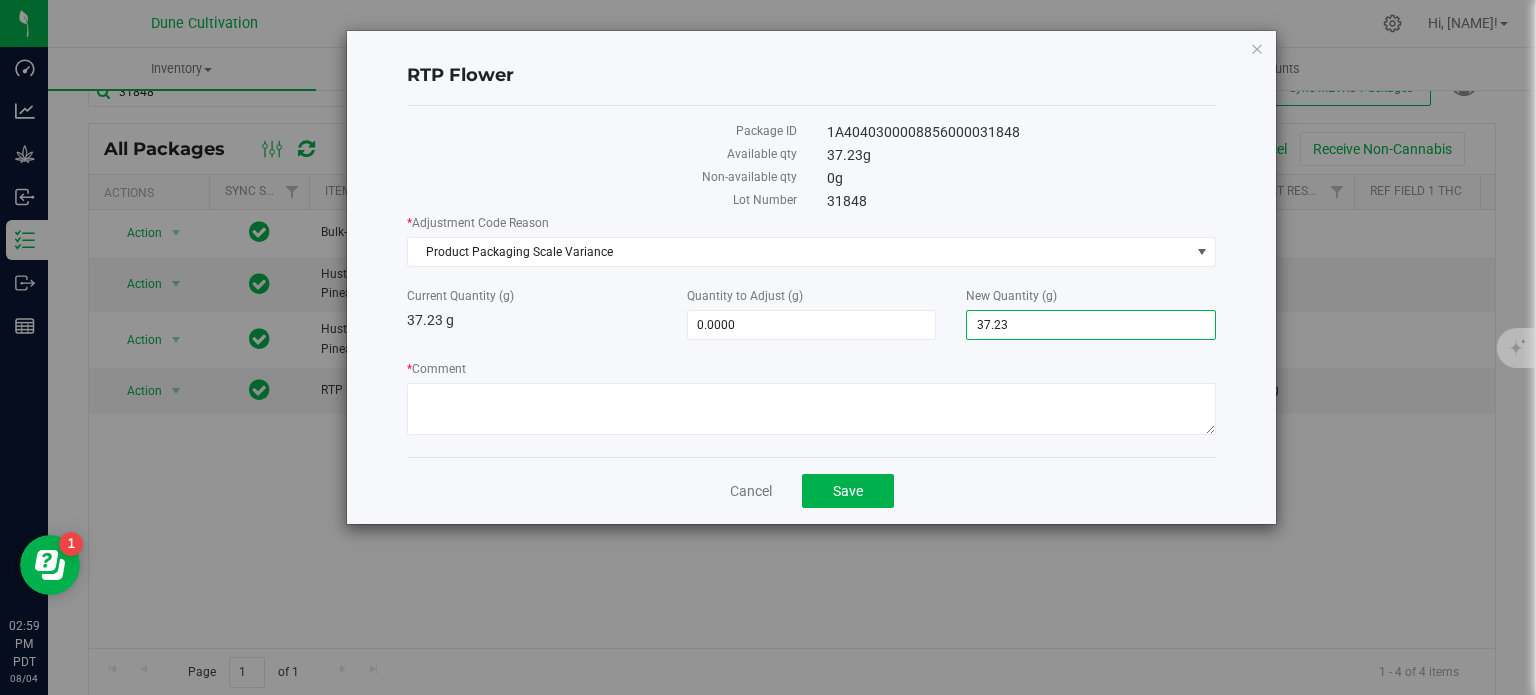 click on "37.23" at bounding box center (1091, 325) 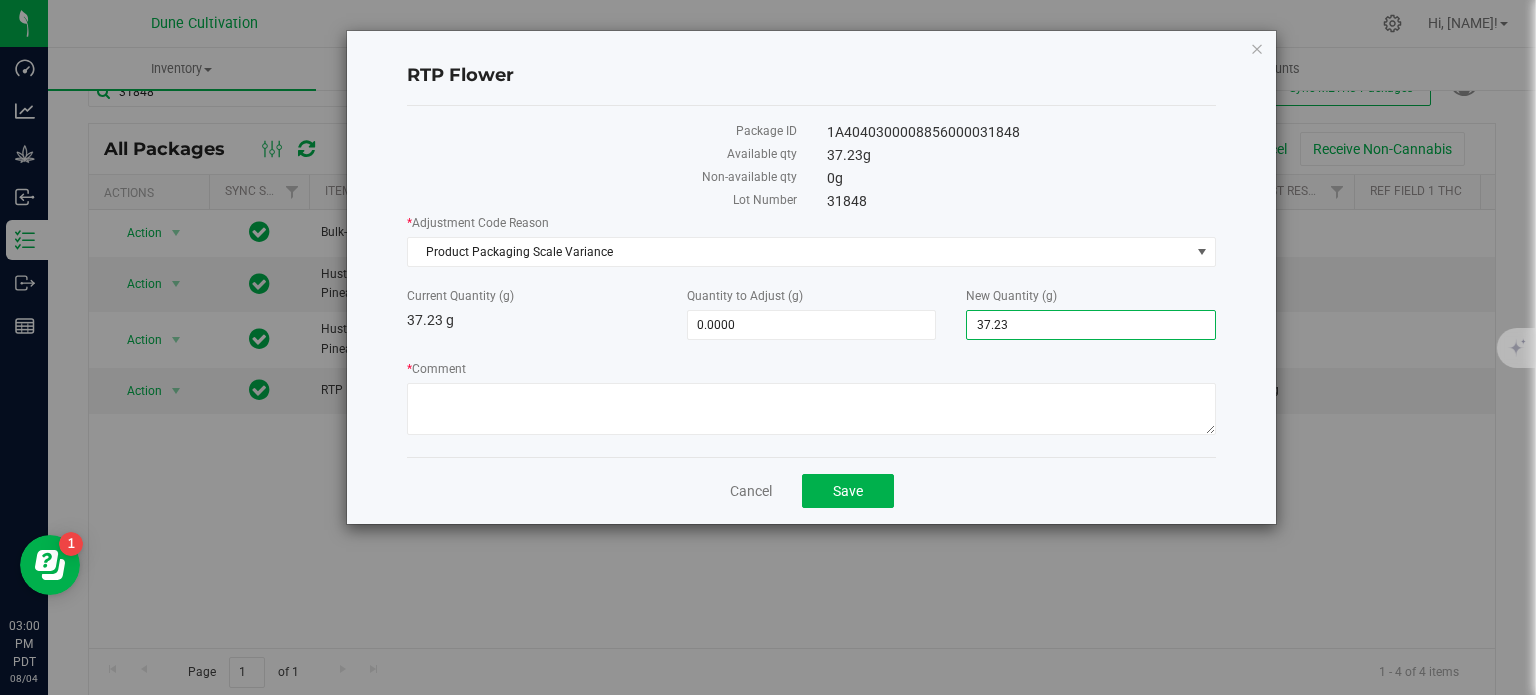 type on "0" 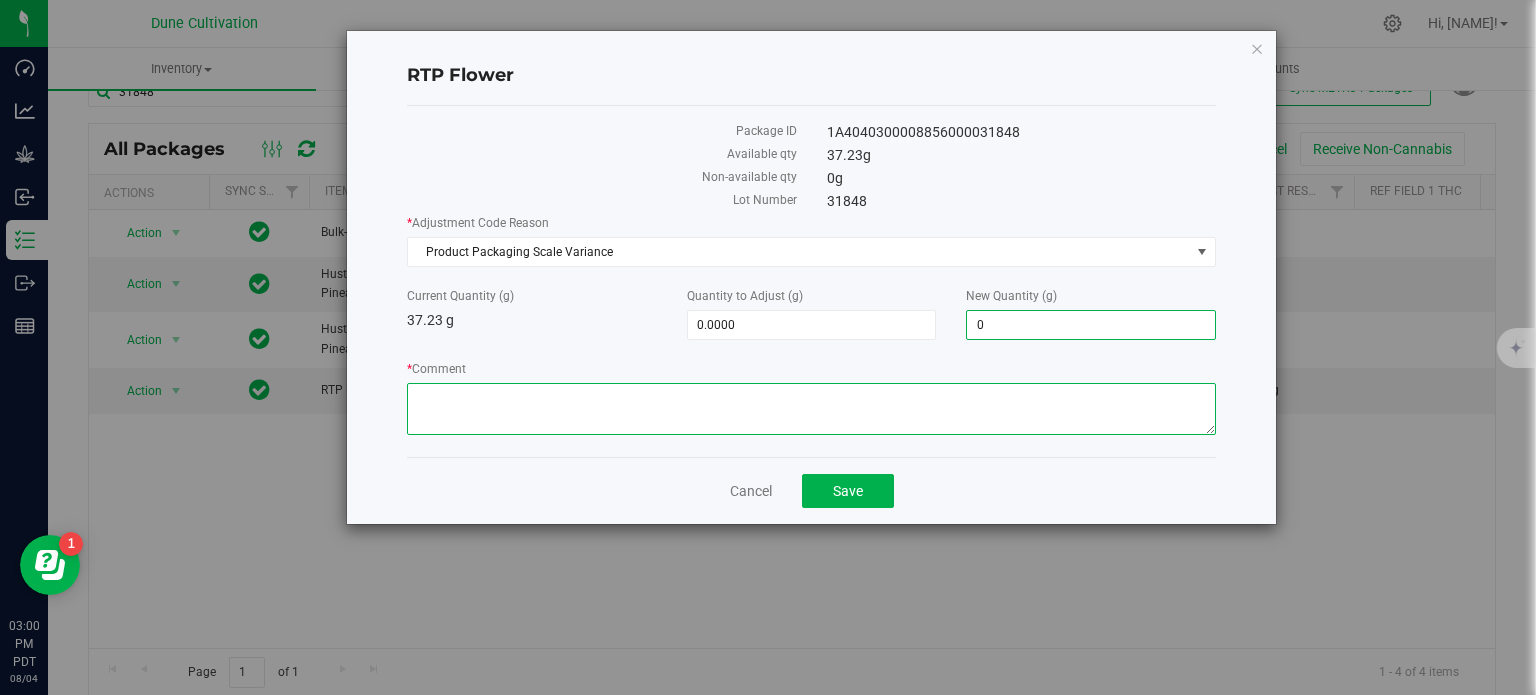 type on "-37.2300" 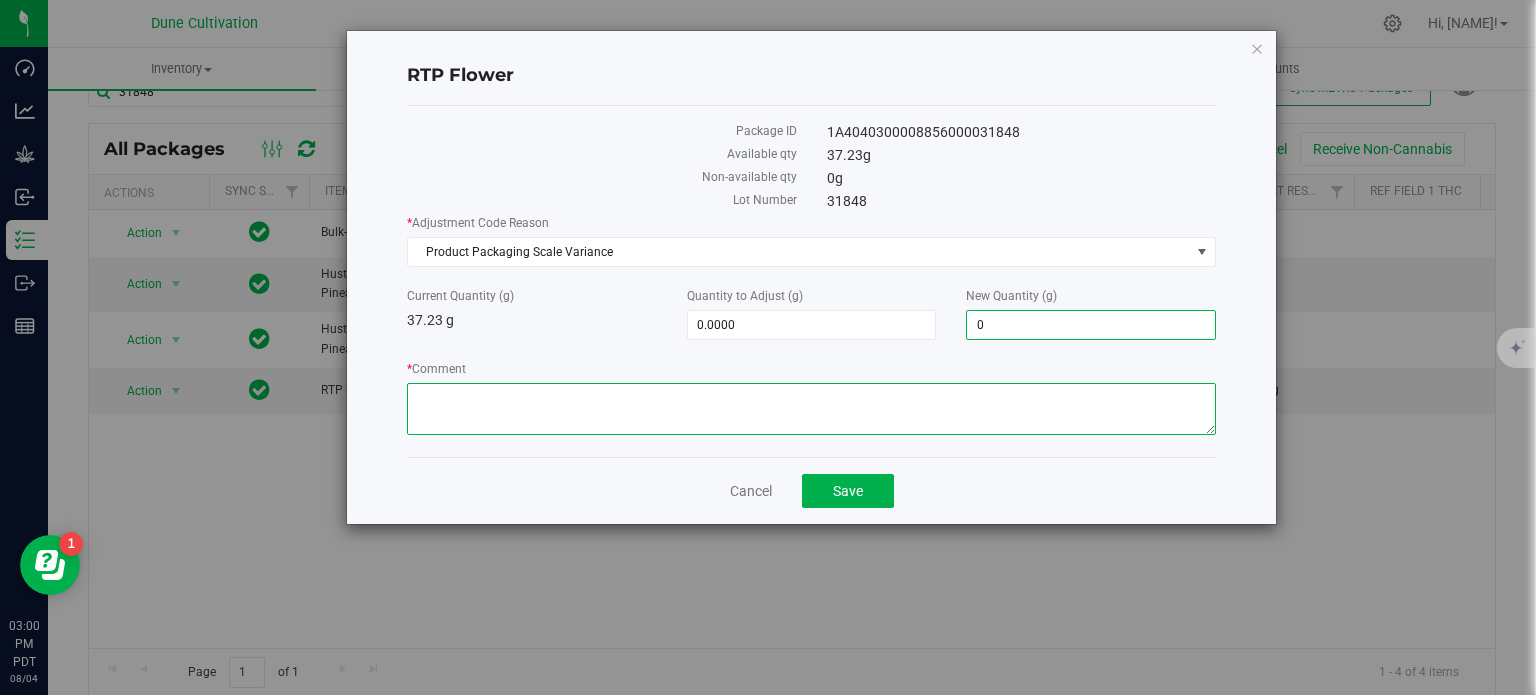 type on "0.0000" 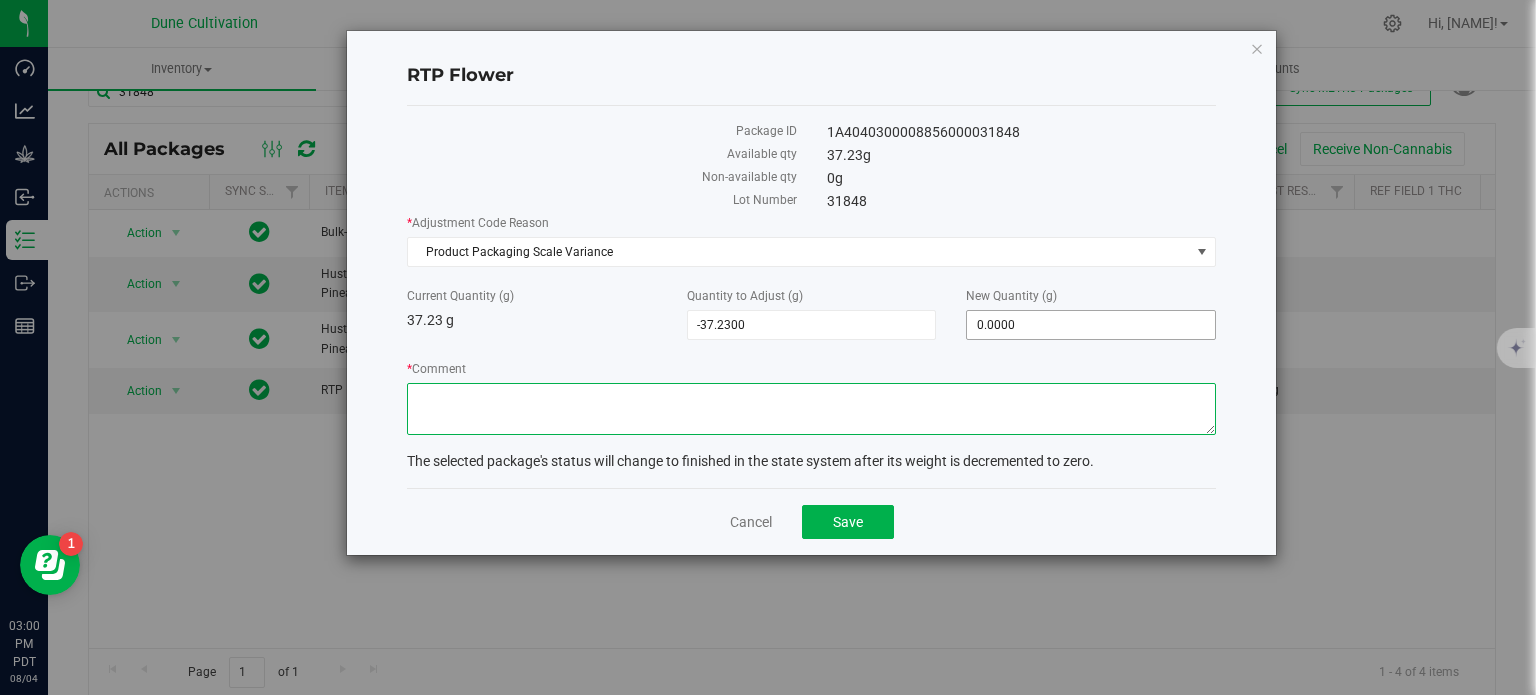 type on "M" 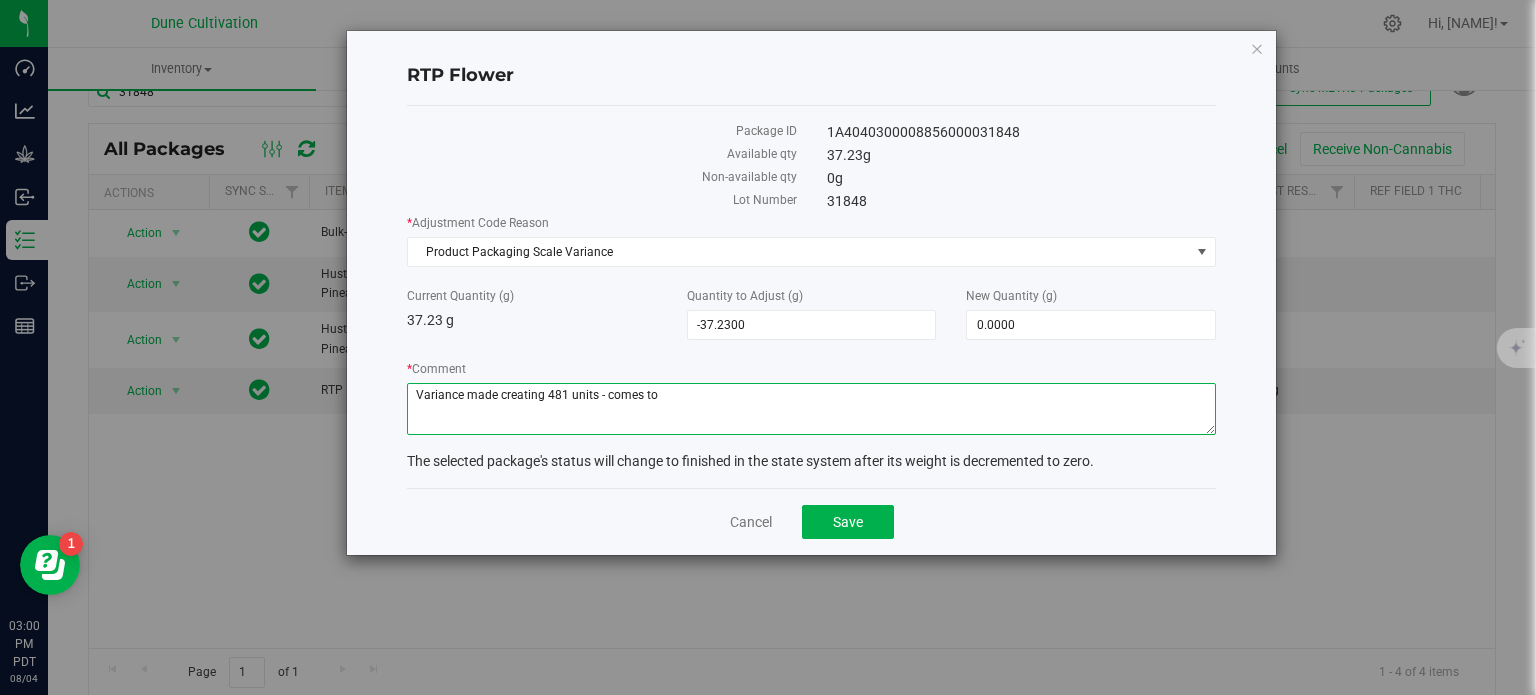 click on "*
Comment" at bounding box center (811, 409) 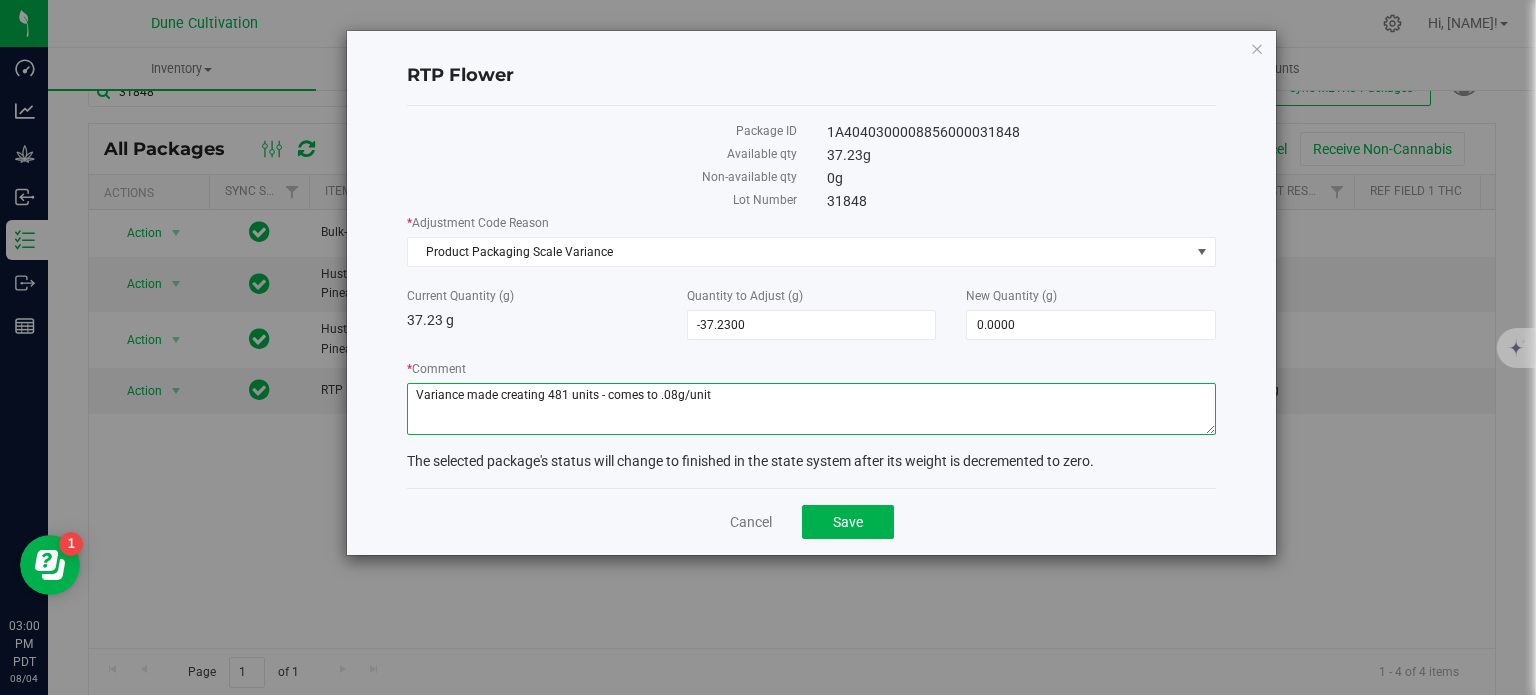 type on "Variance made creating 481 units - comes to .08g/unit" 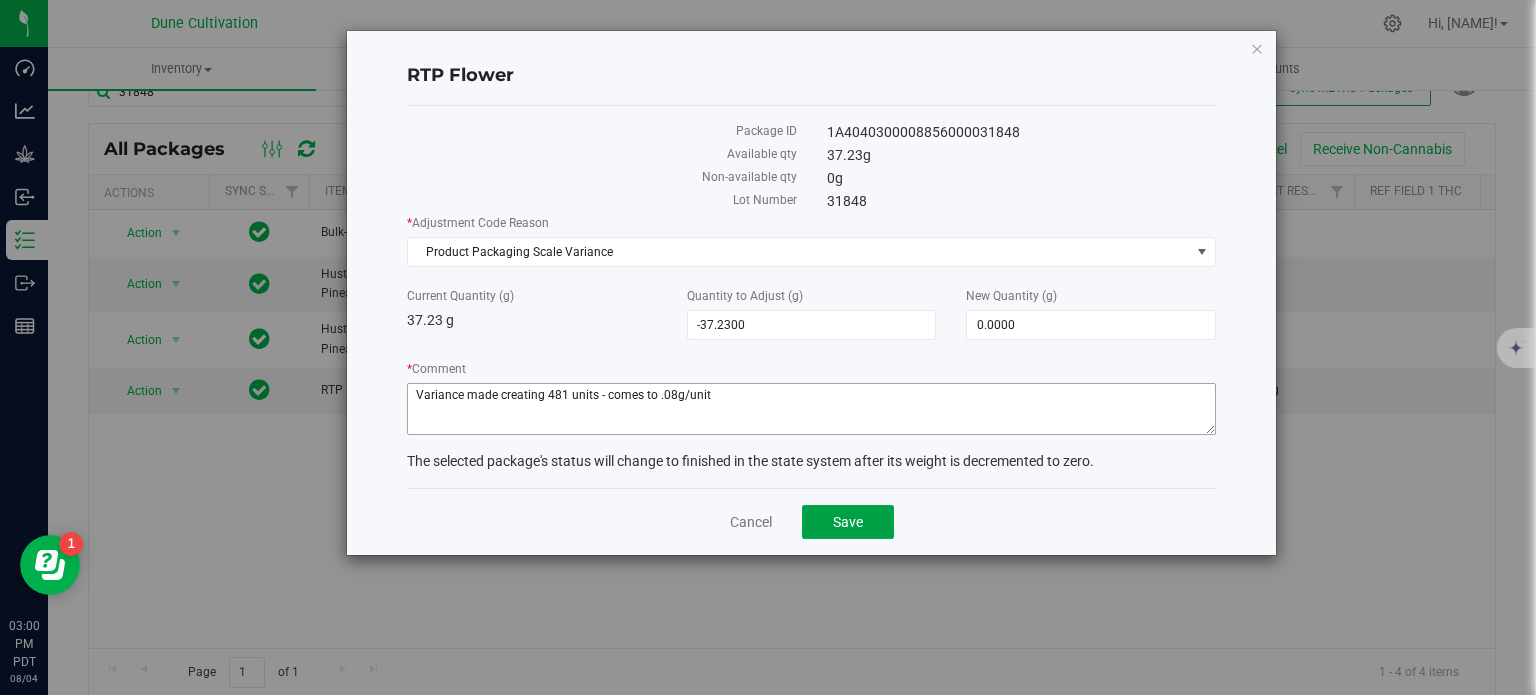 type 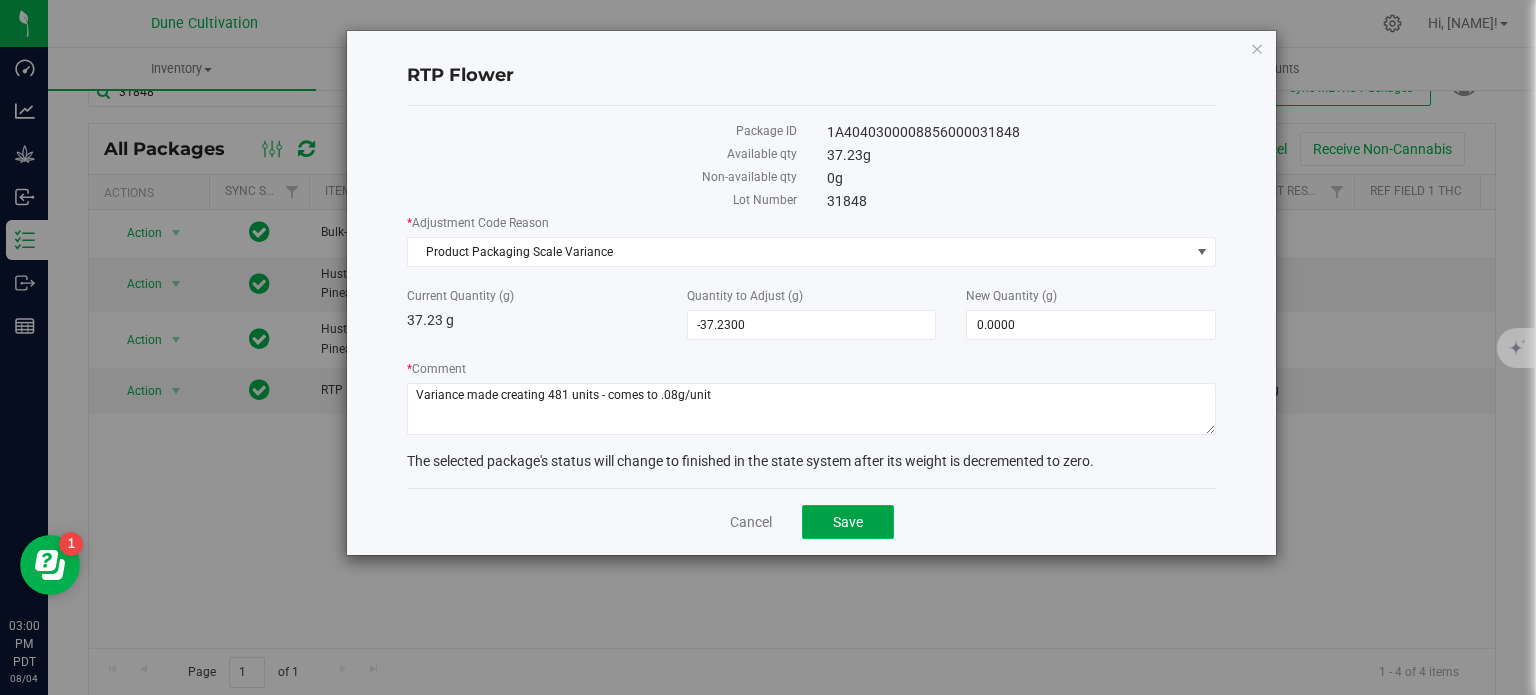 click on "Save" 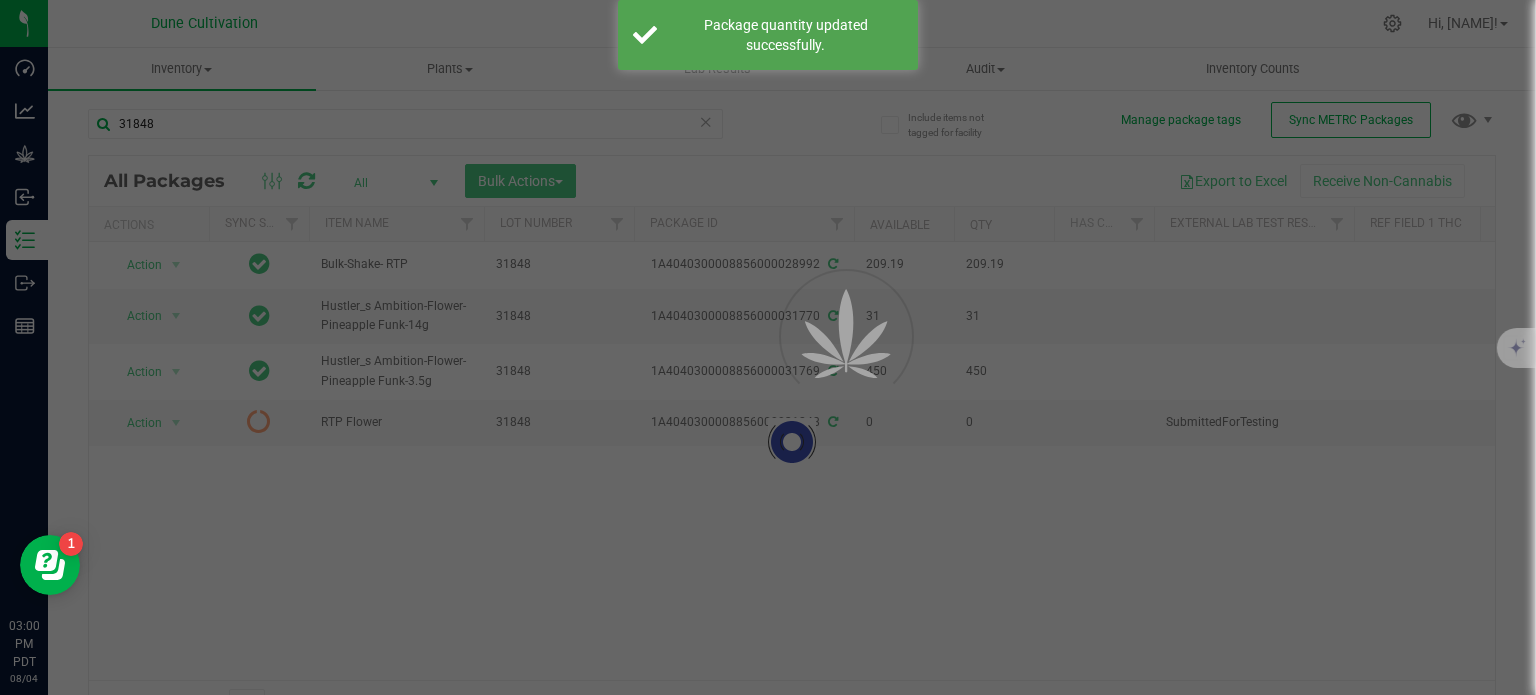 scroll, scrollTop: 35, scrollLeft: 0, axis: vertical 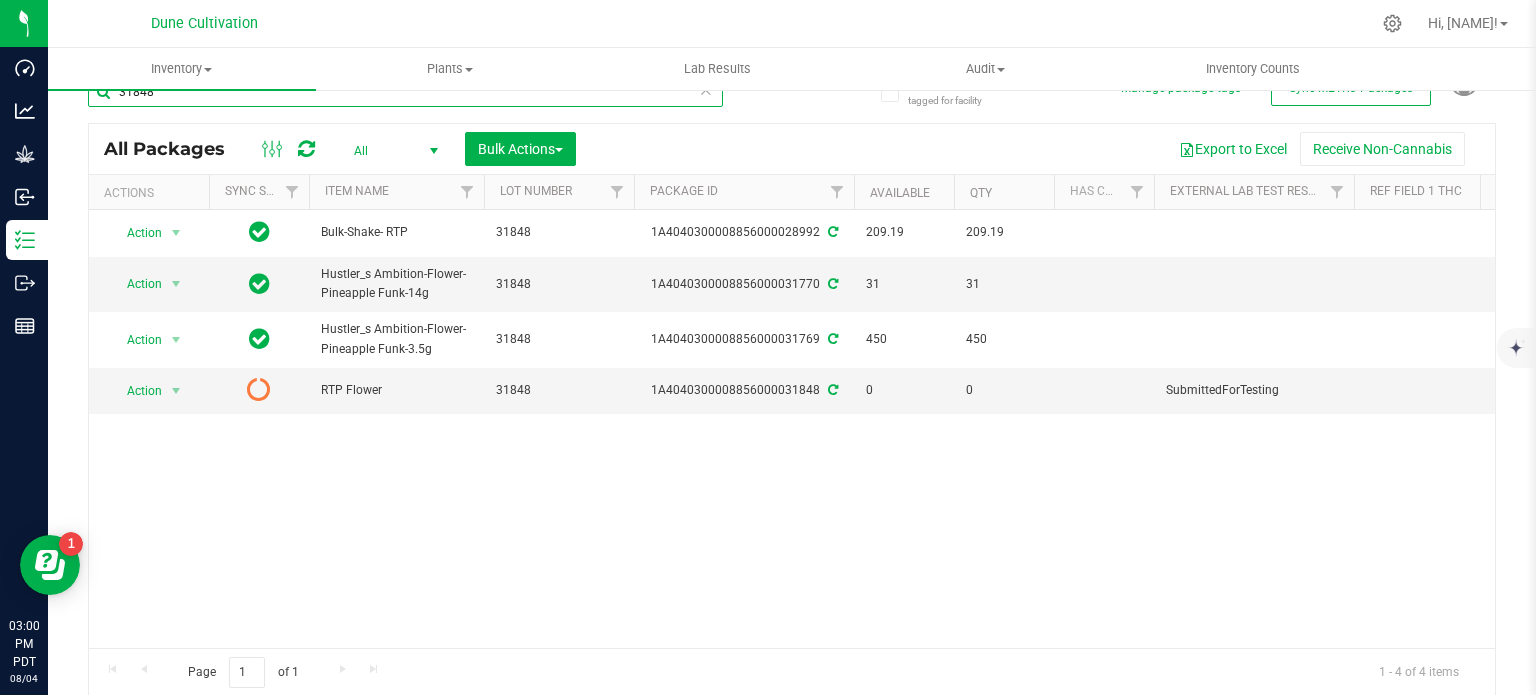 click on "31848" at bounding box center (405, 92) 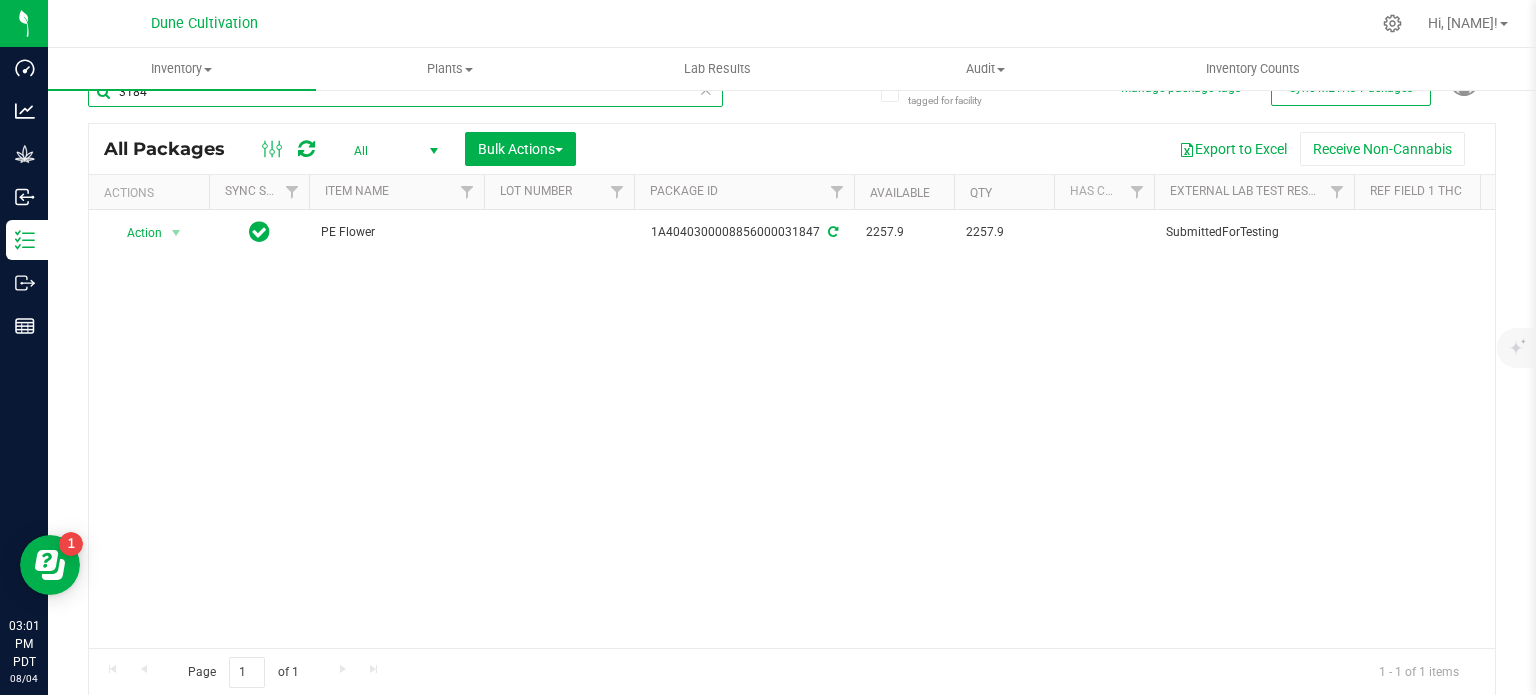 type on "31847" 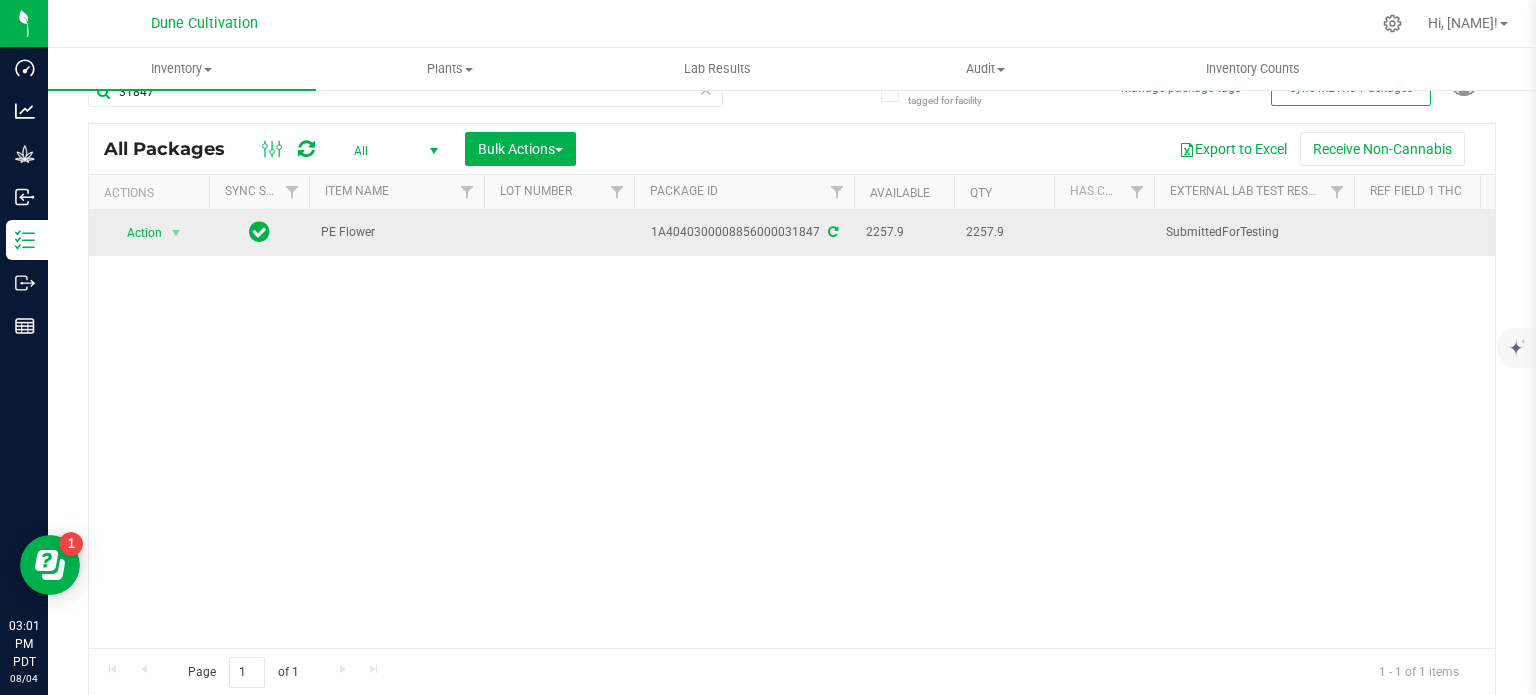 click at bounding box center (559, 233) 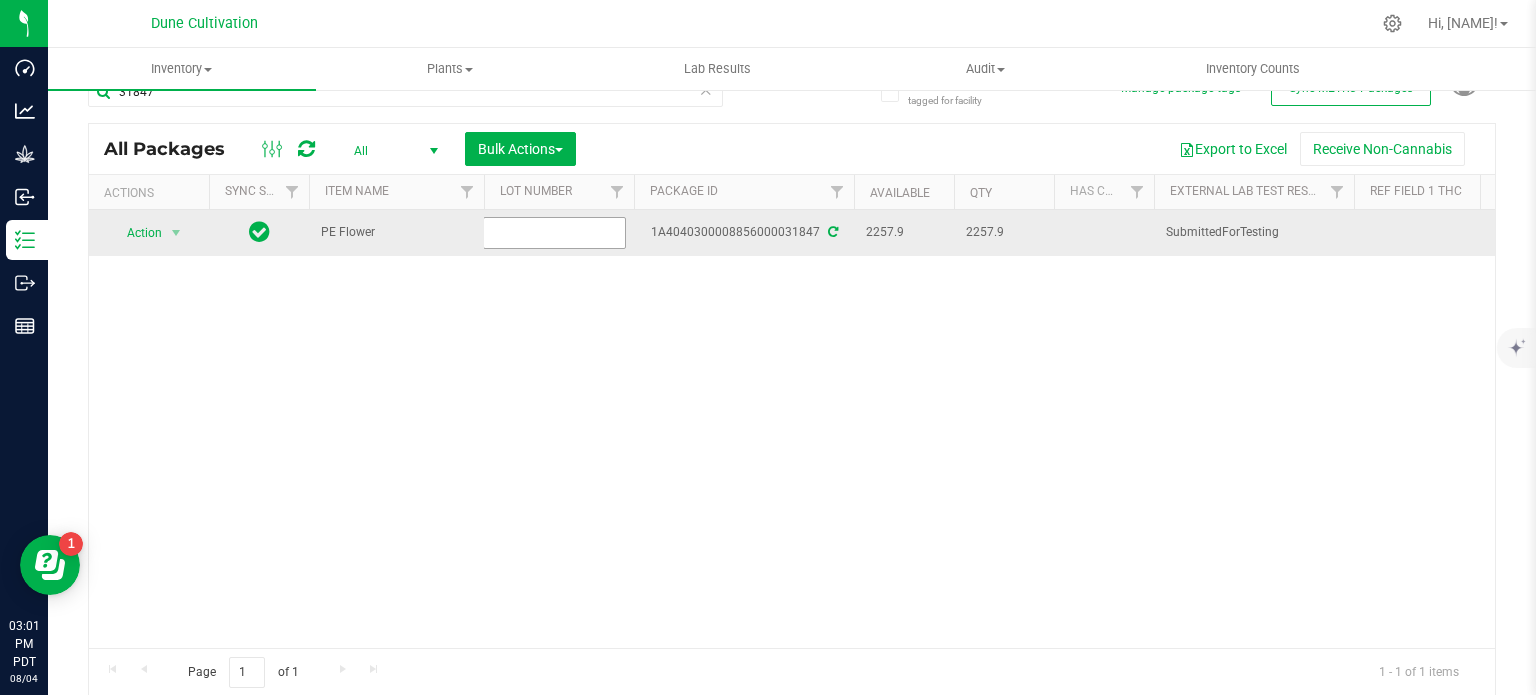 click at bounding box center (554, 232) 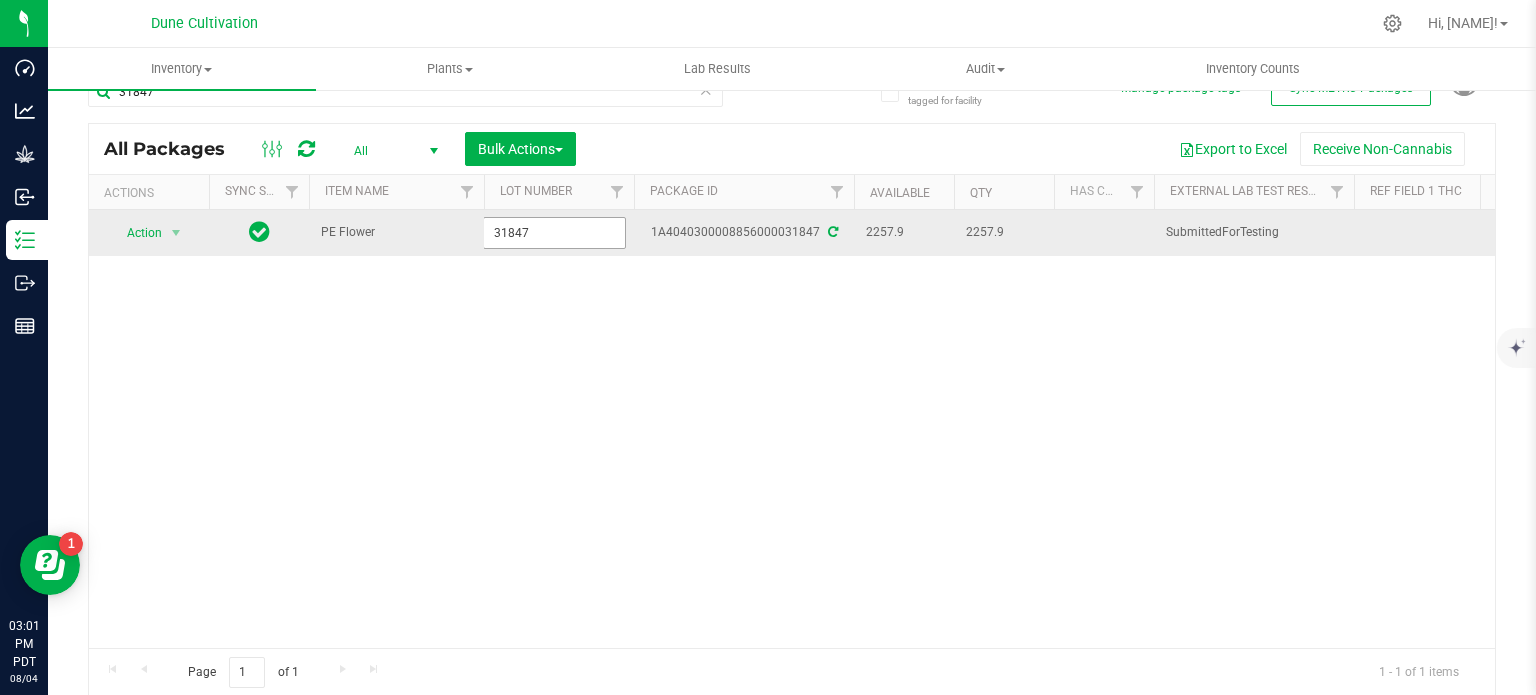 type on "31847" 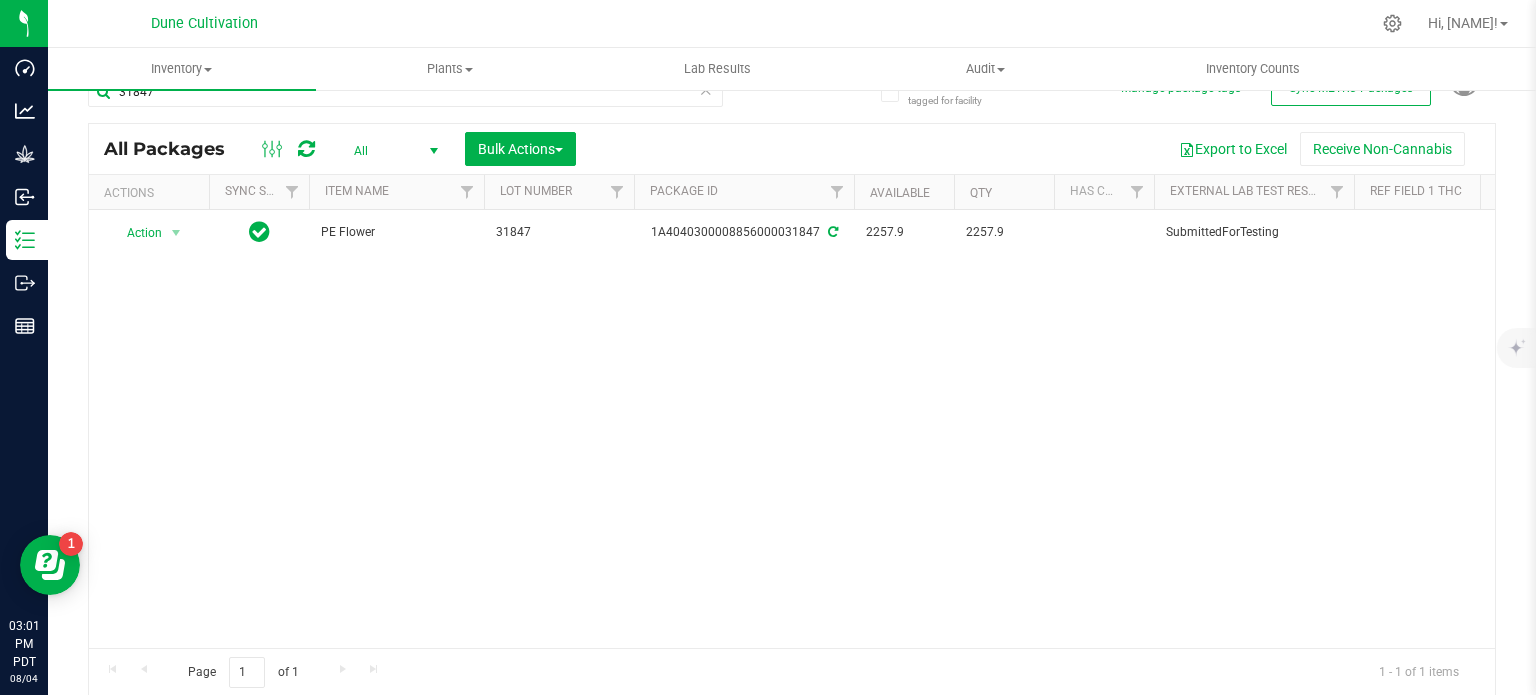 click on "Action Action Adjust qty Create package Edit attributes Global inventory Locate package Lock package Package audit log Print package label Record a lab result Retag package See history Take lab sample
PE Flower
31847
1A4040300008856000031847
2257.9
2257.9
SubmittedForTesting
Created
PE
Gram
Finished Product Vault
1.1281.1303.2922.0
Jul 30, 2025 05:00:00 PDT" at bounding box center [792, 429] 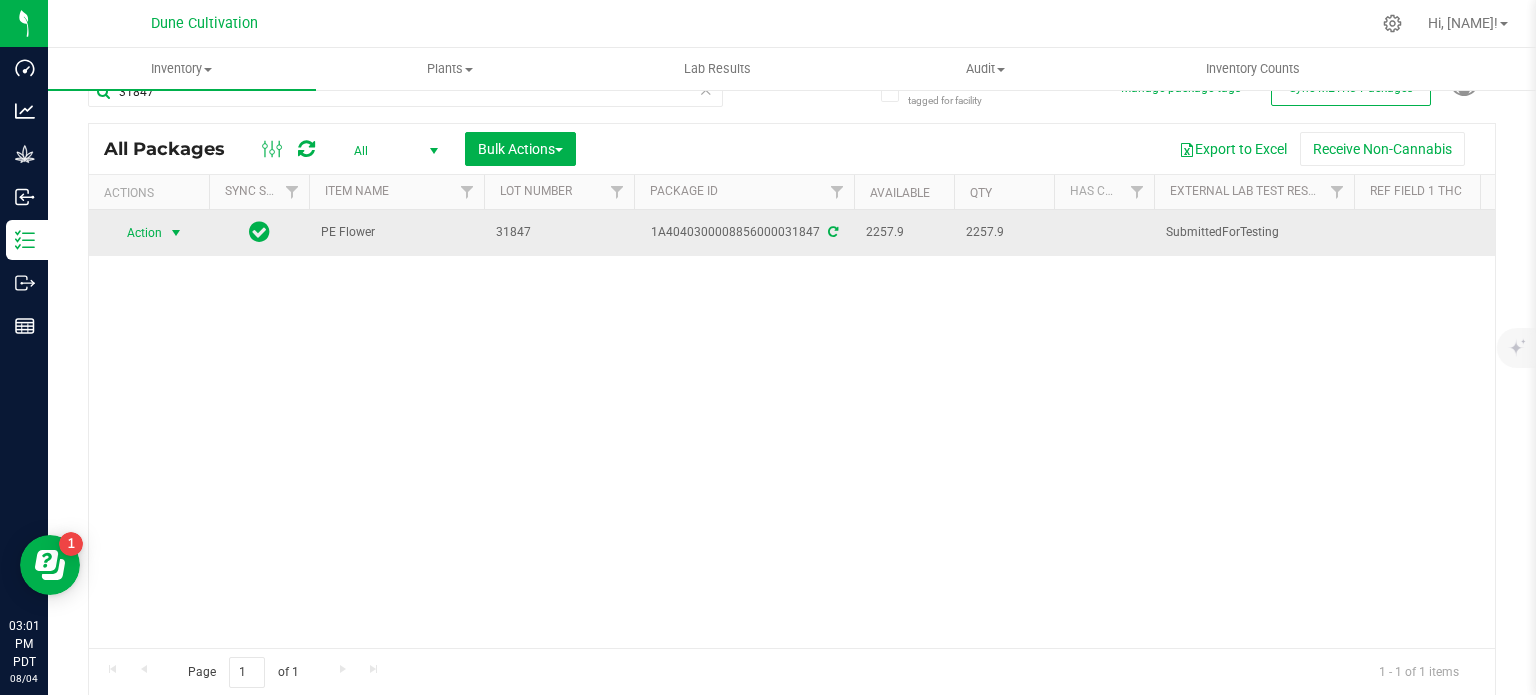 click at bounding box center (176, 233) 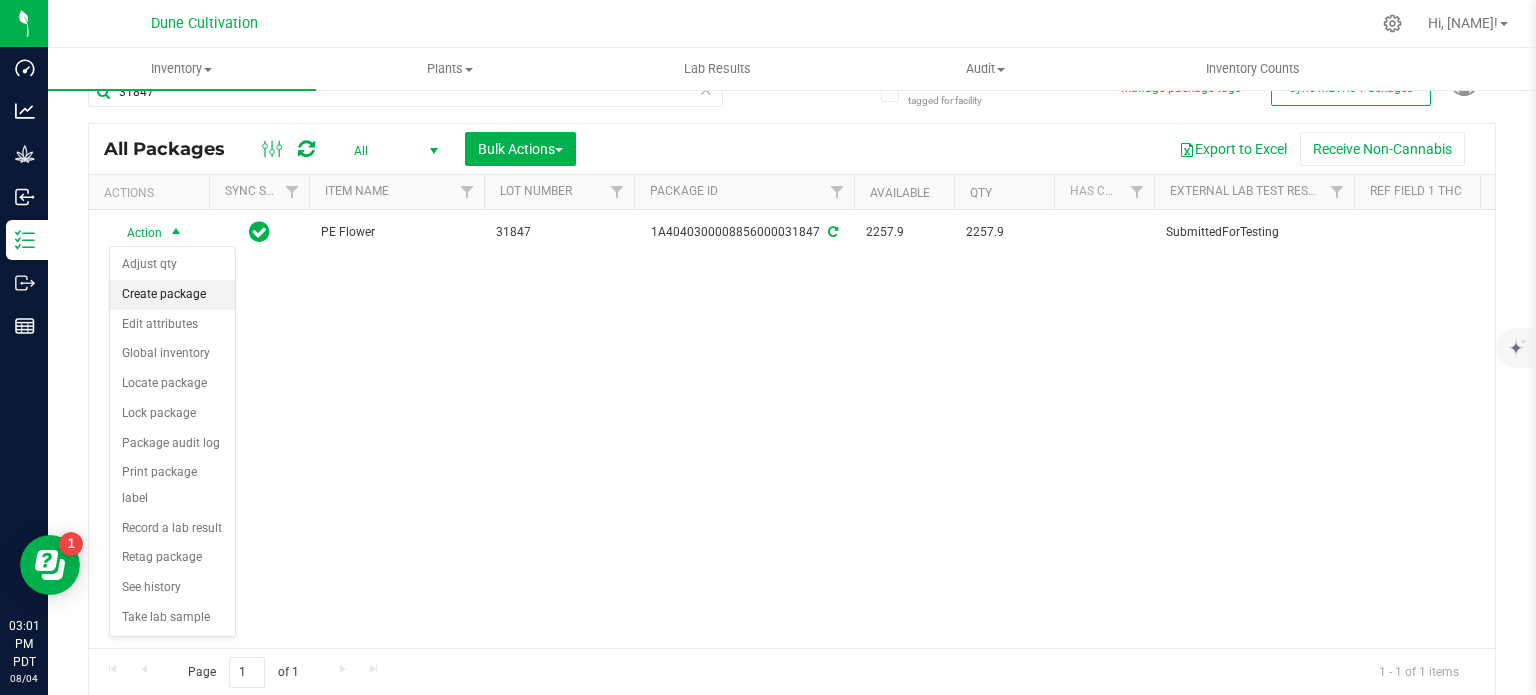 click on "Create package" at bounding box center [172, 295] 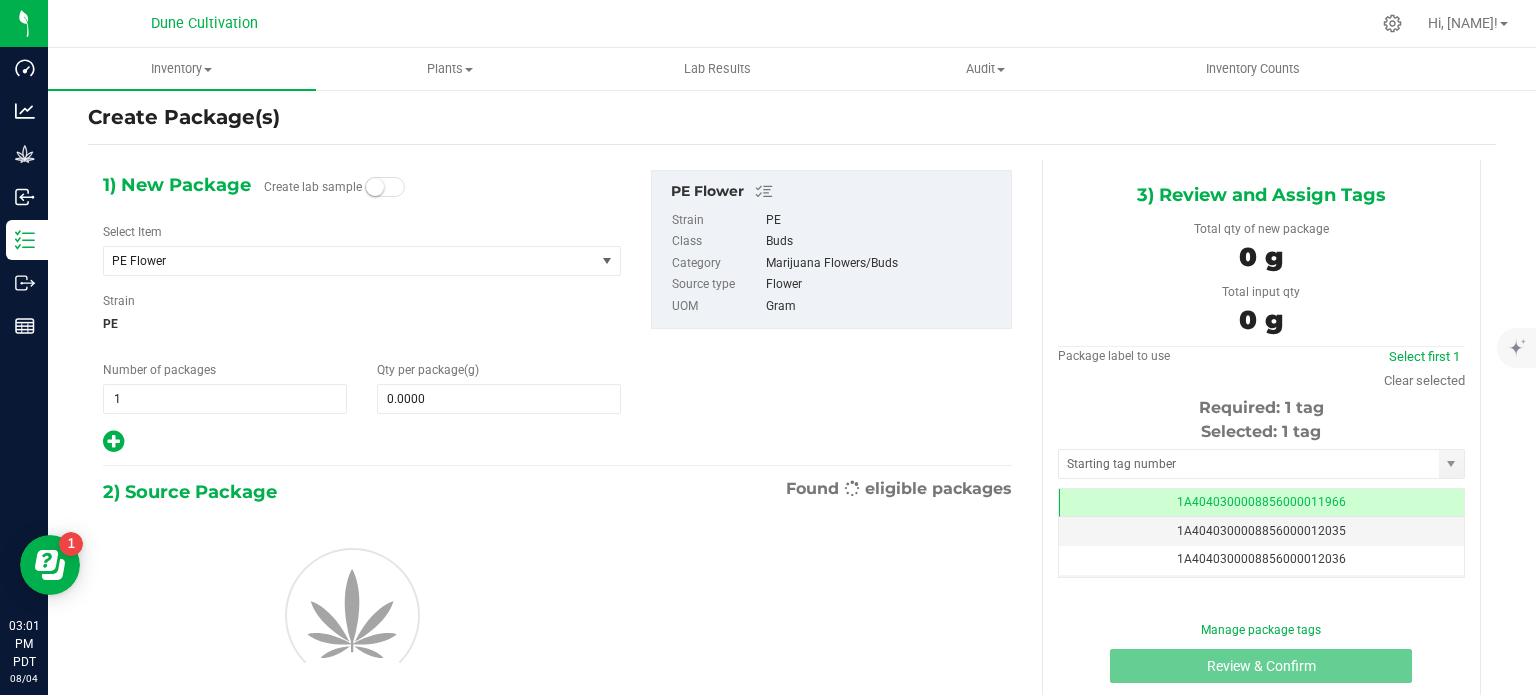 scroll, scrollTop: 35, scrollLeft: 0, axis: vertical 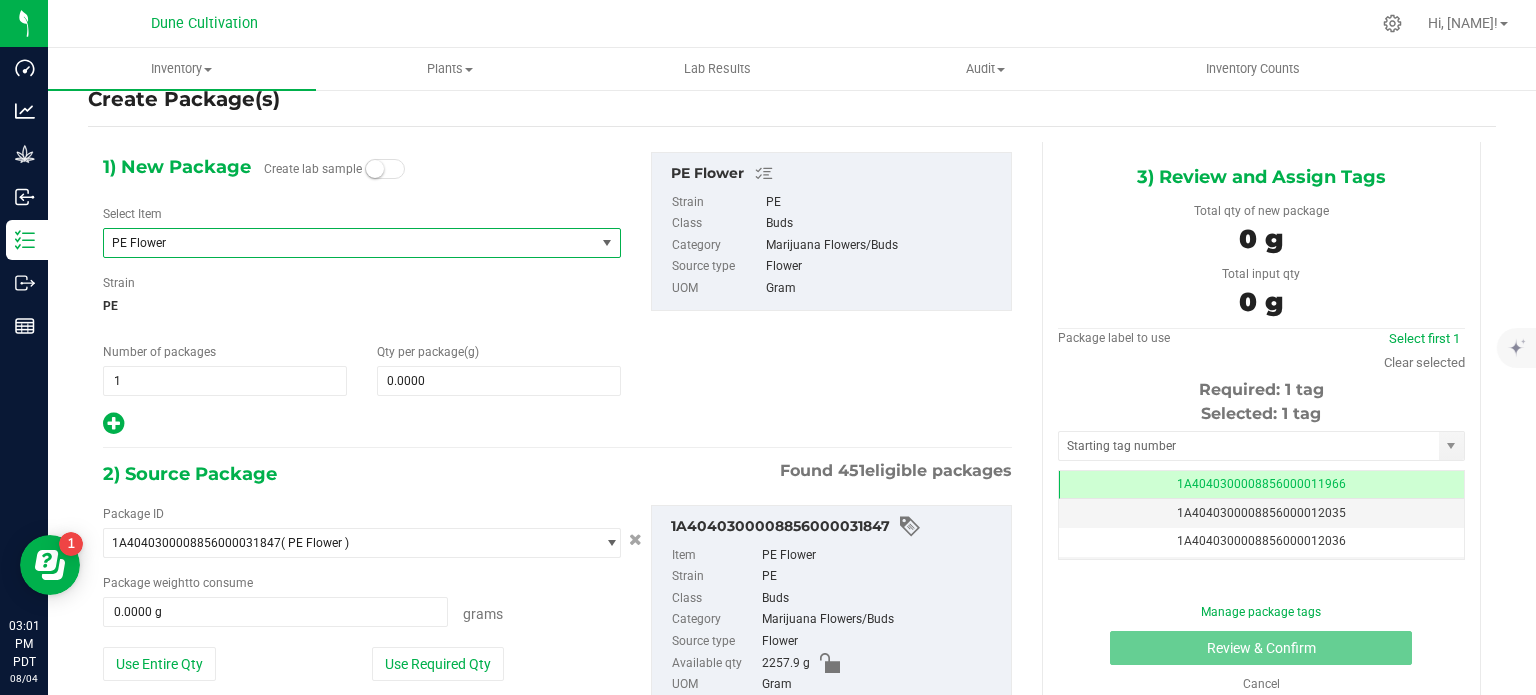 click on "PE Flower" at bounding box center (340, 243) 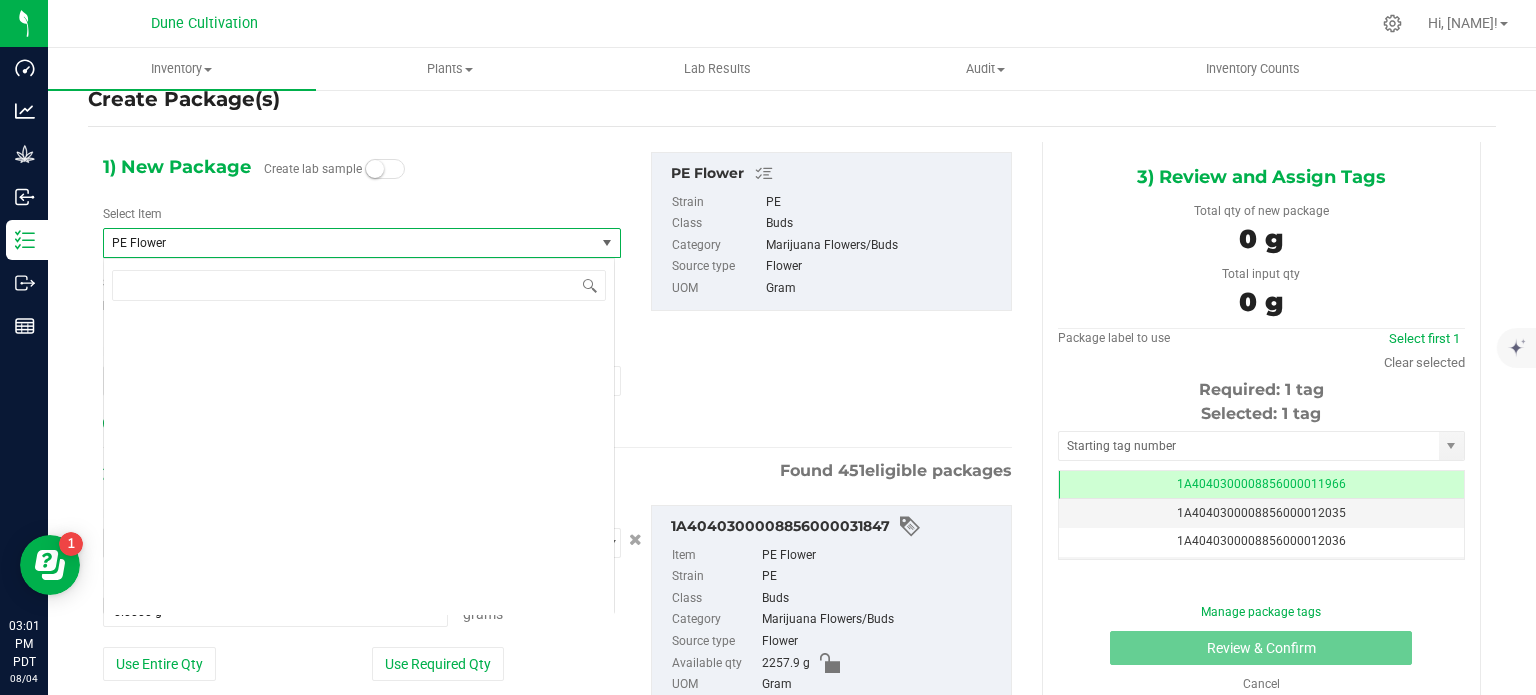 scroll, scrollTop: 51604, scrollLeft: 0, axis: vertical 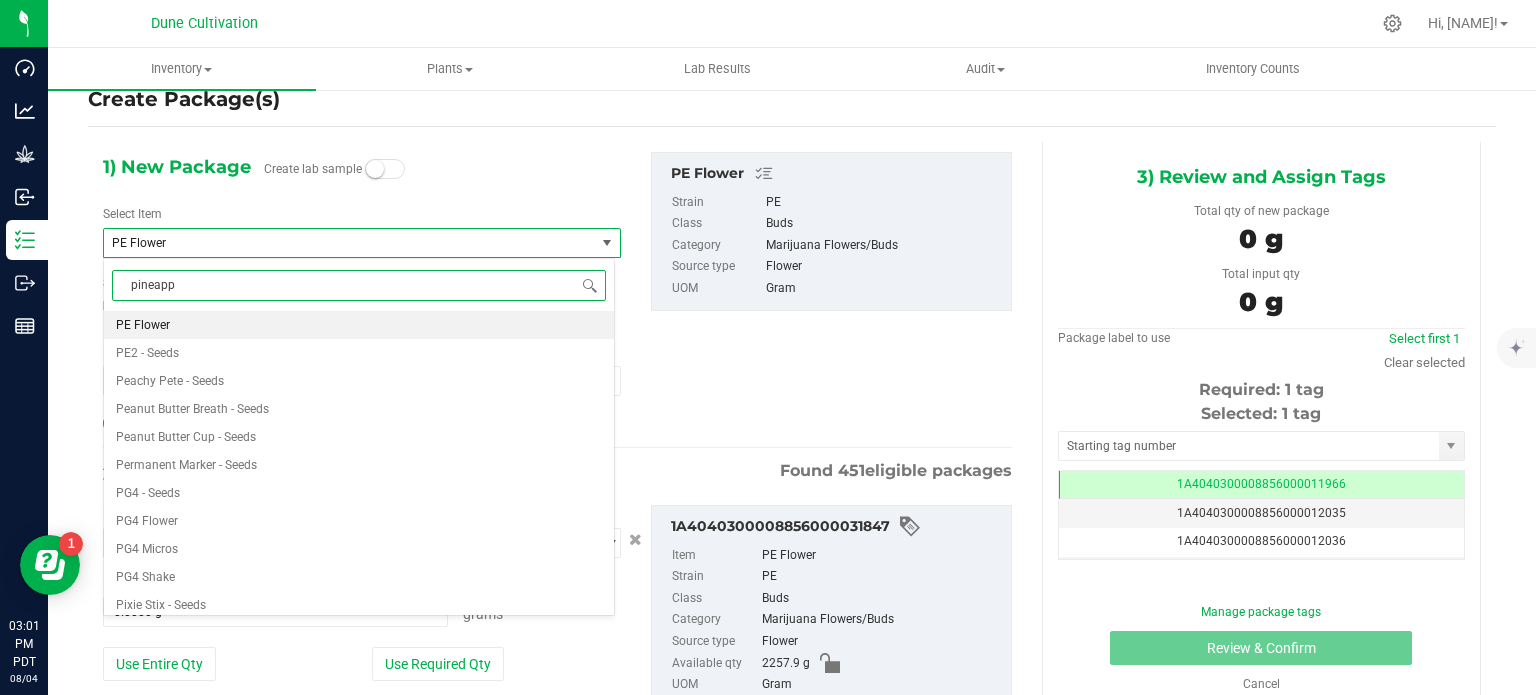 type on "pineappl" 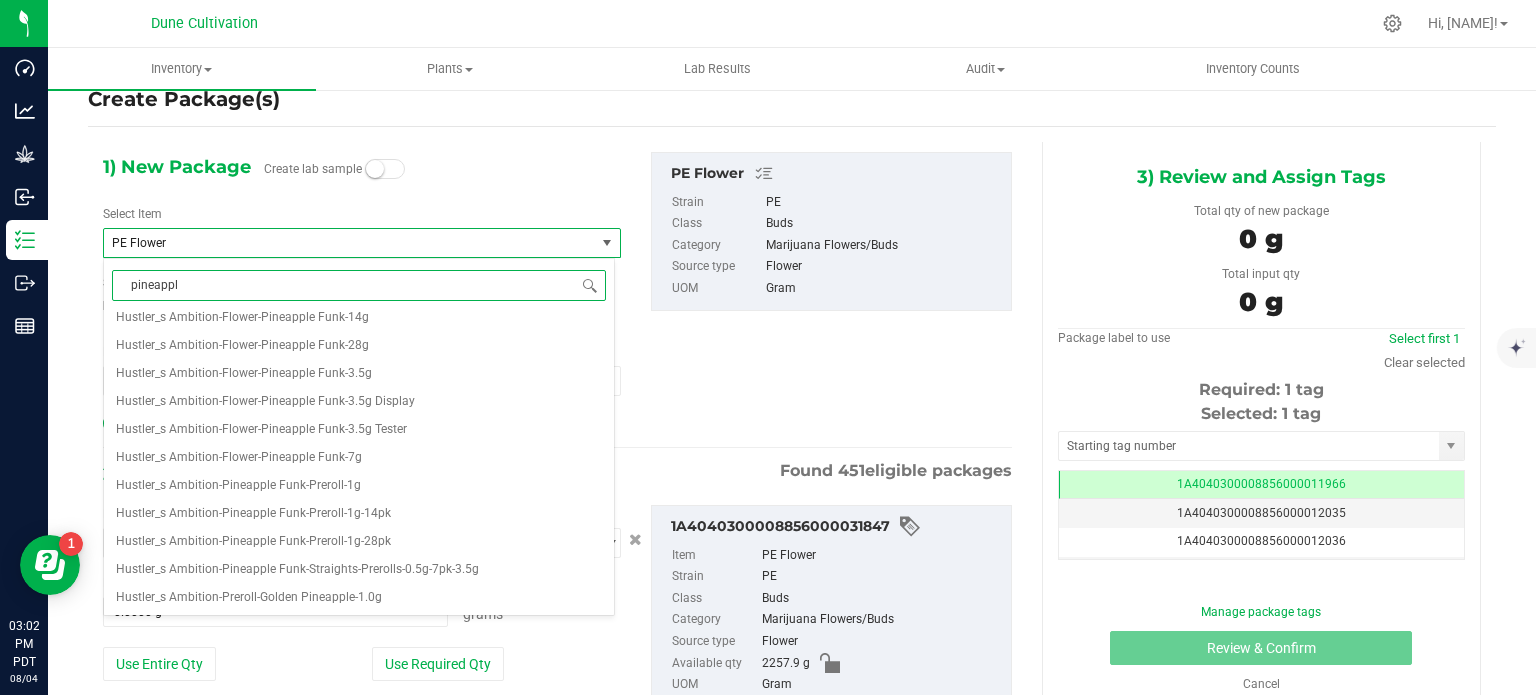 scroll, scrollTop: 0, scrollLeft: 0, axis: both 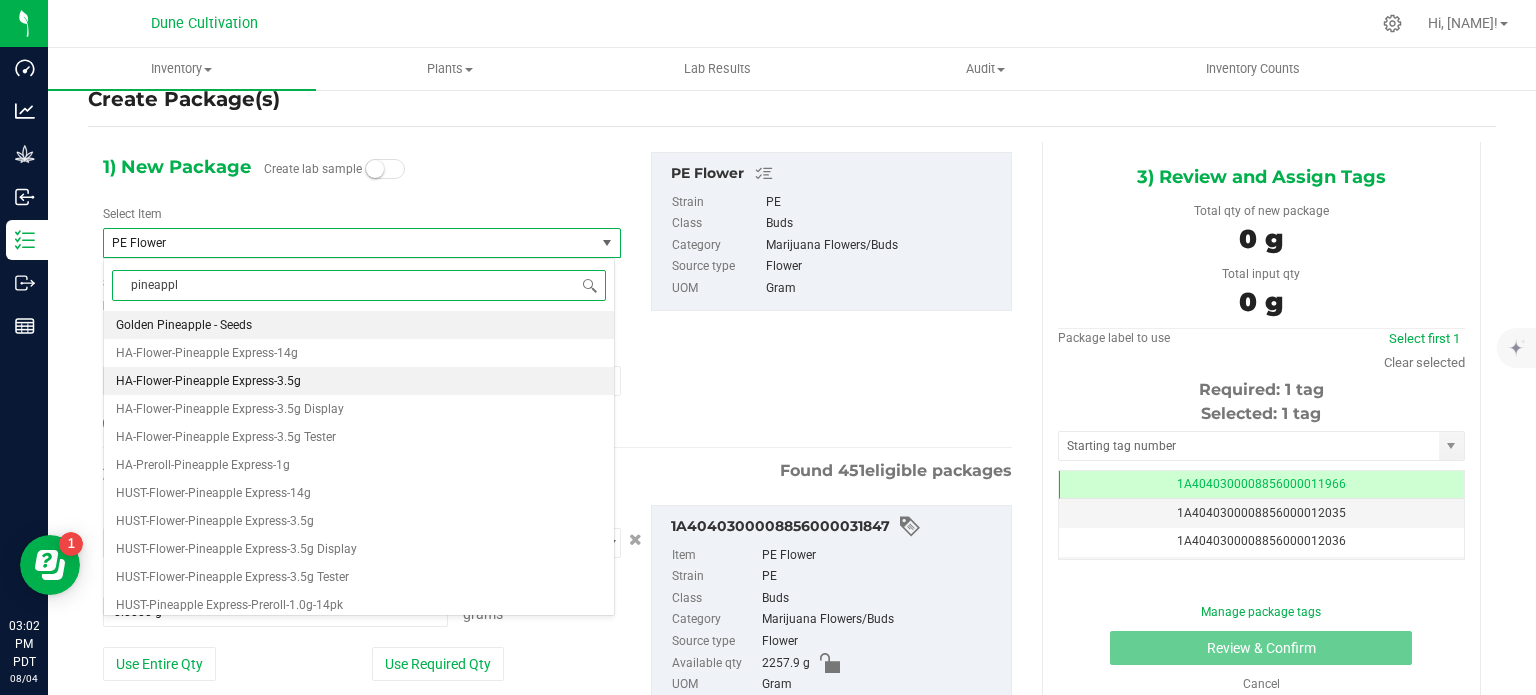 click on "HA-Flower-Pineapple Express-3.5g" at bounding box center [208, 381] 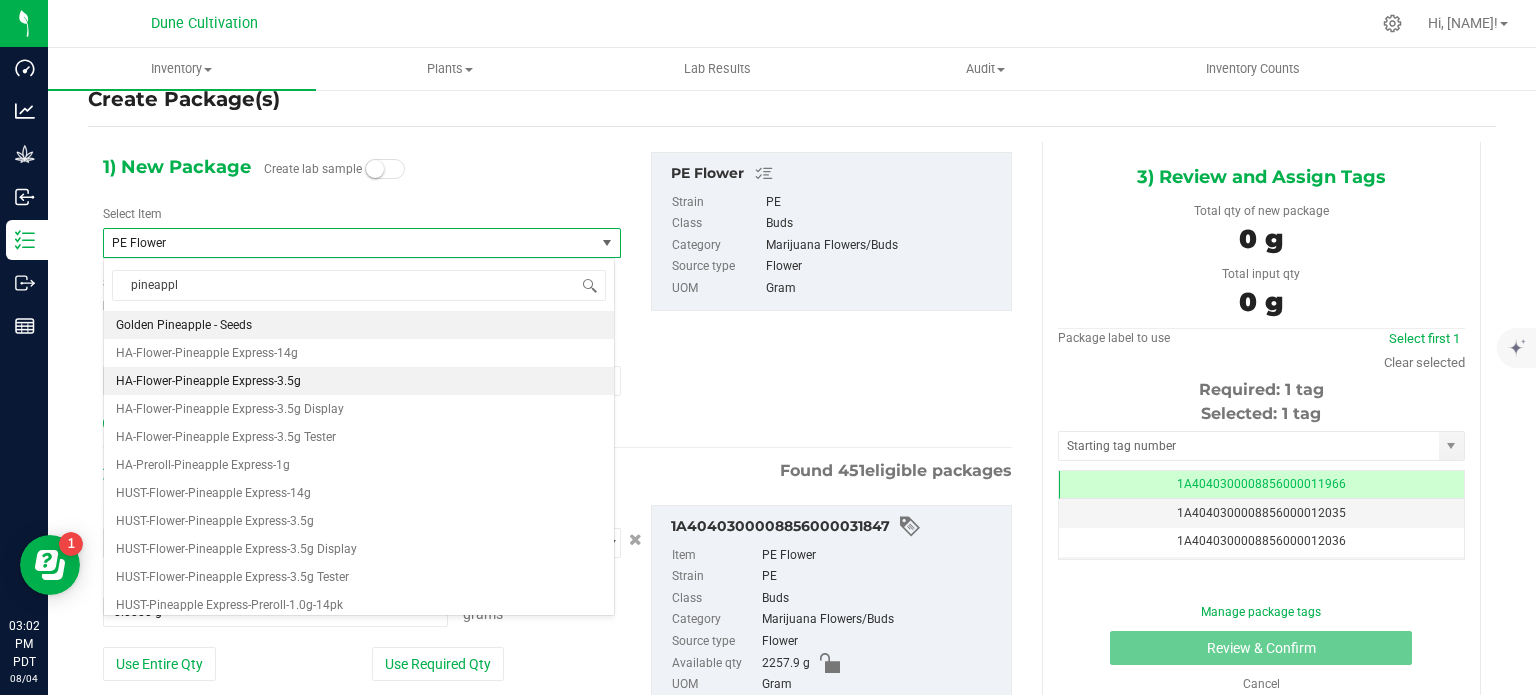 type 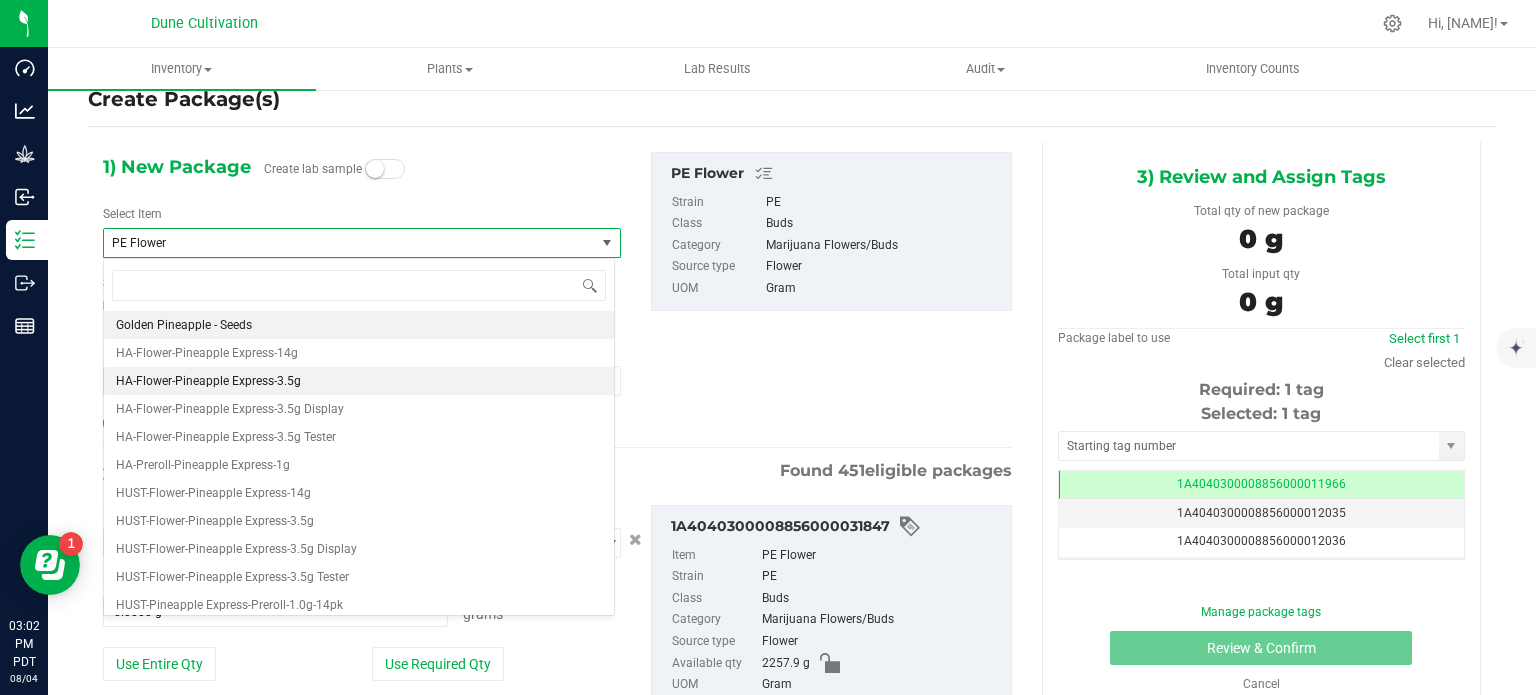 type on "0" 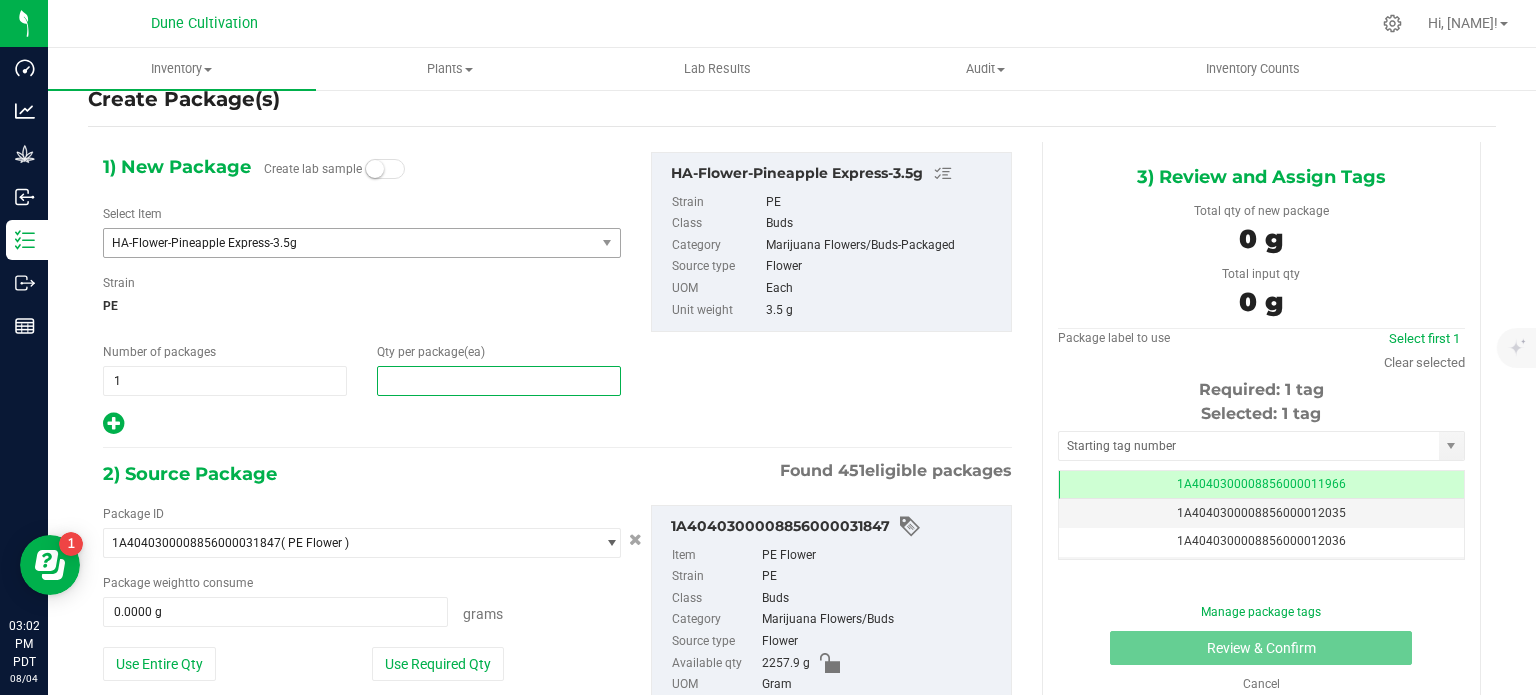 click at bounding box center (499, 381) 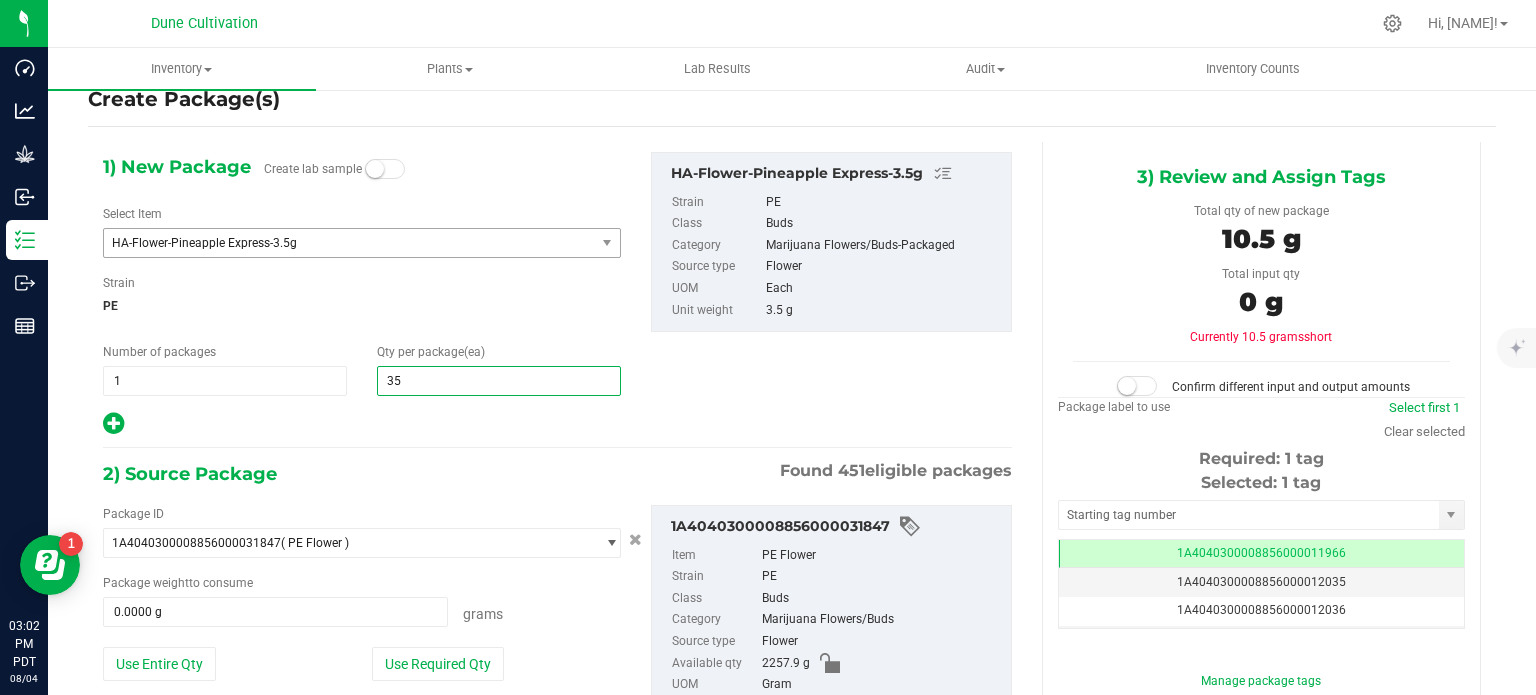 type on "350" 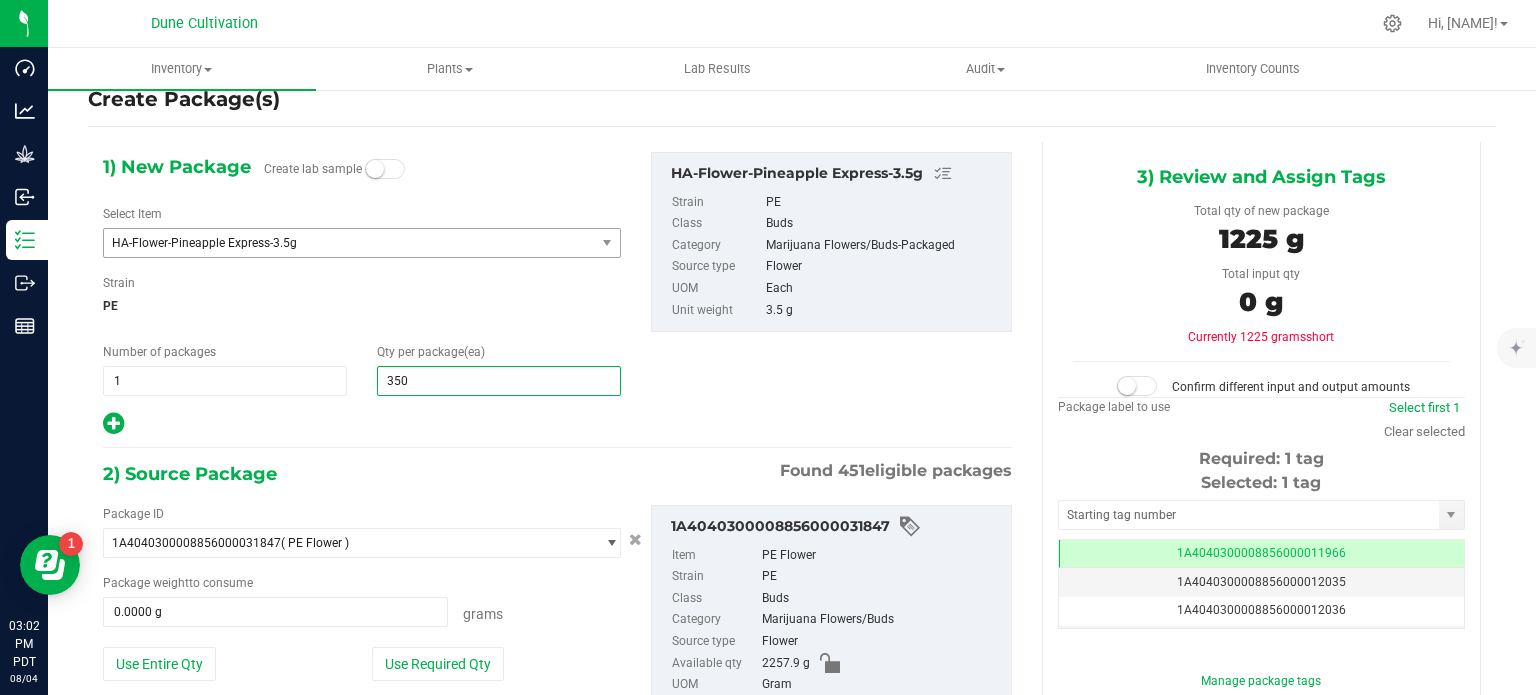 type on "350" 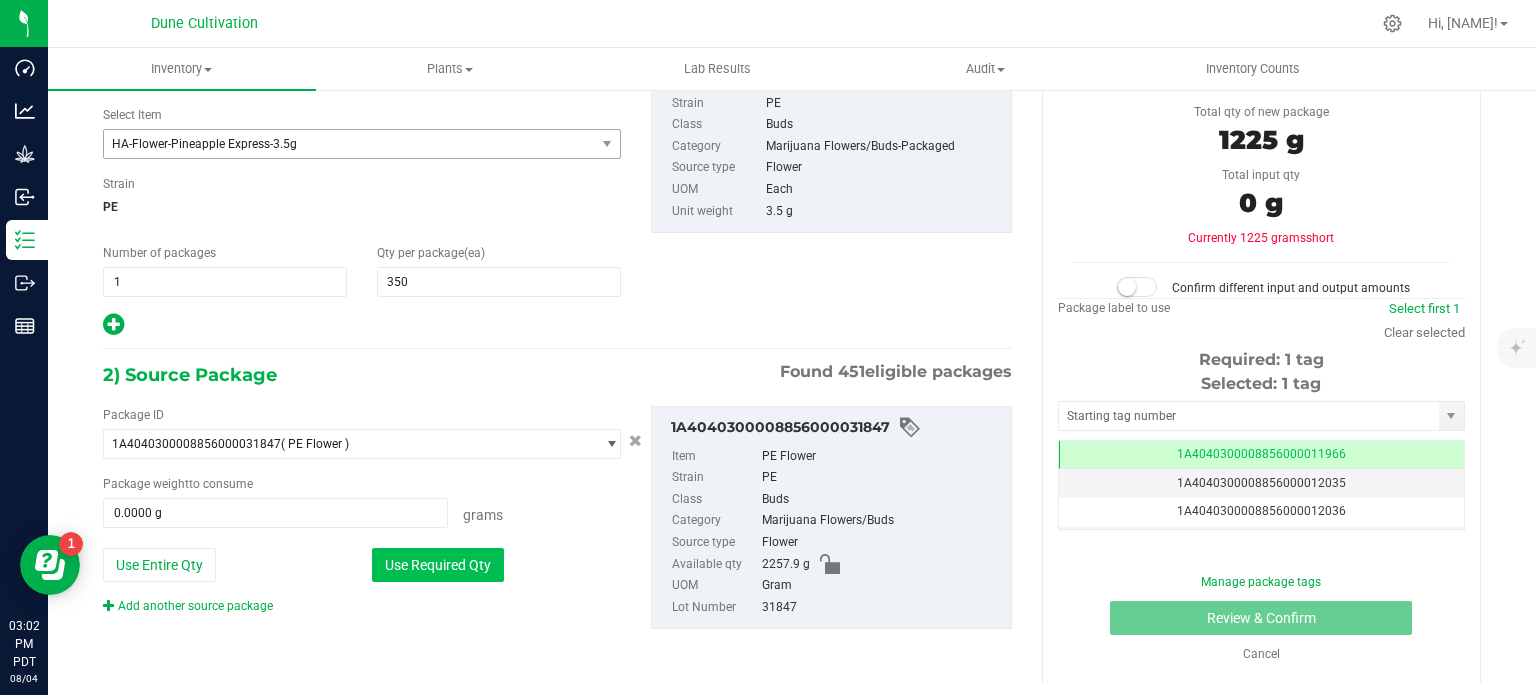 click on "Use Required Qty" at bounding box center [438, 565] 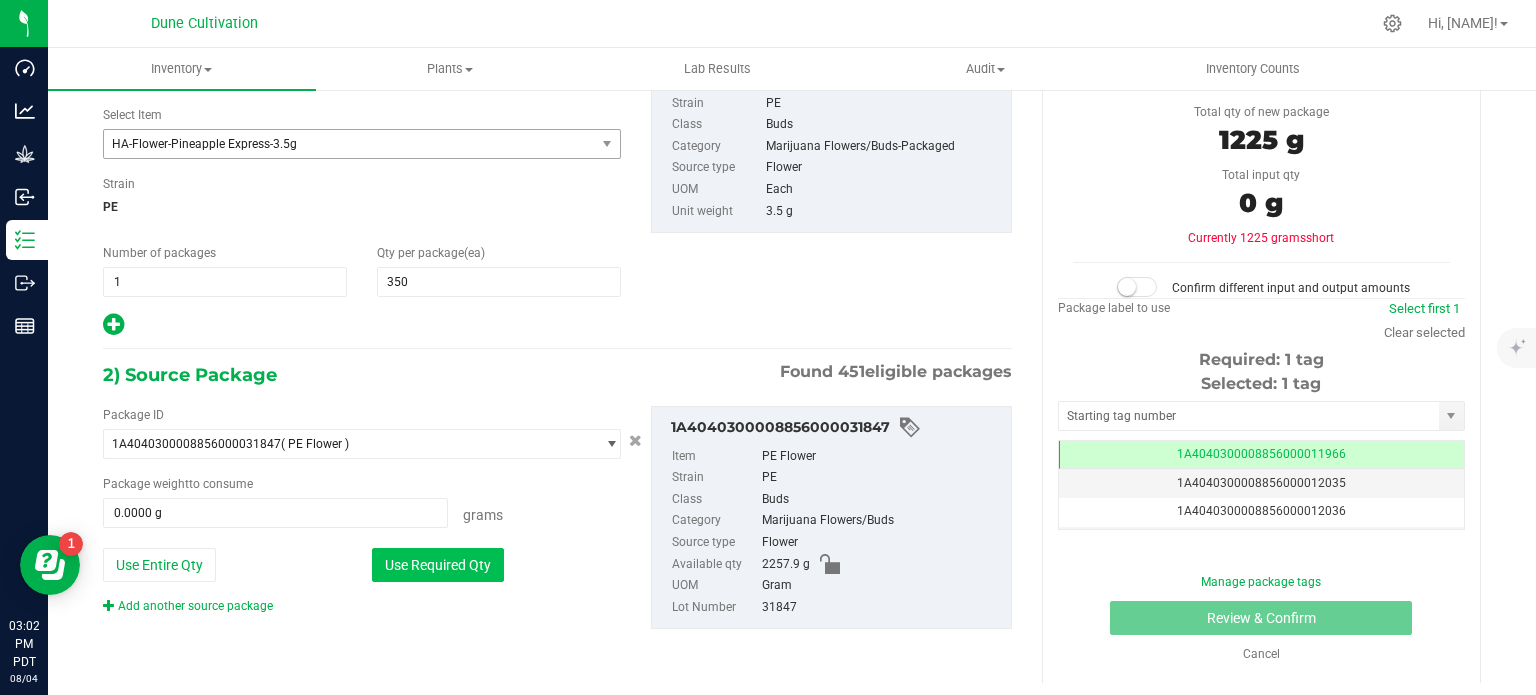 type on "1225.0000 g" 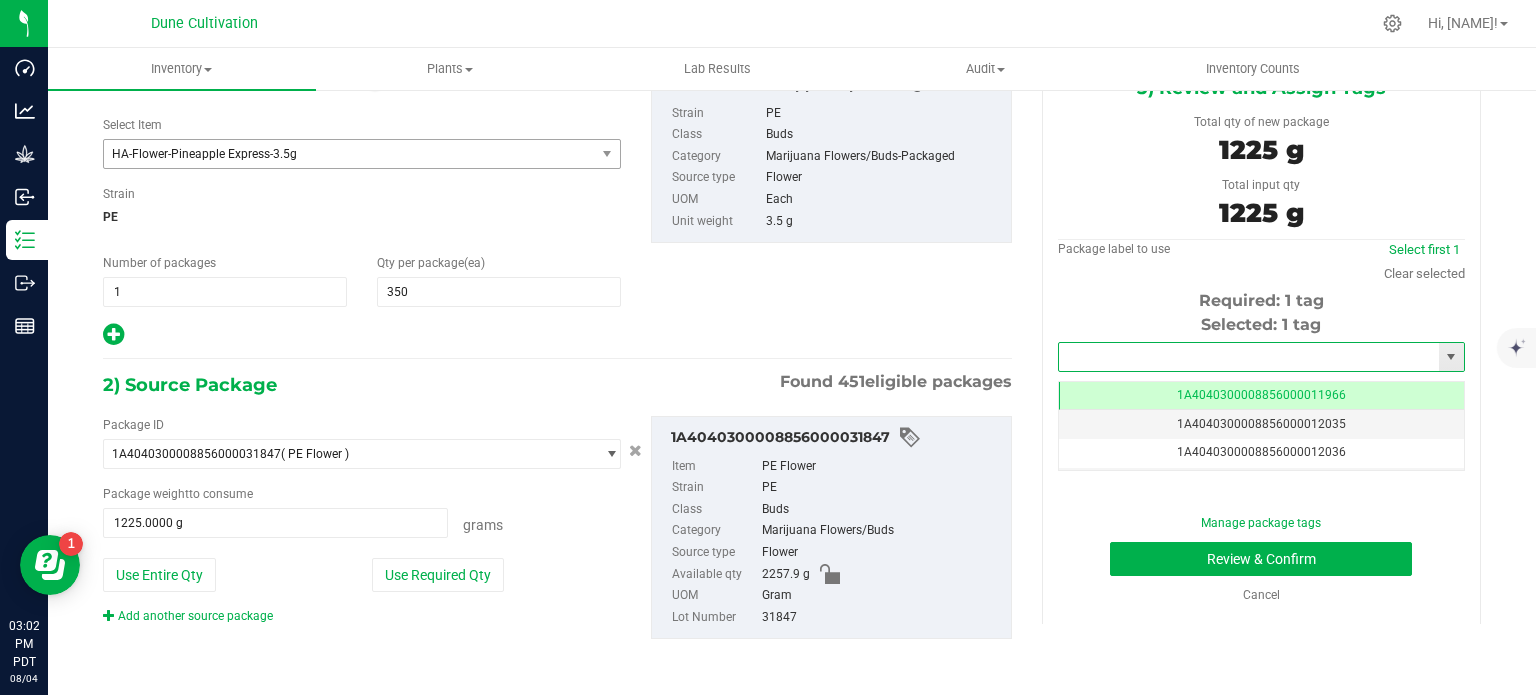 click at bounding box center (1249, 357) 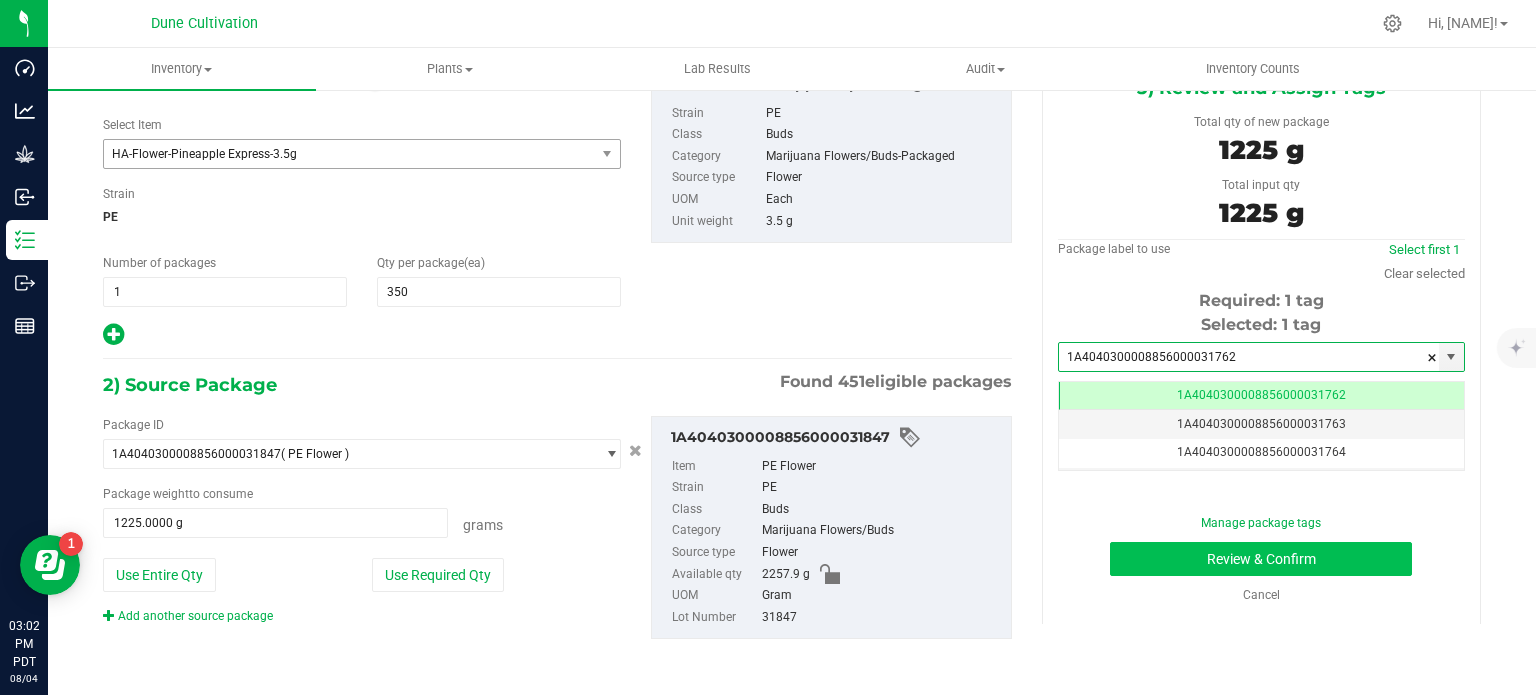 type on "1A4040300008856000031762" 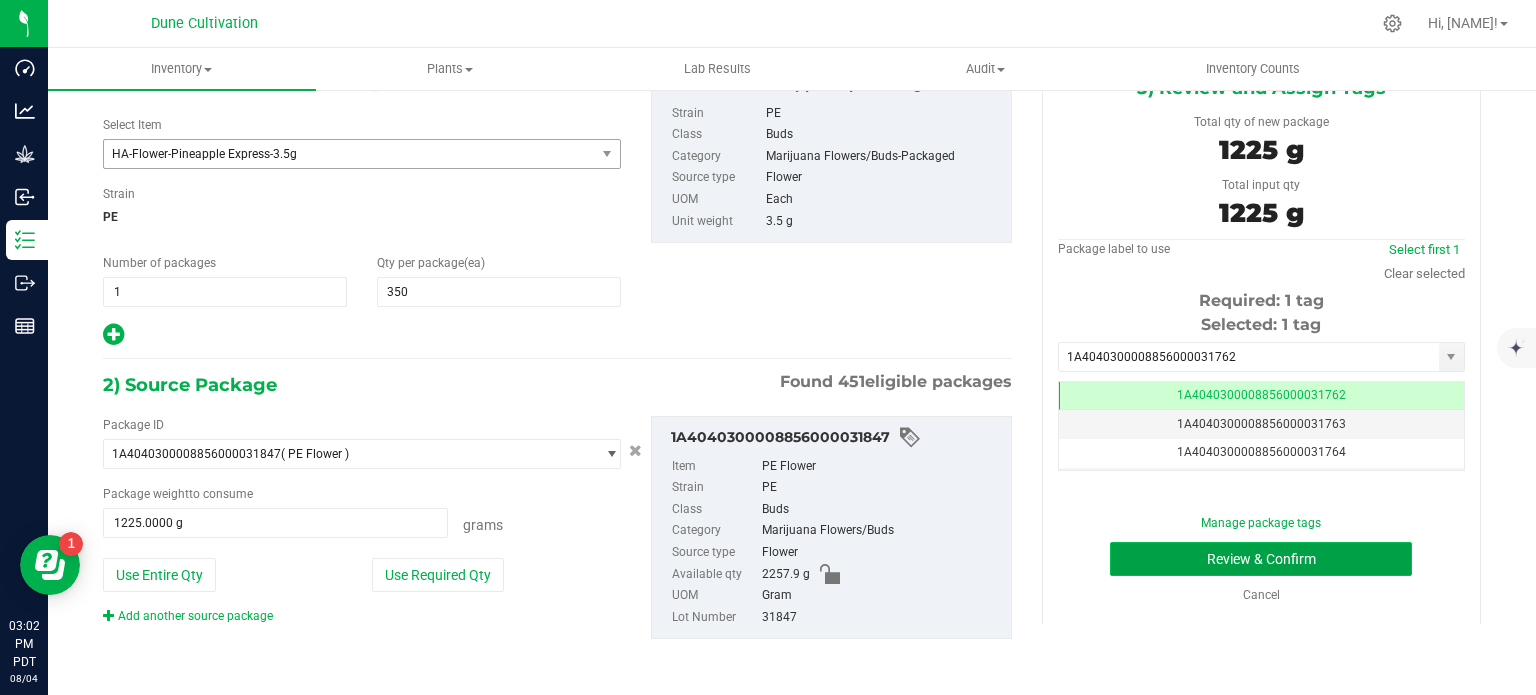 click on "Review & Confirm" at bounding box center [1261, 559] 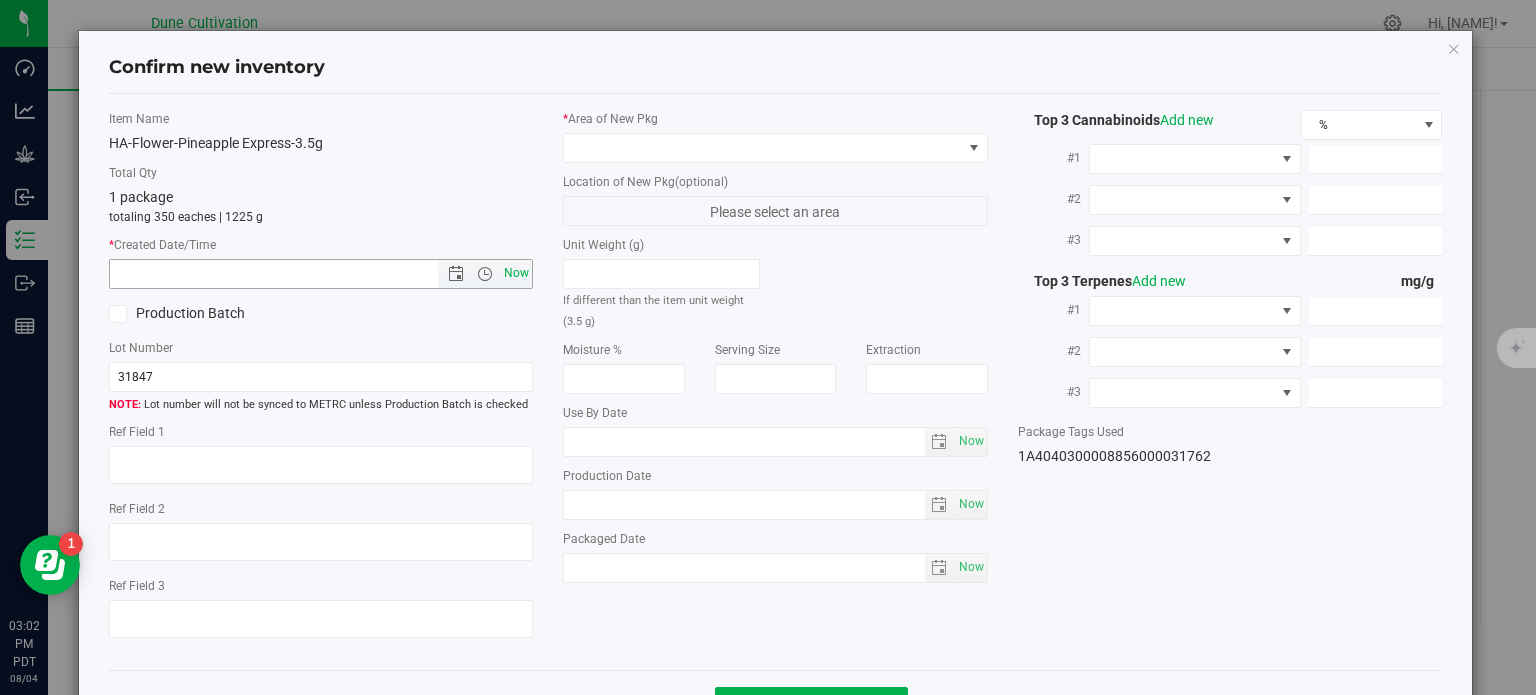click on "Now" at bounding box center [517, 273] 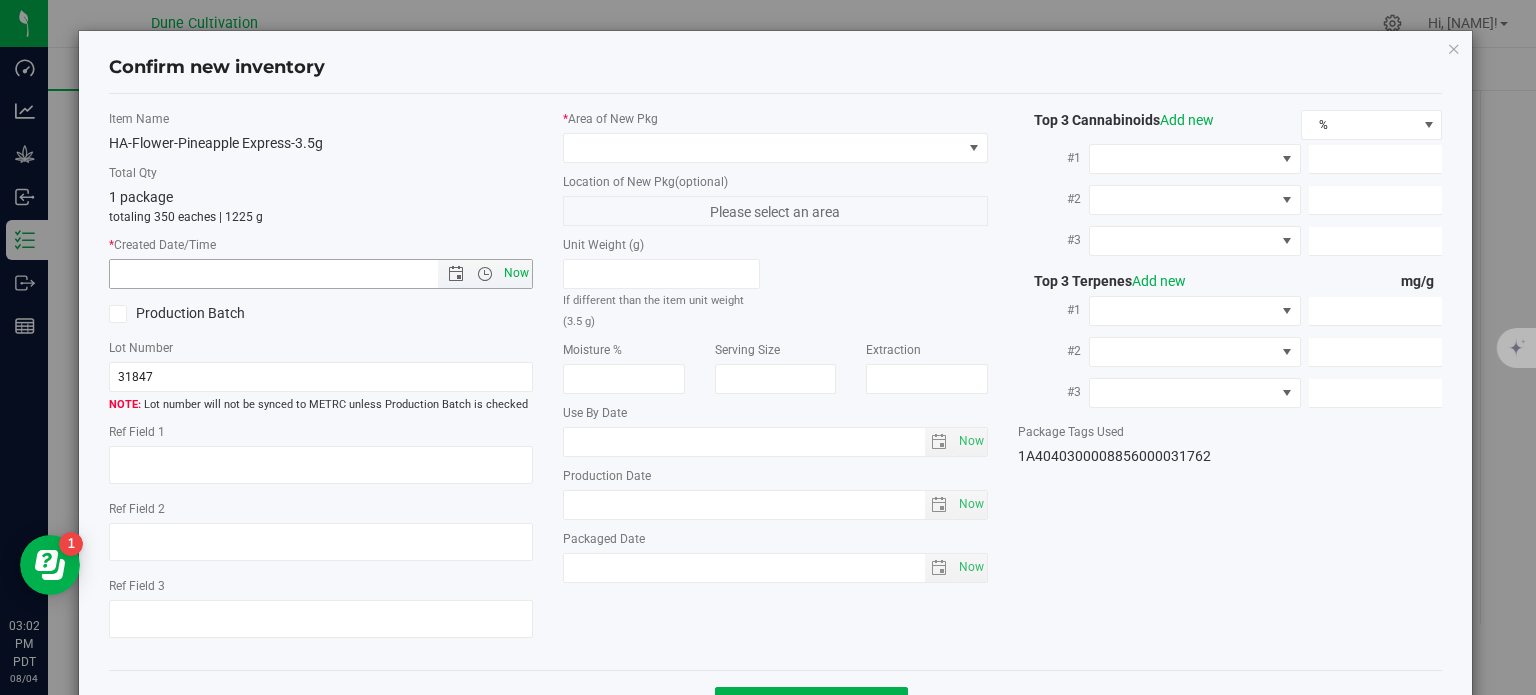 type on "8/4/2025 3:02 PM" 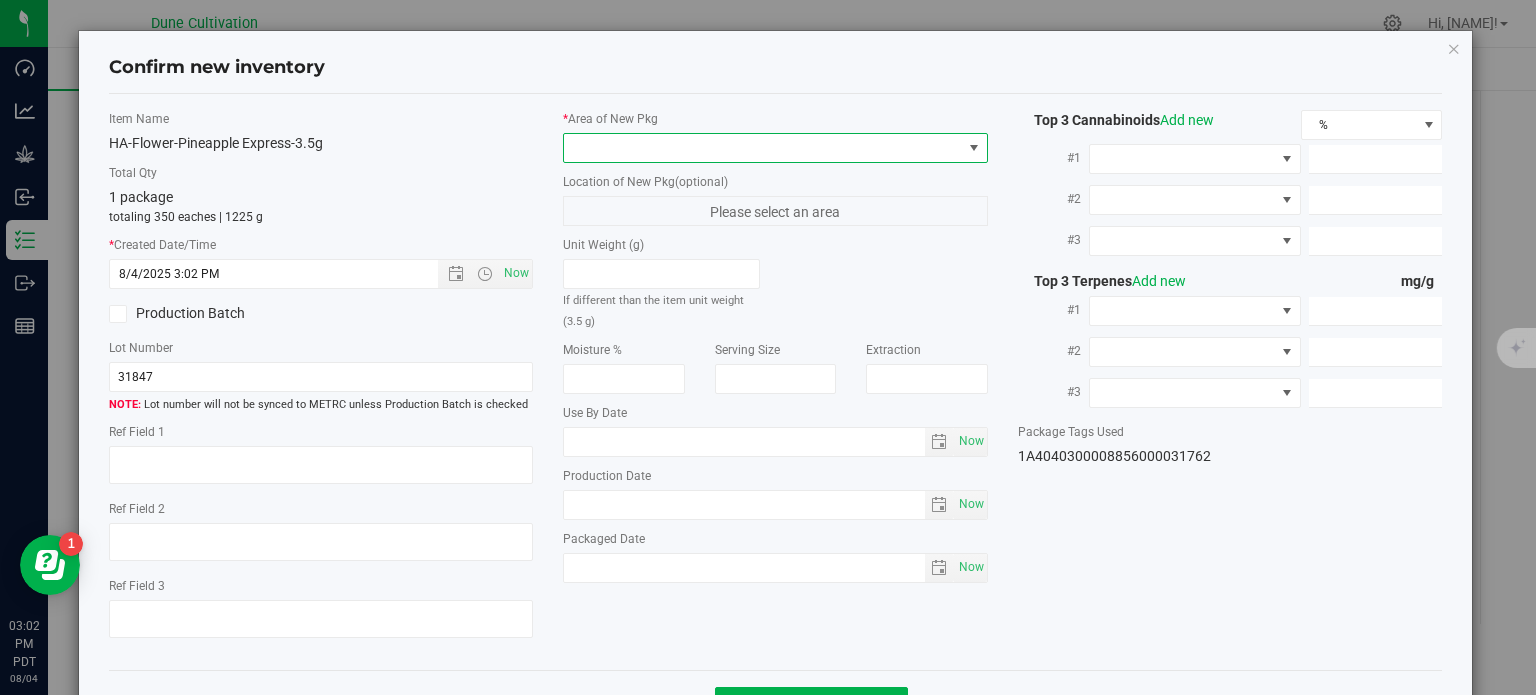 click at bounding box center [763, 148] 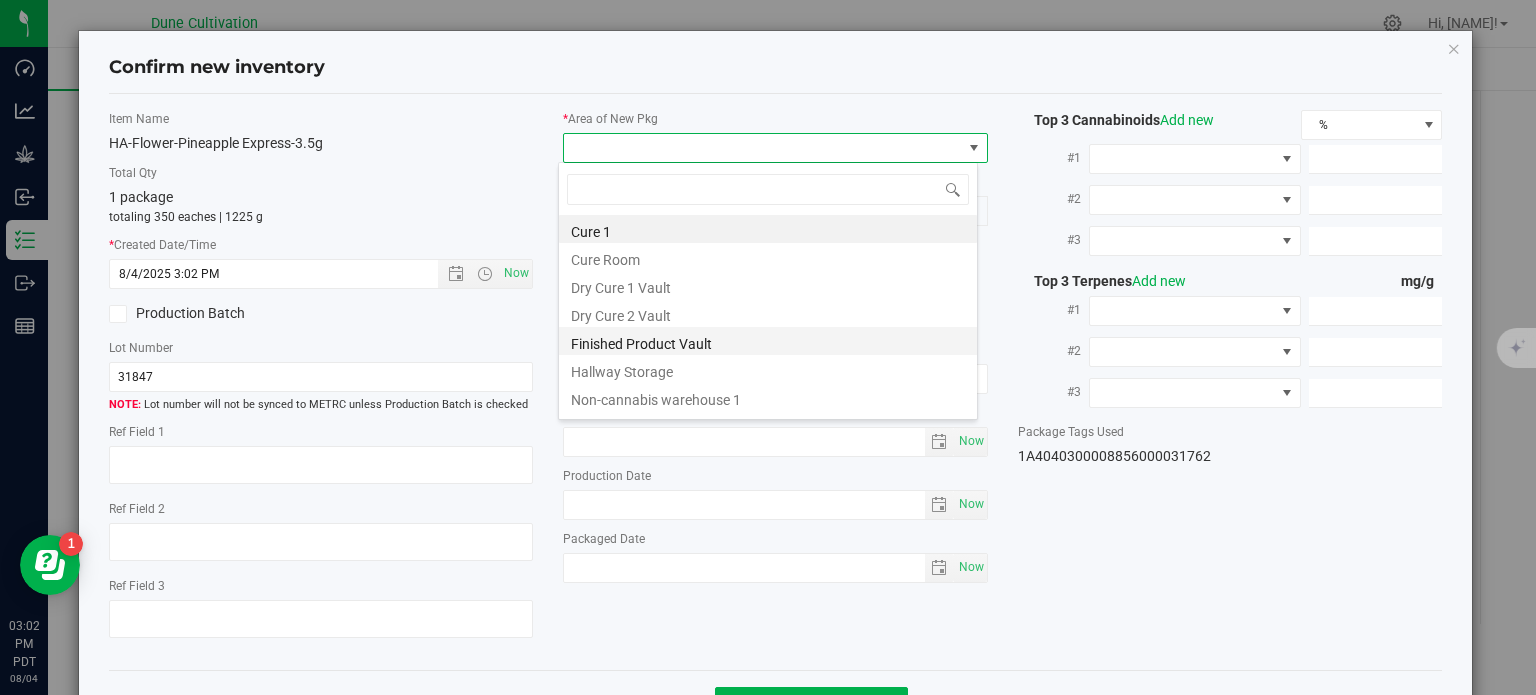 click on "Finished Product Vault" at bounding box center (768, 341) 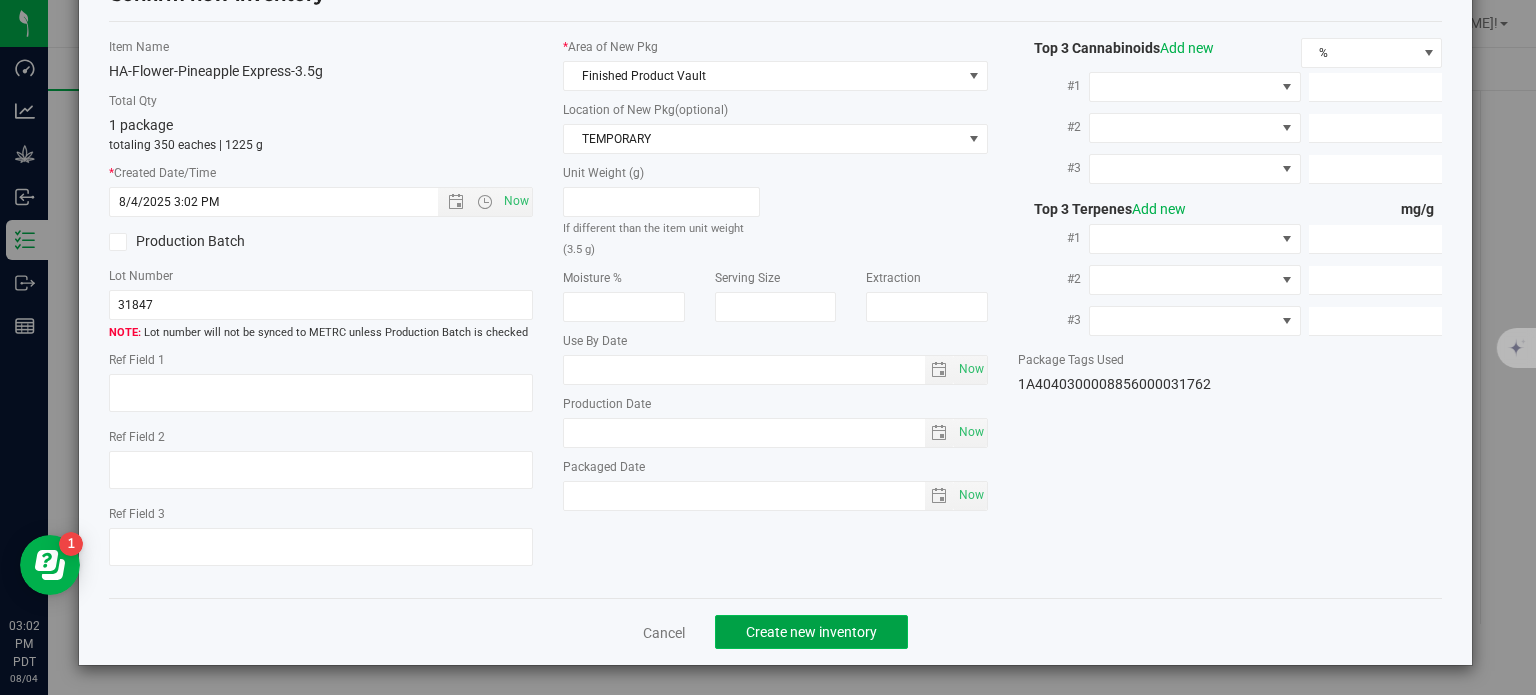 click on "Create new inventory" 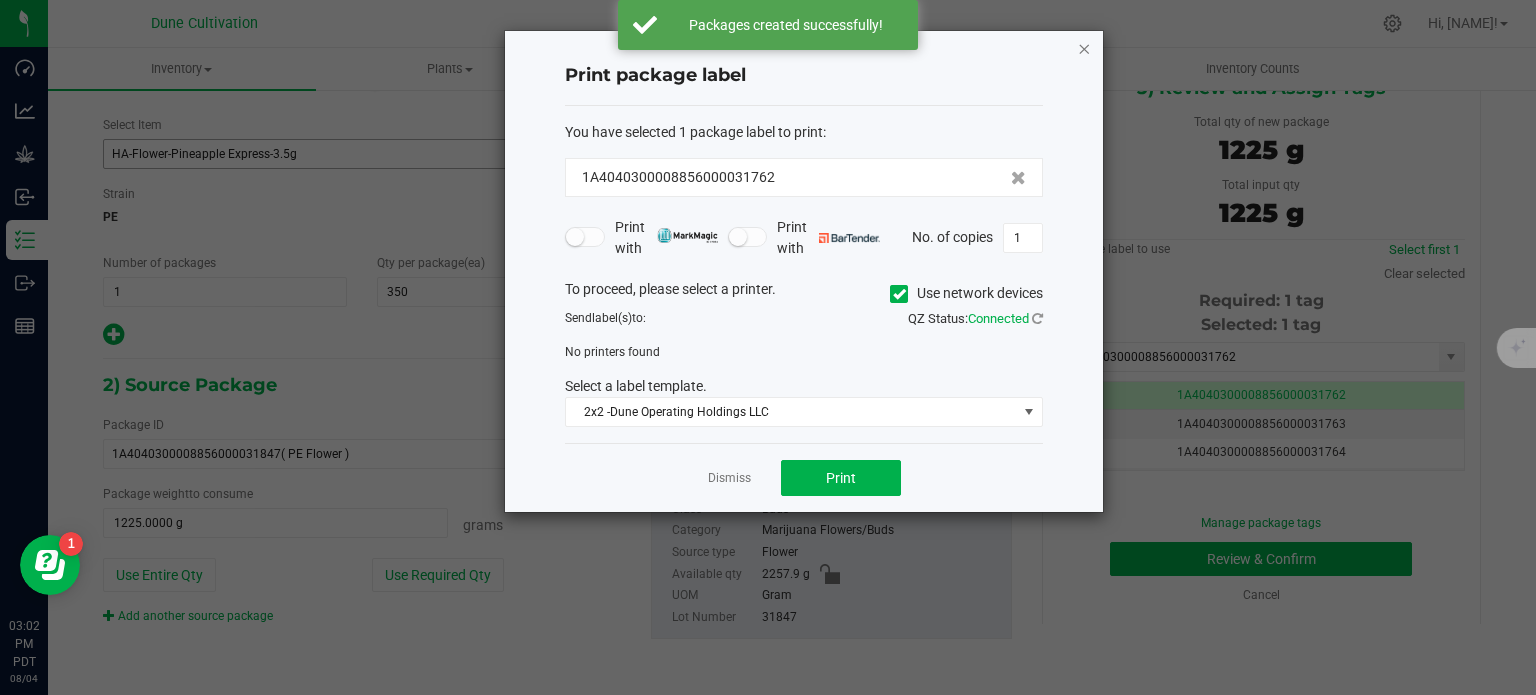 click 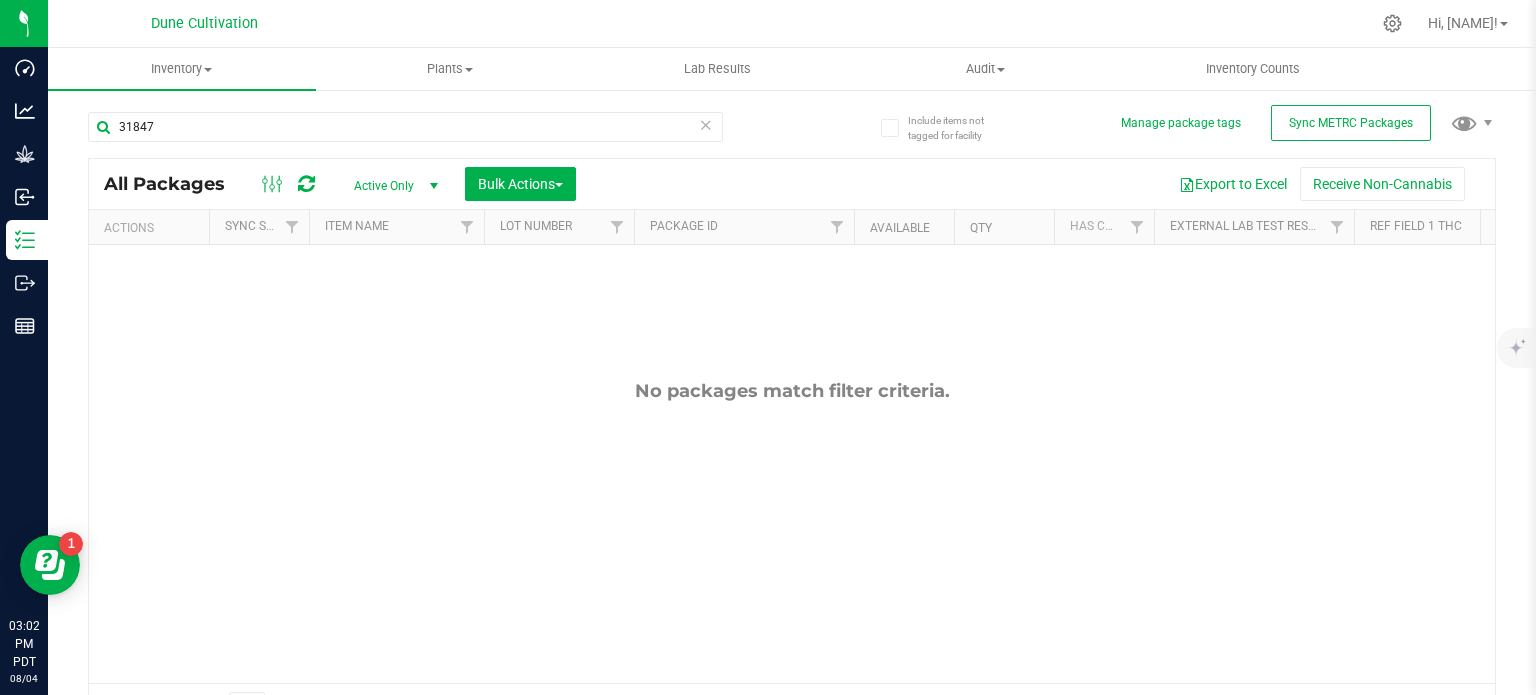 click at bounding box center (433, 186) 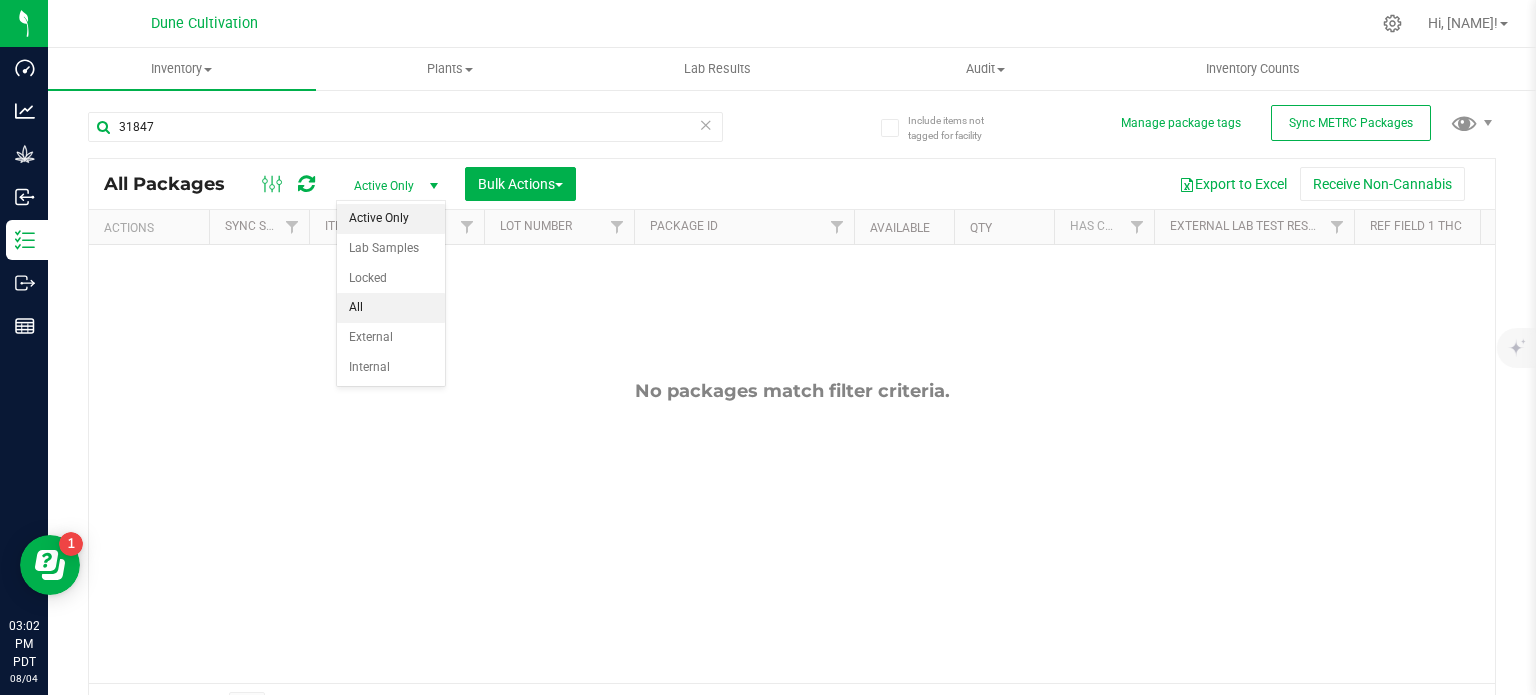 click on "All" at bounding box center [391, 308] 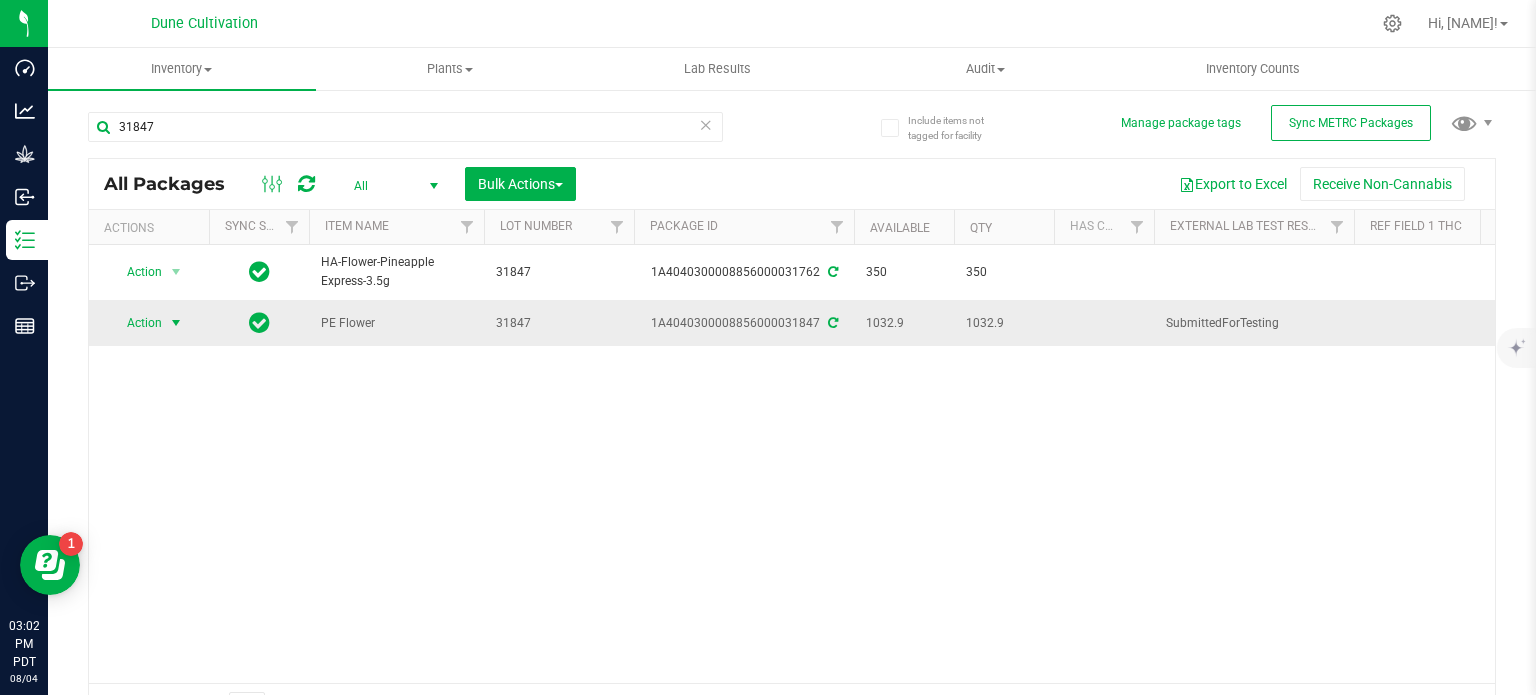 click at bounding box center [176, 323] 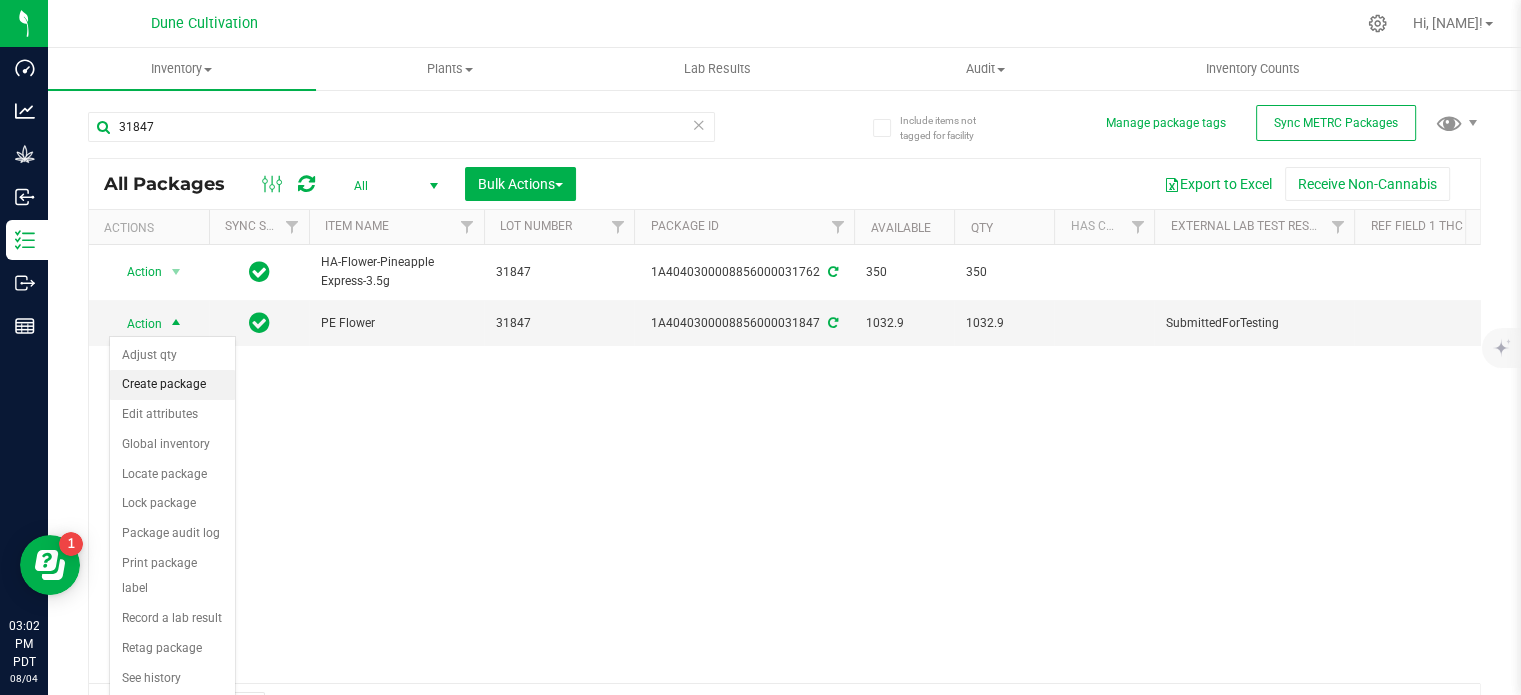 click on "Create package" at bounding box center (172, 385) 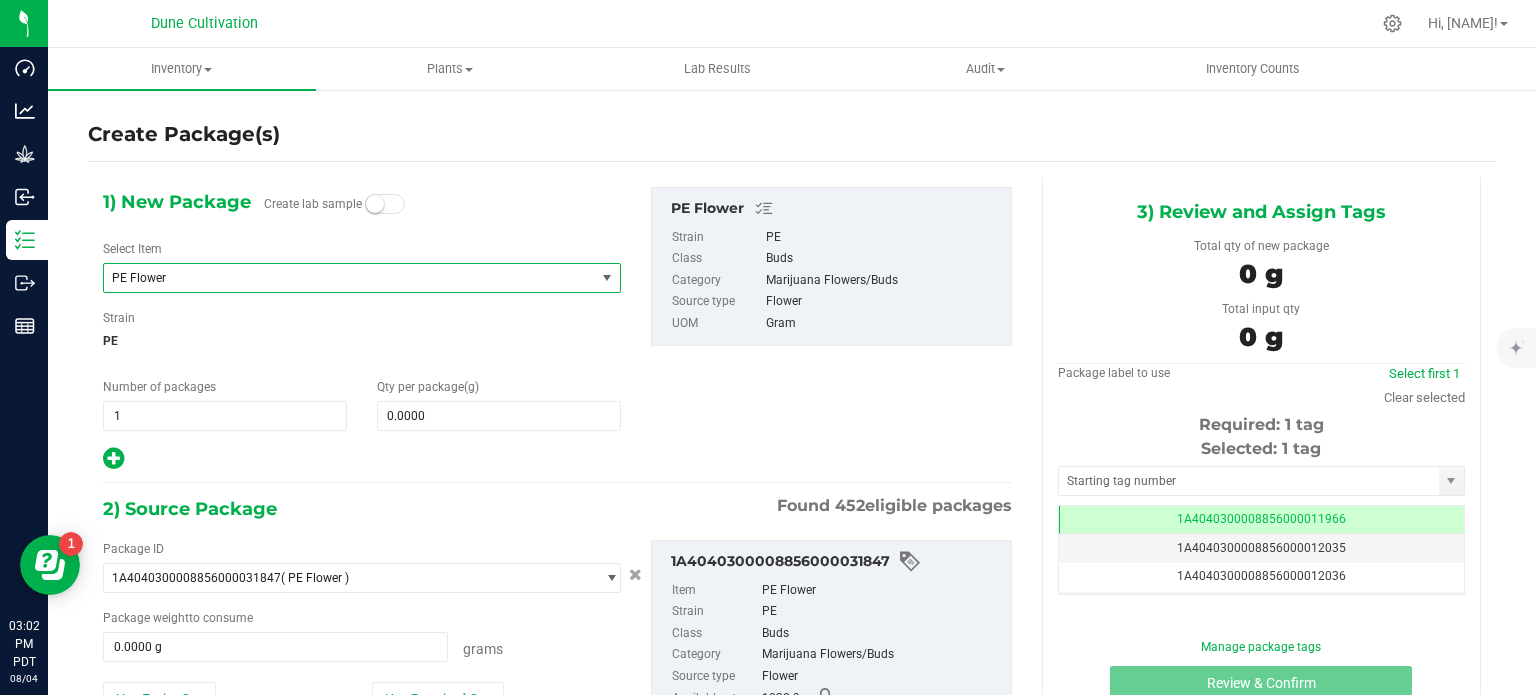 click on "PE Flower" at bounding box center (349, 278) 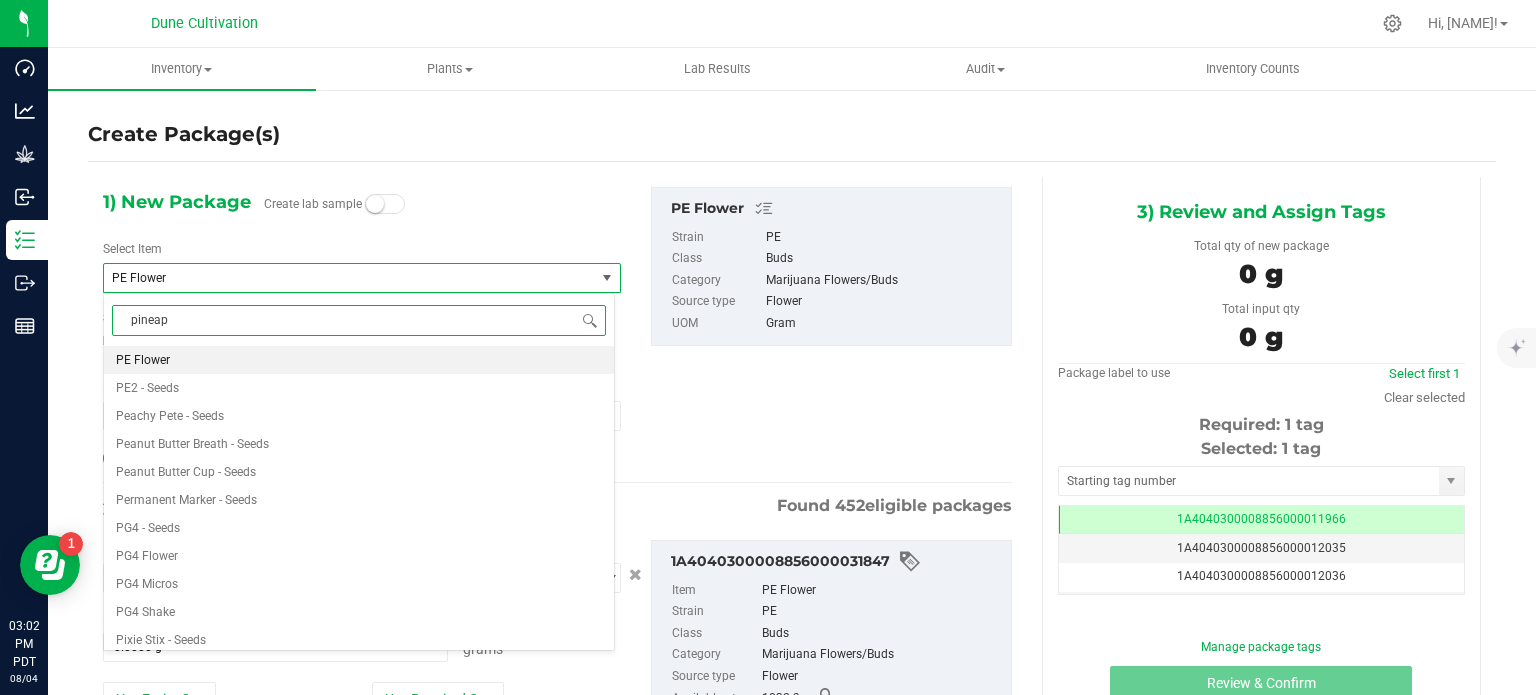 type on "pineapp" 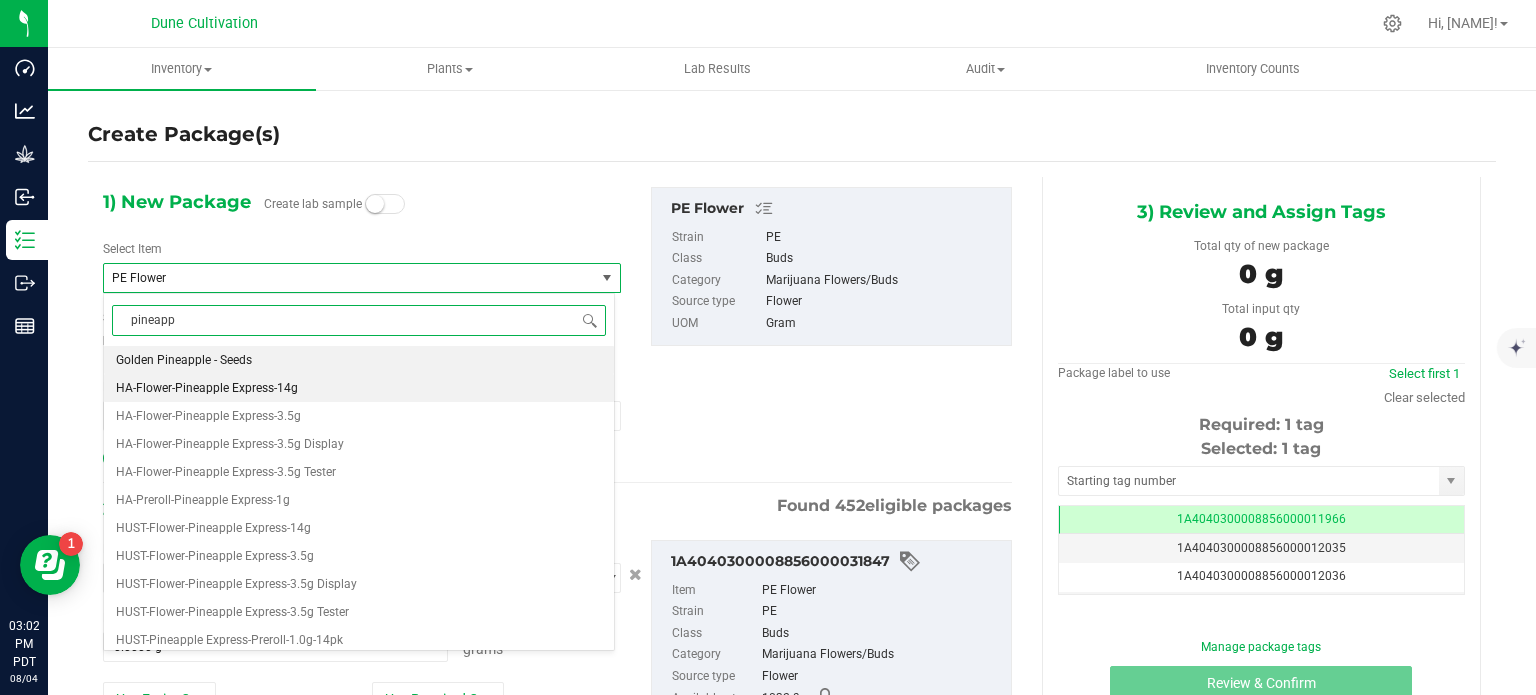 click on "HA-Flower-Pineapple Express-14g" at bounding box center [359, 388] 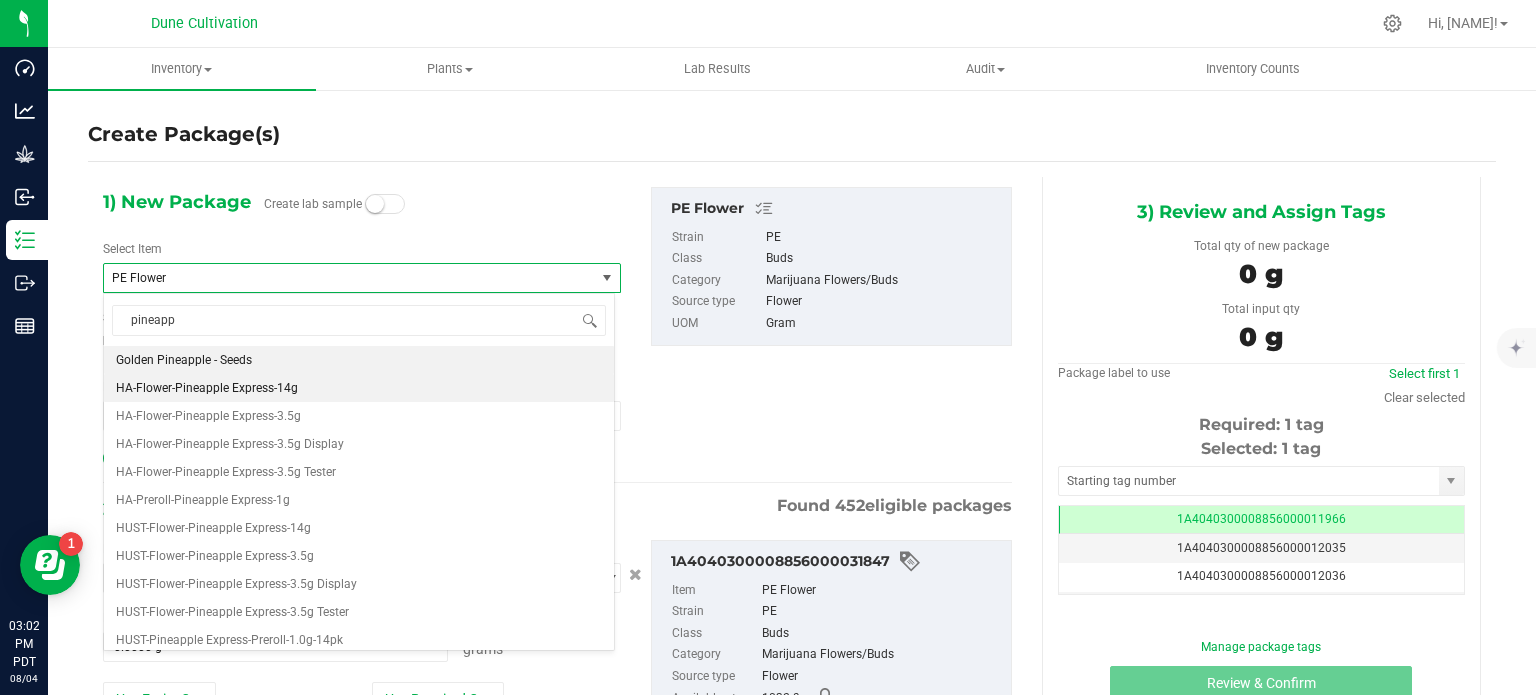 type 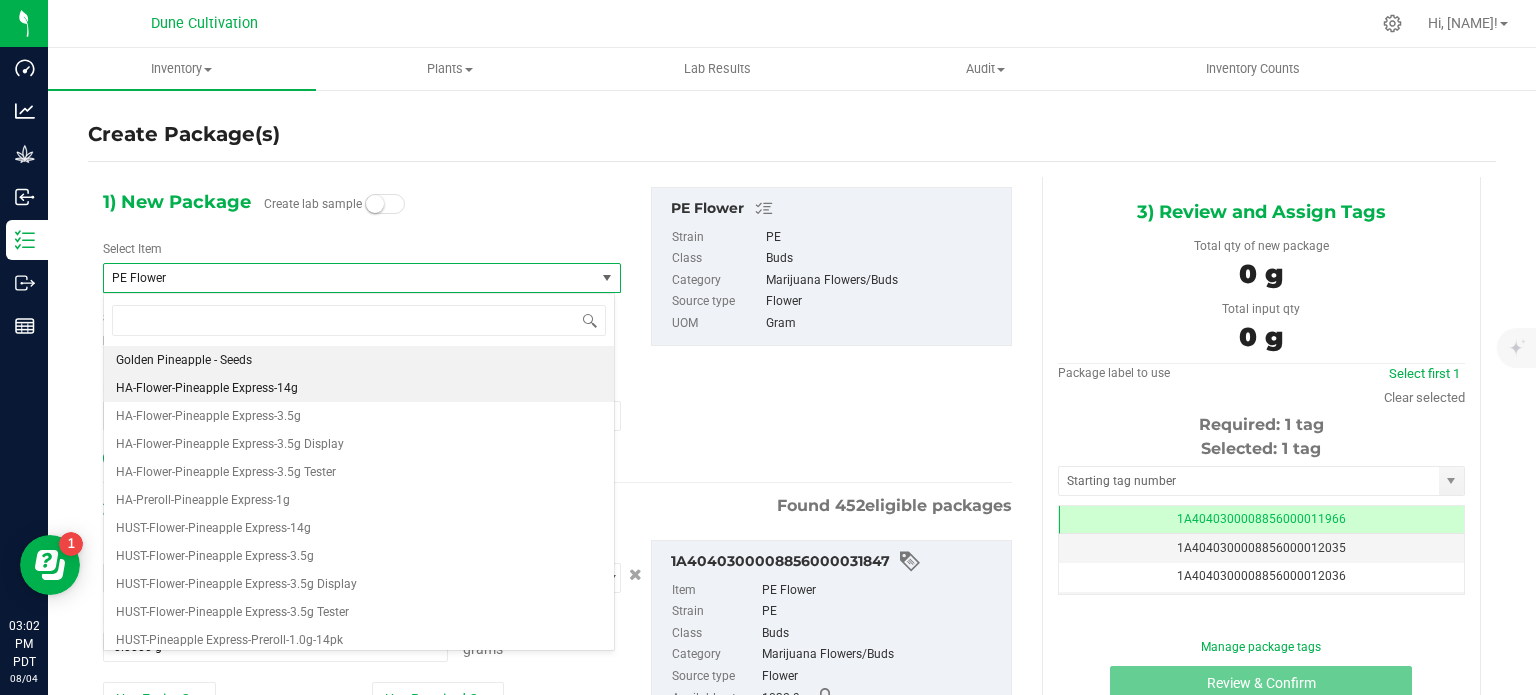 type on "0" 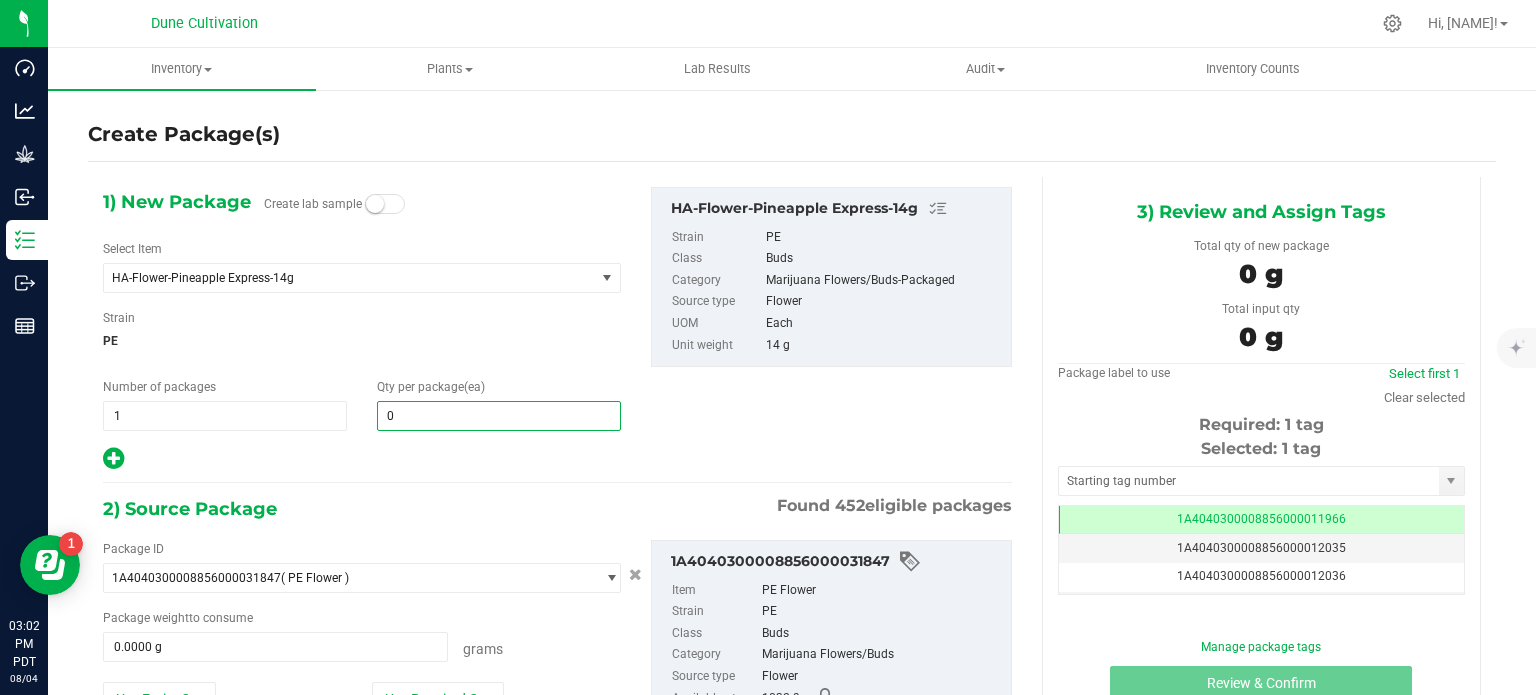 type 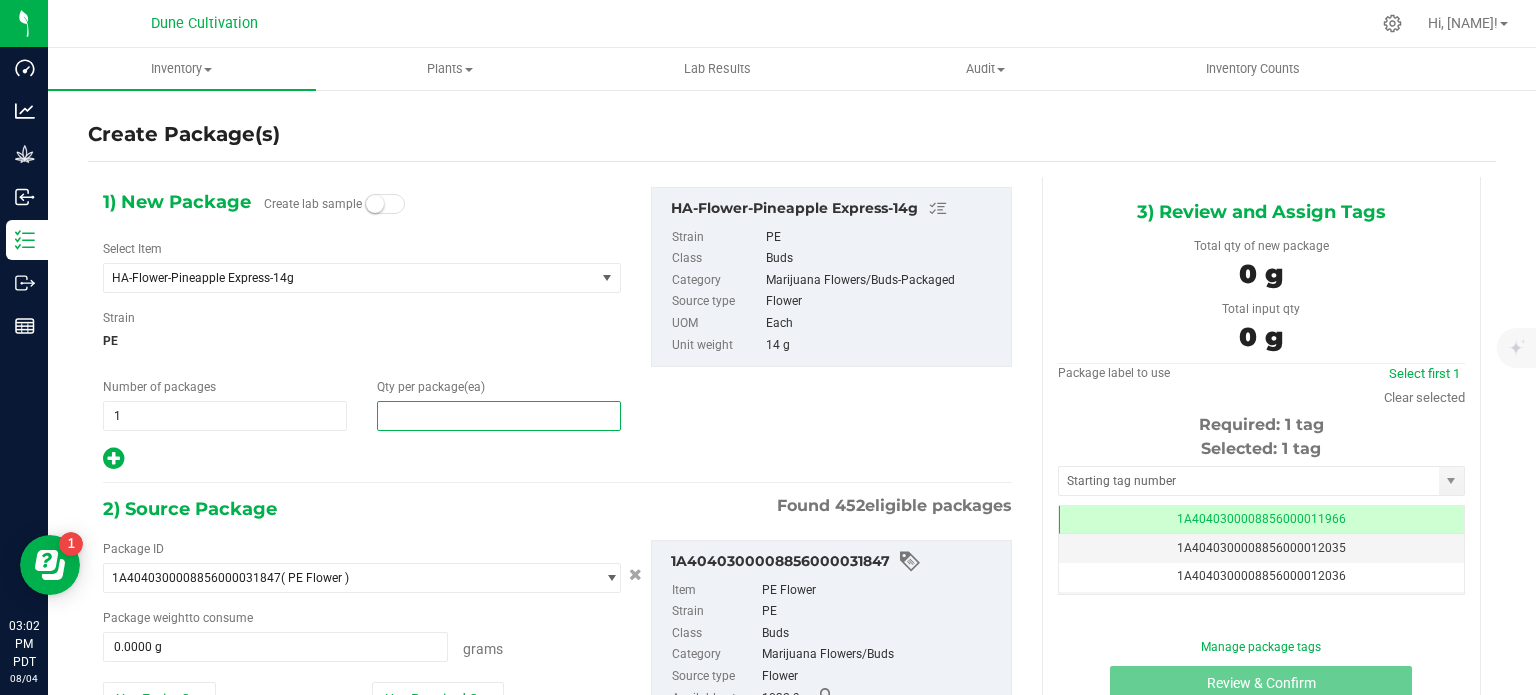 click at bounding box center [499, 416] 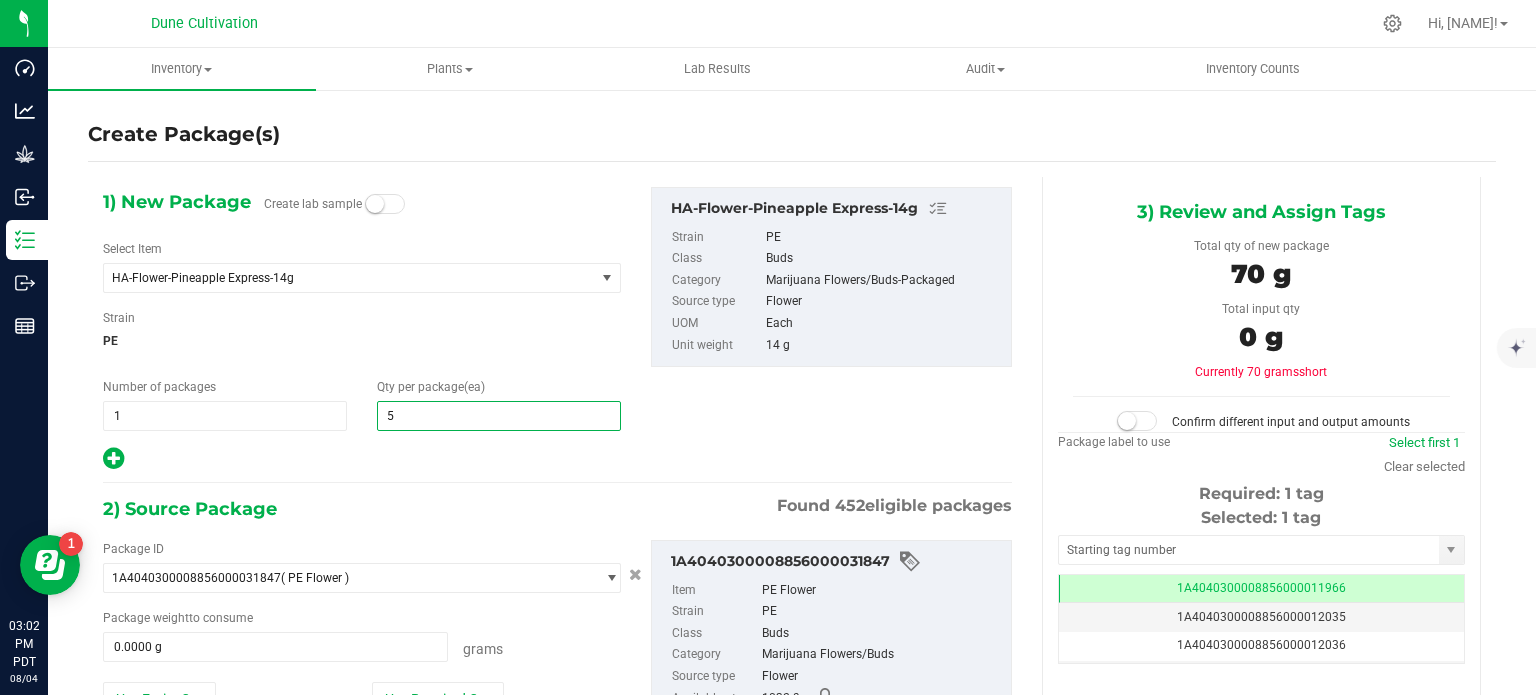 type on "53" 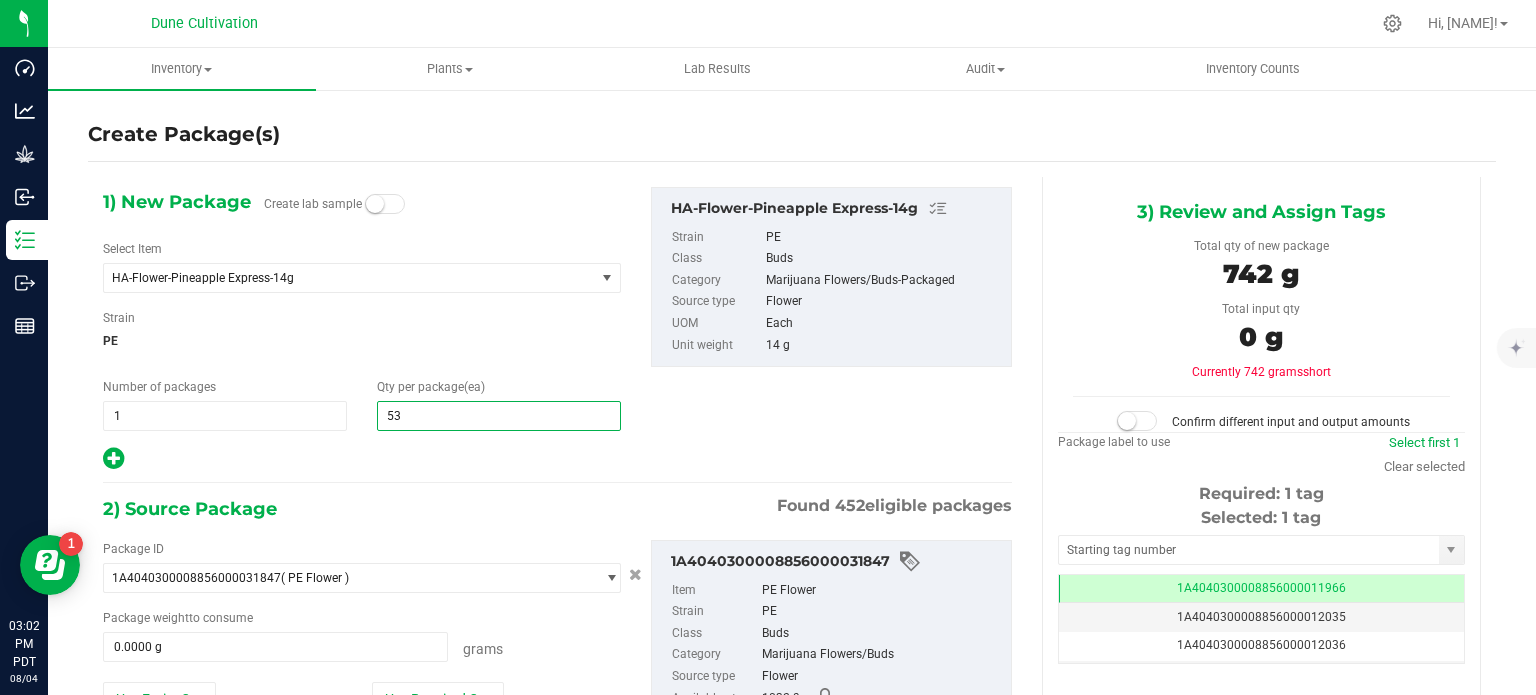 type on "53" 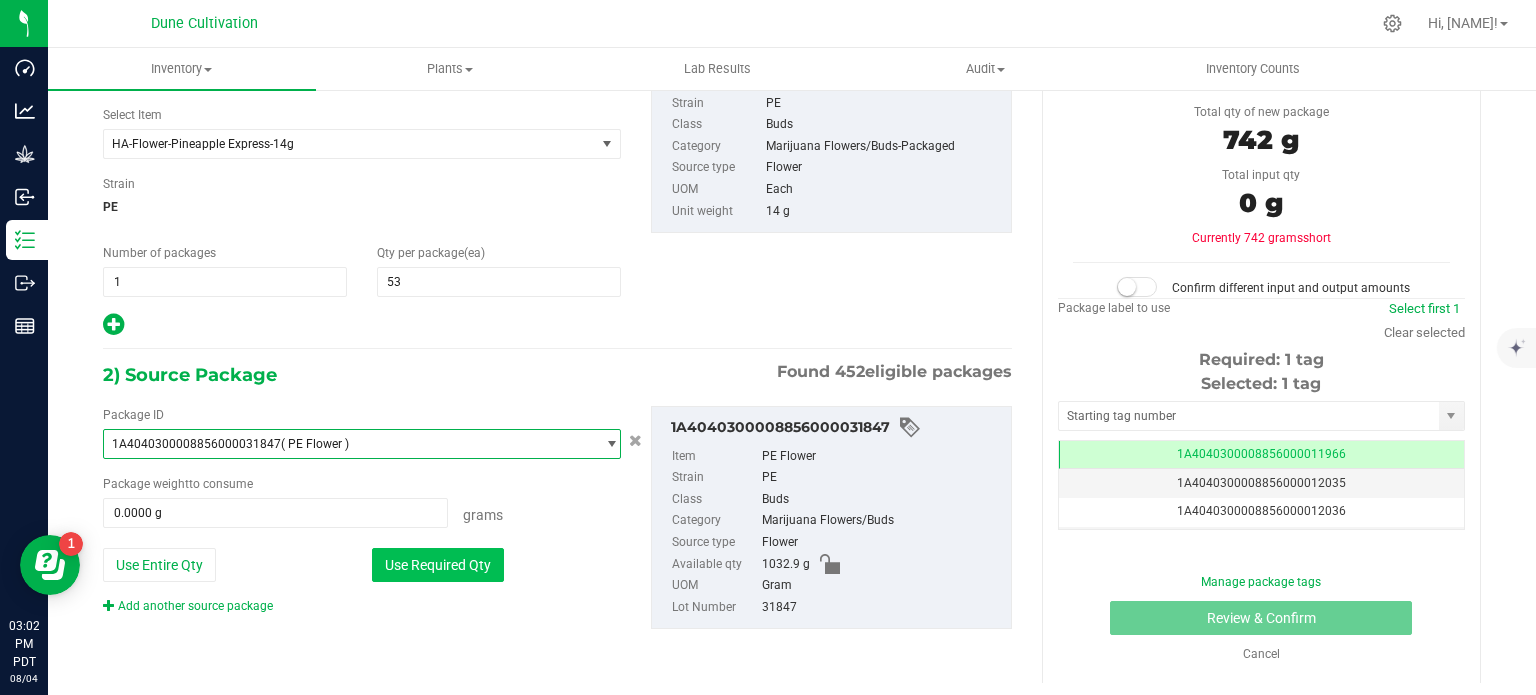 click on "Use Required Qty" at bounding box center [438, 565] 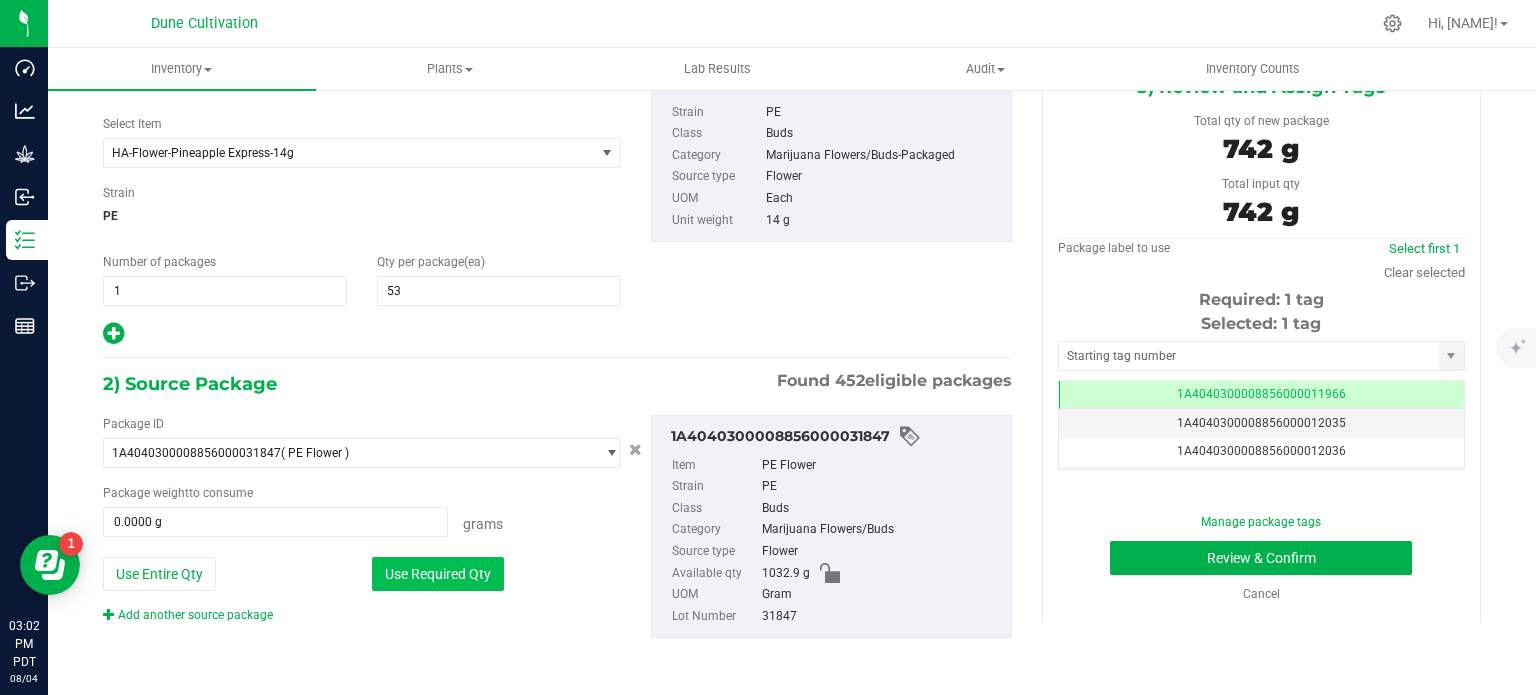 type on "742.0000 g" 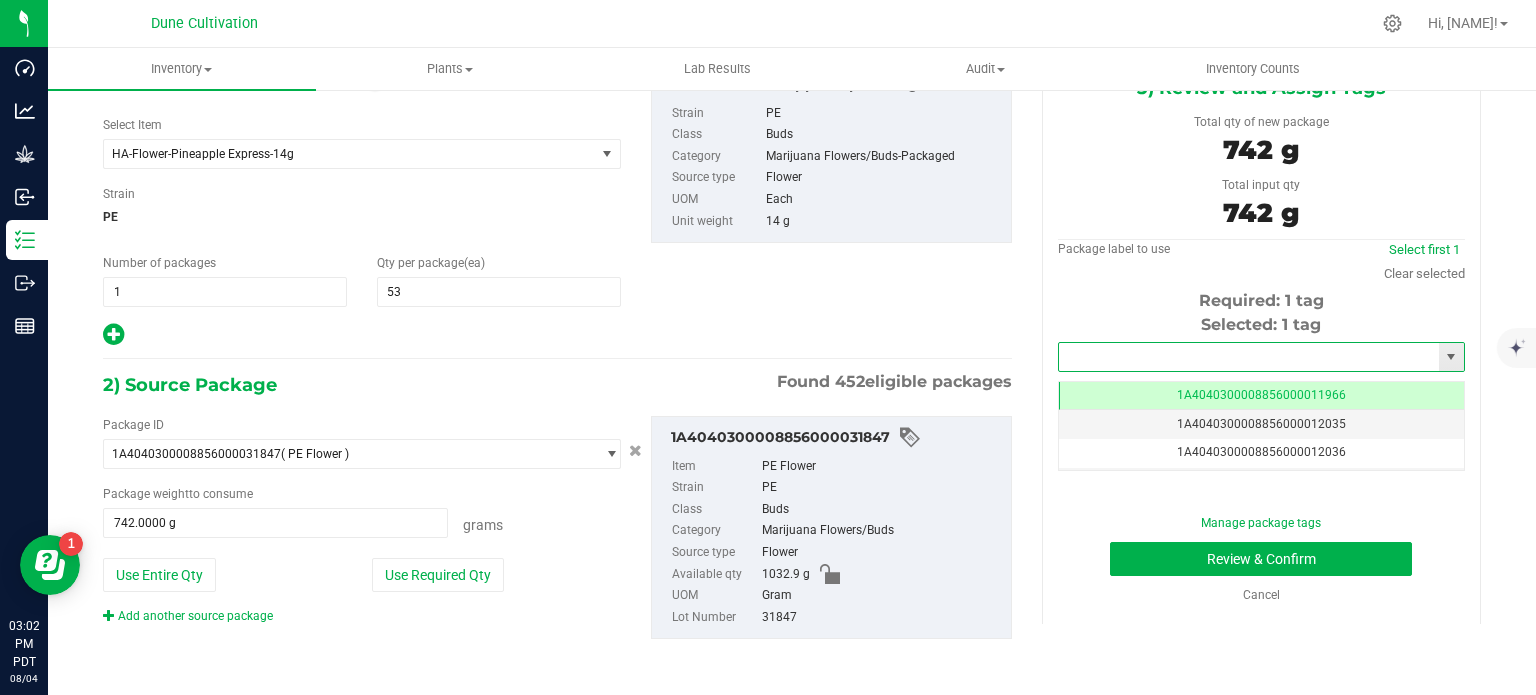 click at bounding box center [1249, 357] 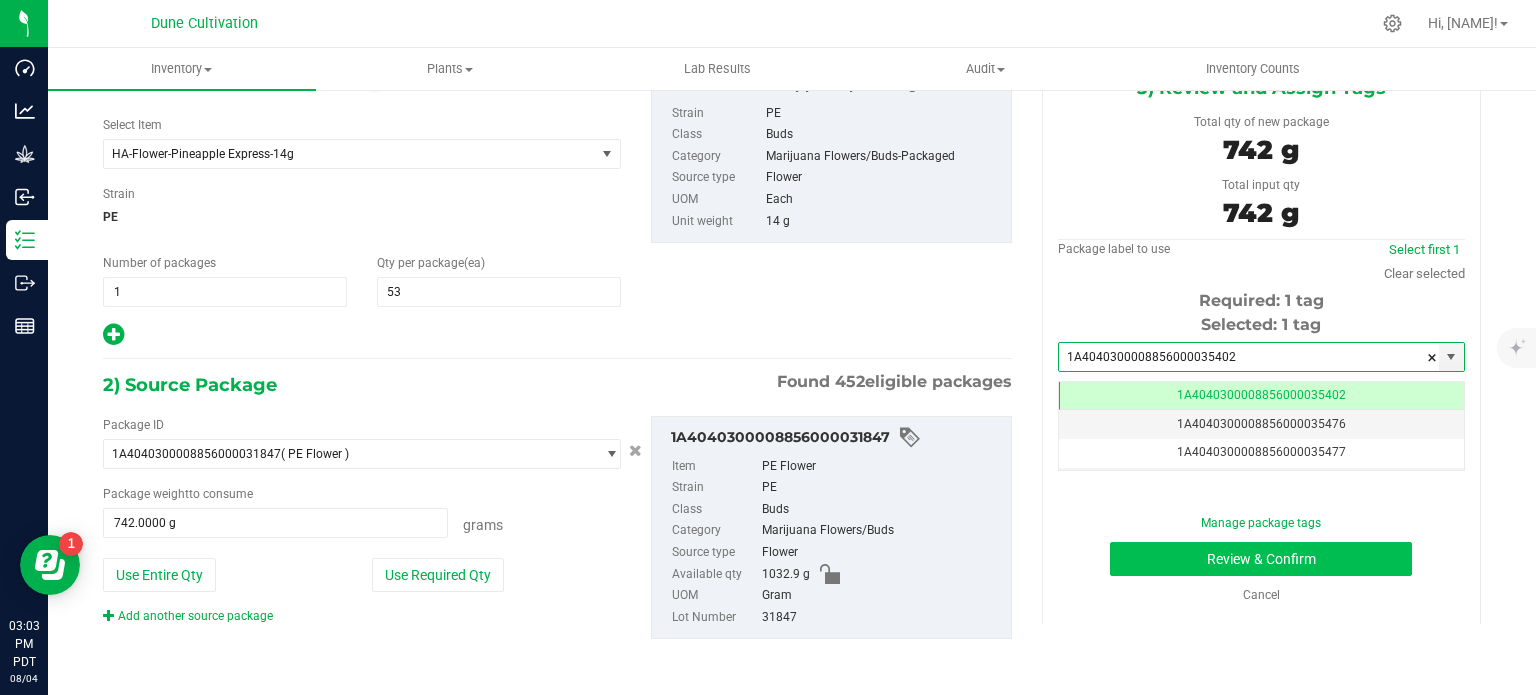 type on "1A4040300008856000035402" 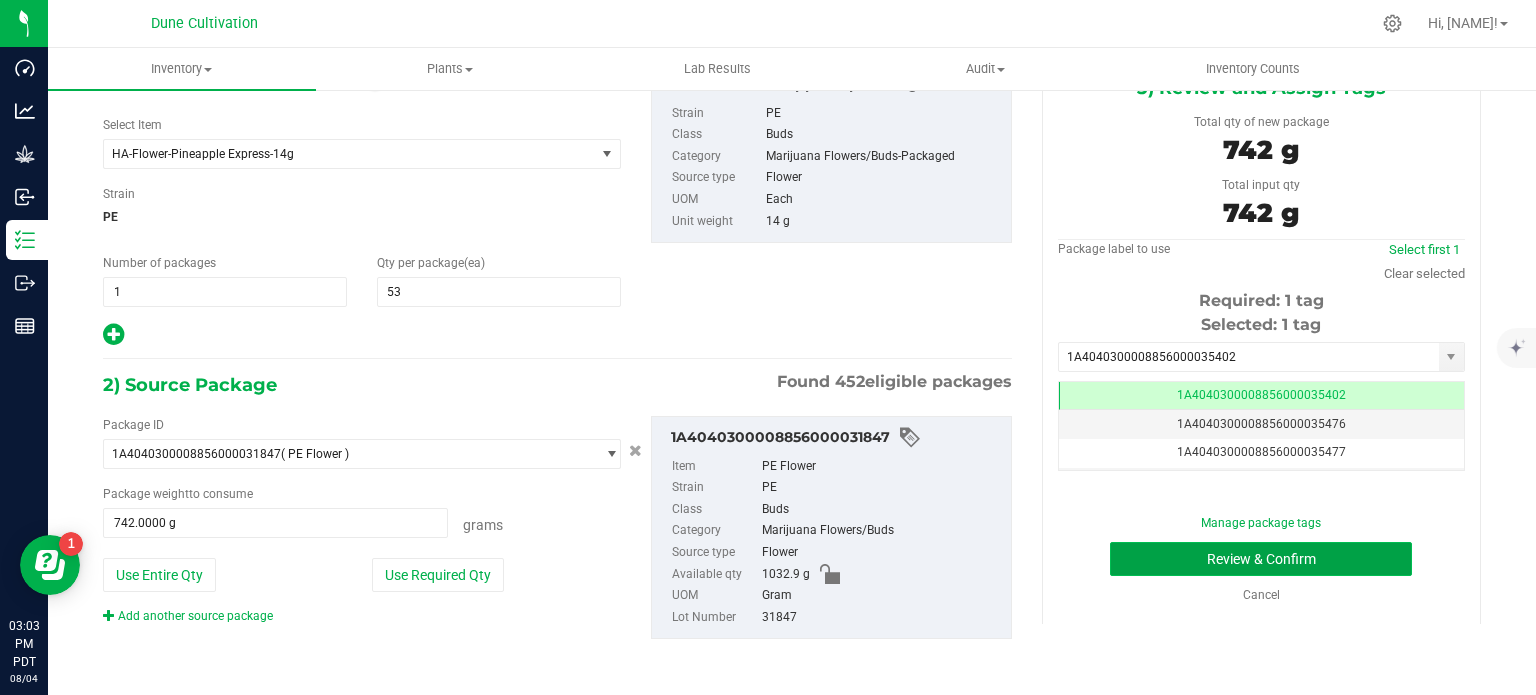 click on "Review & Confirm" at bounding box center (1261, 559) 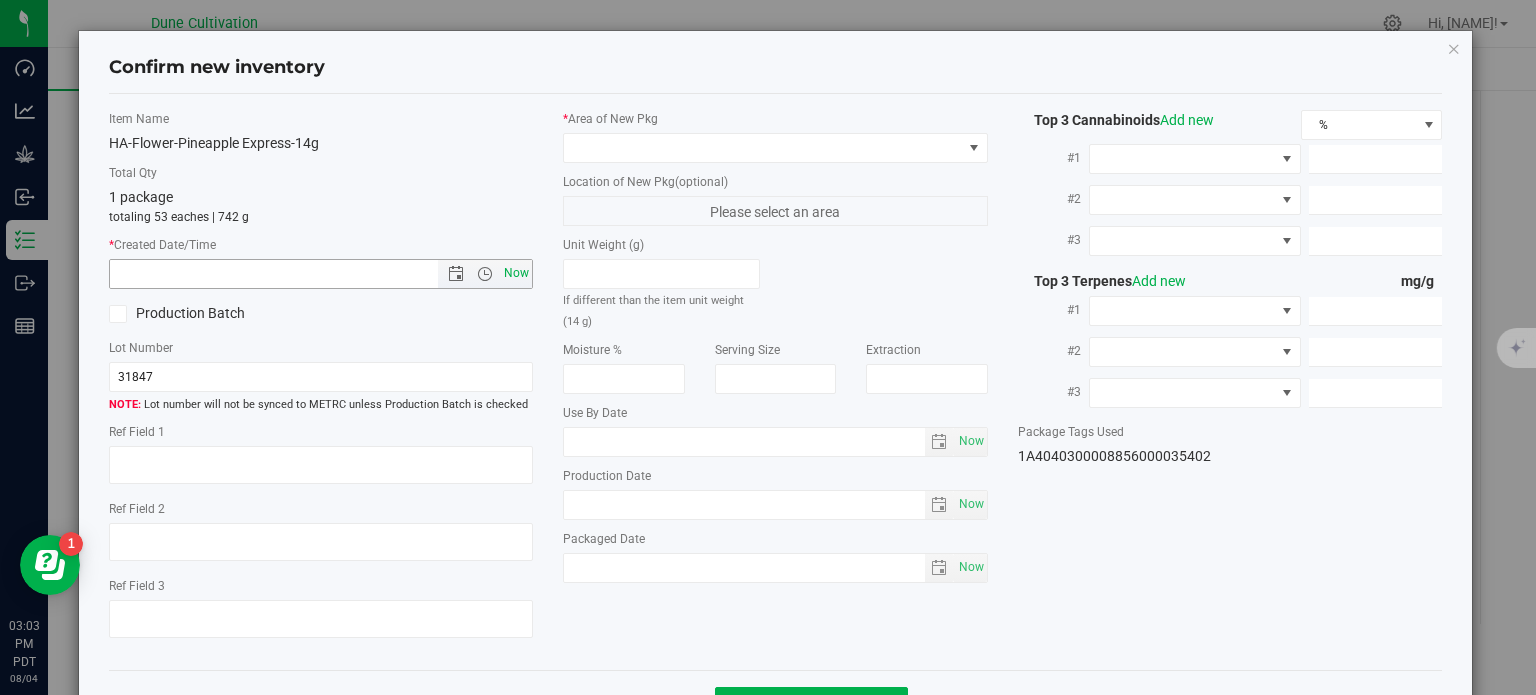 click on "Now" at bounding box center (517, 273) 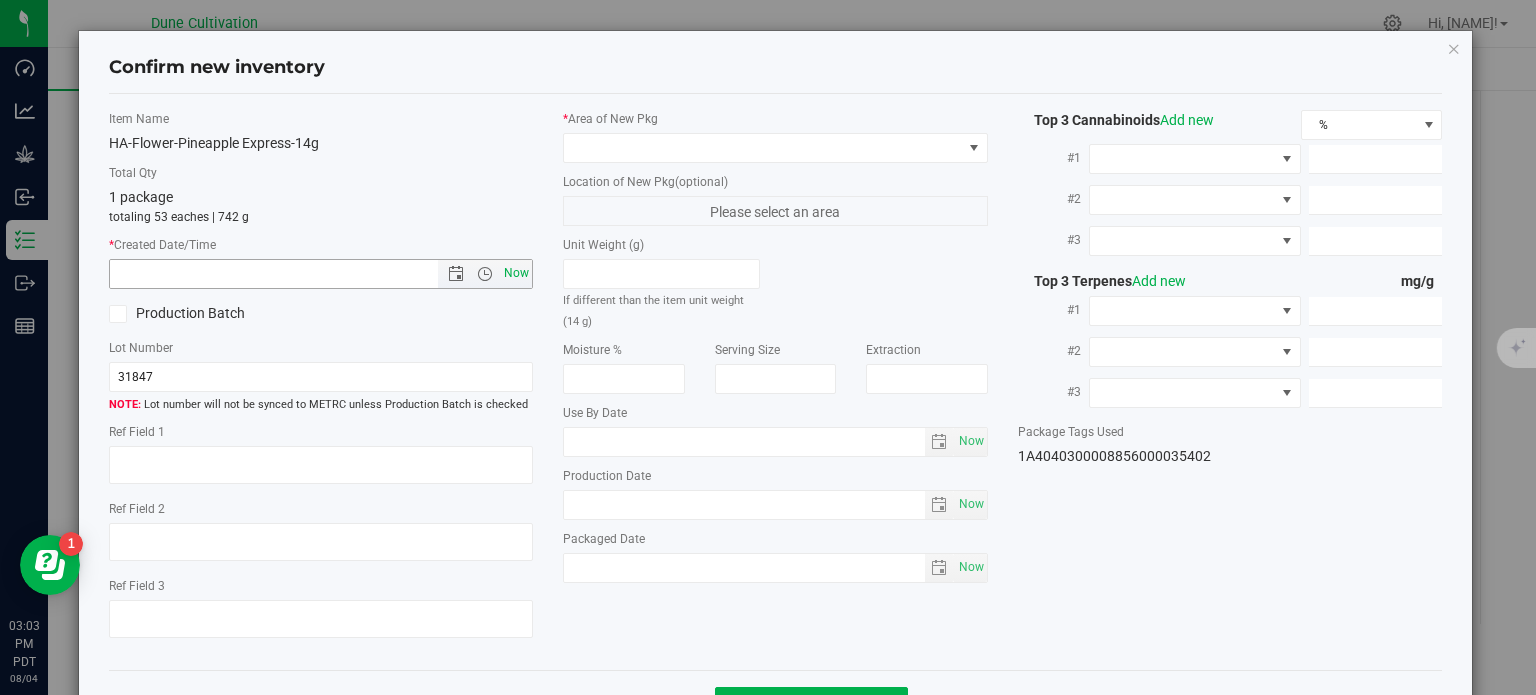 type on "8/4/2025 3:03 PM" 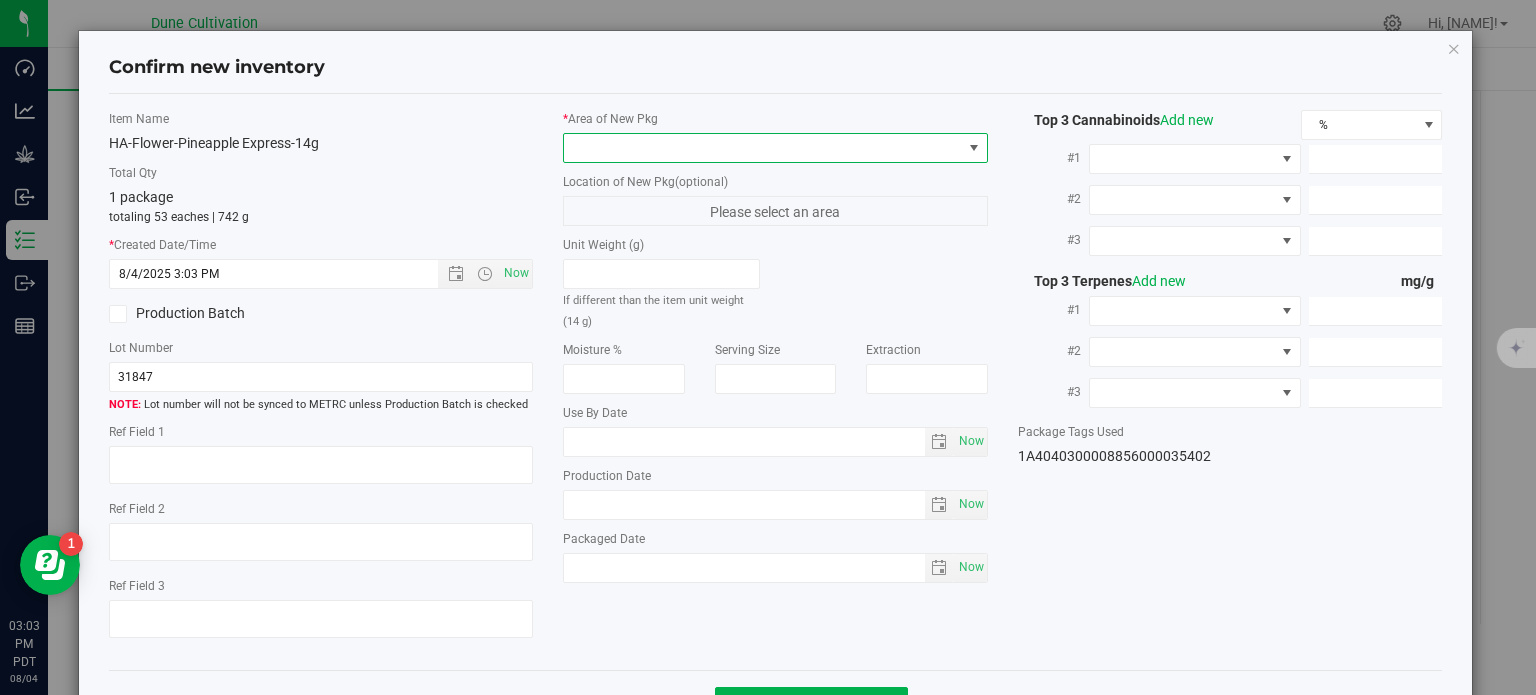 click at bounding box center (763, 148) 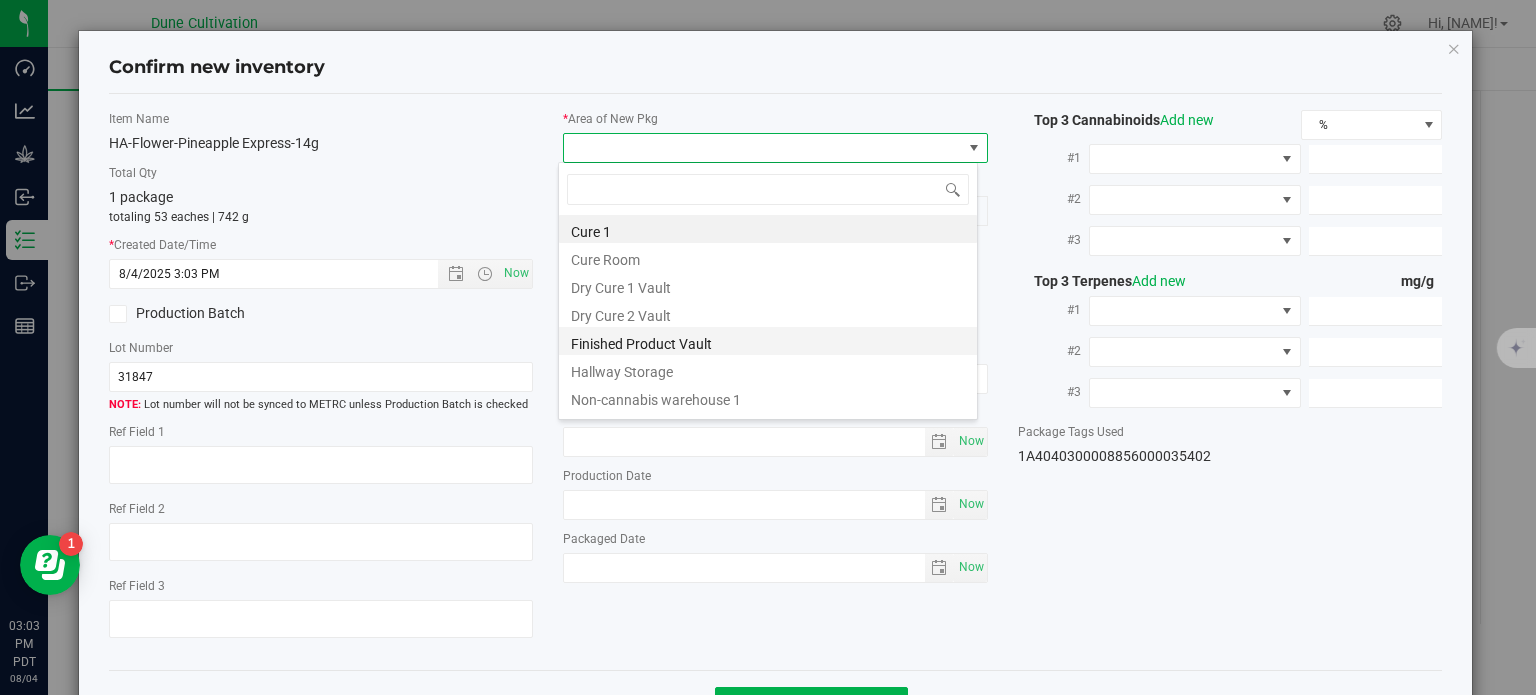 click on "Finished Product Vault" at bounding box center (768, 341) 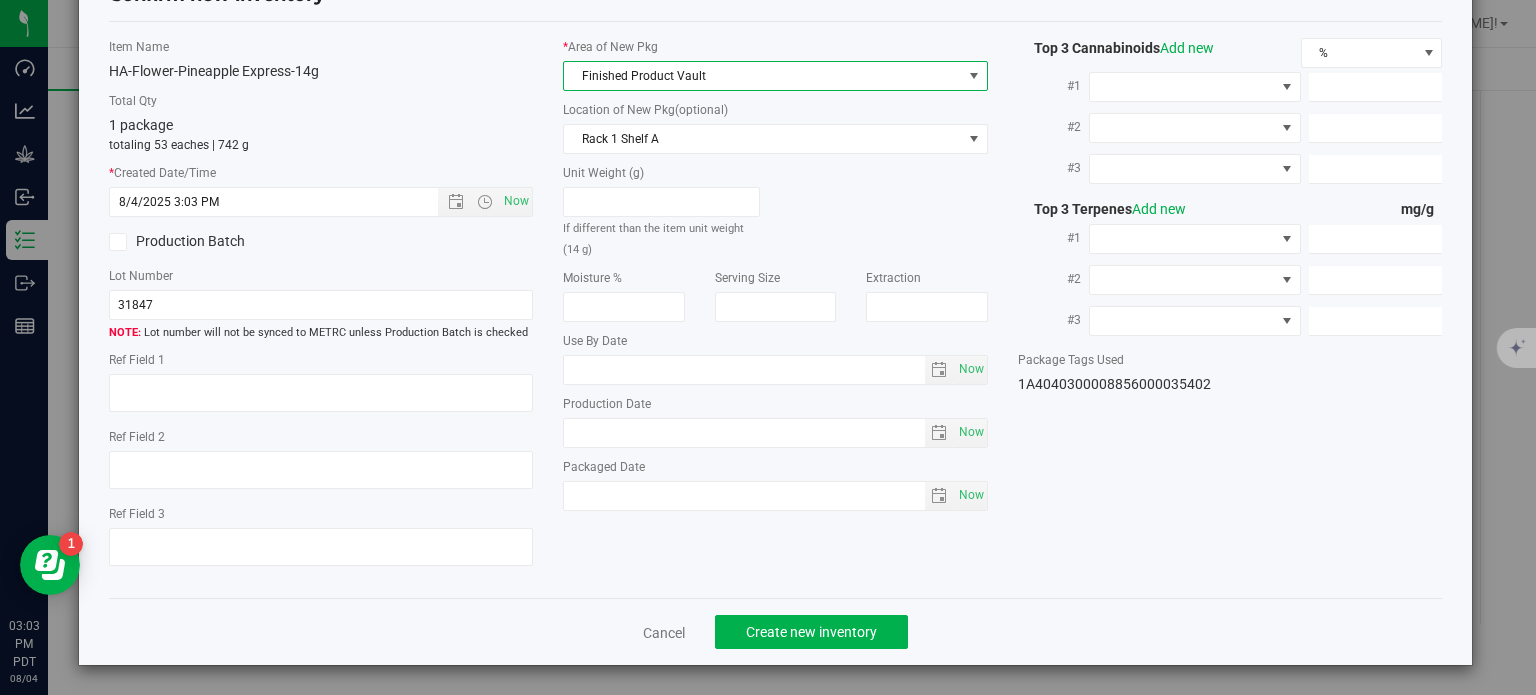click on "*
Area of New Pkg
Finished Product Vault
Location of New Pkg
(optional)
Rack 1 Shelf A Rack 1 Shelf A Rack 1 Shelf B Rack 1 Shelf C Rack 1 Shelf D Rack 2 Shelf A Rack 2 Shelf B Rack 2 Shelf C Rack 2 Shelf D Rack 3 Shelf A Rack 3 Shelf B Rack 3 Shelf C Rack 3 Shelf D Rack 4 Shelf A Rack 4 Shelf B Rack 4 Shelf C Rack 4 Shelf D Rack 4 Shelf E Rack 5 Shelf A Rack 5 Shelf B Rack 5 Shelf C Rack 5 Shelf D Rack 5 Shelf E Rack 6 Shelf A Rack 6 Shelf B Rack 6 Shelf C Rack 6 Shelf D Rack 6 Shelf E Rack 7 Shelf A Rack 7 Shelf B Rack 7 Shelf C Rack 7 Shelf D Rack 7 Shelf E Rack 8 Shelf A Rack 8 Shelf B Rack 8 Shelf C Rack 8 Shelf D Rack 8 Shelf E Rack 9 Shelf A Rack 9 Shelf B Rack 9 Shelf C Rack 9 Shelf D Rack 9 Shelf E RNBW" at bounding box center (775, 279) 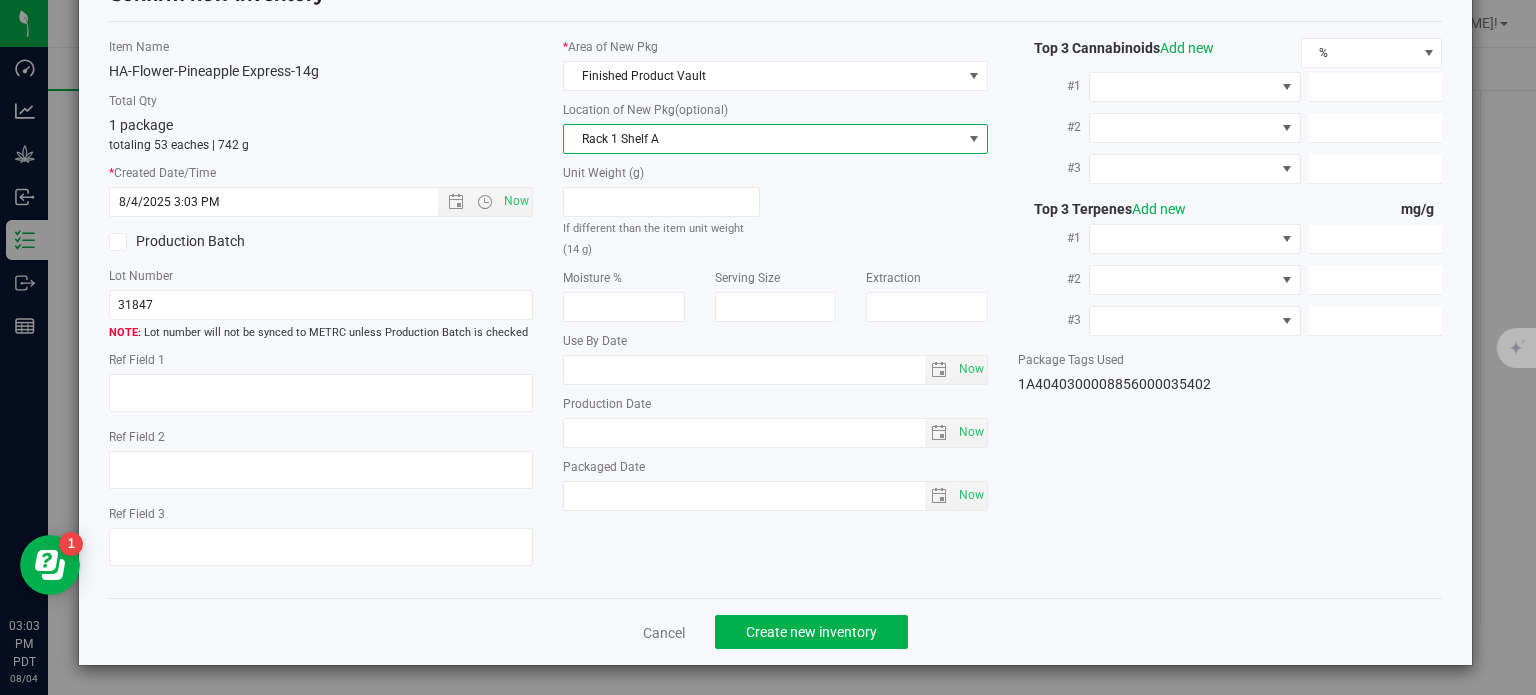 click on "Rack 1 Shelf A" at bounding box center [763, 139] 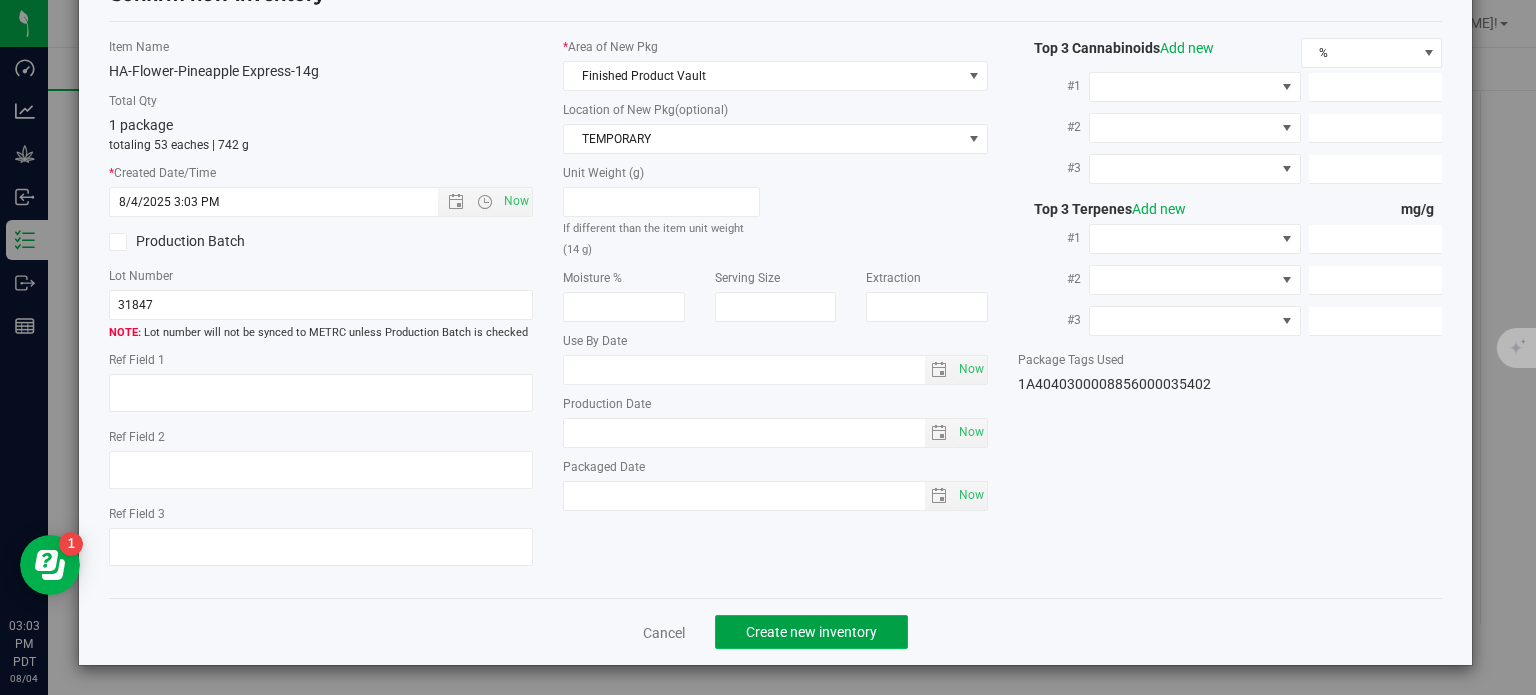 click on "Create new inventory" 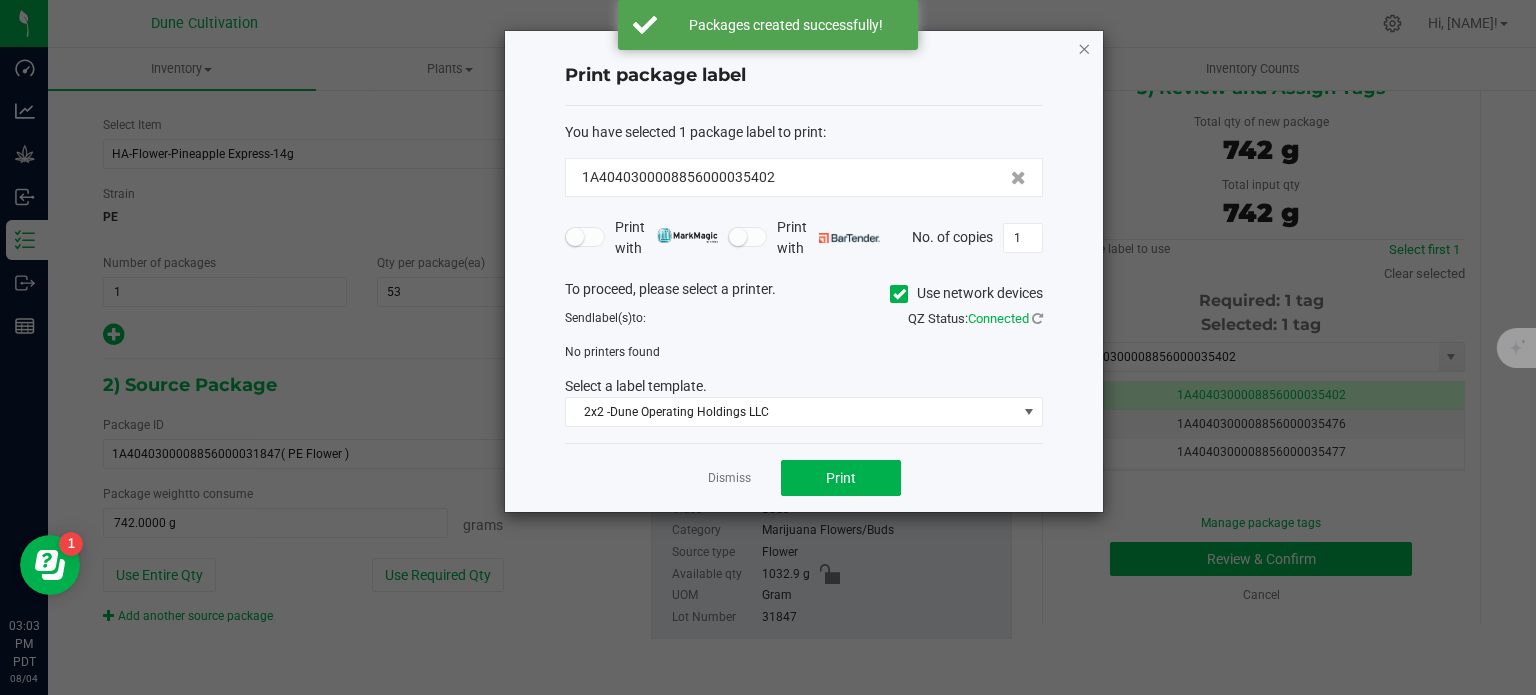 click 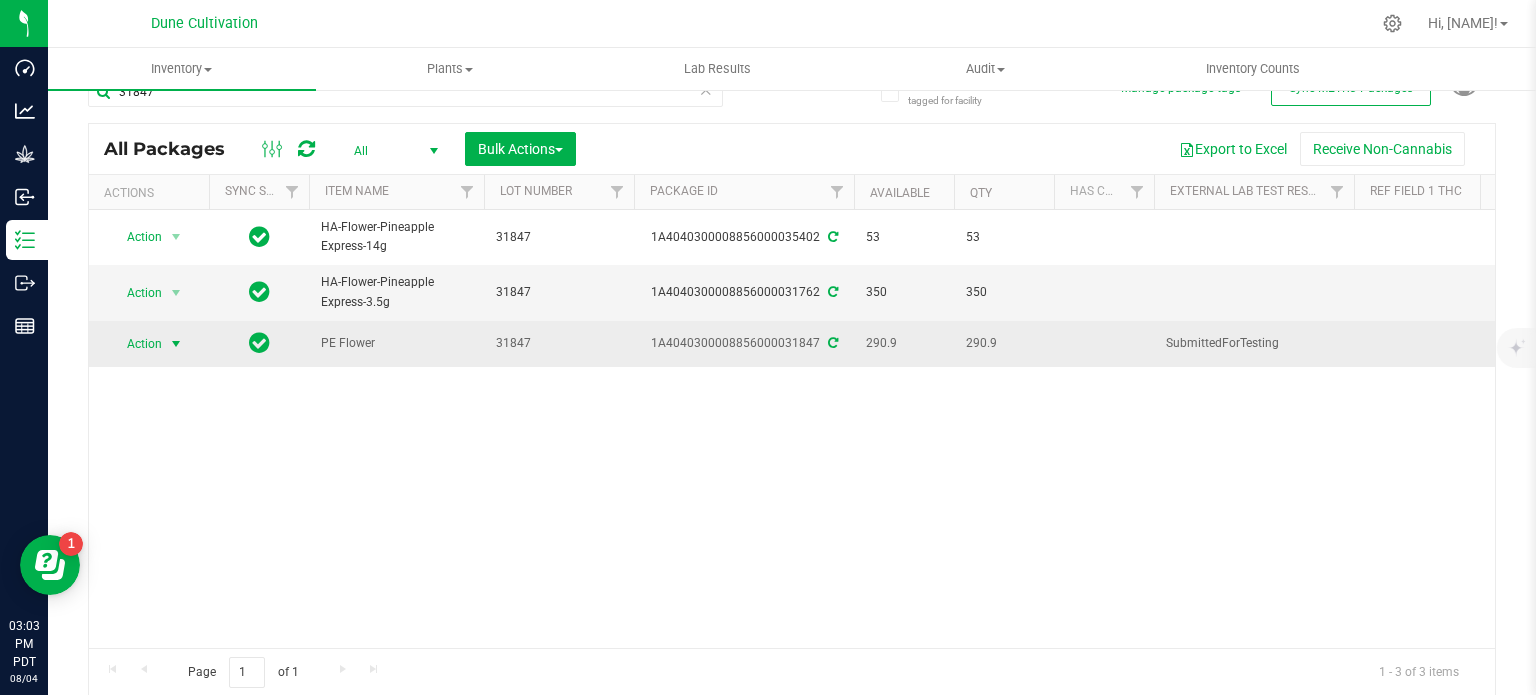 click at bounding box center [176, 344] 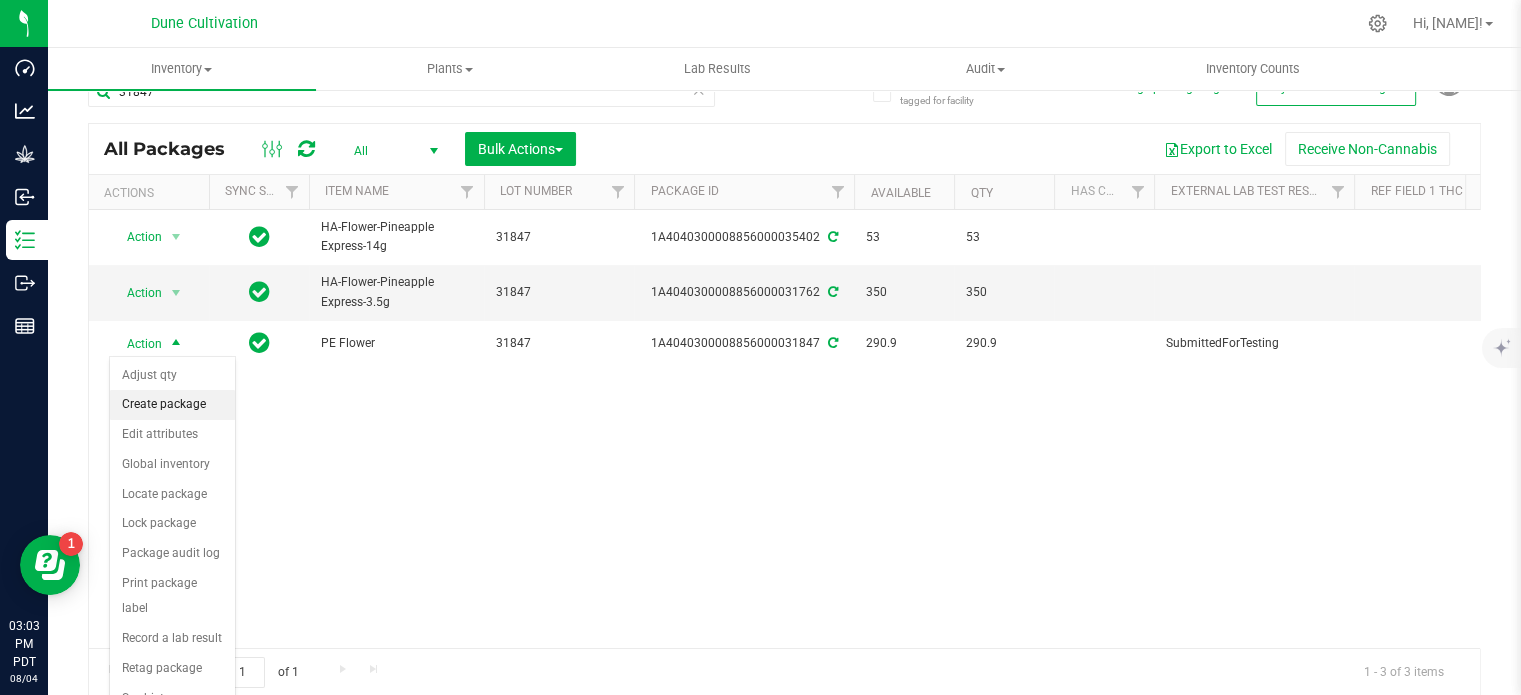 click on "Create package" at bounding box center (172, 405) 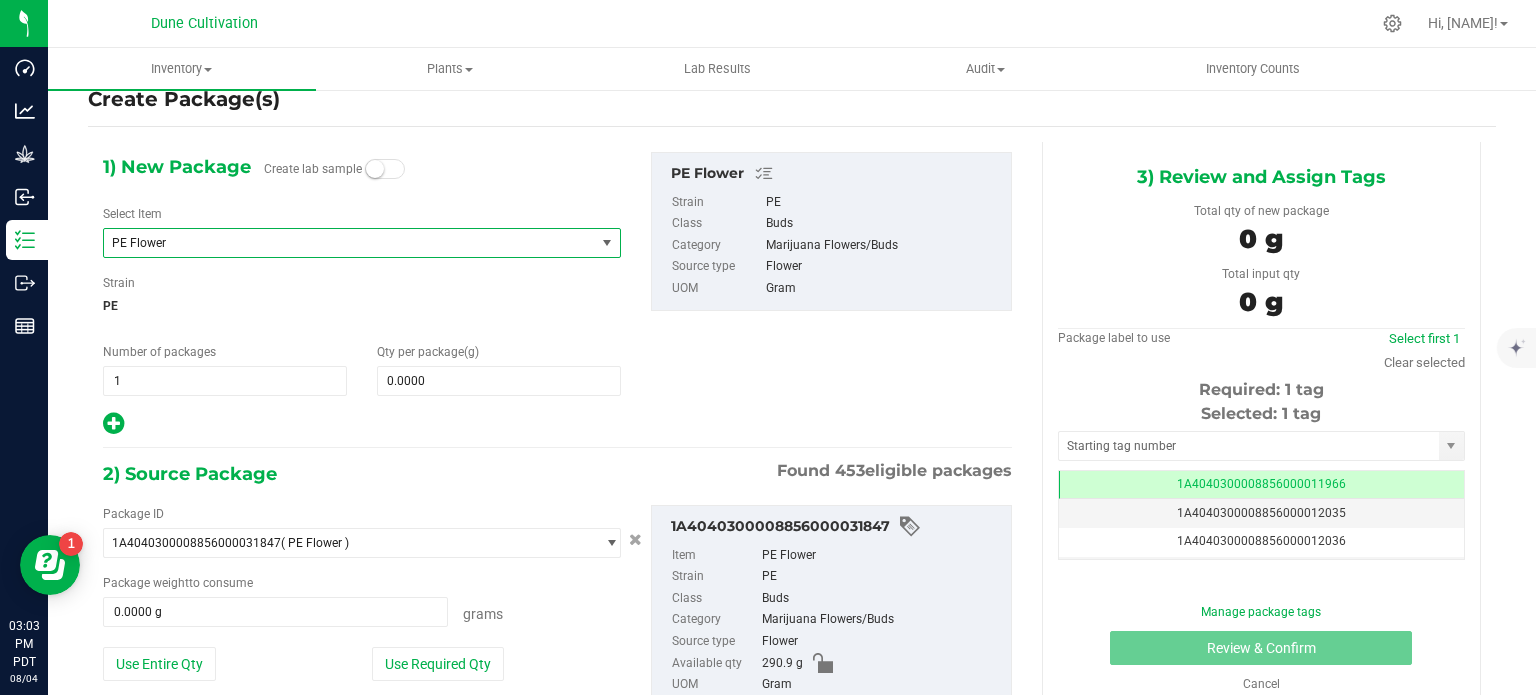 click on "PE Flower" at bounding box center (340, 243) 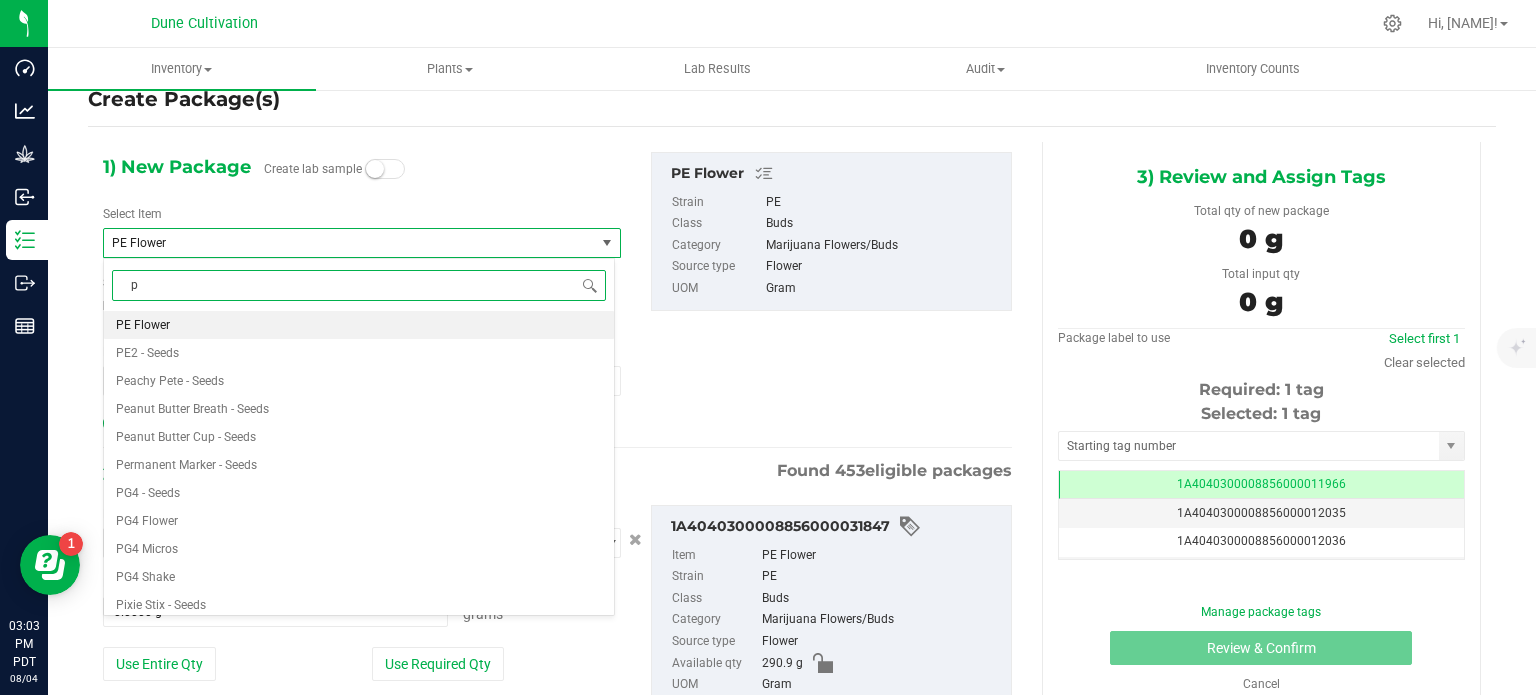 type on "pe" 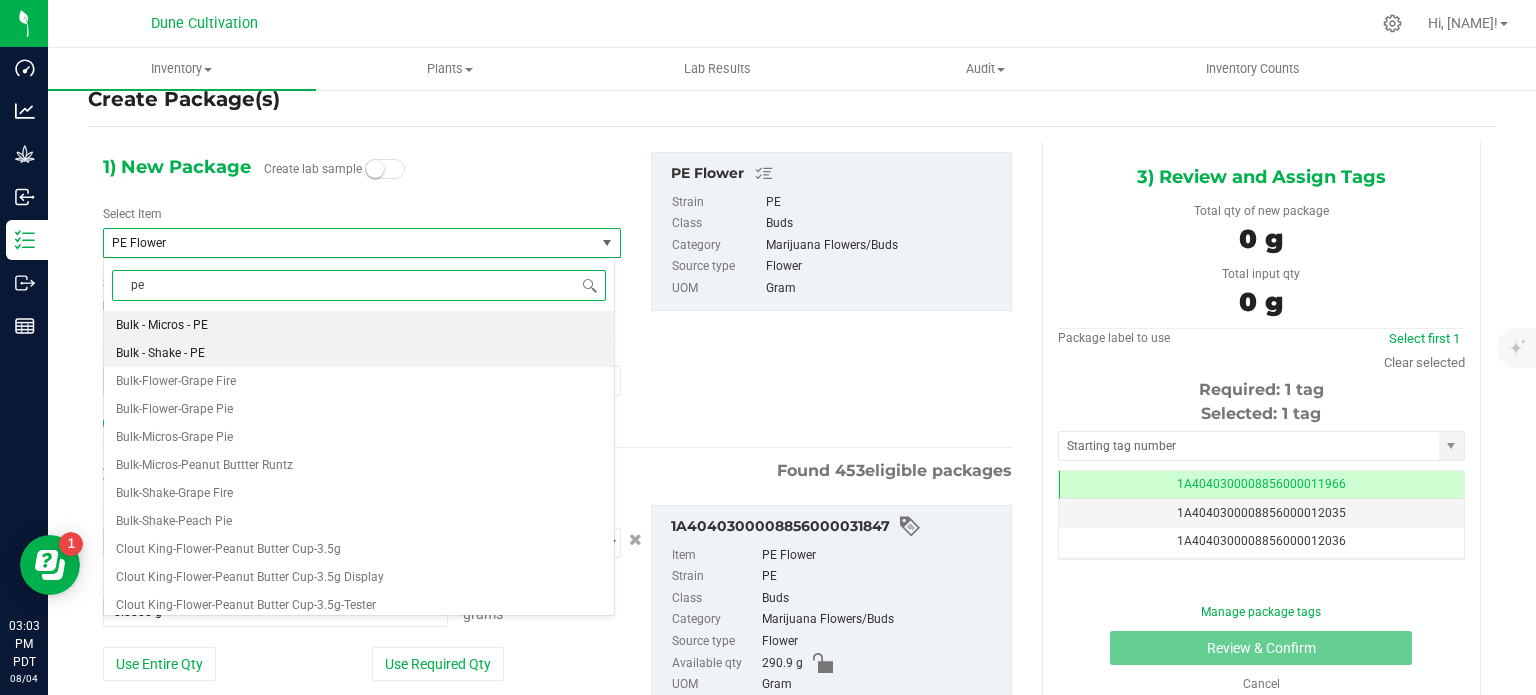 click on "Bulk - Shake - PE" at bounding box center [359, 353] 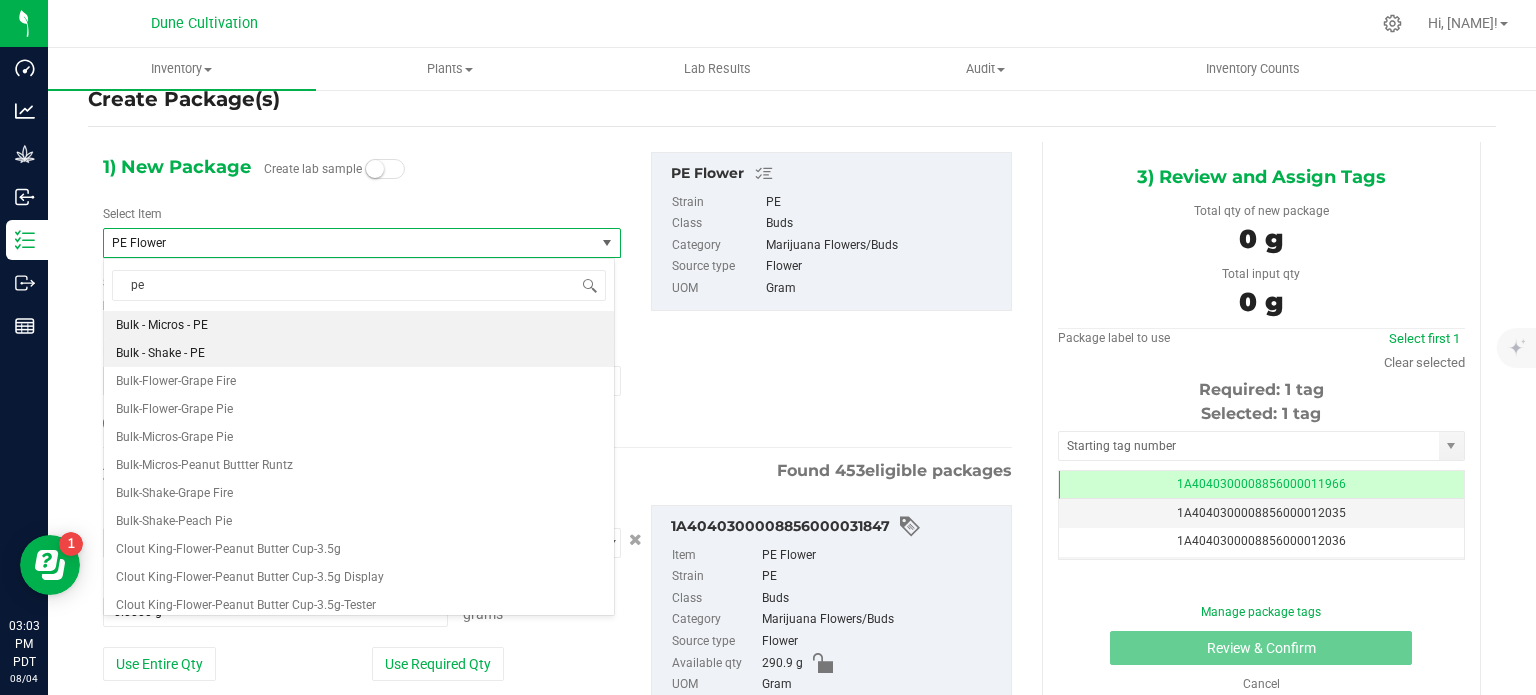 type 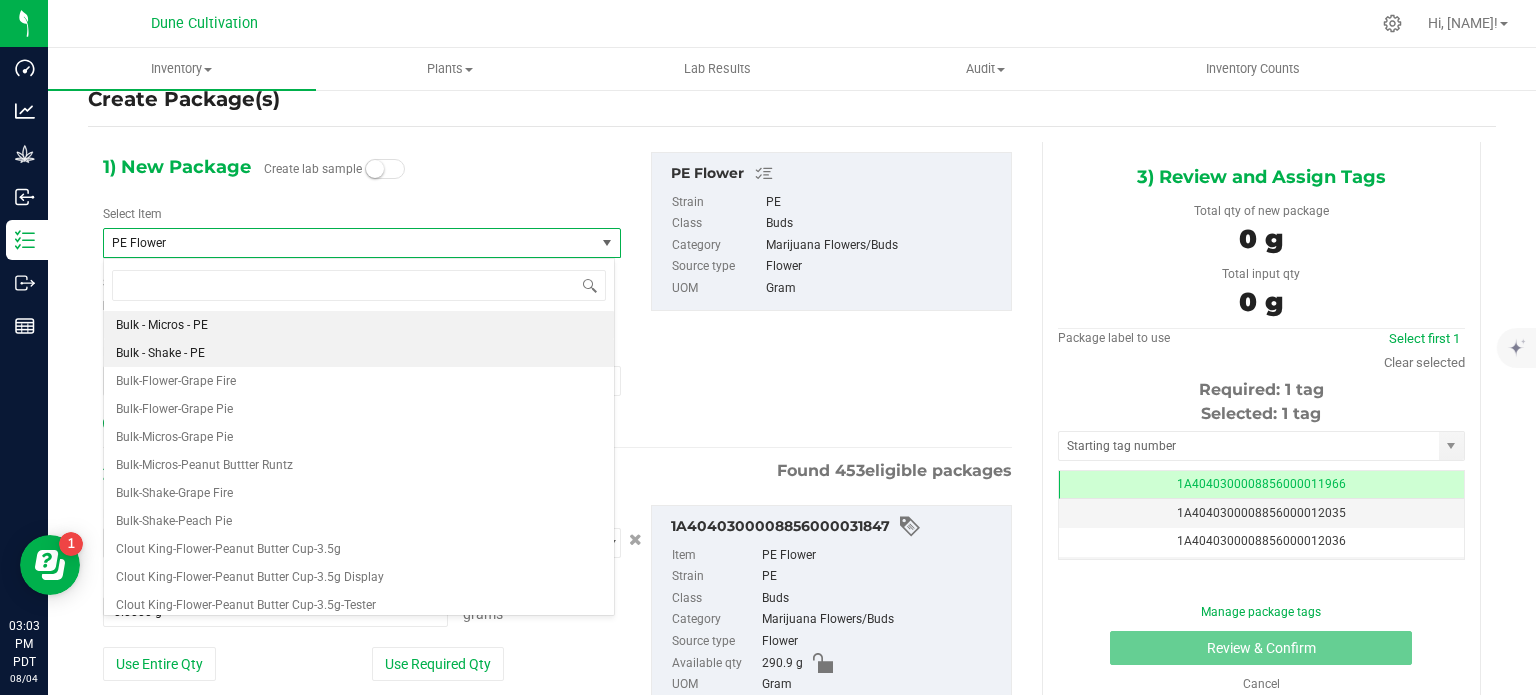 type on "0.0000" 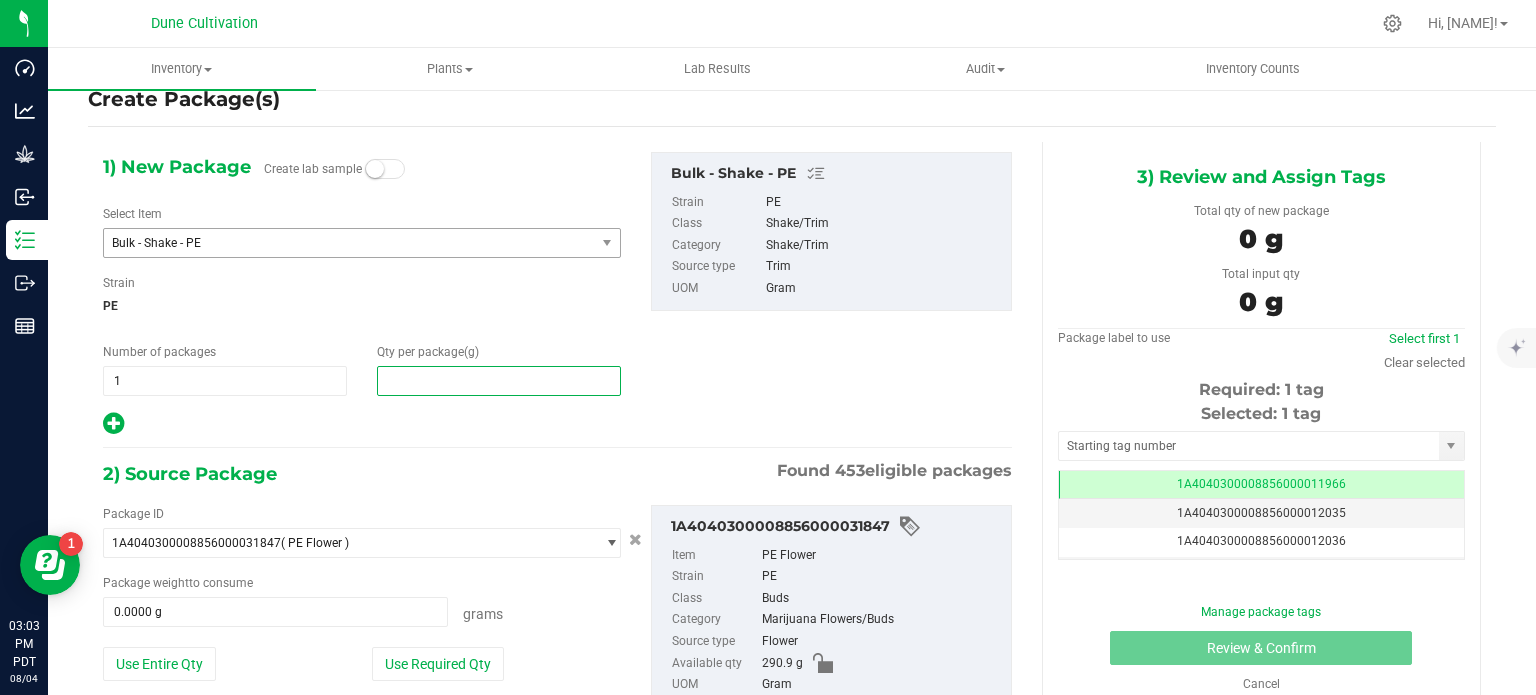 click at bounding box center [499, 381] 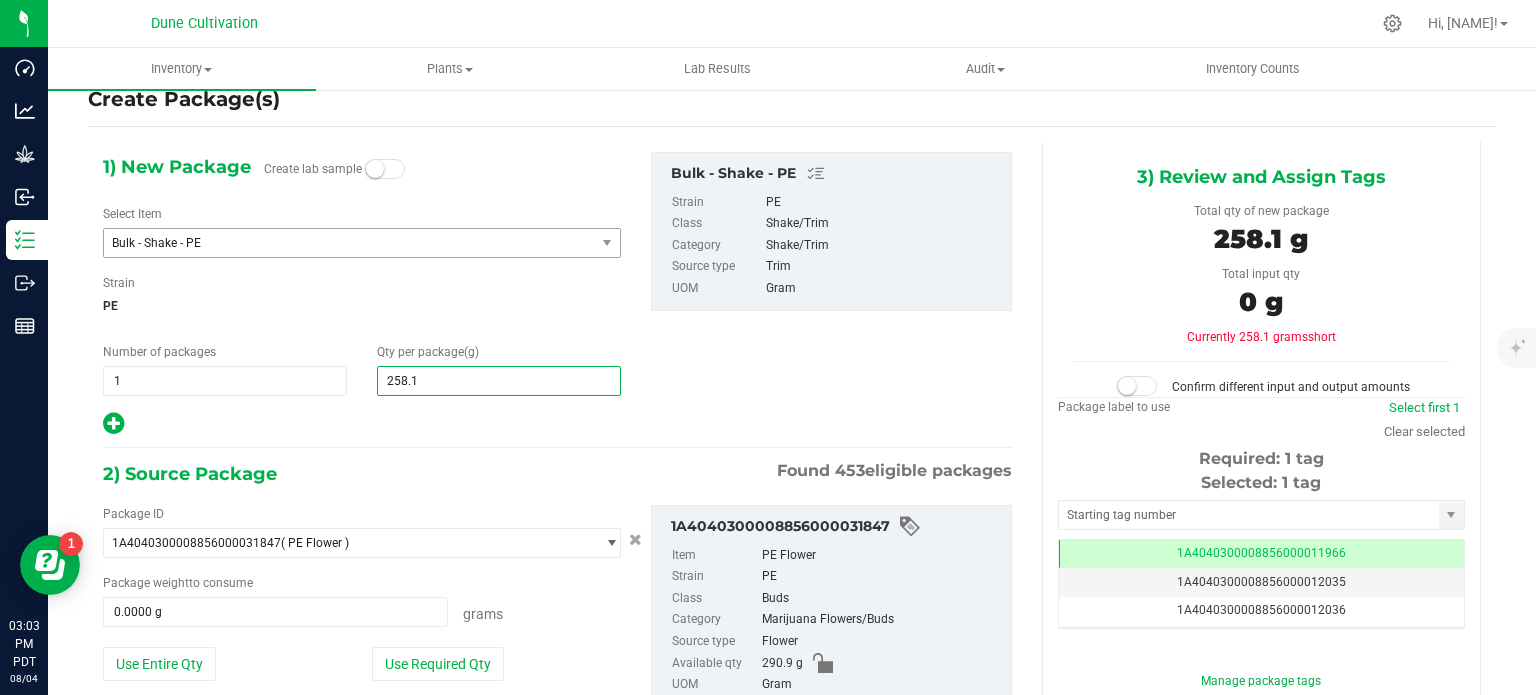type on "258.13" 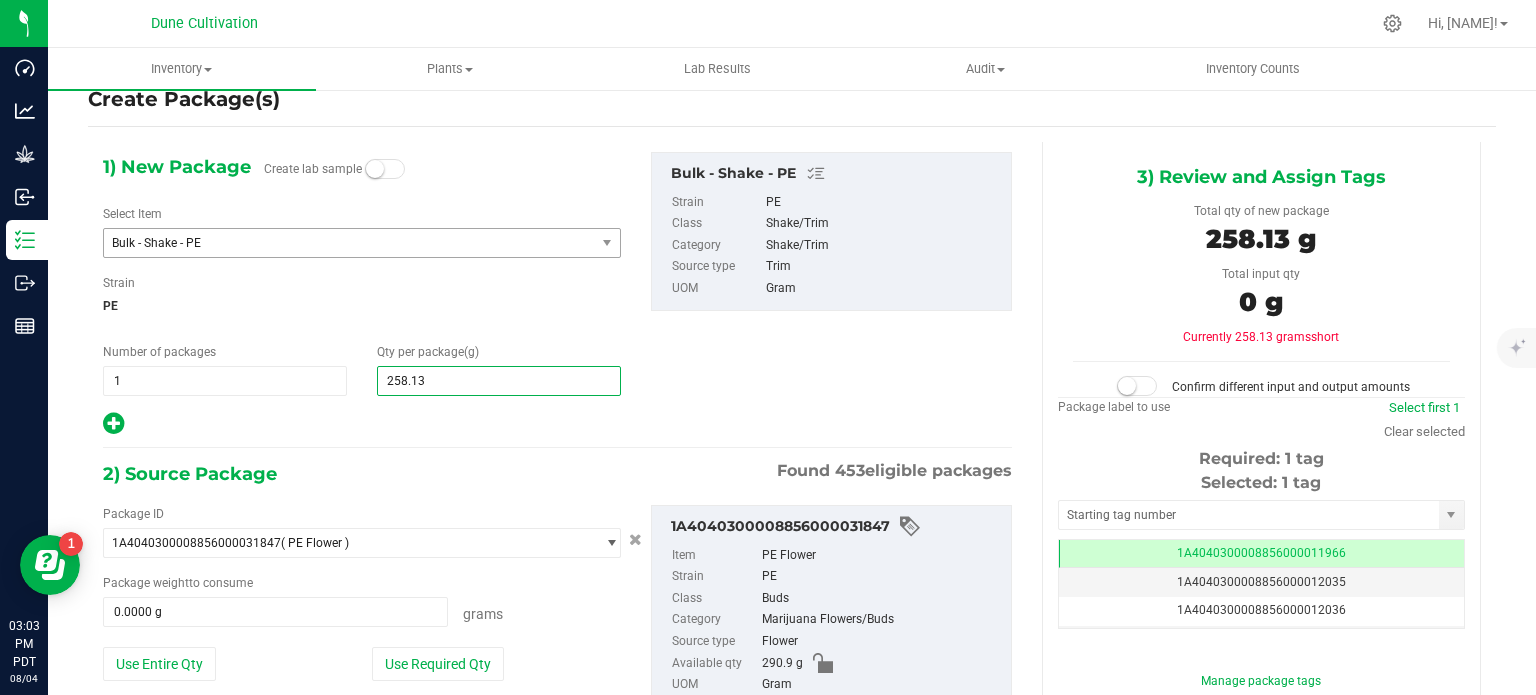 type on "258.1300" 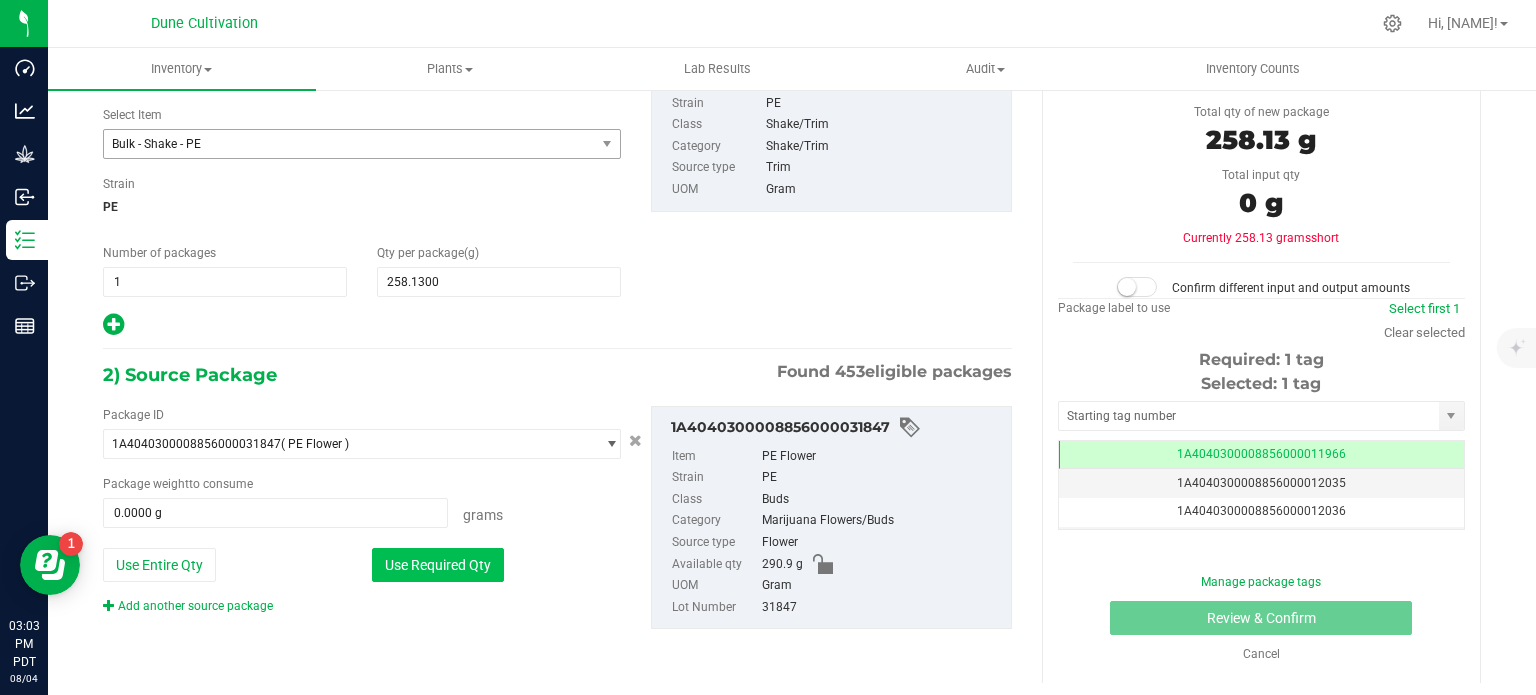 click on "Use Required Qty" at bounding box center (438, 565) 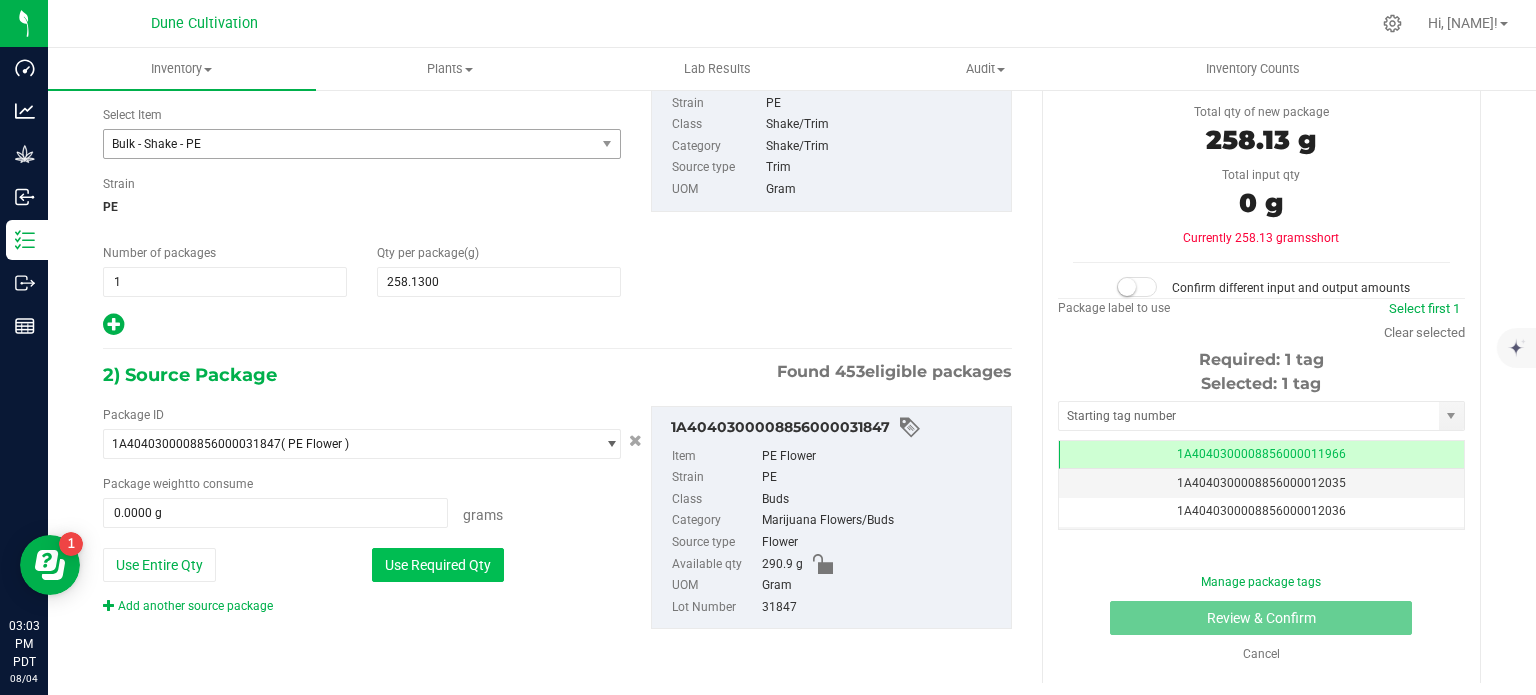 type on "258.1300 g" 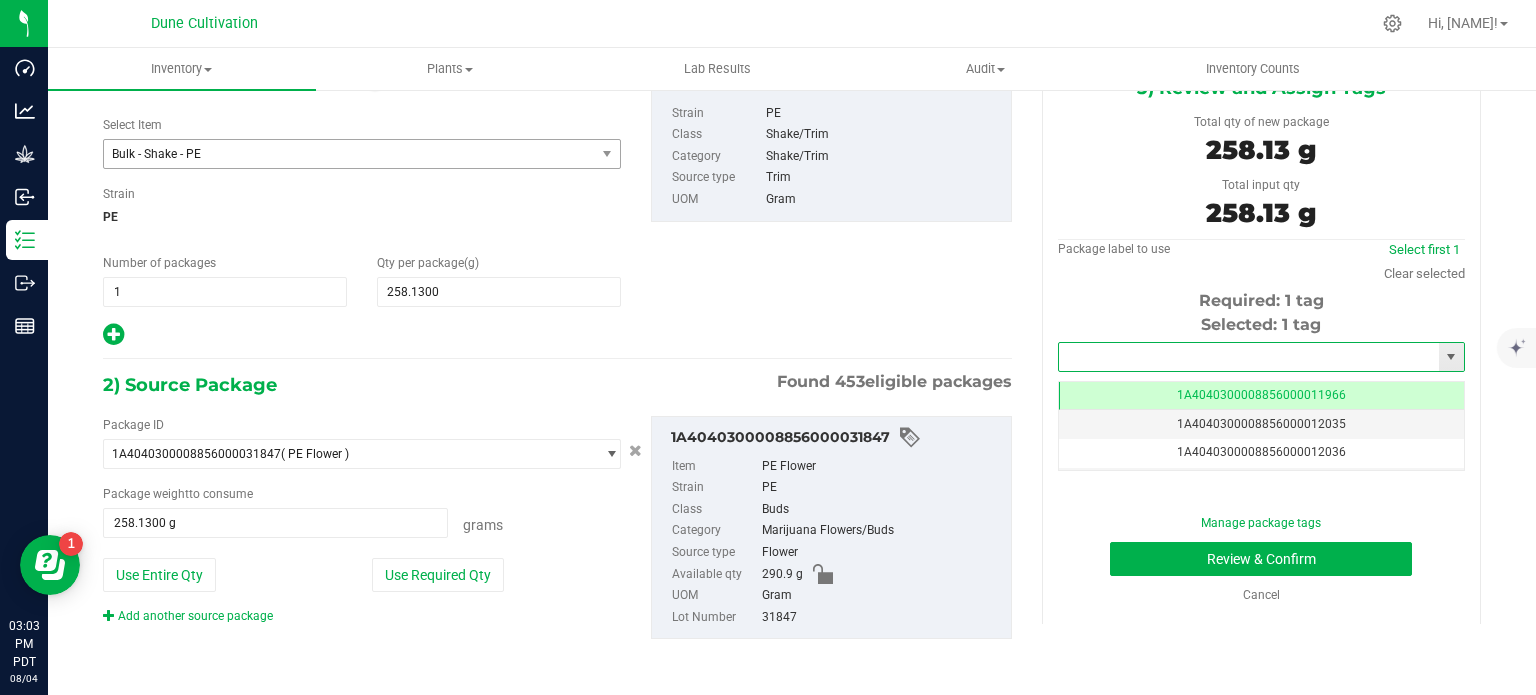click at bounding box center [1249, 357] 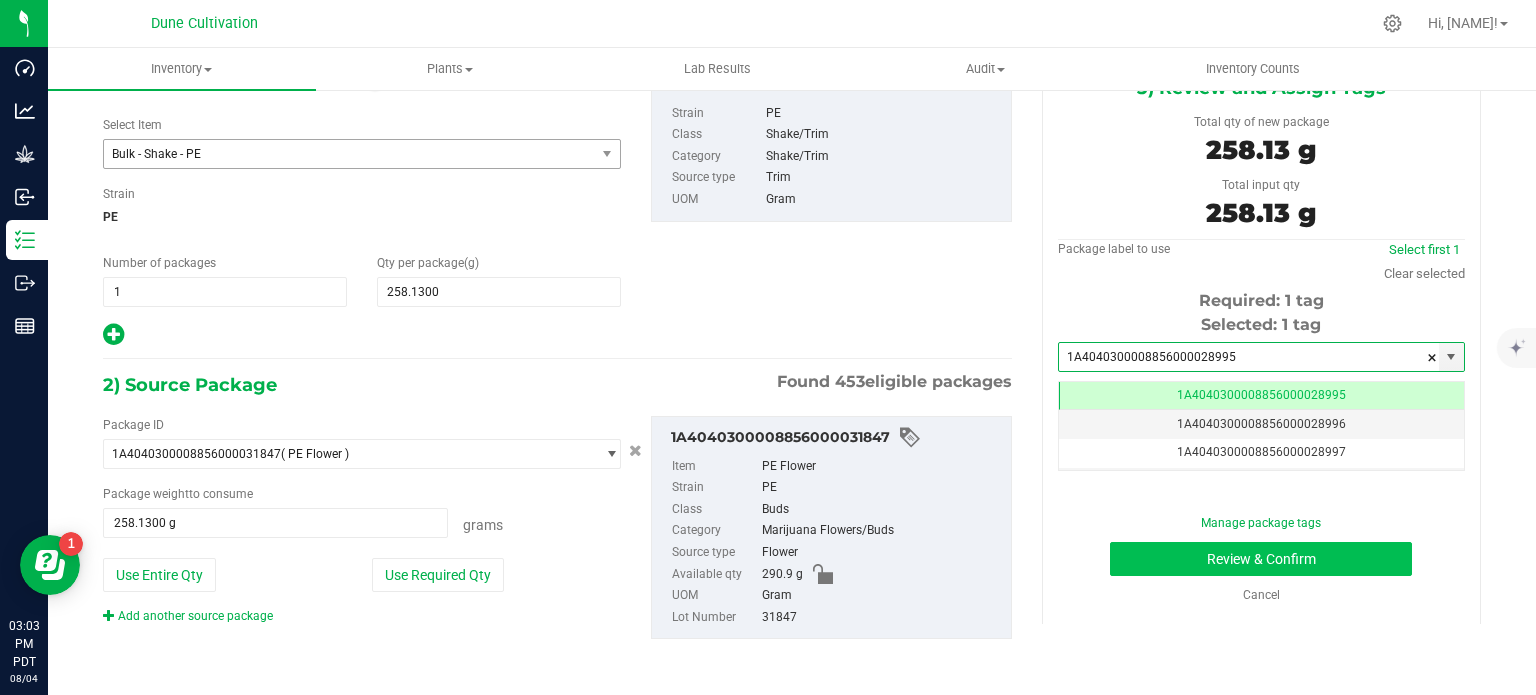 type on "1A4040300008856000028995" 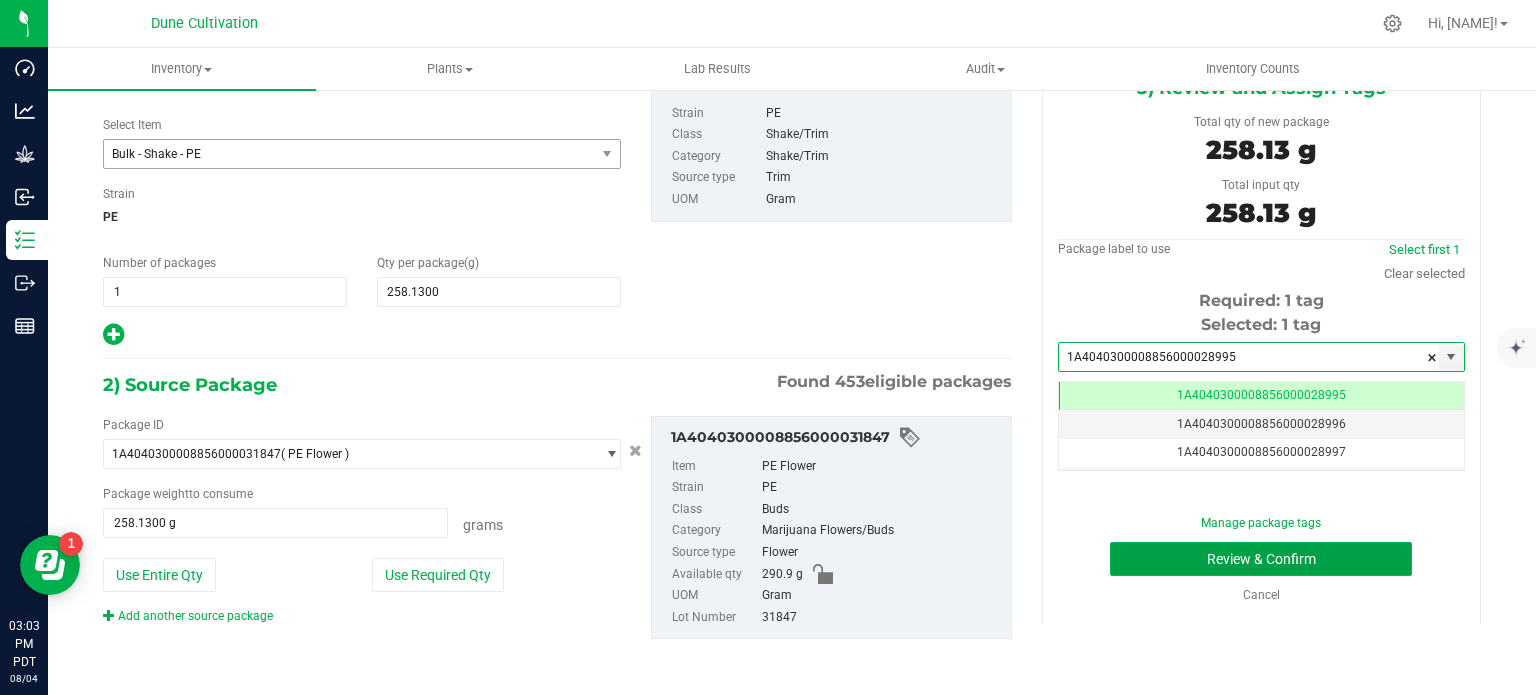 click on "Review & Confirm" at bounding box center (1261, 559) 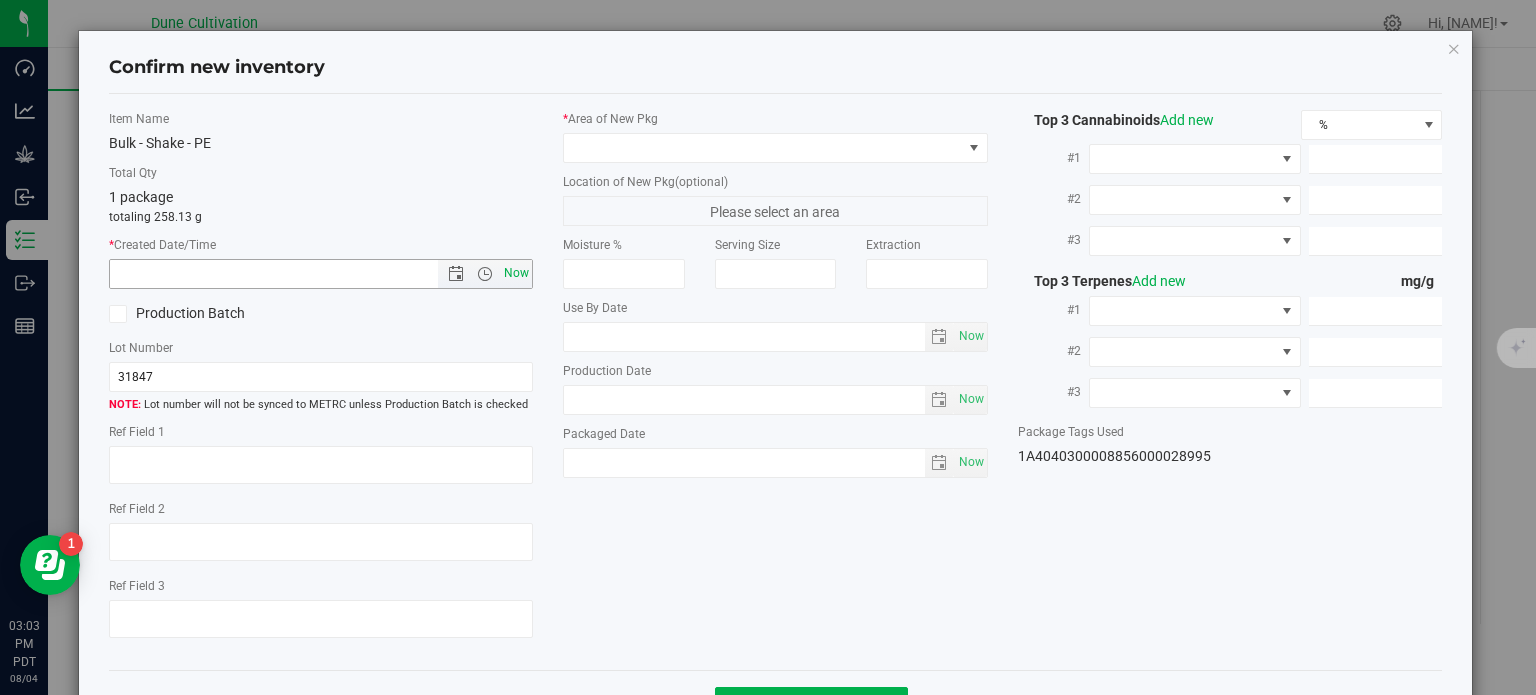 click on "Now" at bounding box center (517, 273) 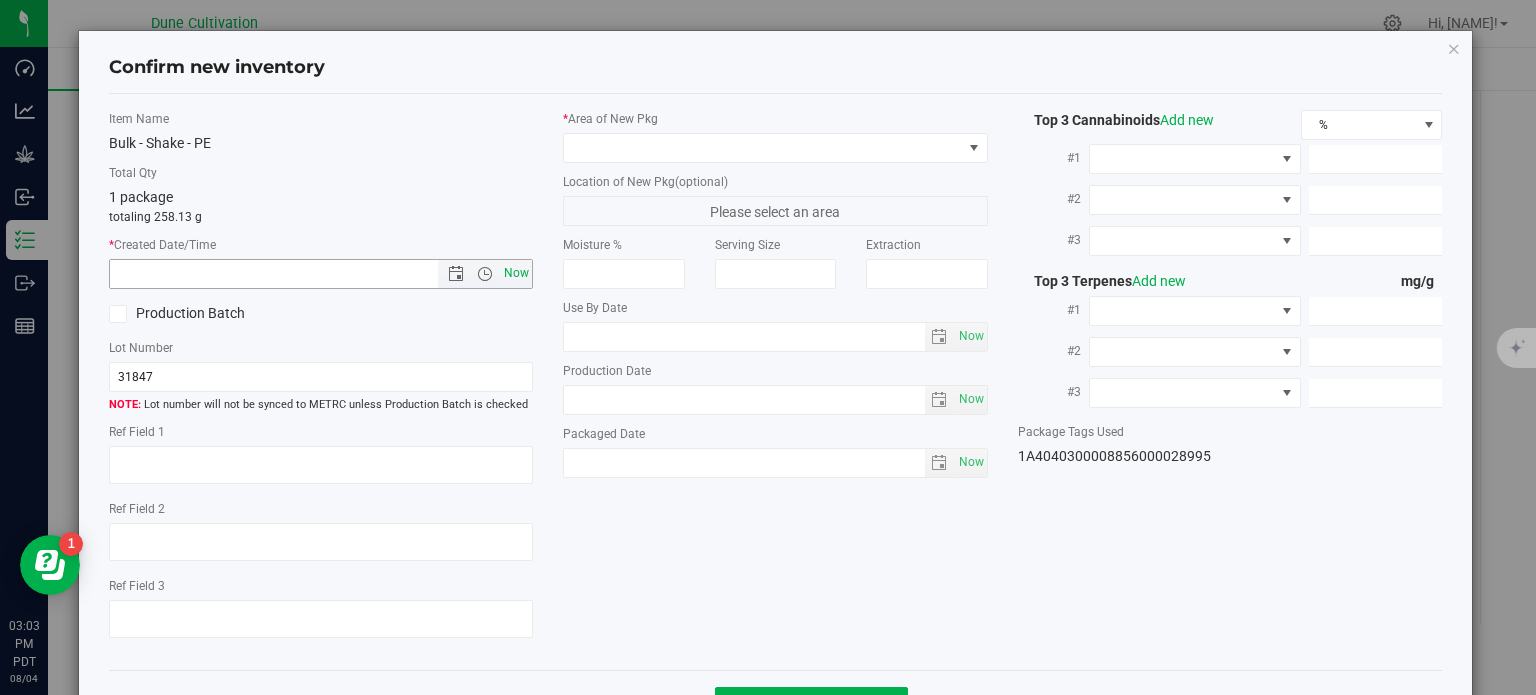 type on "8/4/2025 3:03 PM" 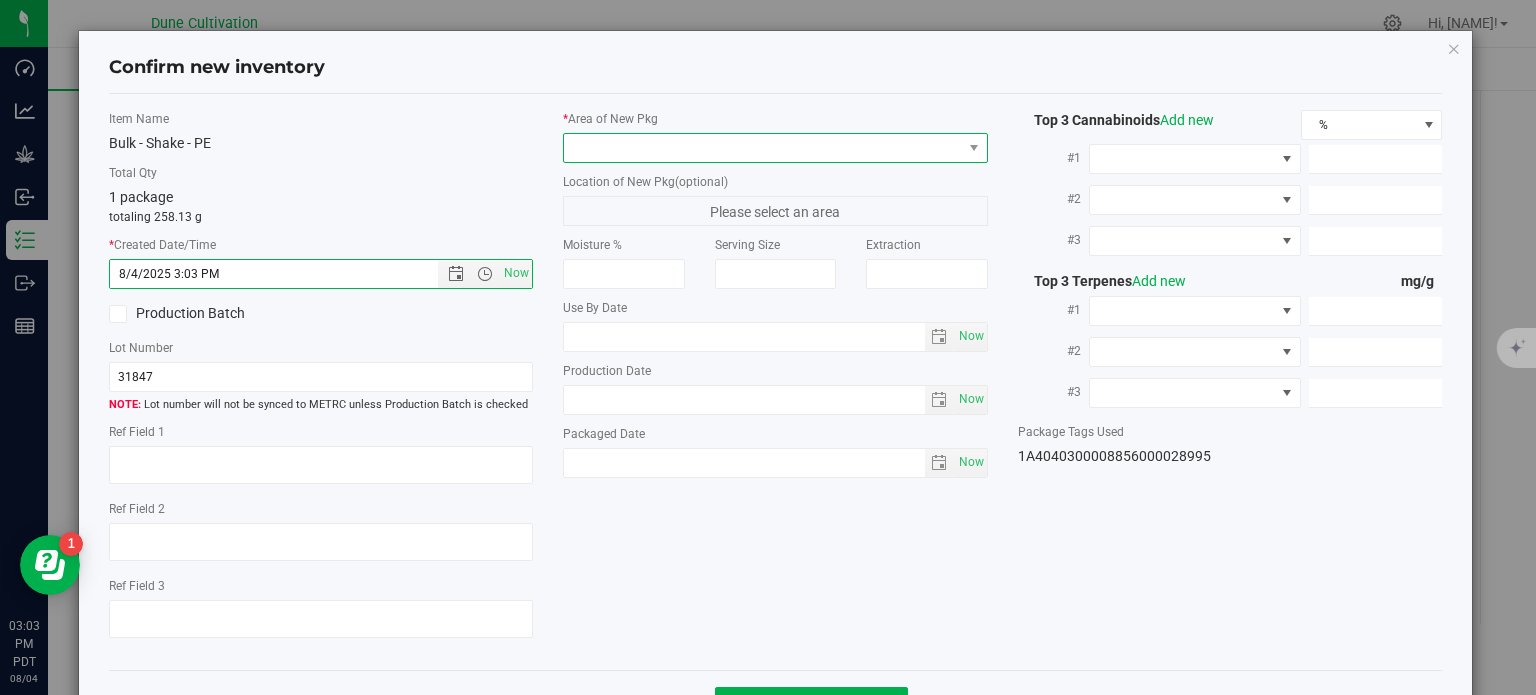 click at bounding box center (763, 148) 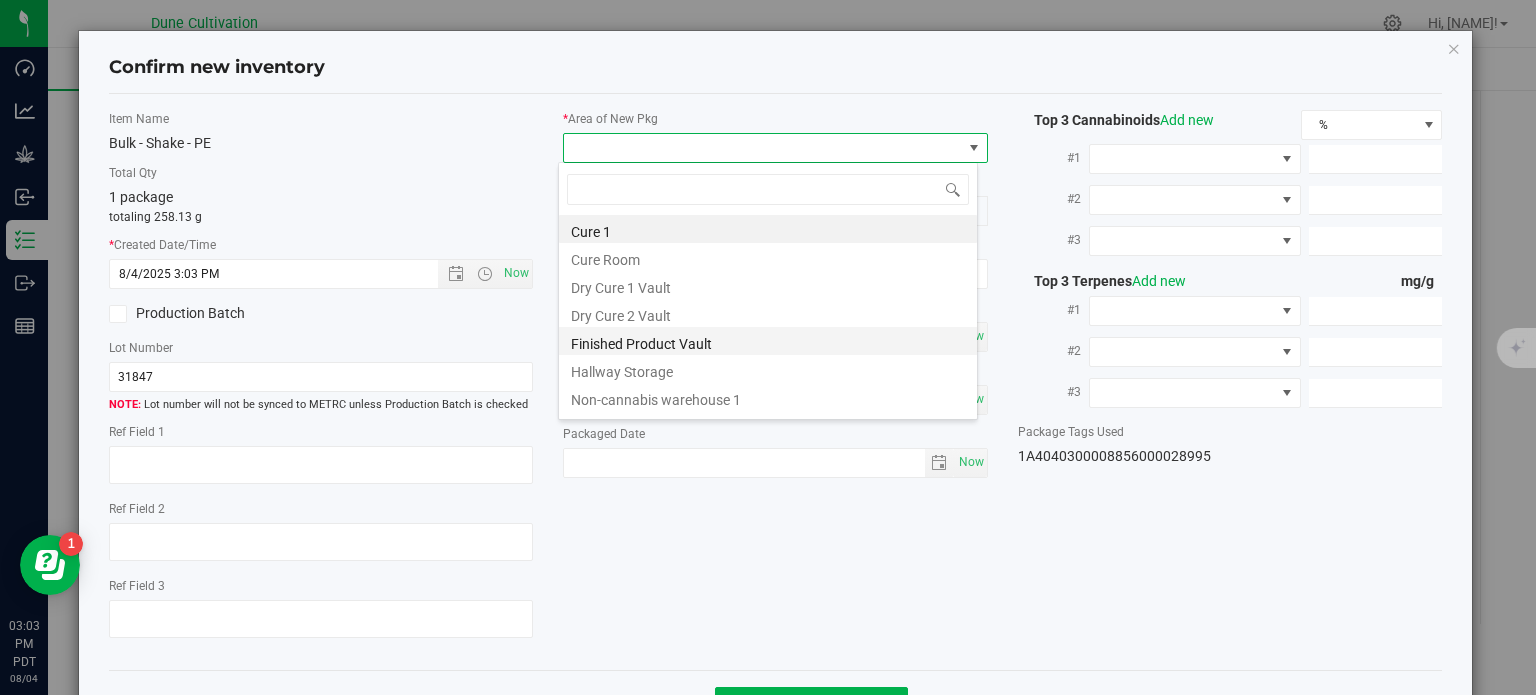 click on "Cure 1 Cure Room Dry Cure 1 Vault Dry Cure 2 Vault Finished Product Vault Hallway Storage Non-cannabis warehouse 1 Non-cannabis warehouse 2 Packaging Room Rack #1 Level A Seed Vault Trim/Packaging" at bounding box center (768, 215) 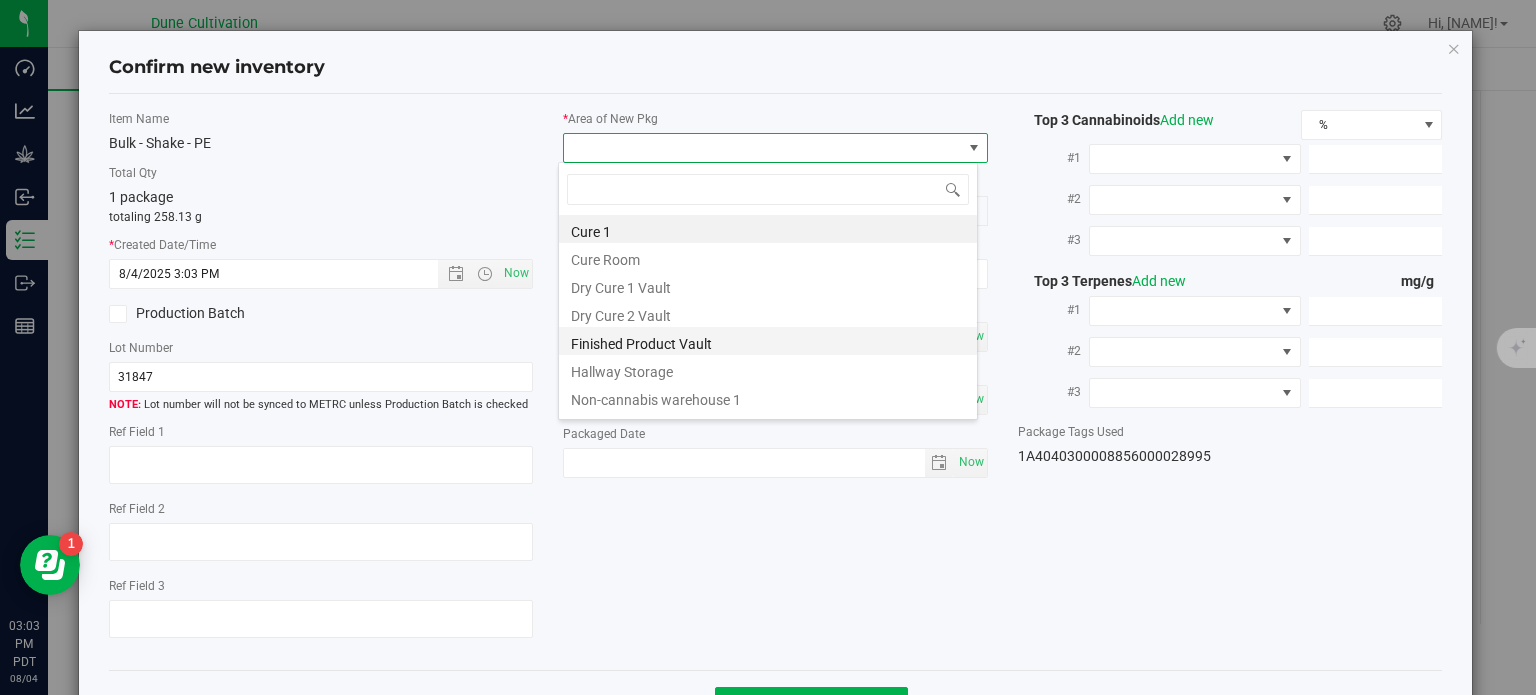 click on "Finished Product Vault" at bounding box center (768, 341) 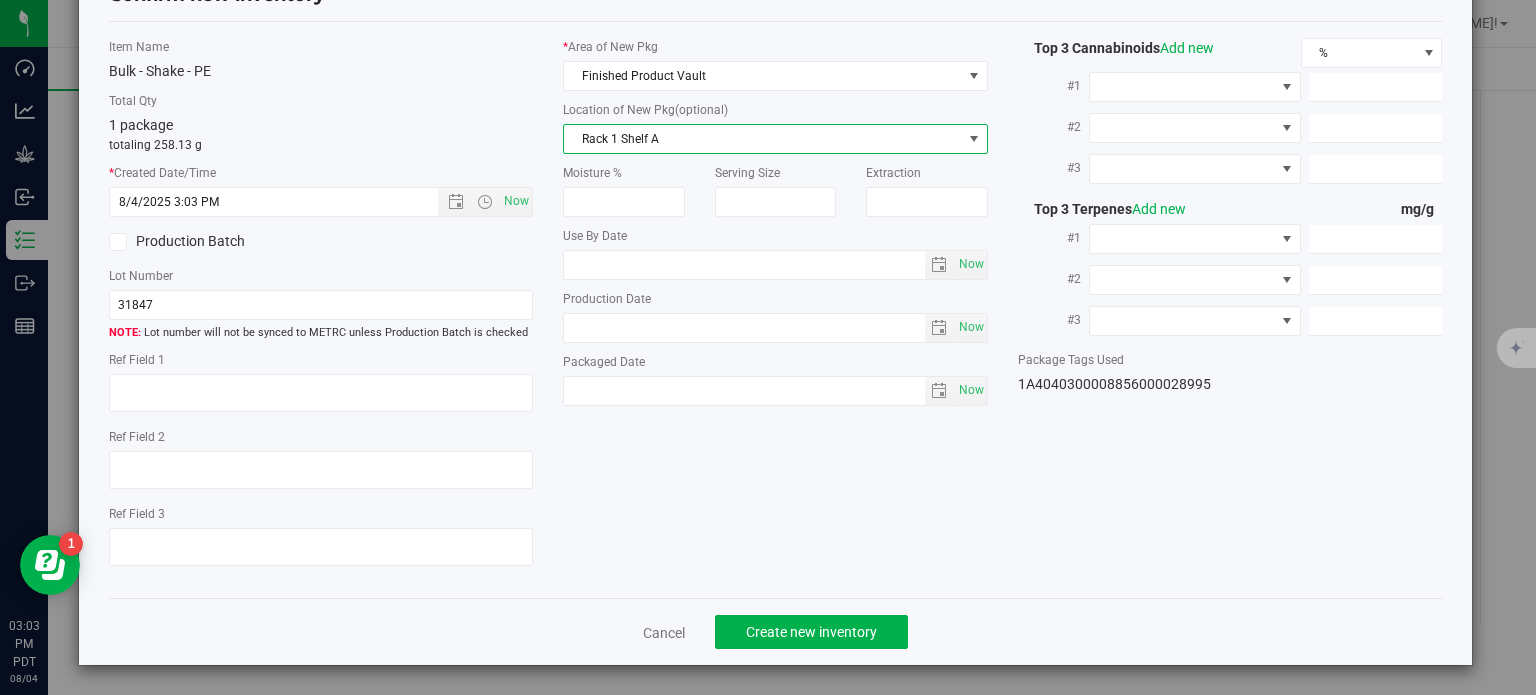 click on "Rack 1 Shelf A" at bounding box center (775, 139) 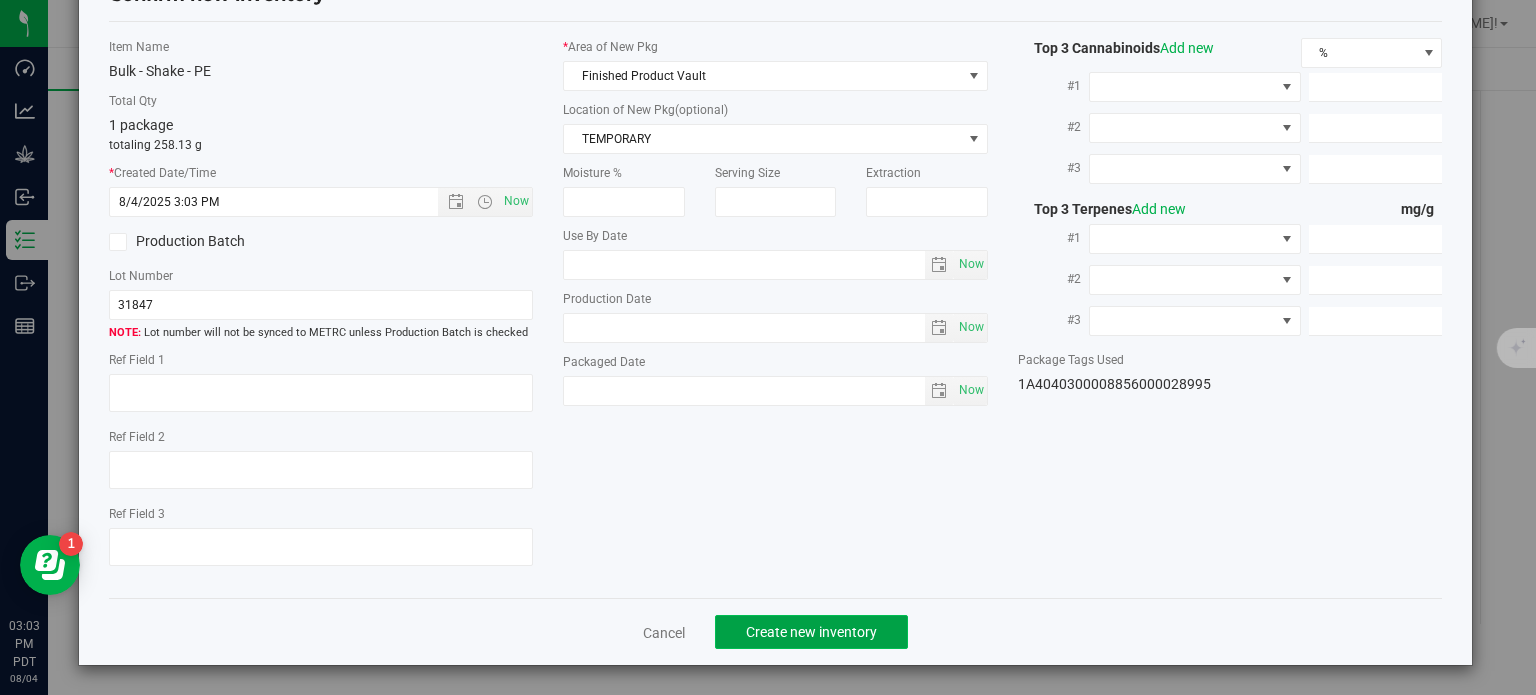 click on "Create new inventory" 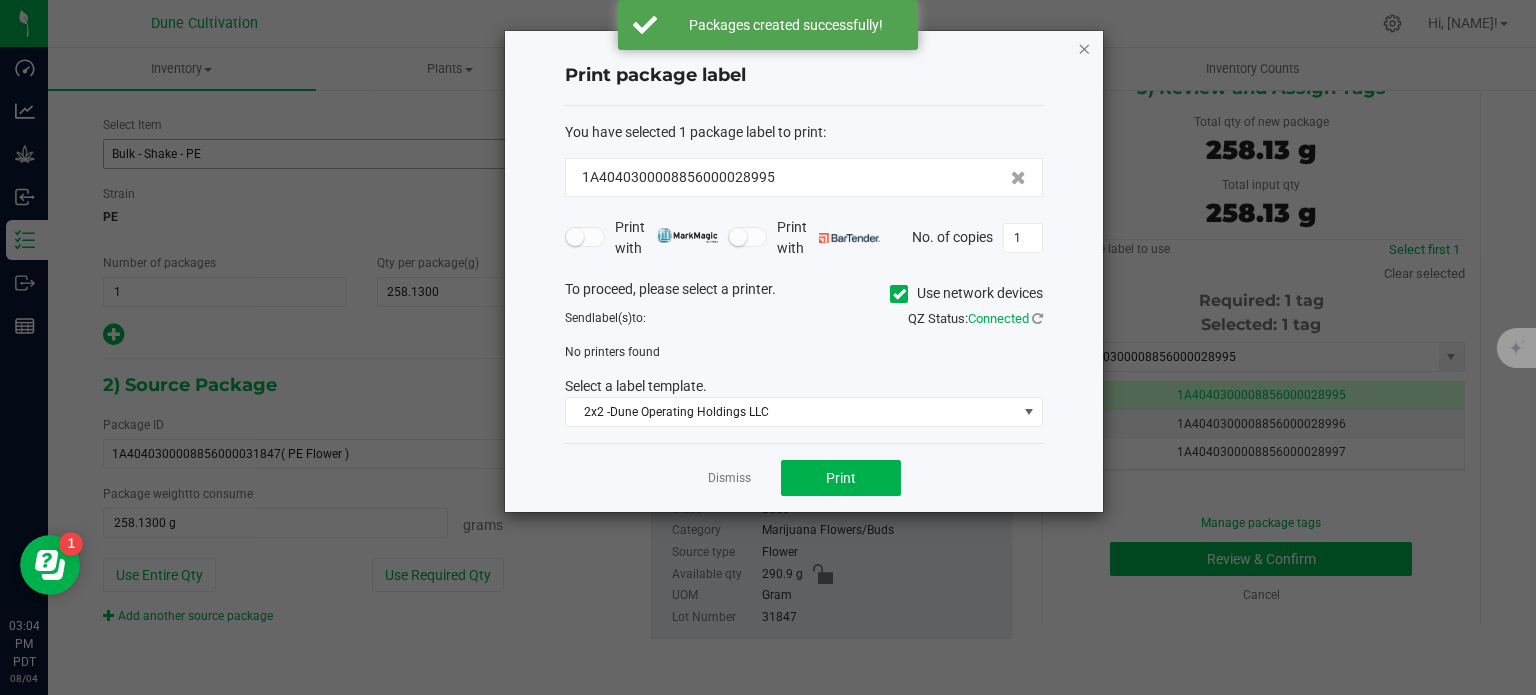 click 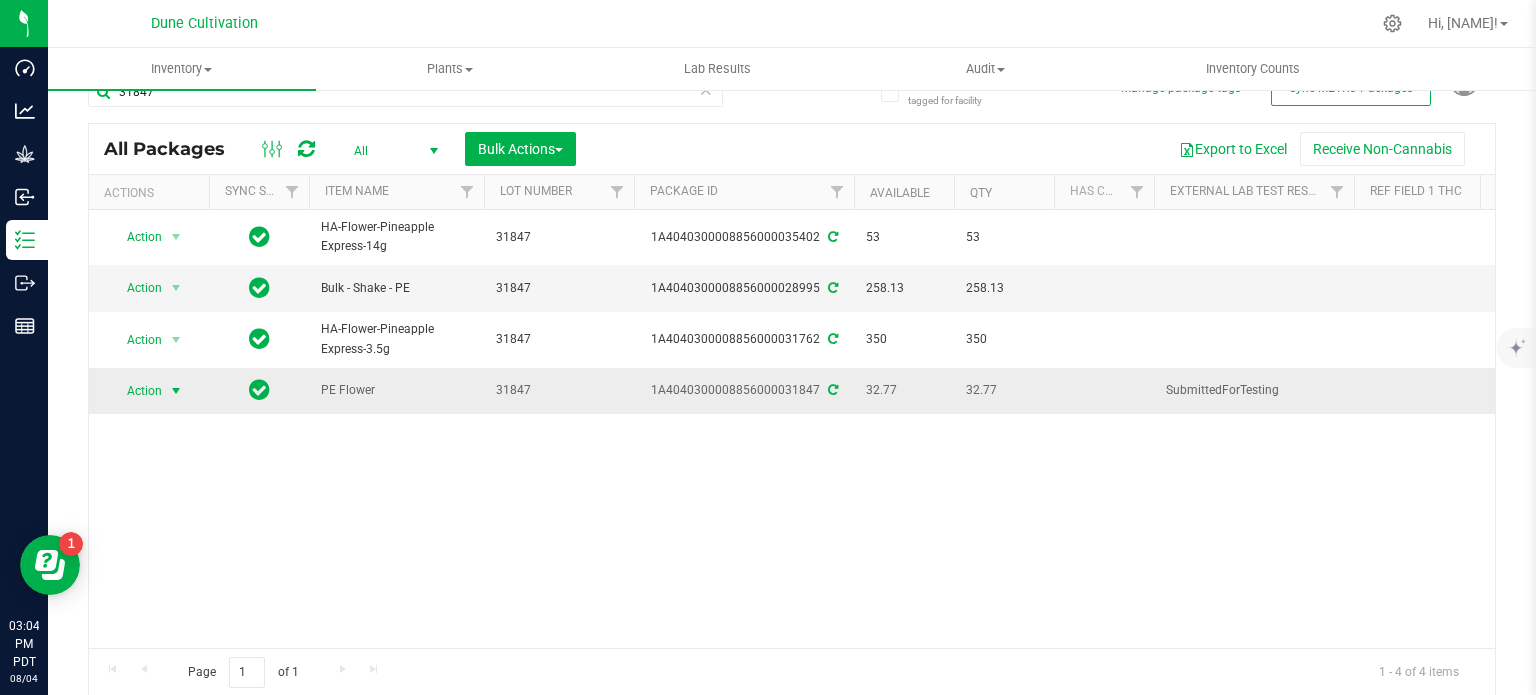 click at bounding box center (176, 391) 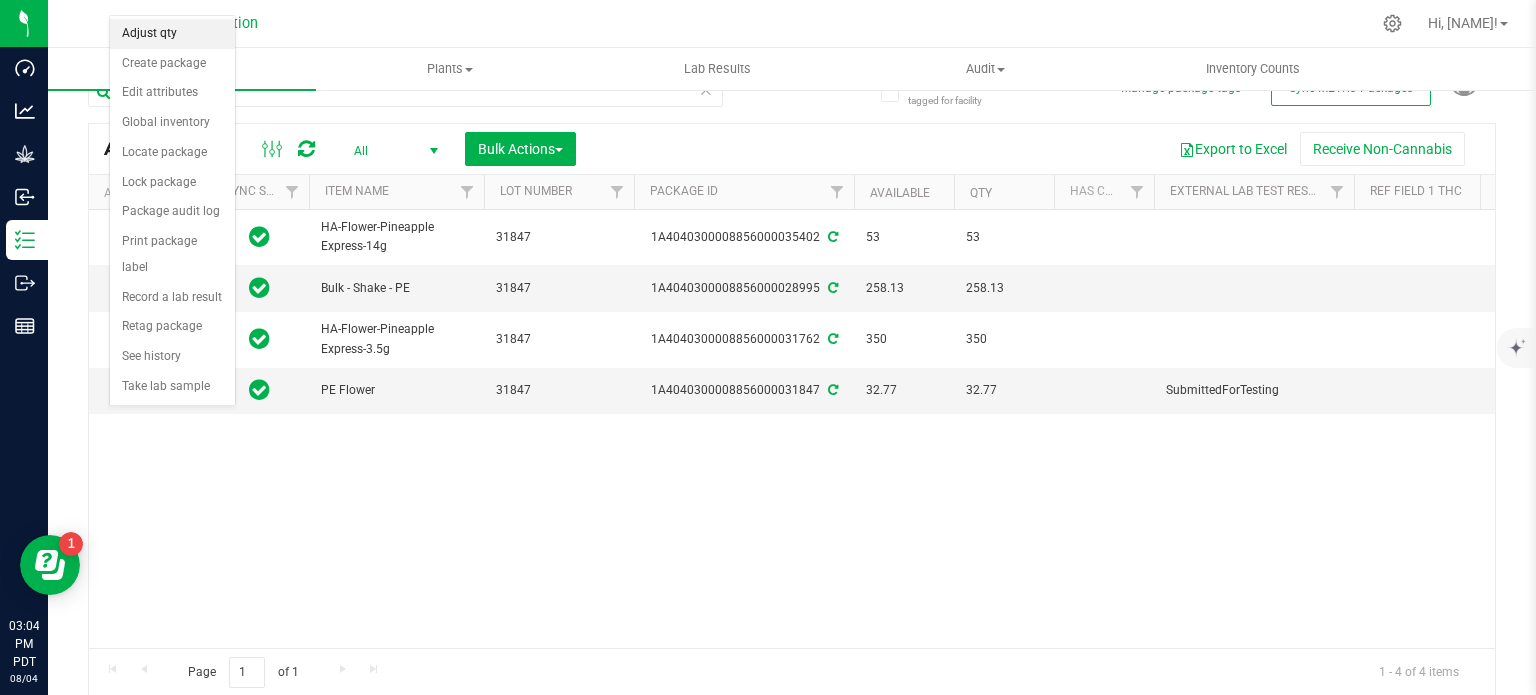 click on "Adjust qty" at bounding box center [172, 34] 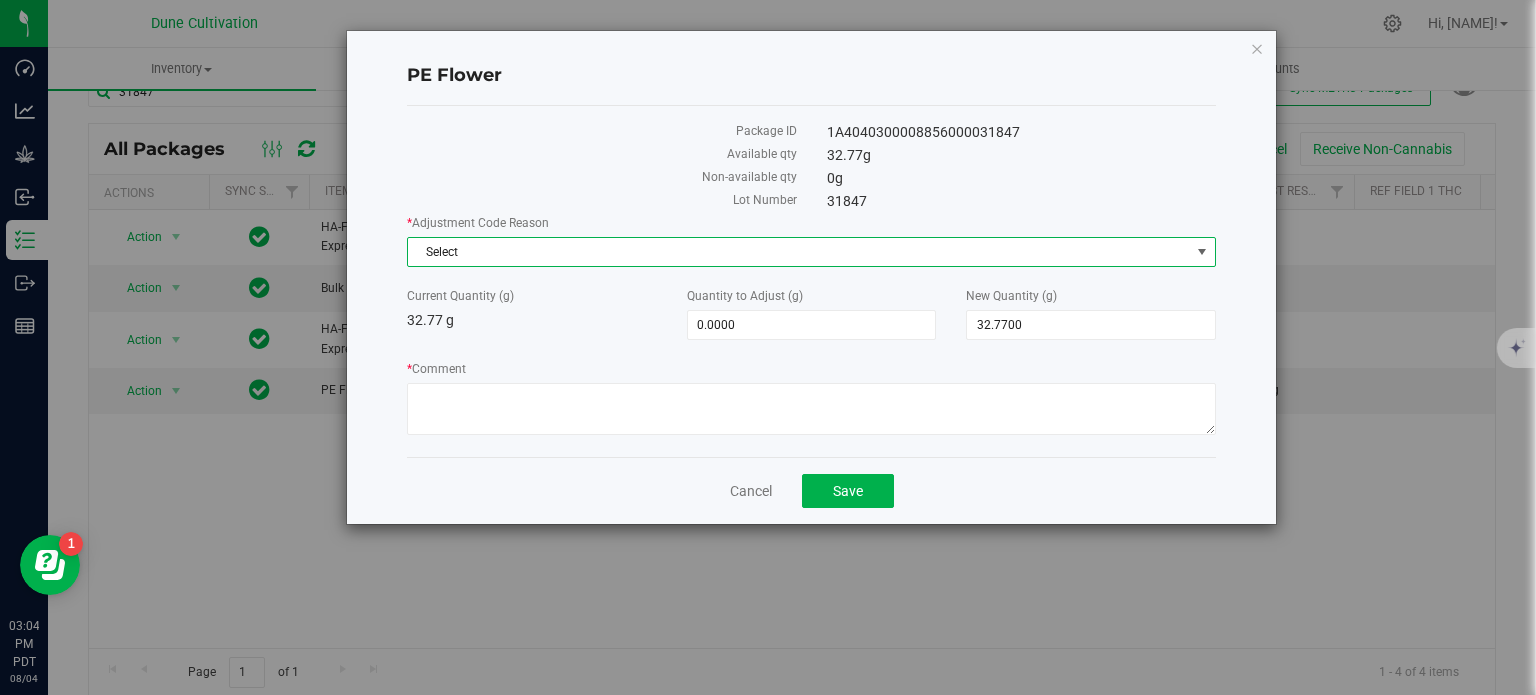 click on "Select" at bounding box center [799, 252] 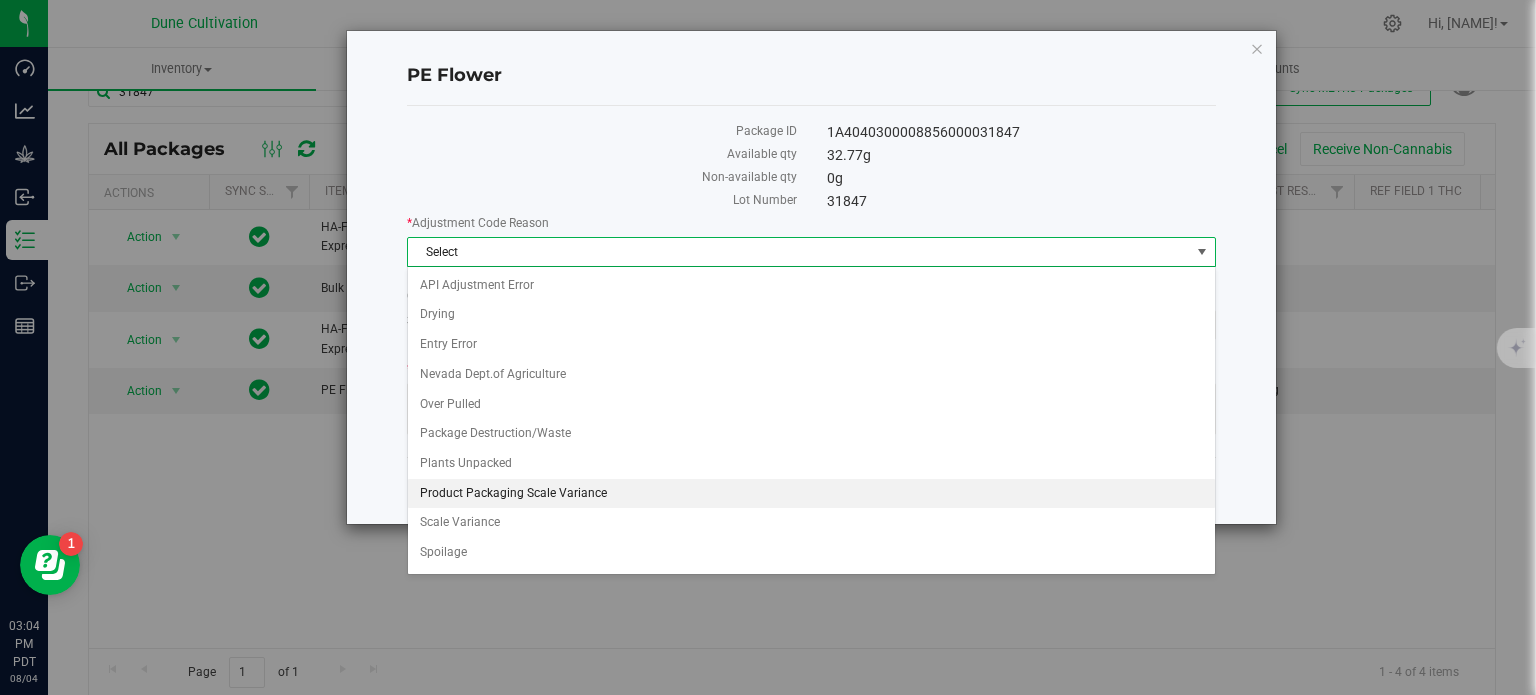 click on "Product Packaging Scale Variance" at bounding box center [811, 494] 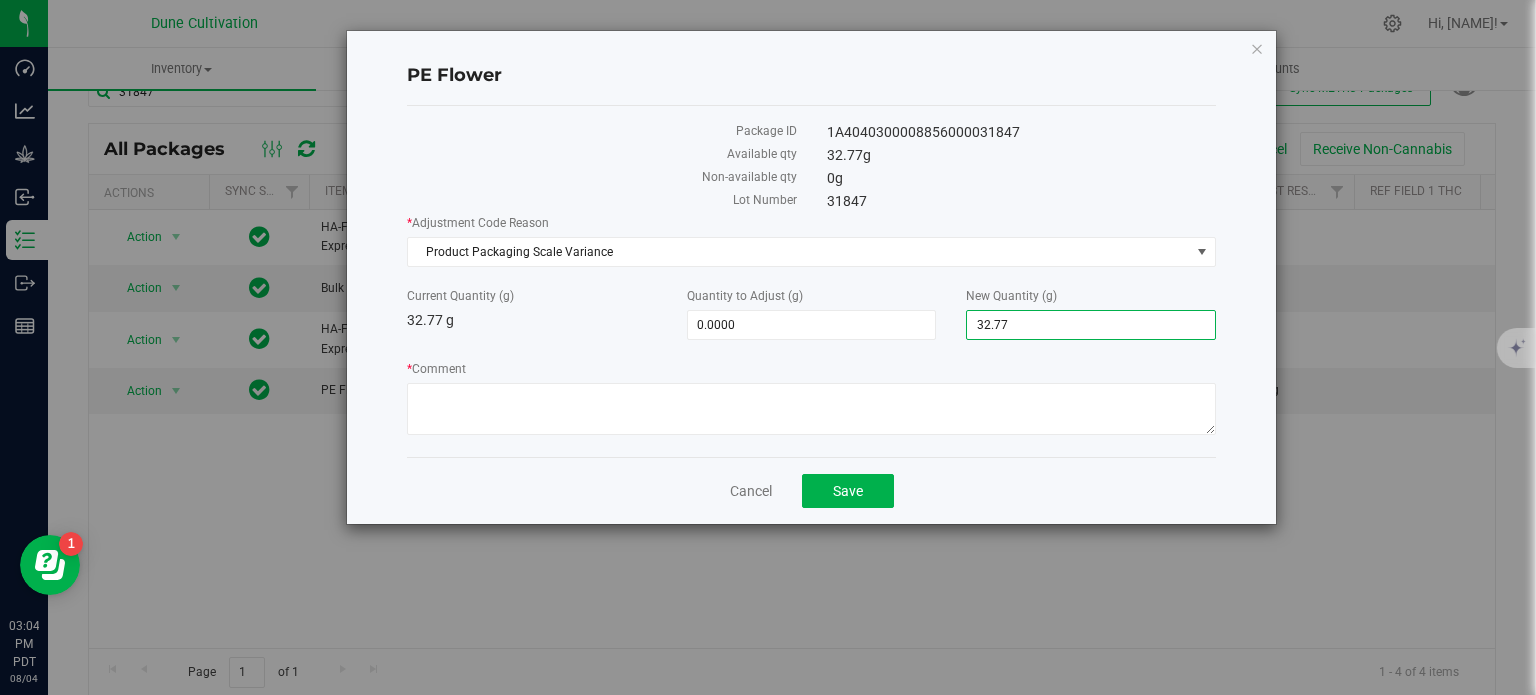 click on "32.7700 32.77" at bounding box center [1091, 325] 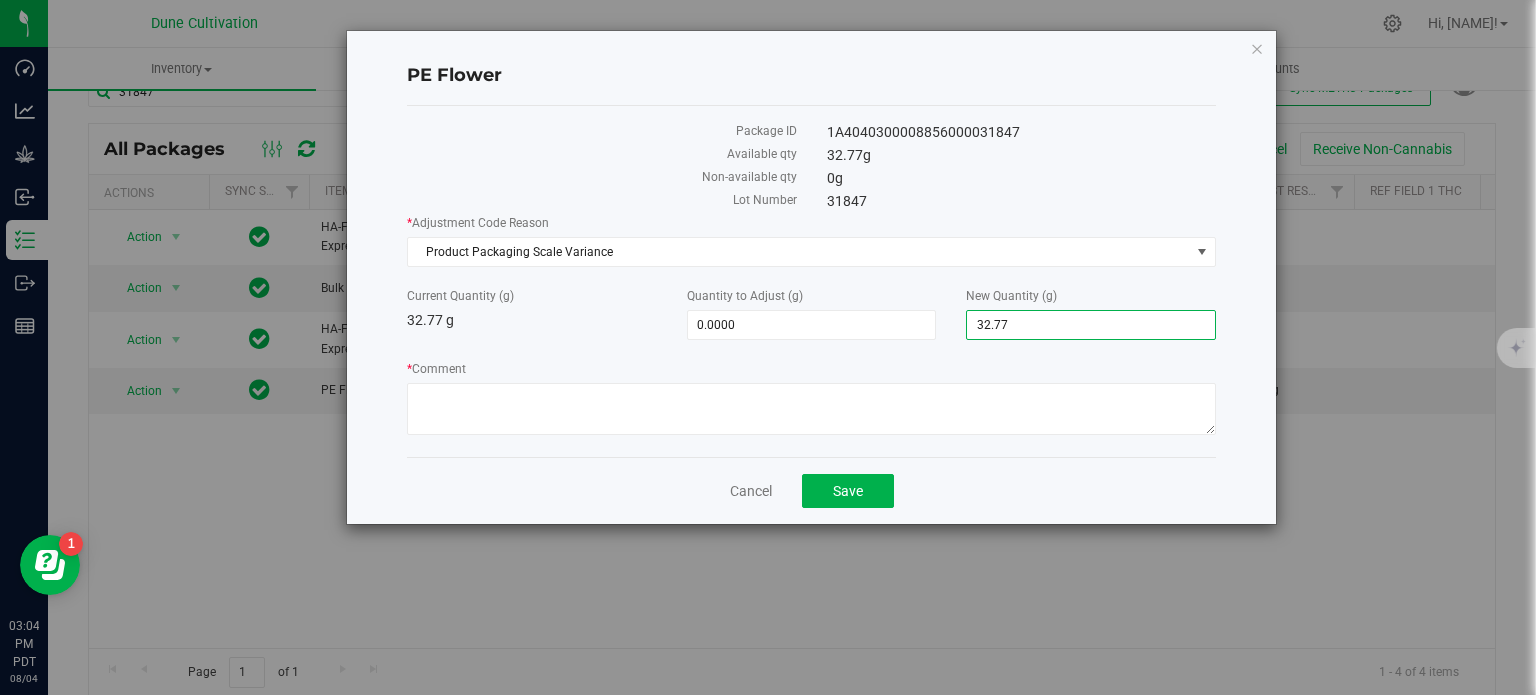 click on "32.77" at bounding box center (1091, 325) 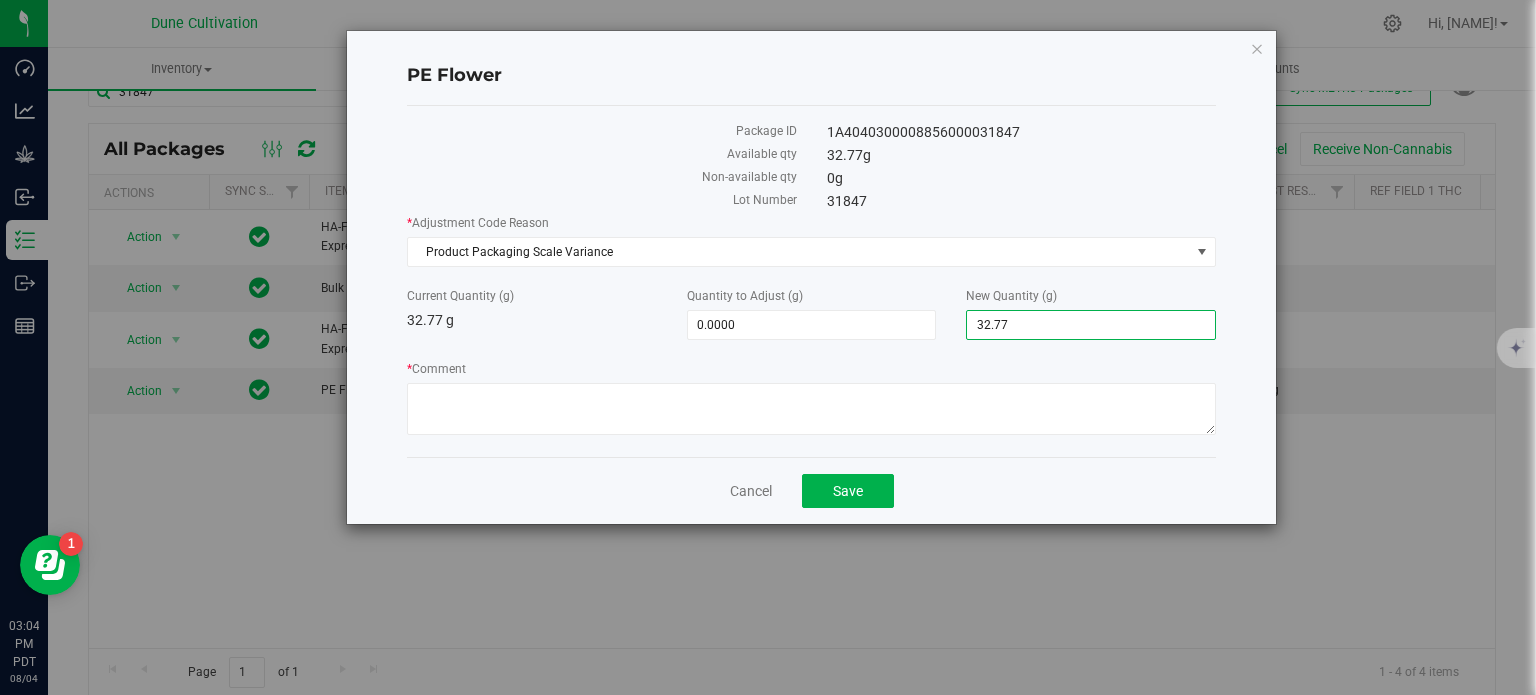 type on "0" 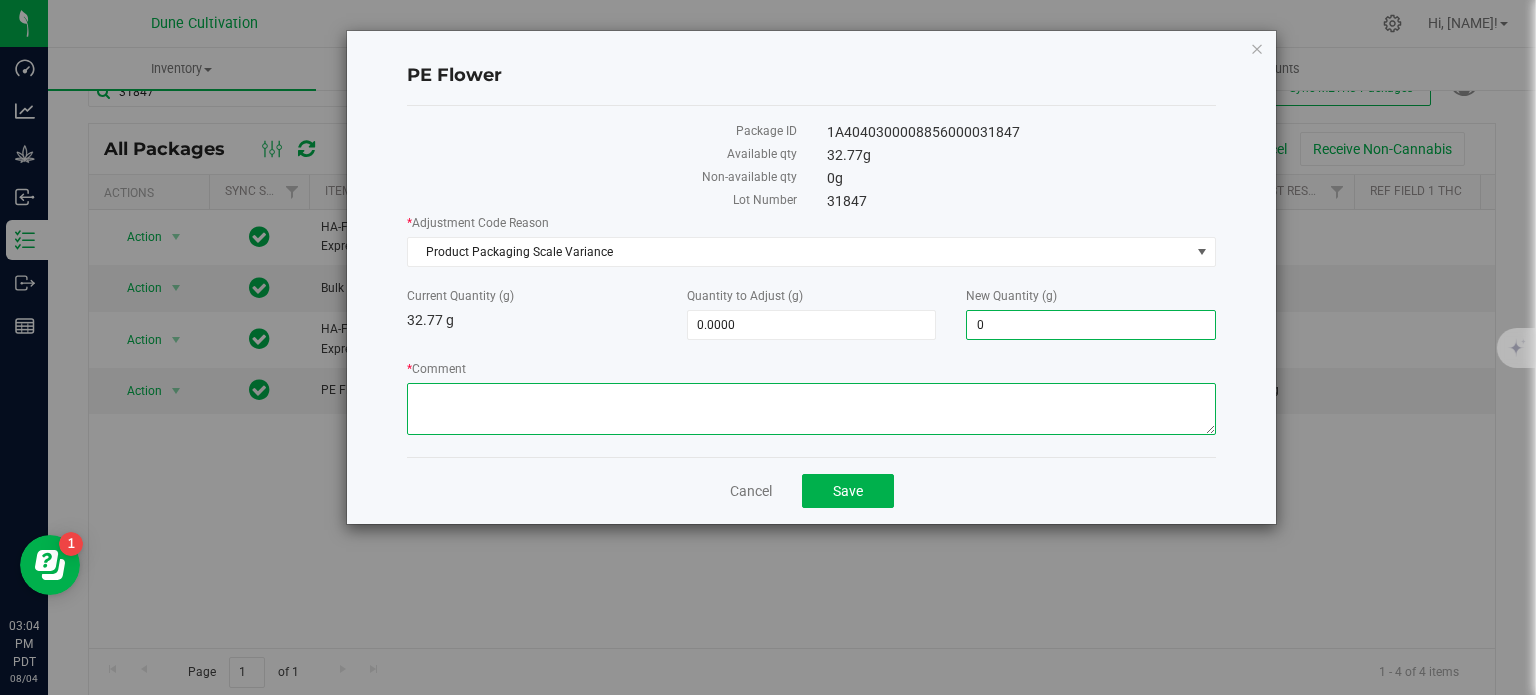 type on "-32.7700" 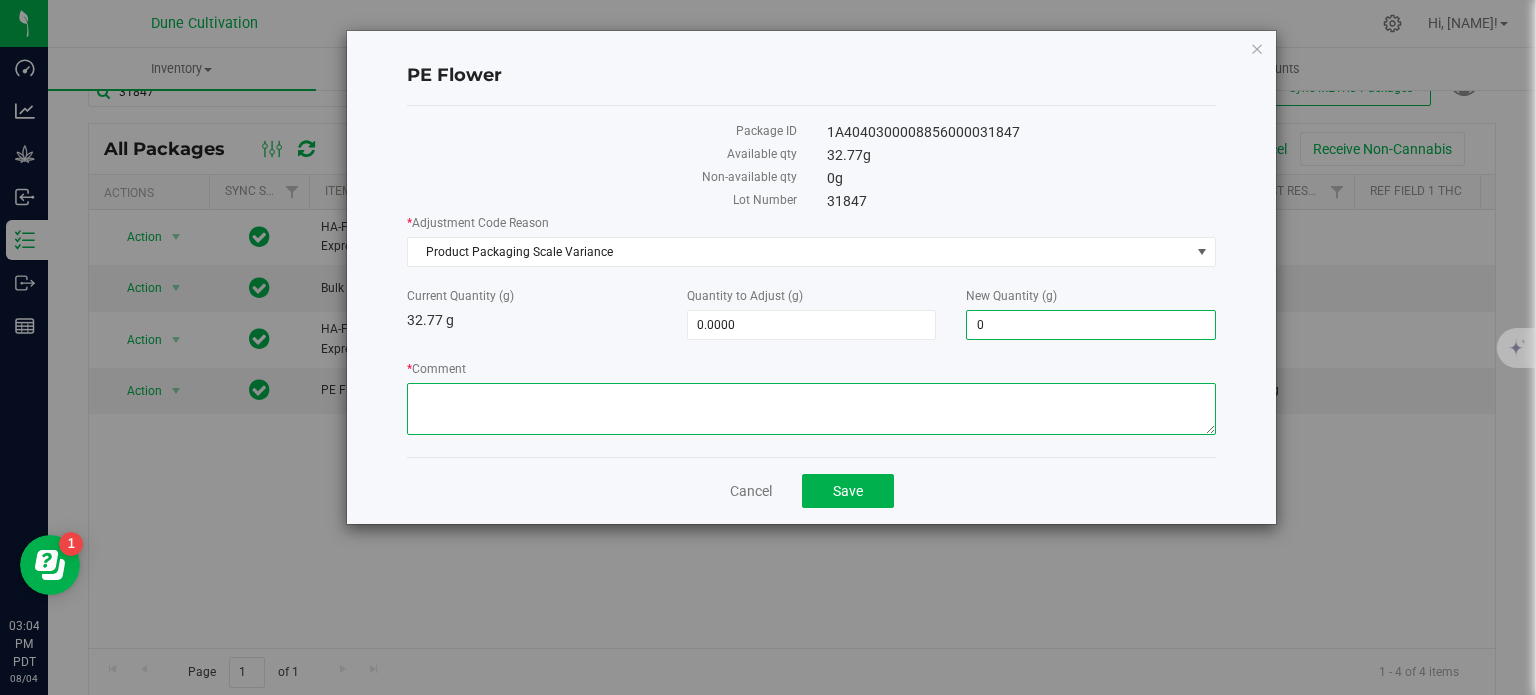 type on "0.0000" 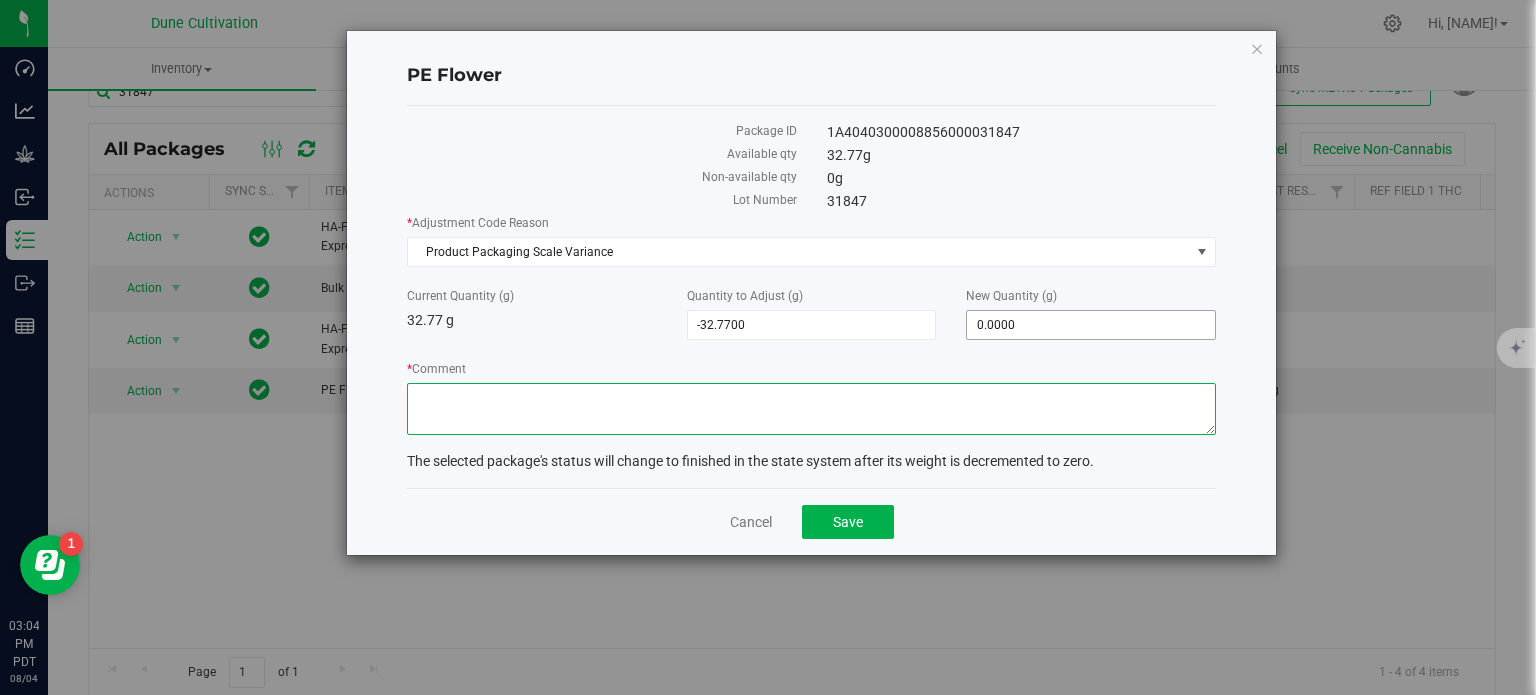 type on "v" 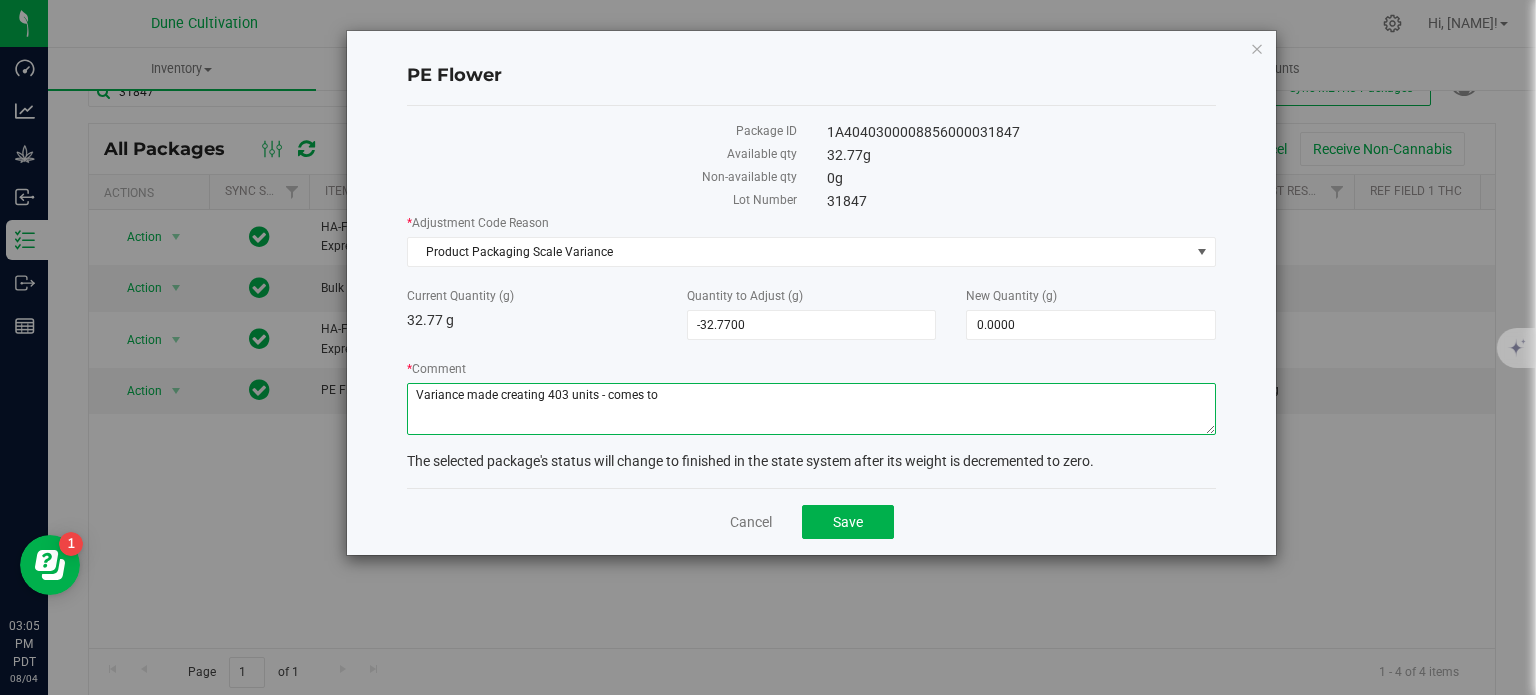 click on "*
Comment" at bounding box center (811, 409) 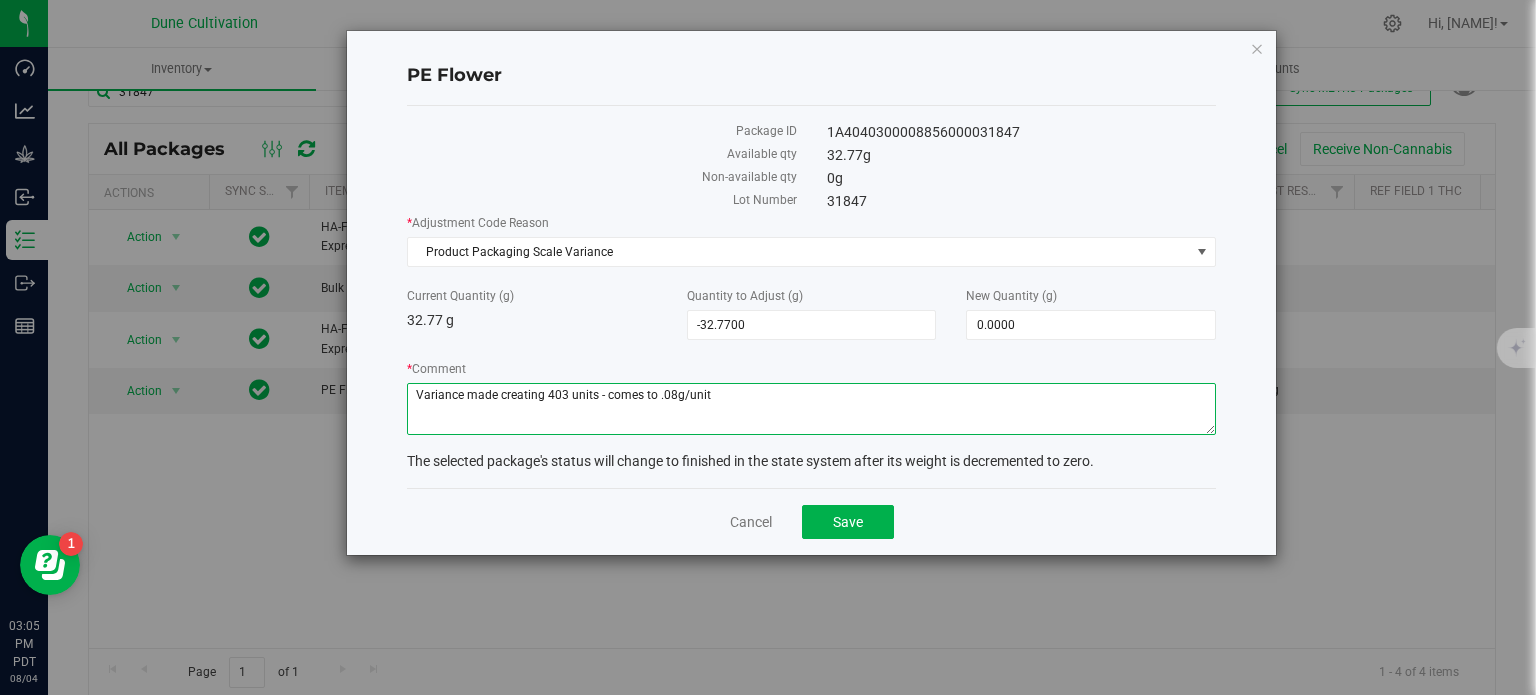 type on "Variance made creating 403 units - comes to .08g/unit" 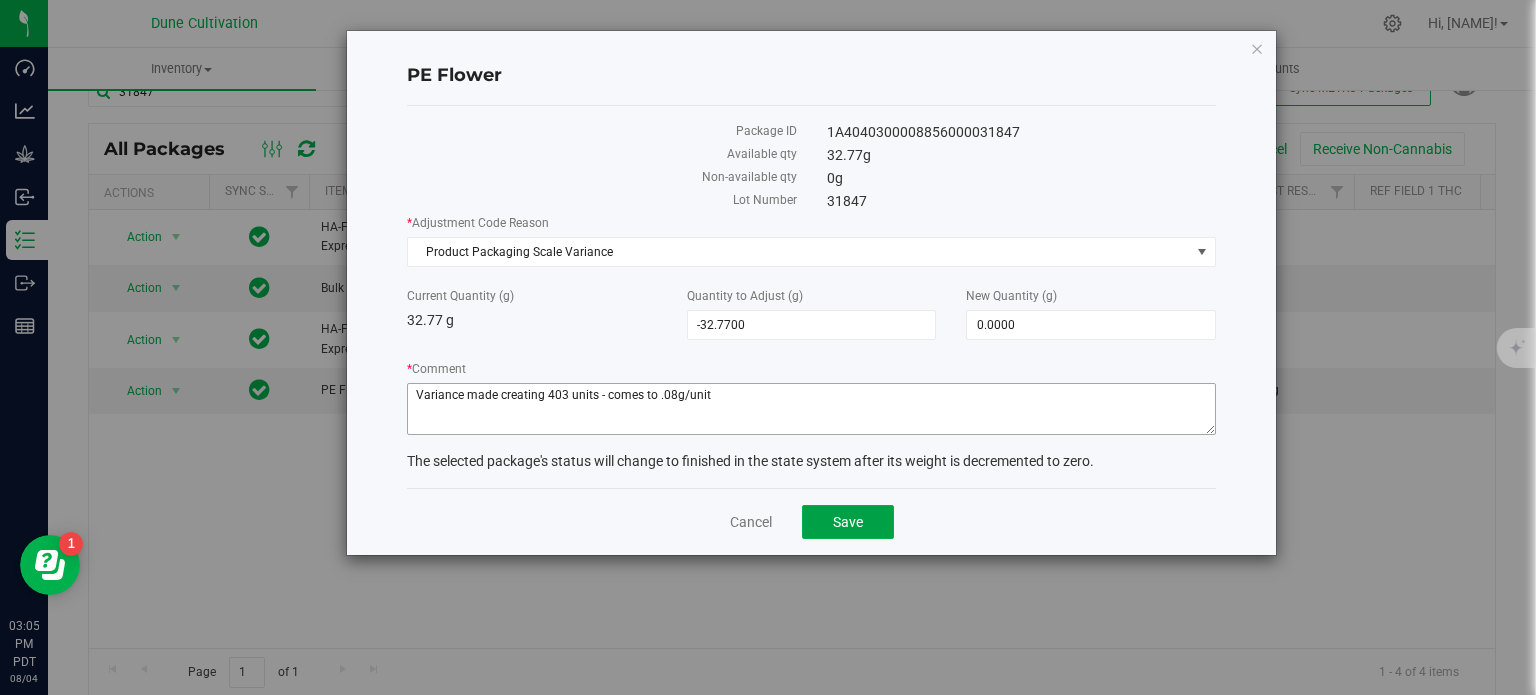 type 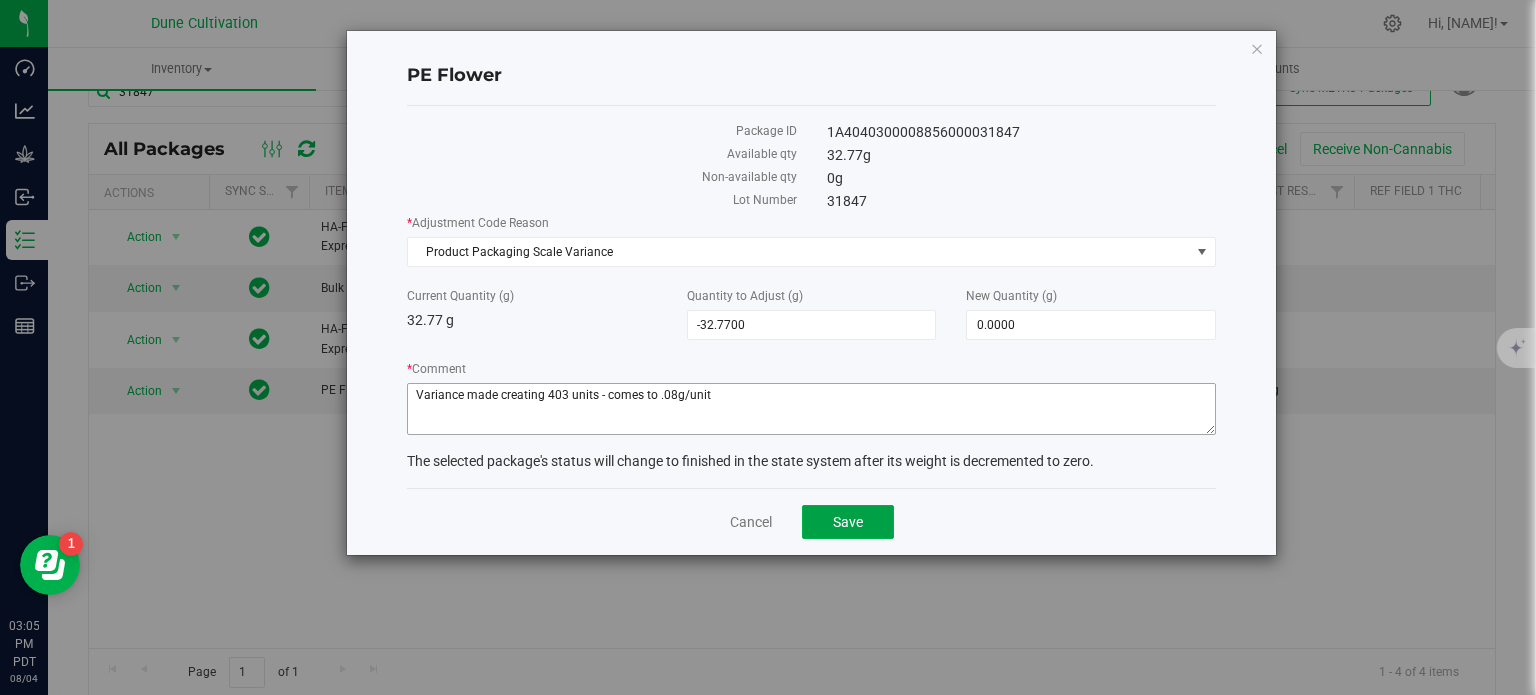 click on "Save" 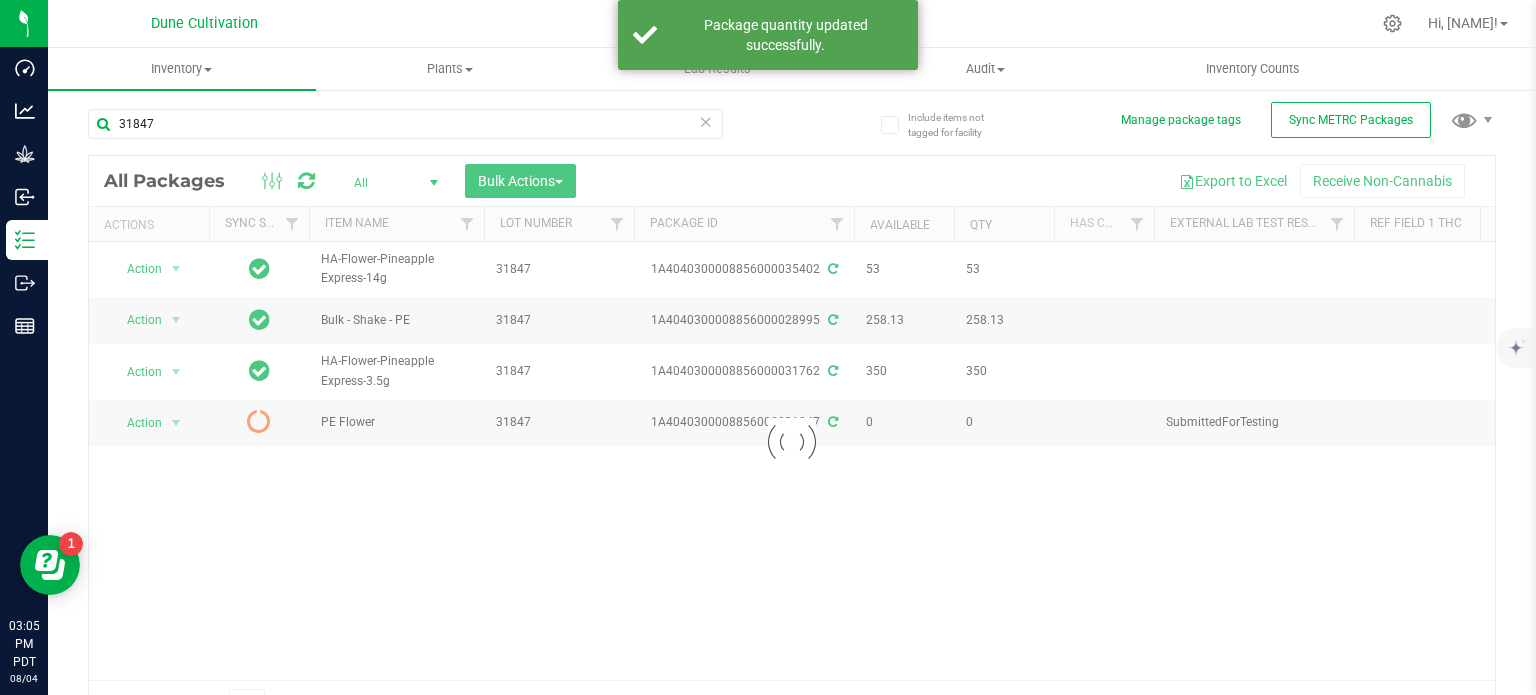 scroll, scrollTop: 35, scrollLeft: 0, axis: vertical 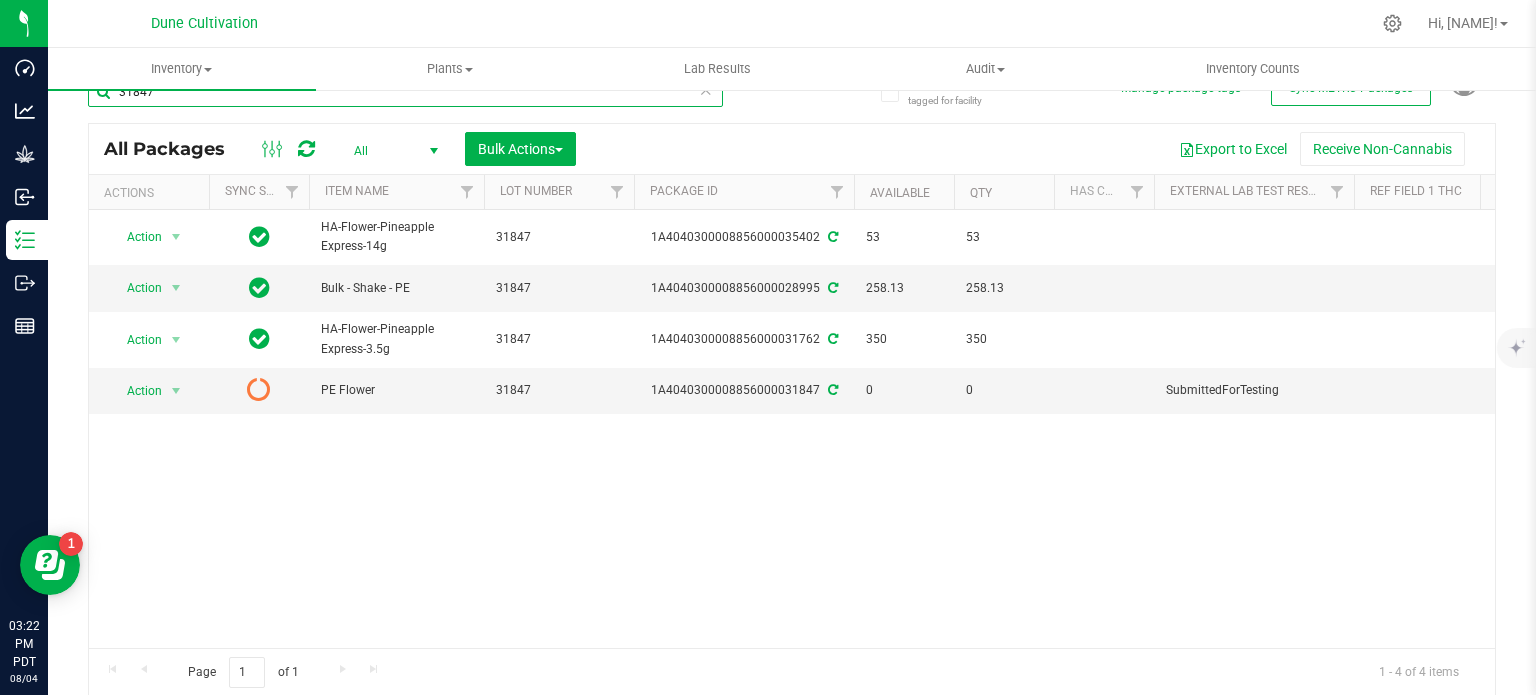 click on "31847" at bounding box center (405, 92) 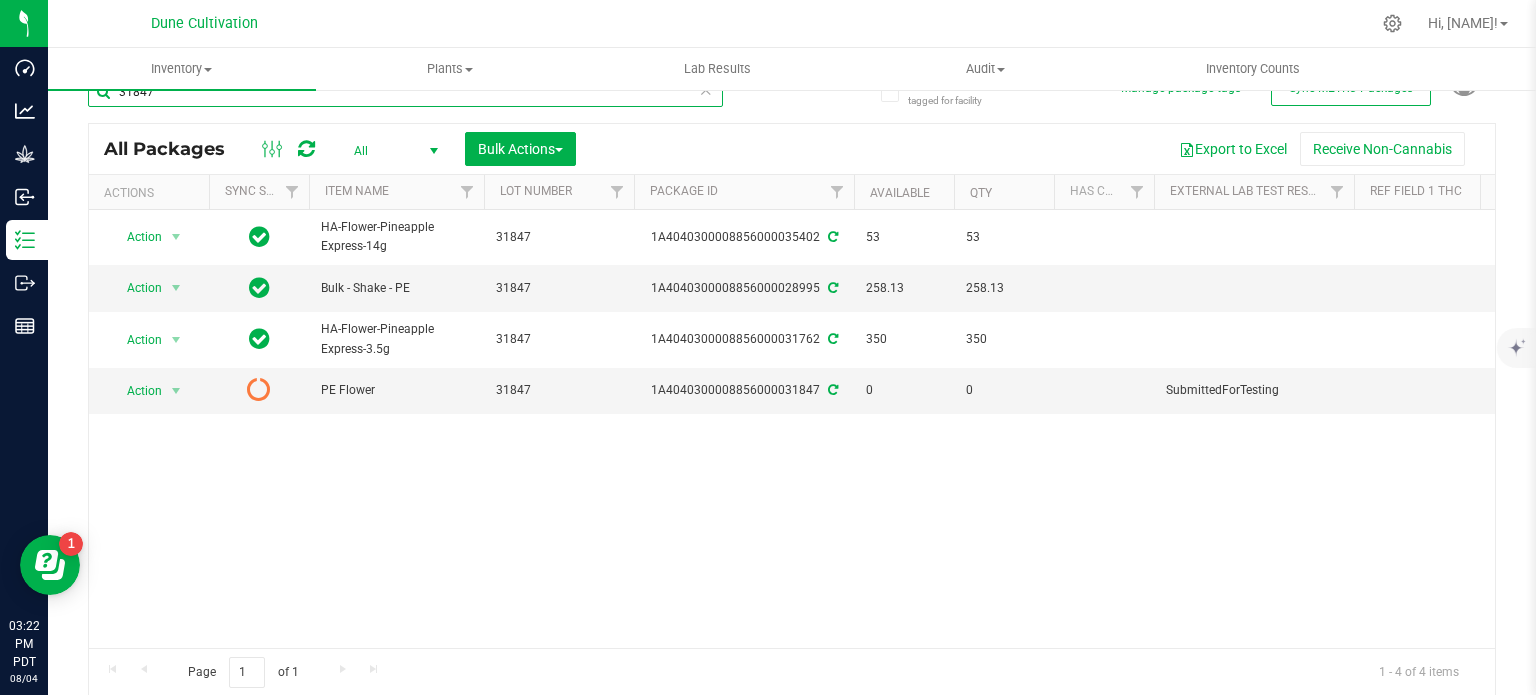 click on "31847" at bounding box center (405, 92) 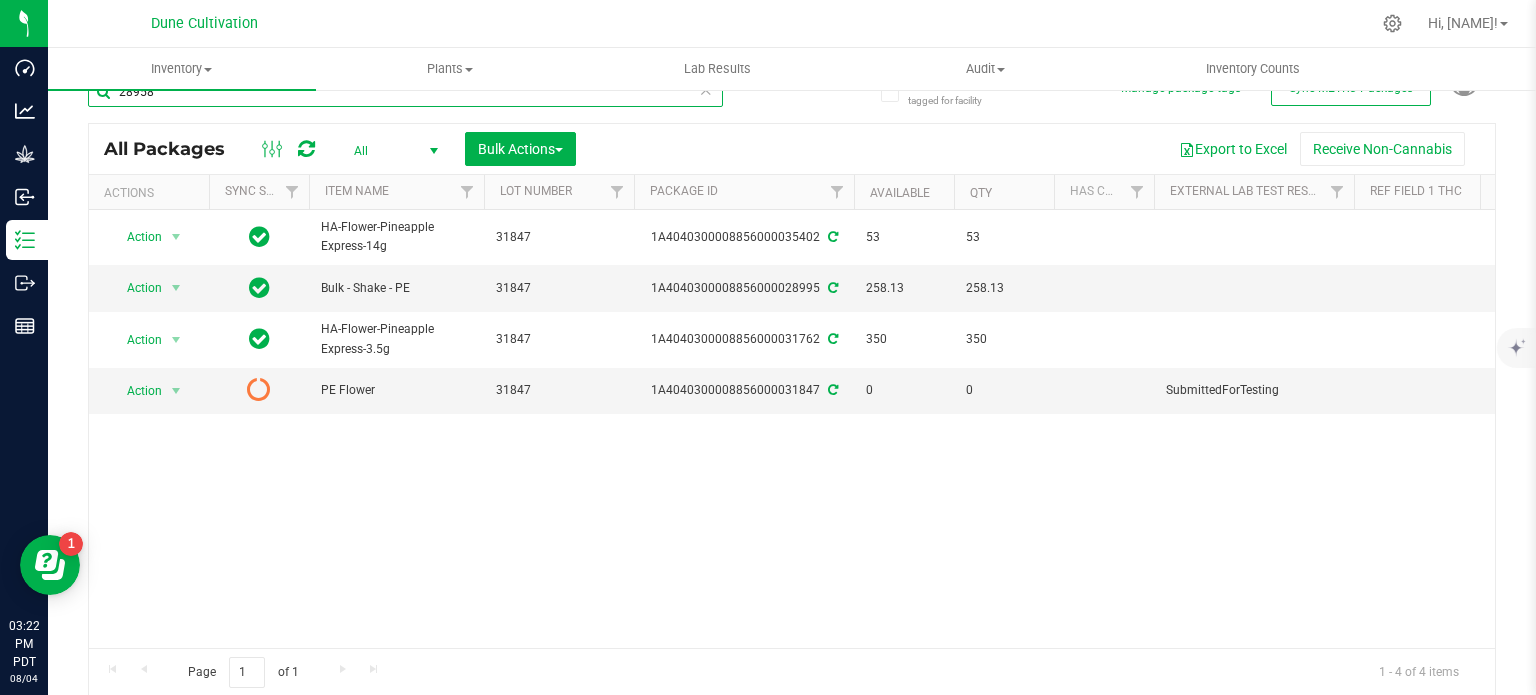 scroll, scrollTop: 0, scrollLeft: 0, axis: both 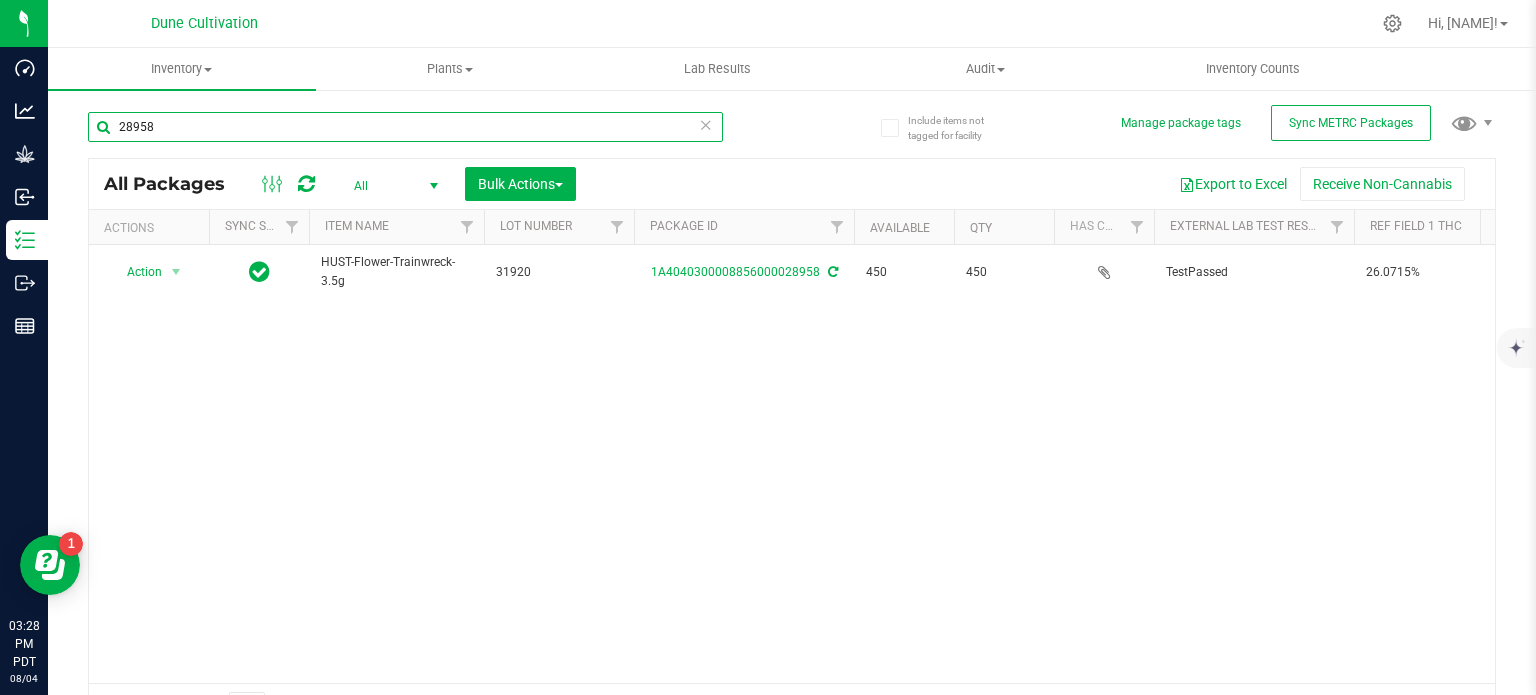 click on "28958" at bounding box center [405, 127] 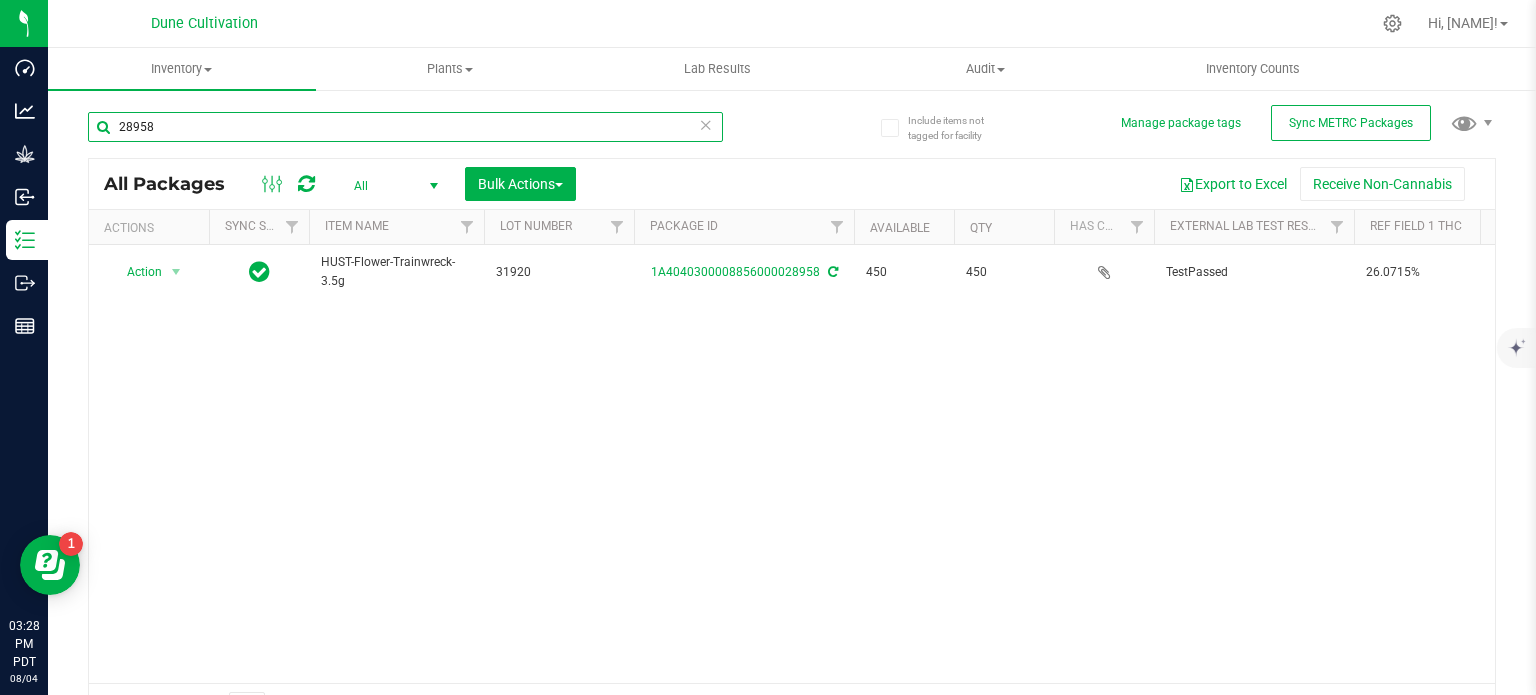 click on "28958" at bounding box center (405, 127) 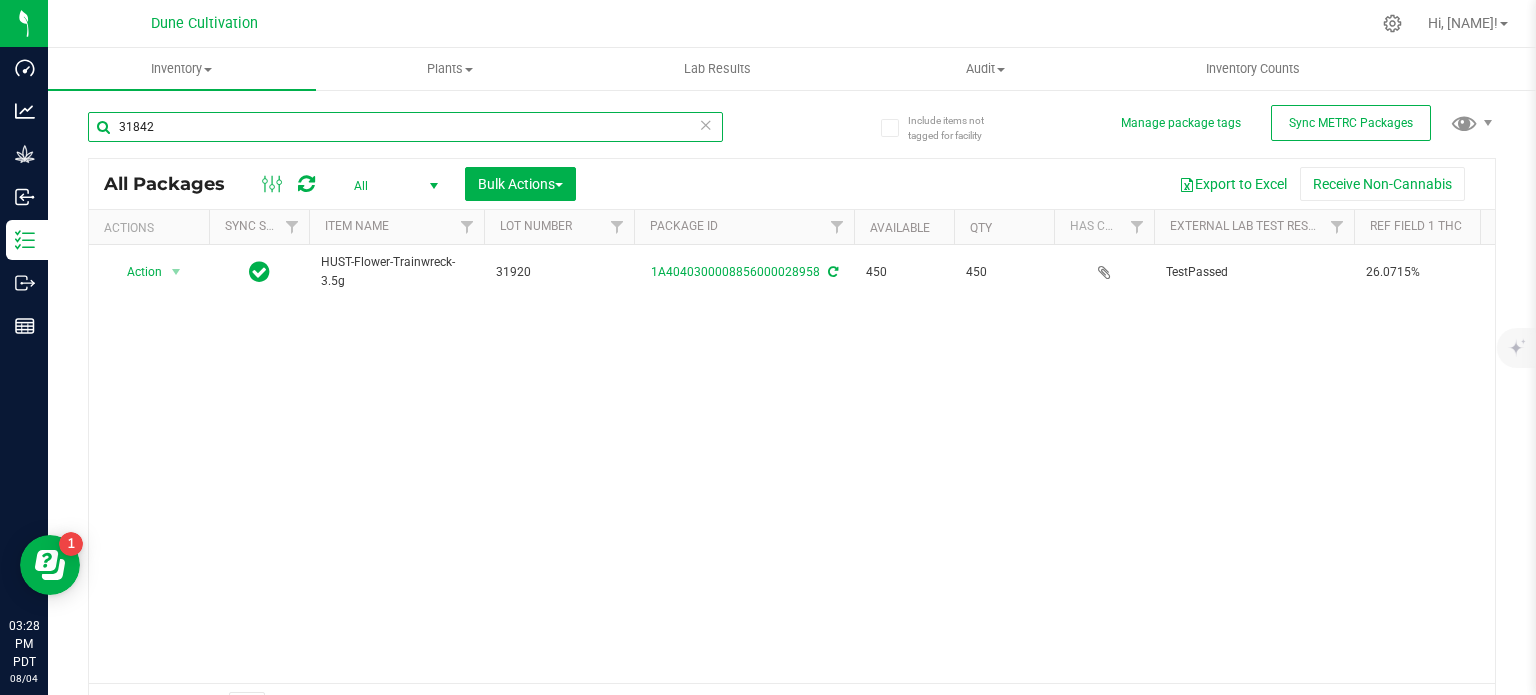 type on "31842" 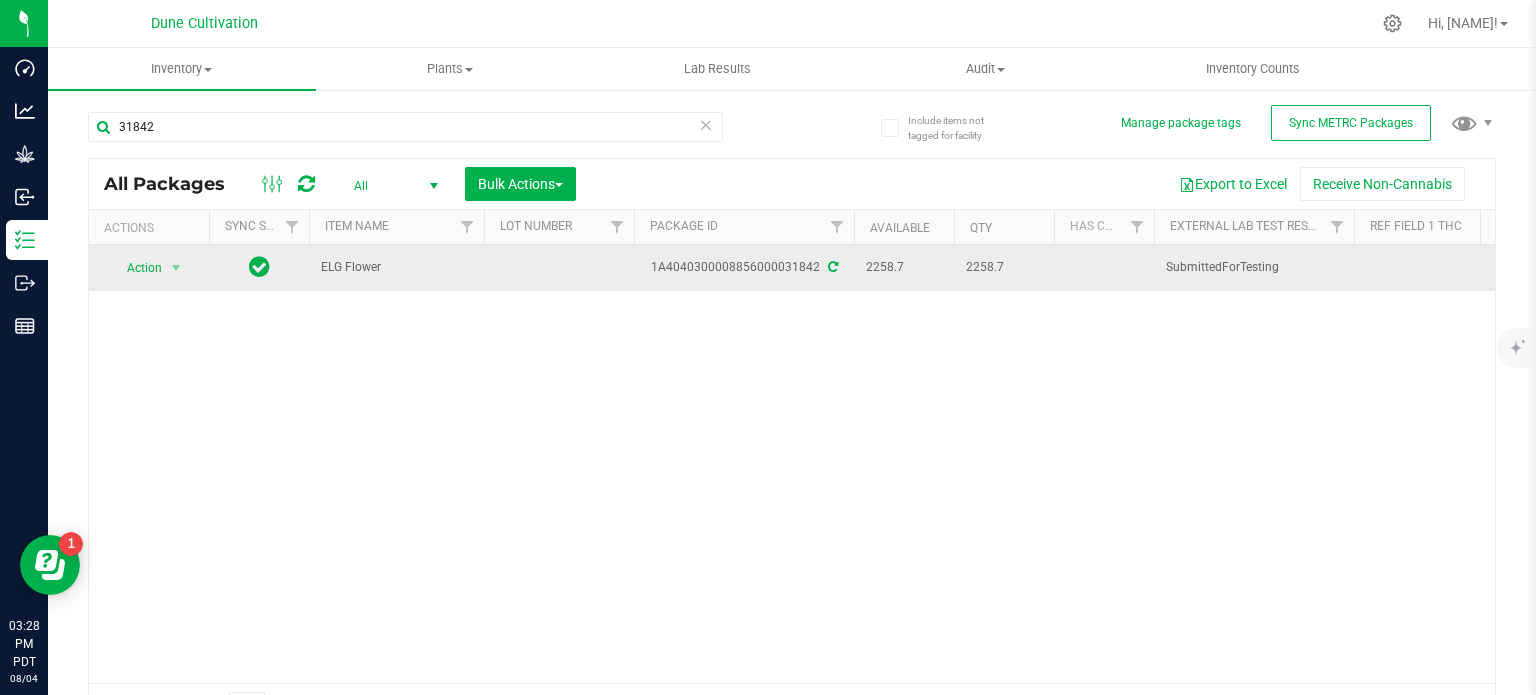 click at bounding box center [559, 268] 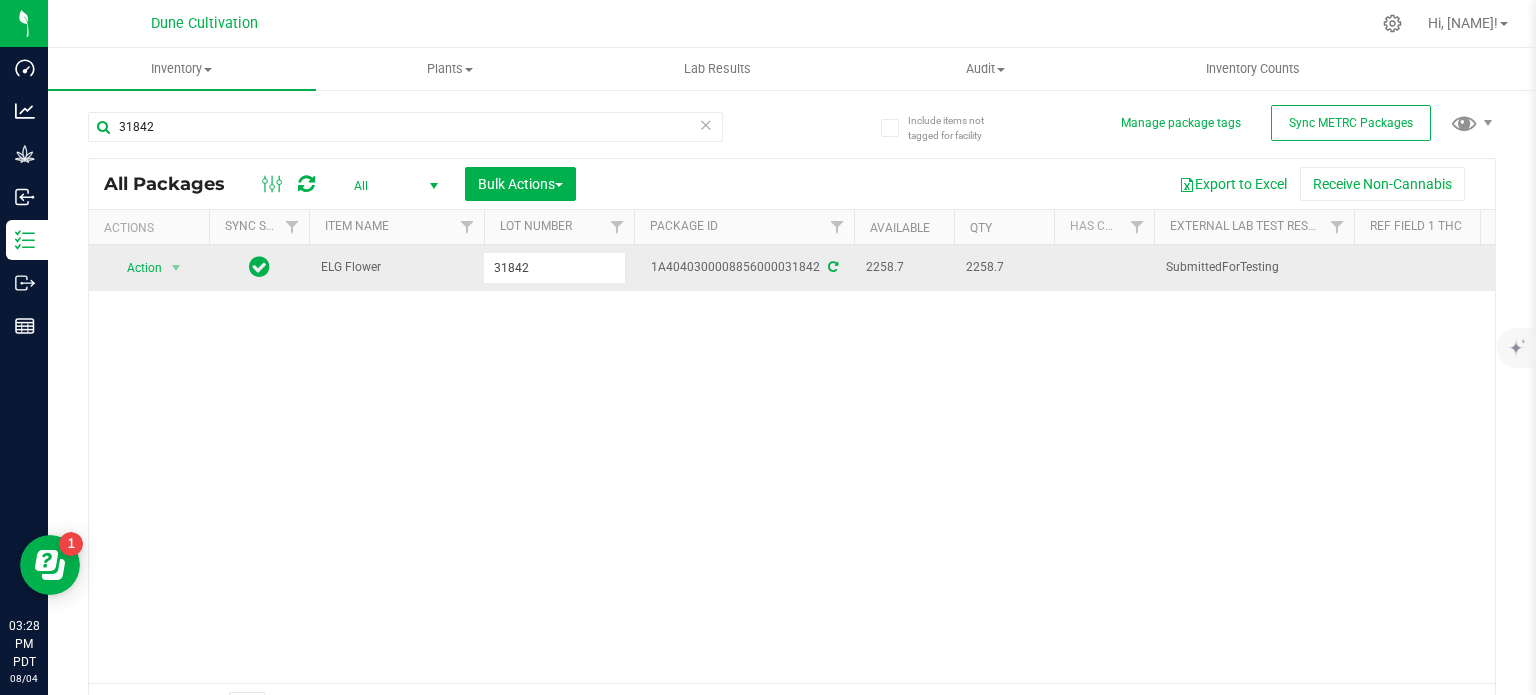 type on "31842" 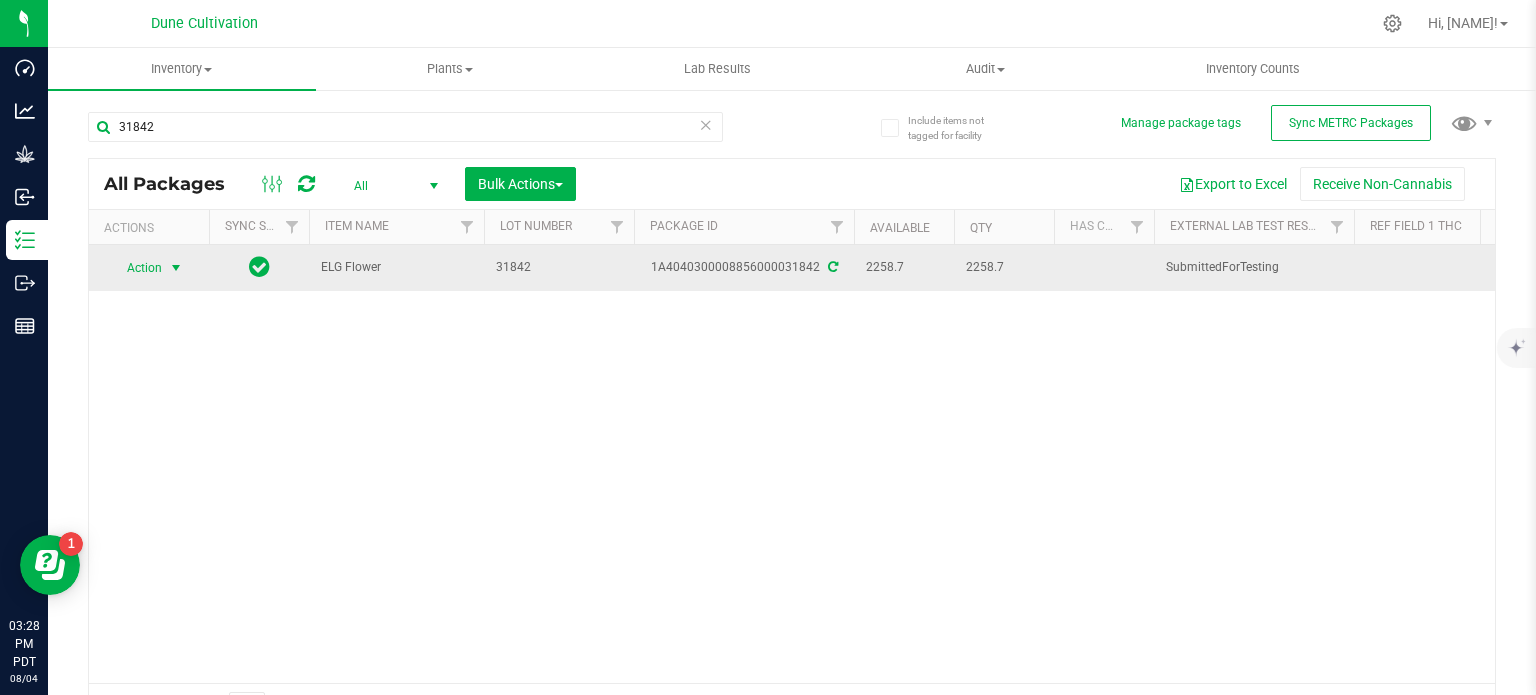 click at bounding box center [176, 268] 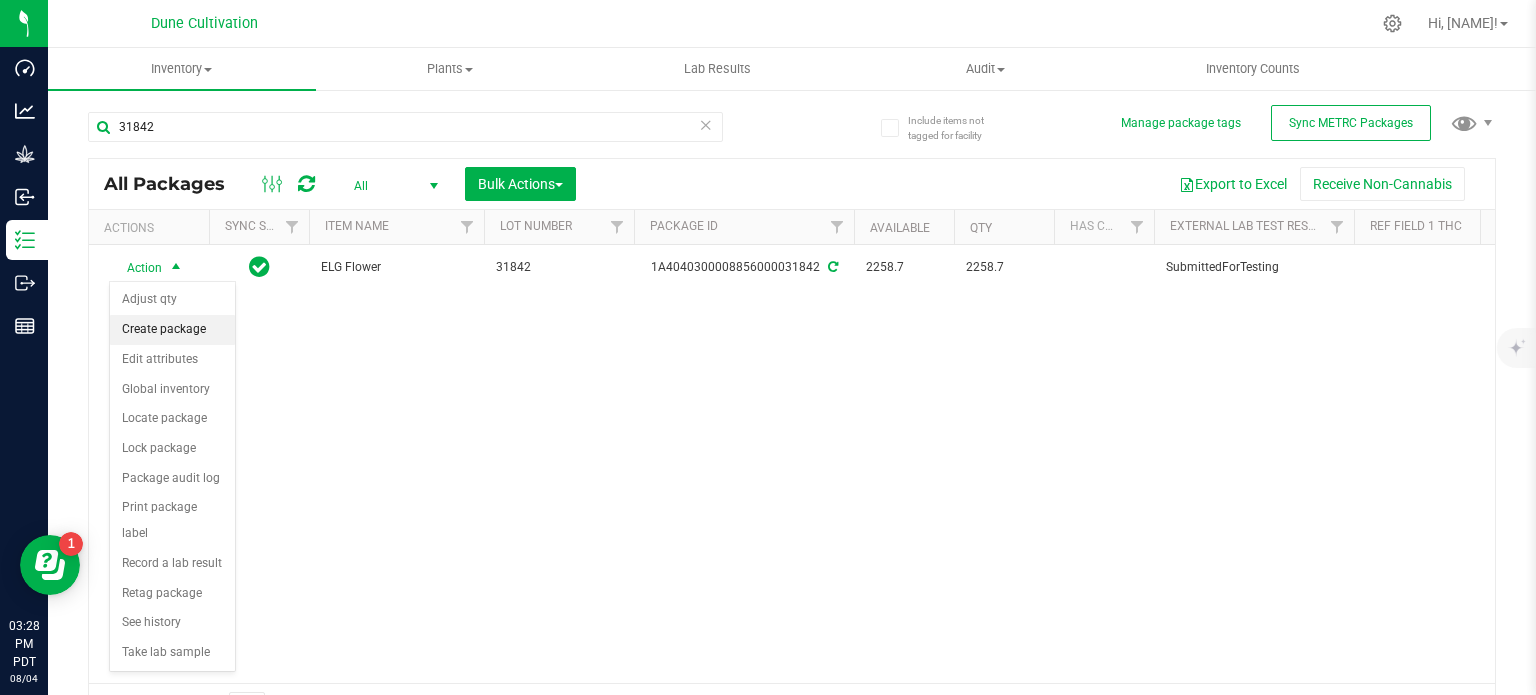 click on "Create package" at bounding box center [172, 330] 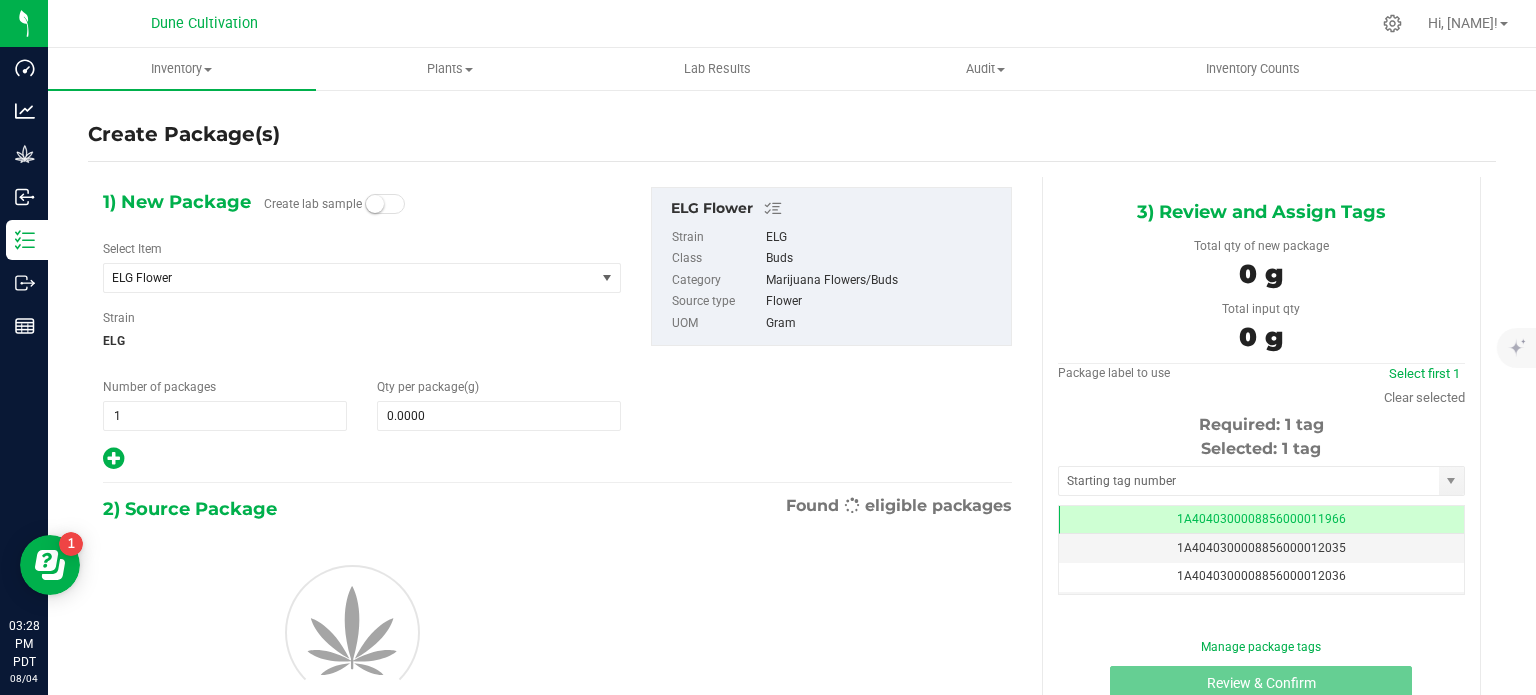 scroll, scrollTop: 0, scrollLeft: 0, axis: both 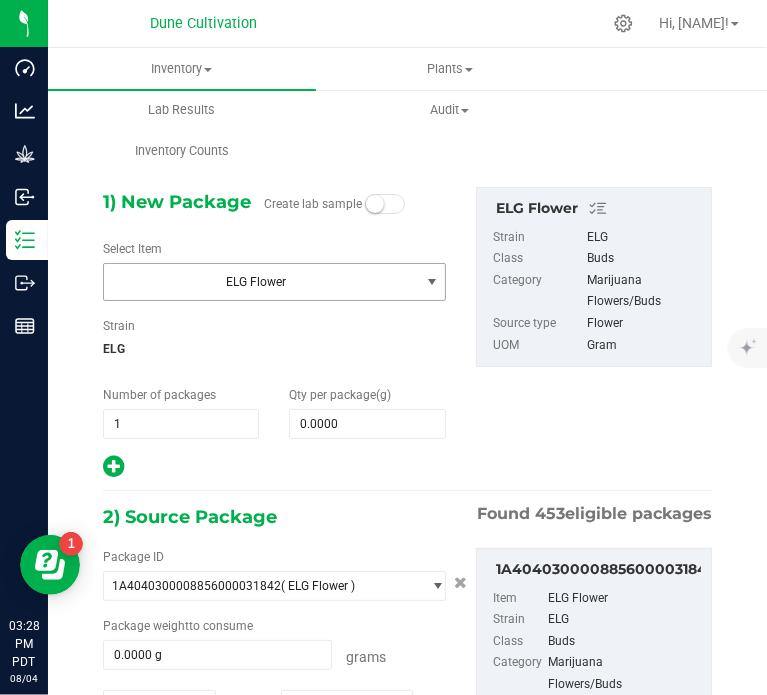 click on "ELG Flower" at bounding box center [256, 282] 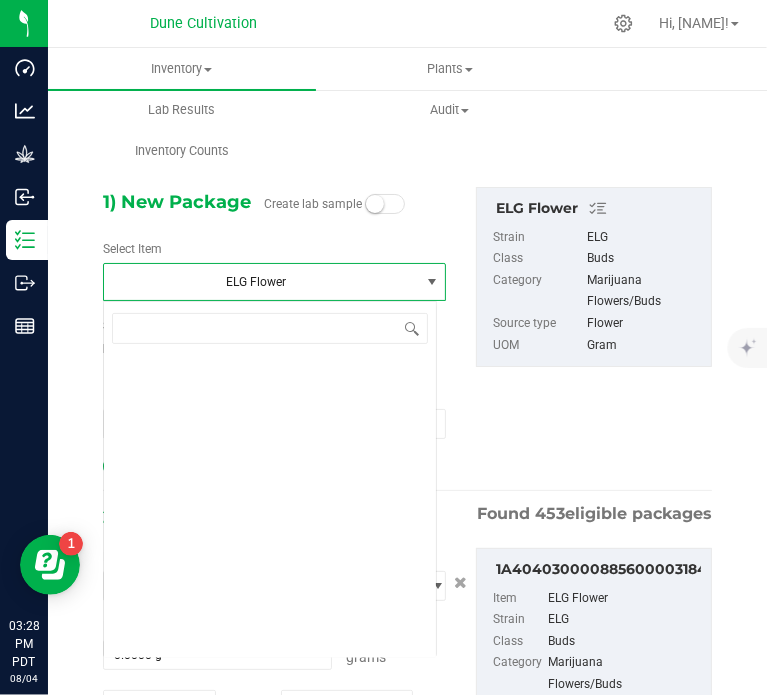 scroll, scrollTop: 16072, scrollLeft: 0, axis: vertical 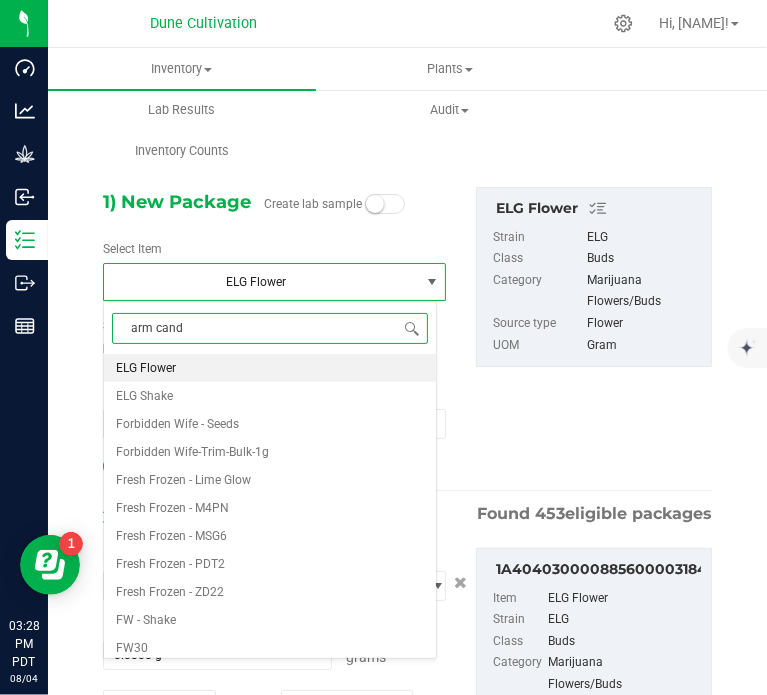 type on "arm candy" 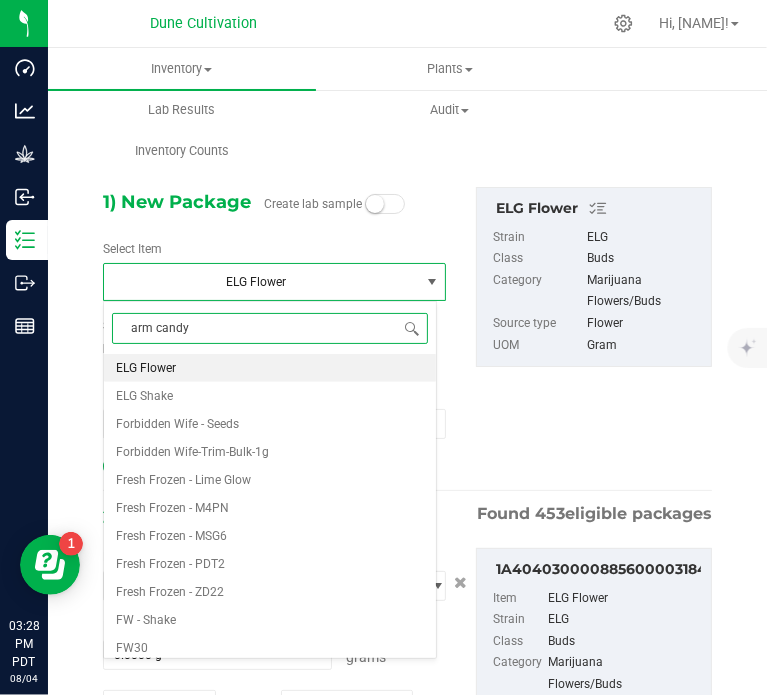 scroll, scrollTop: 0, scrollLeft: 0, axis: both 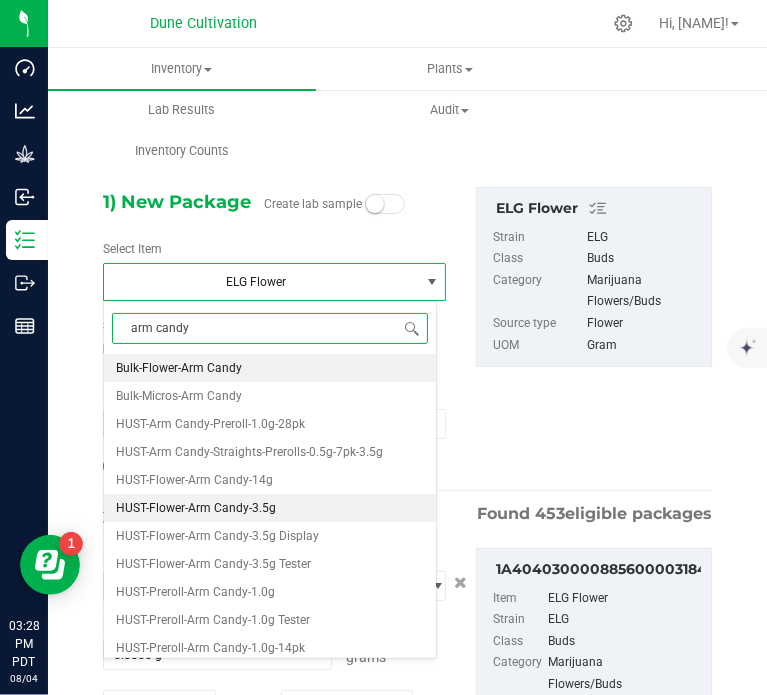 click on "HUST-Flower-Arm Candy-3.5g" at bounding box center (196, 508) 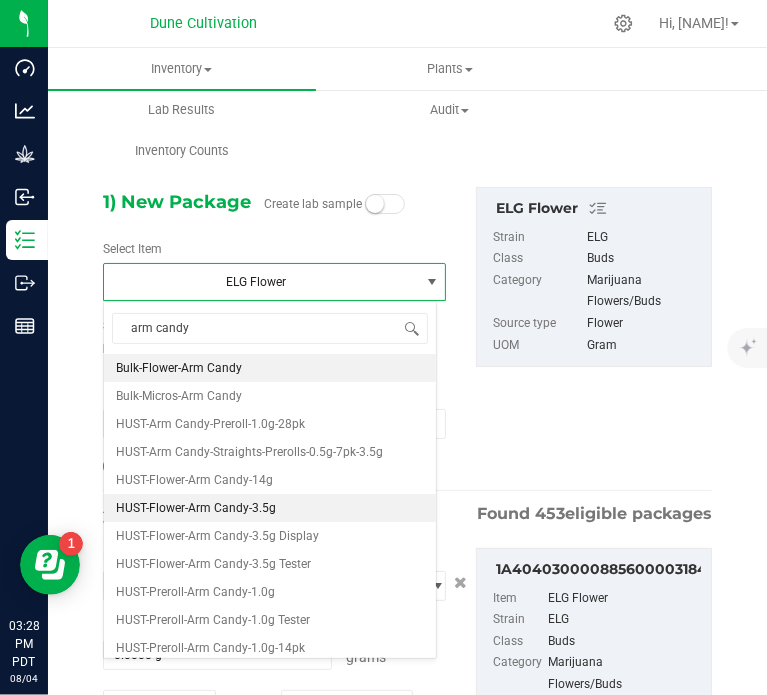 type 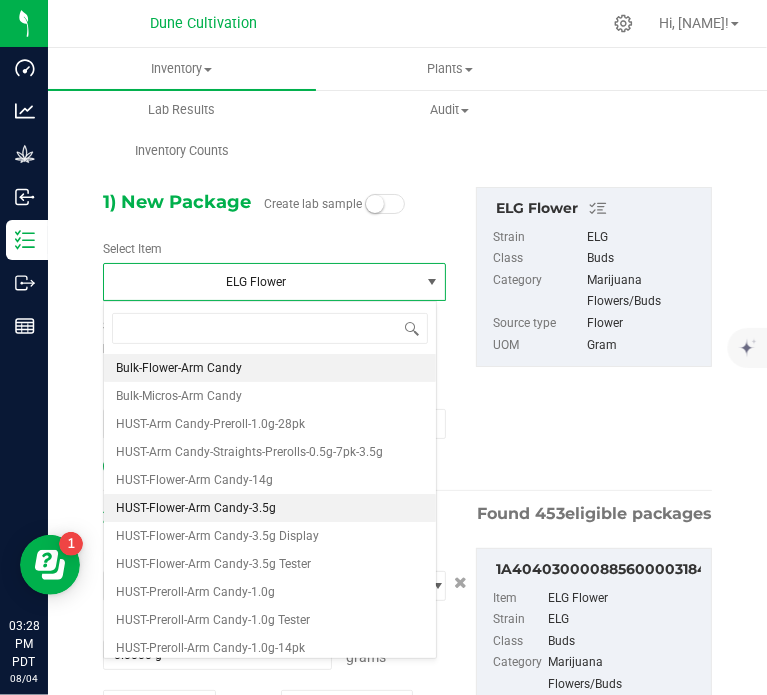 type on "0" 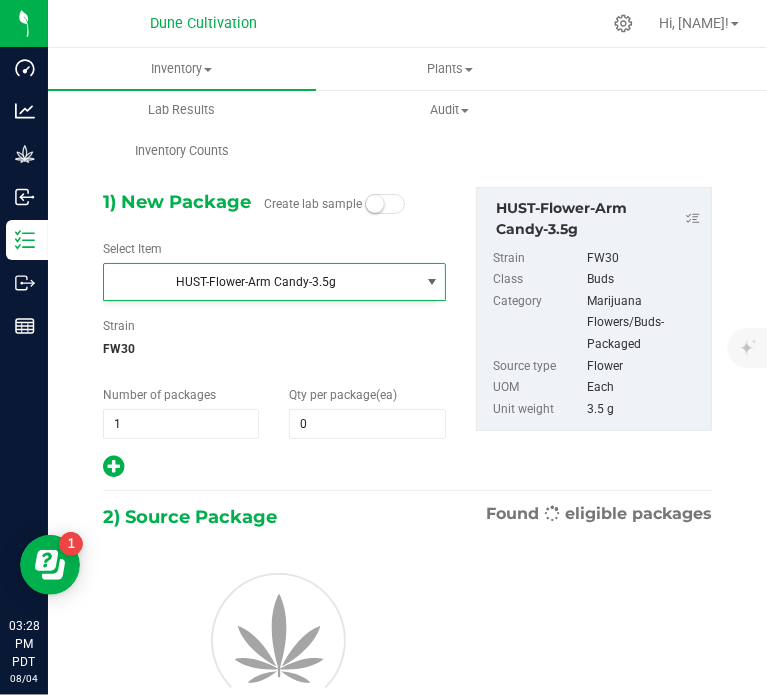 scroll, scrollTop: 19348, scrollLeft: 0, axis: vertical 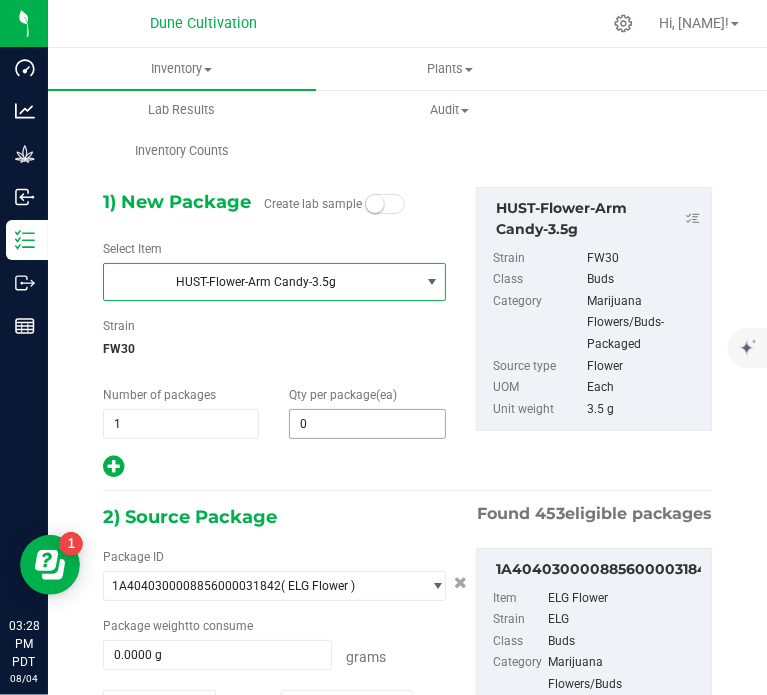 type 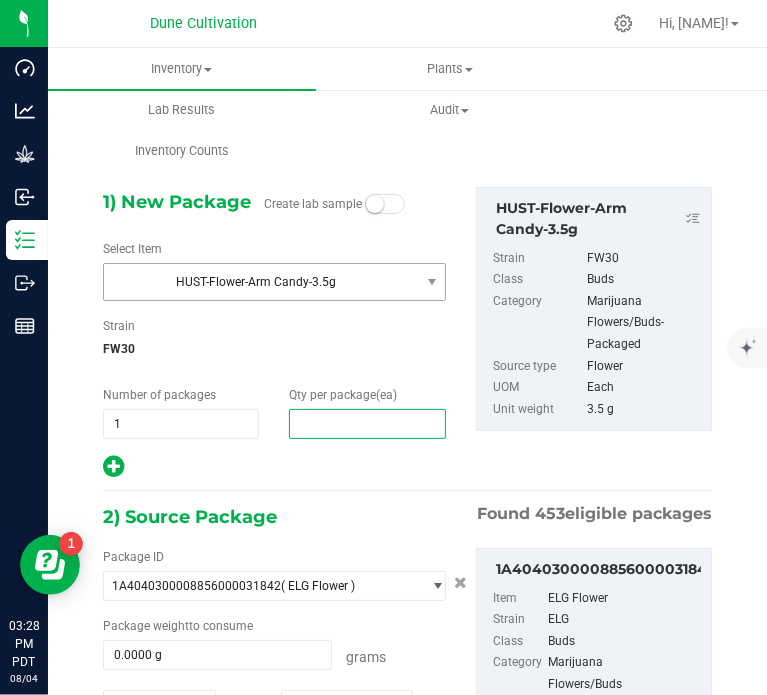 click at bounding box center (367, 424) 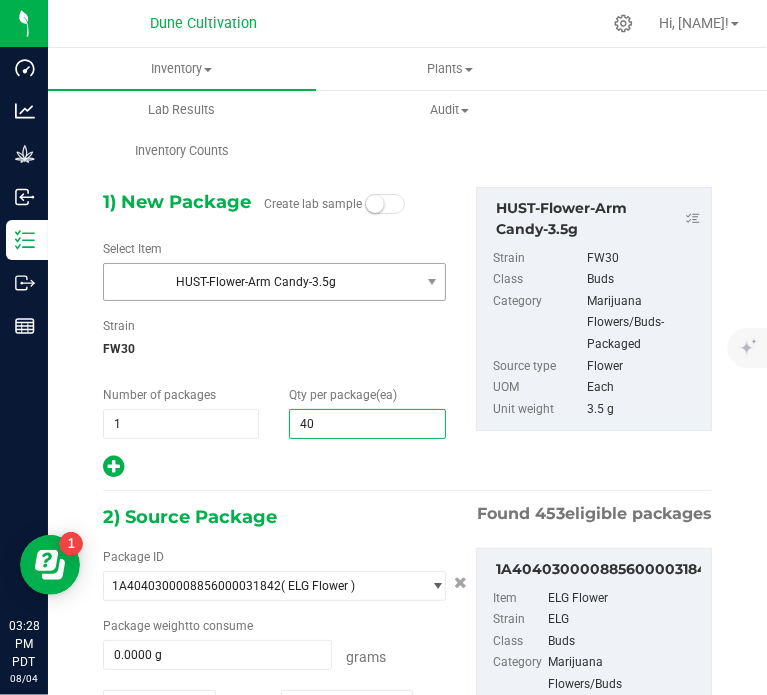 type on "400" 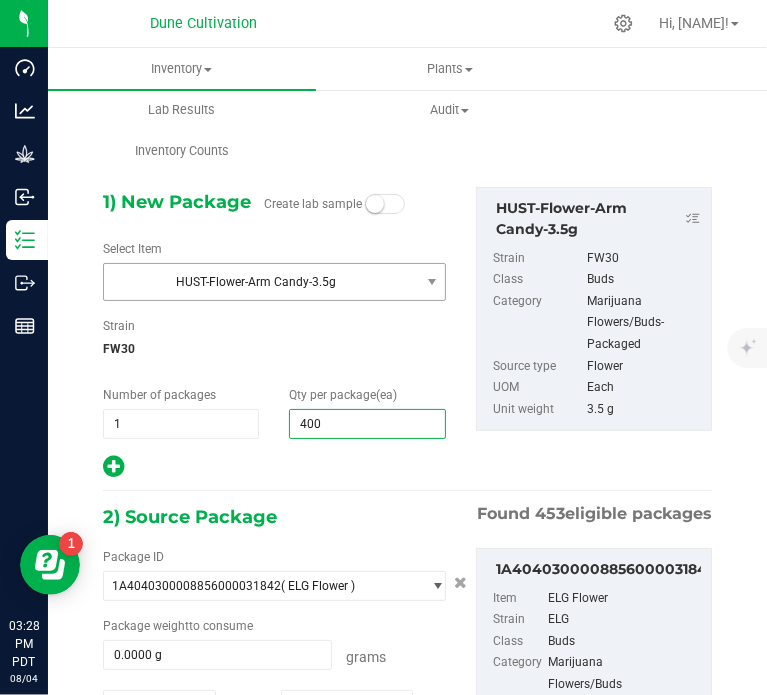 type on "400" 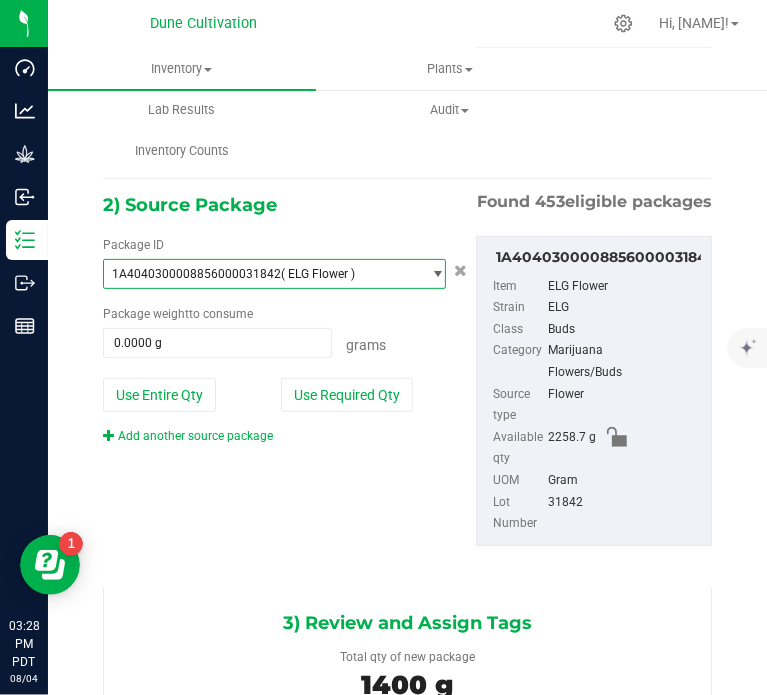 scroll, scrollTop: 356, scrollLeft: 0, axis: vertical 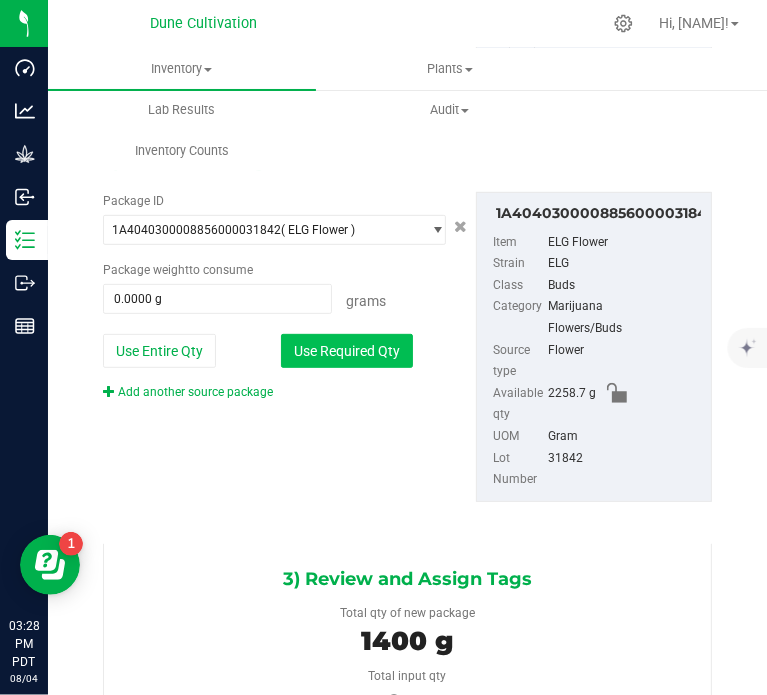 click on "Use Required Qty" at bounding box center [347, 351] 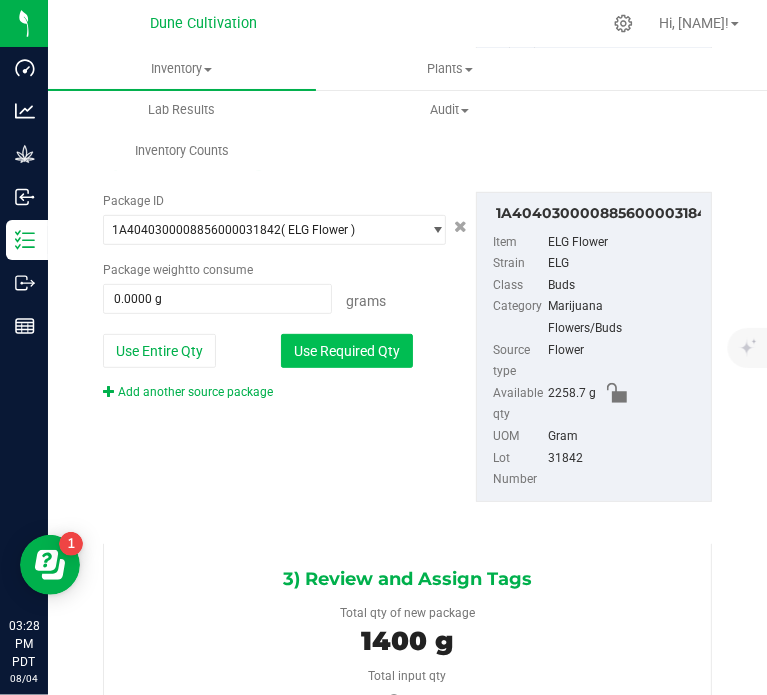 type on "1400.0000 g" 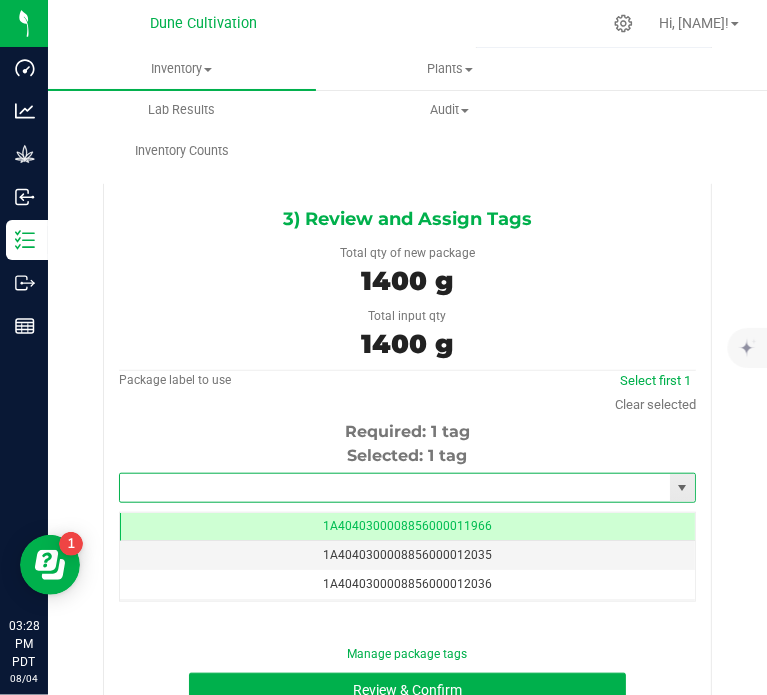 click at bounding box center [395, 488] 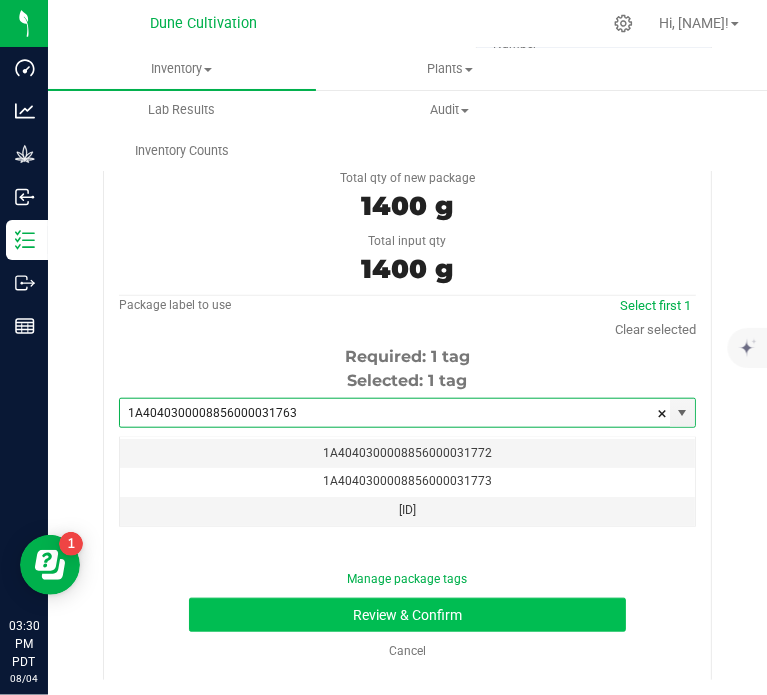 type on "1A4040300008856000031763" 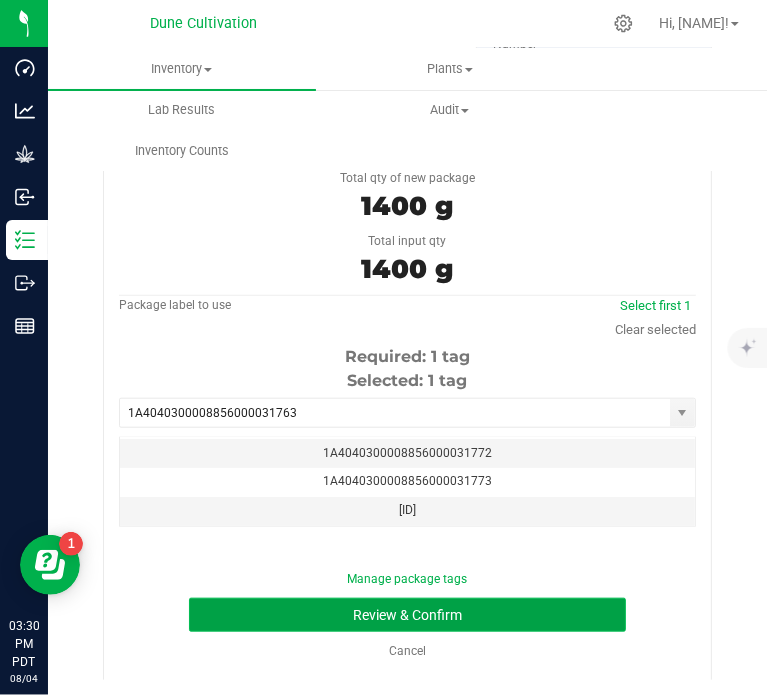click on "Review & Confirm" at bounding box center [408, 615] 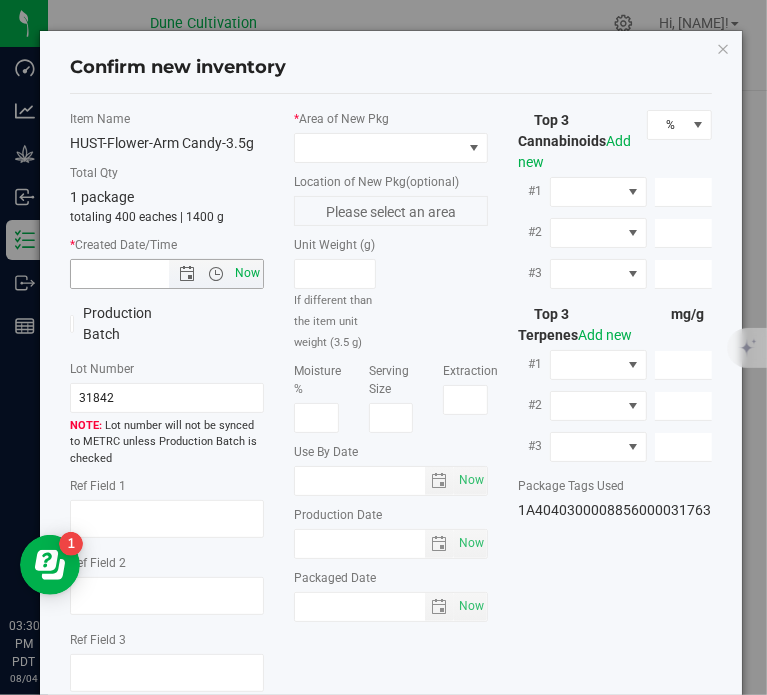 click on "Now" at bounding box center (248, 273) 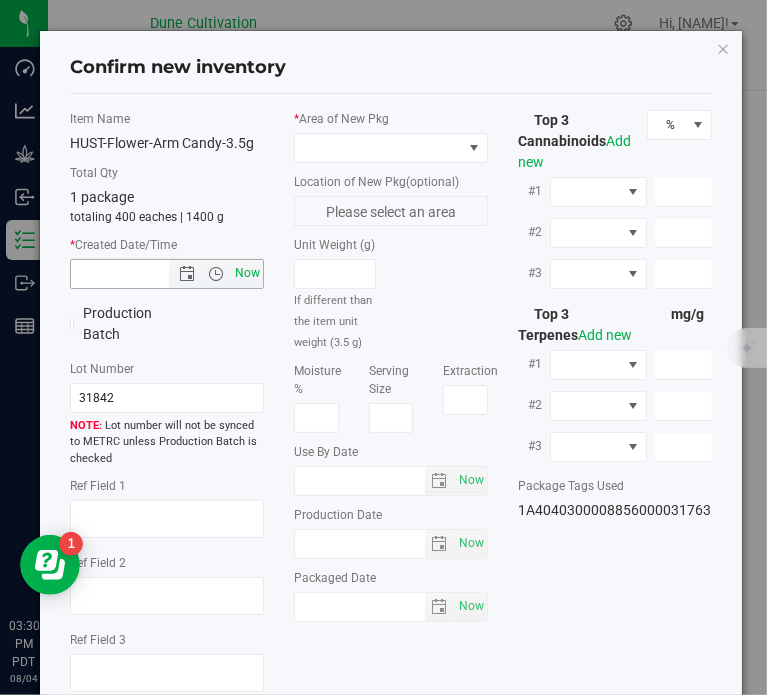 type on "8/4/2025 3:30 PM" 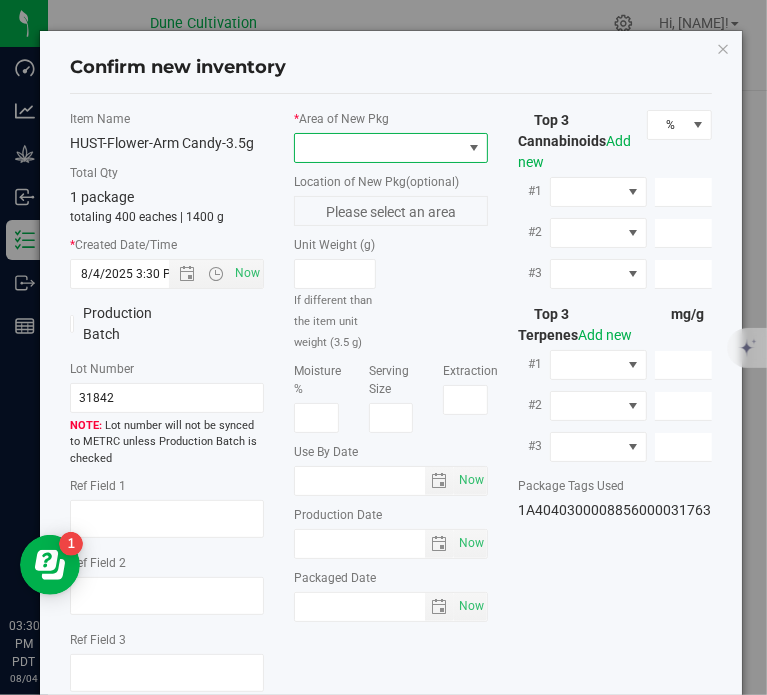 click at bounding box center [378, 148] 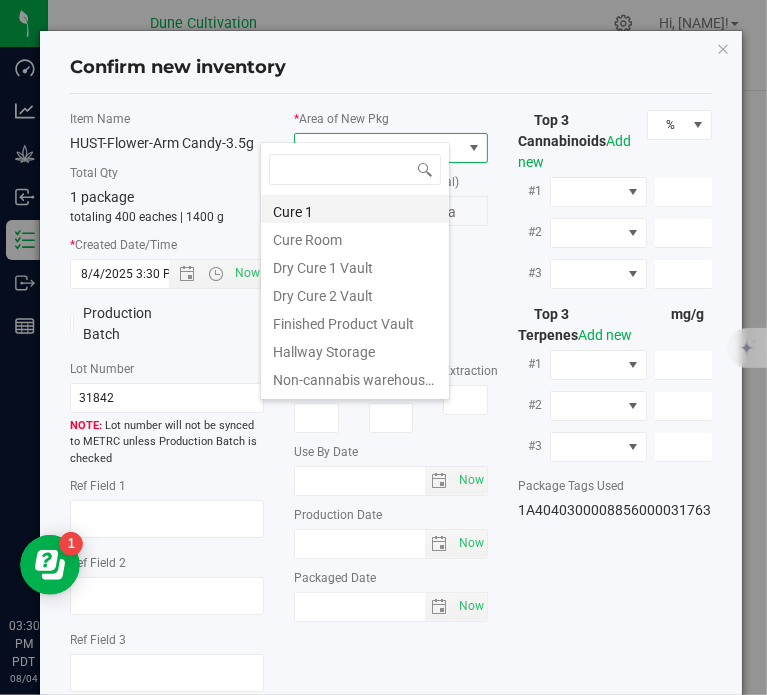 scroll, scrollTop: 99970, scrollLeft: 99810, axis: both 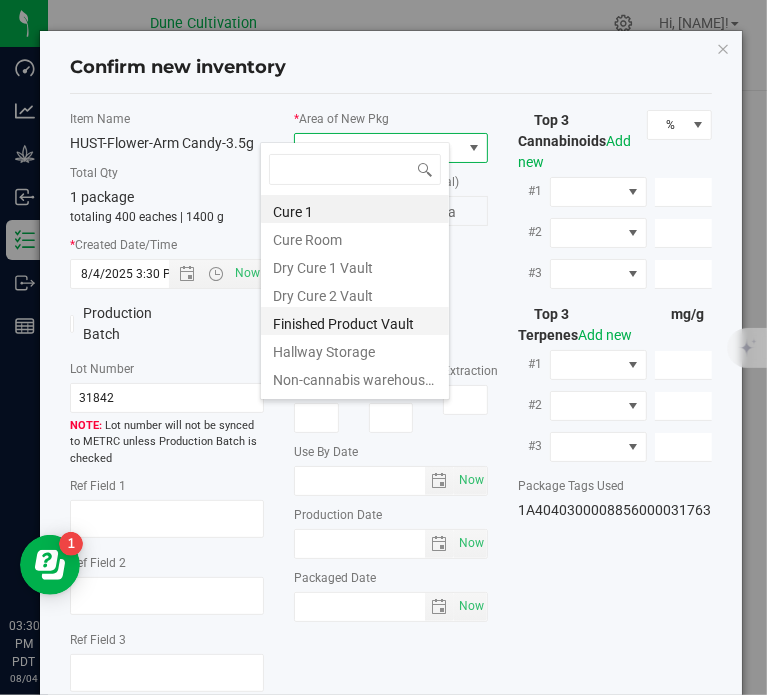 click on "Finished Product Vault" at bounding box center [355, 321] 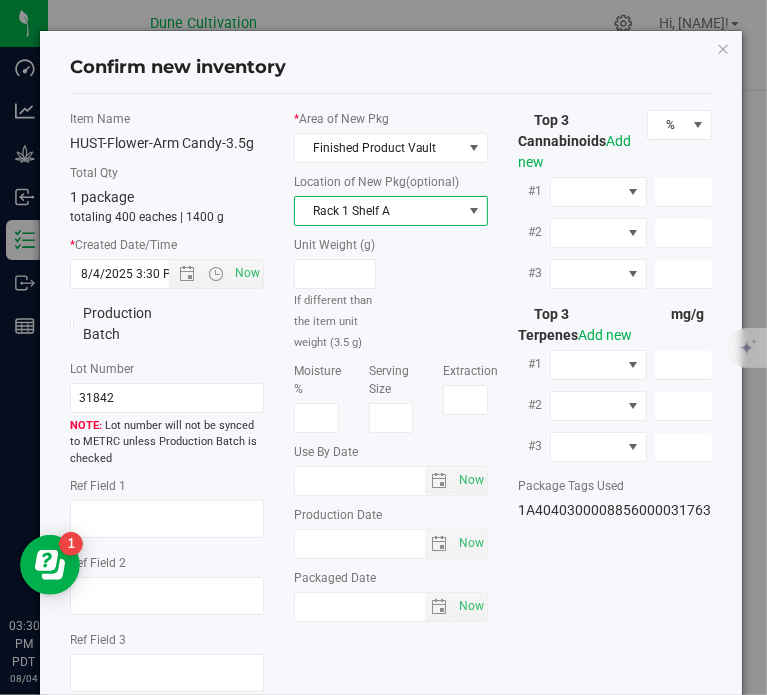 click on "Rack 1 Shelf A" at bounding box center [378, 211] 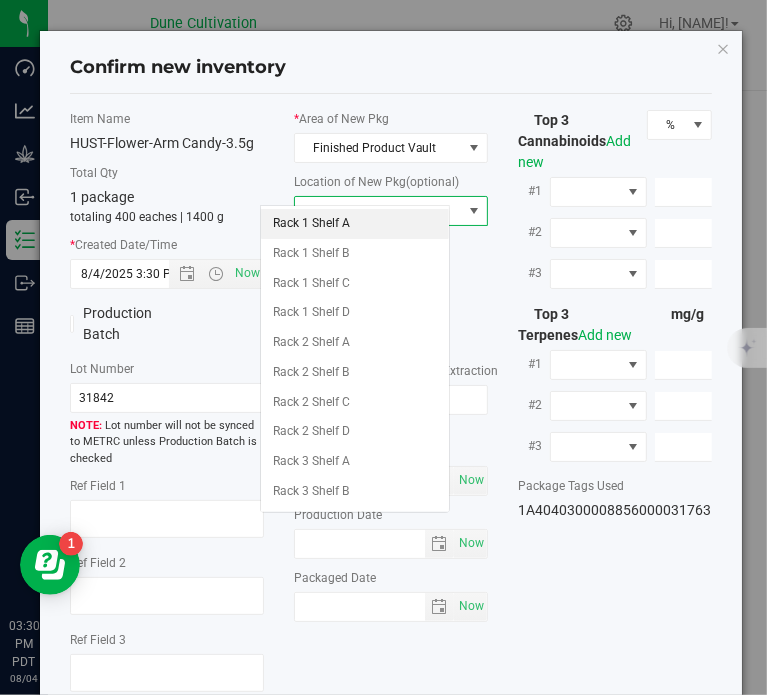 scroll, scrollTop: 2162, scrollLeft: 0, axis: vertical 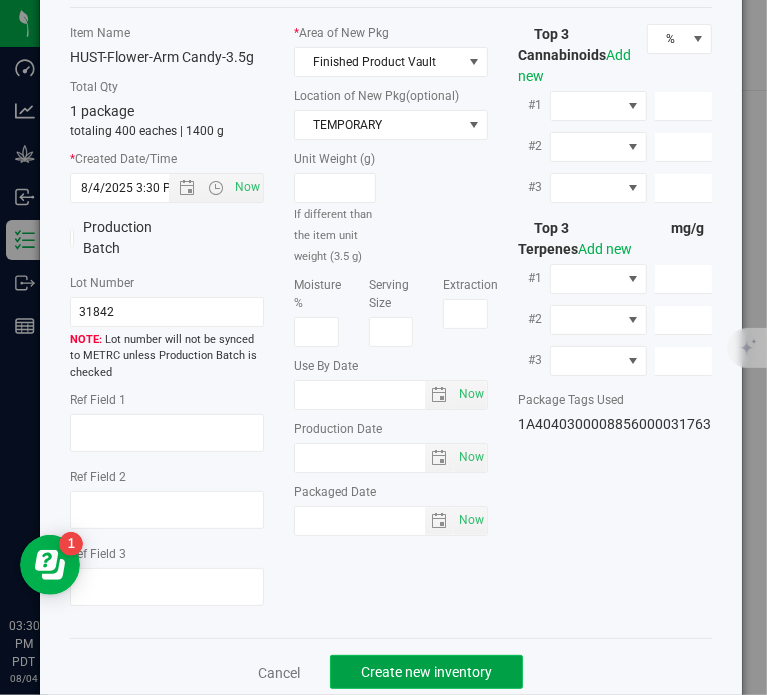 click on "Create new inventory" 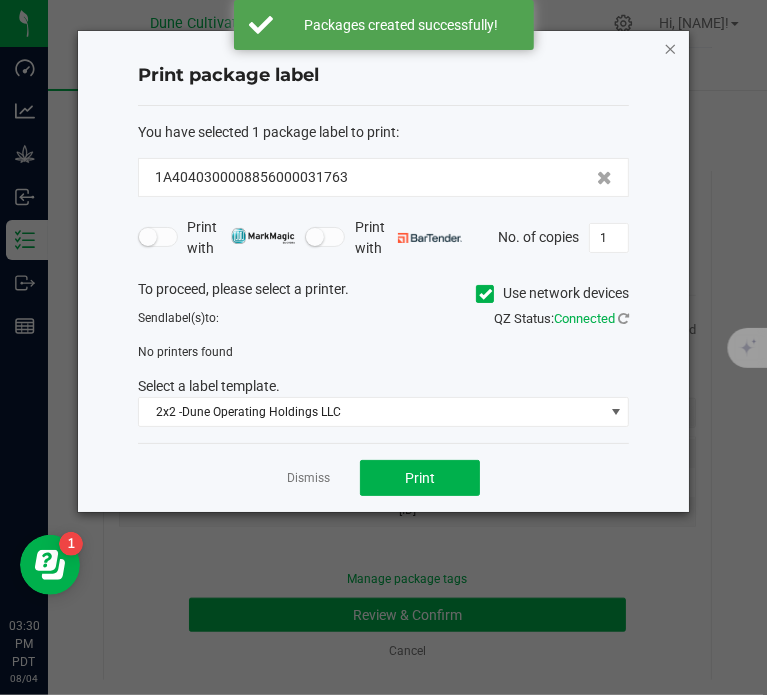 click 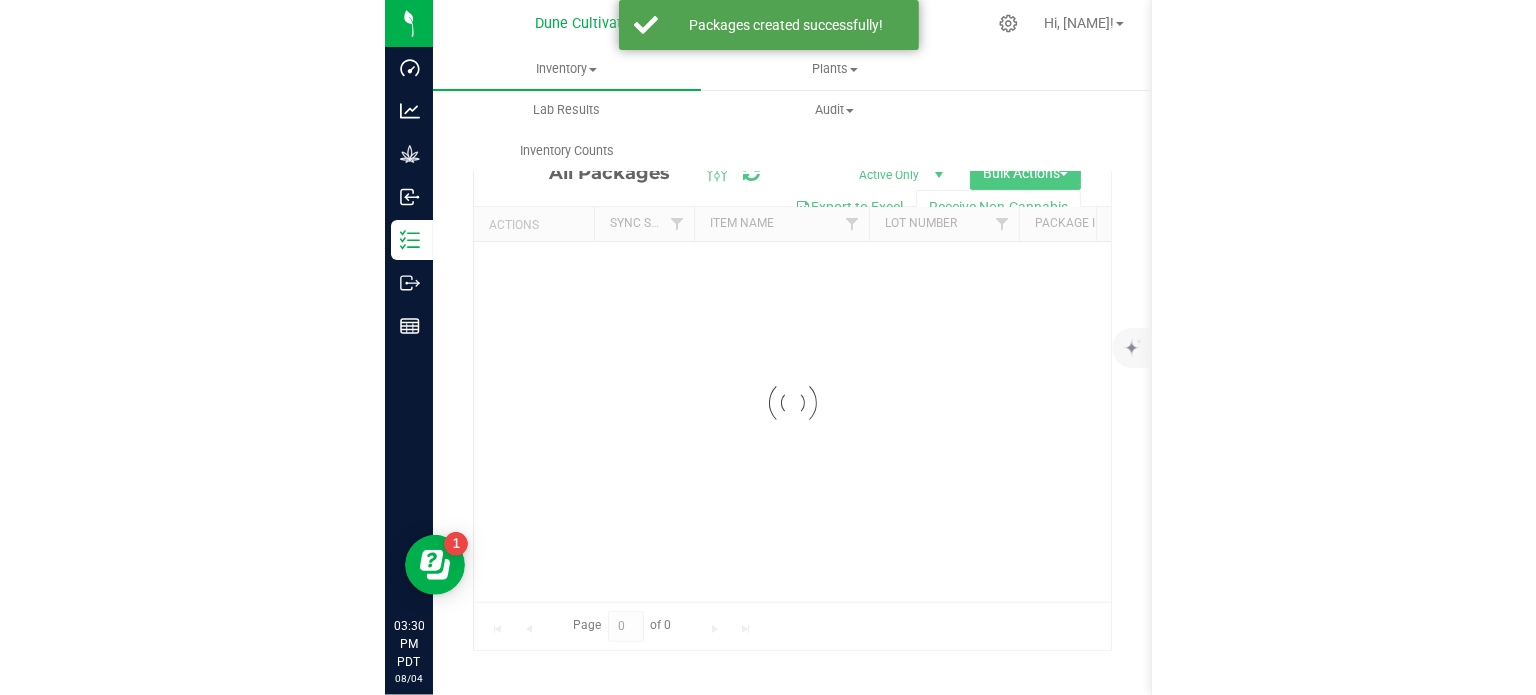 scroll, scrollTop: 35, scrollLeft: 0, axis: vertical 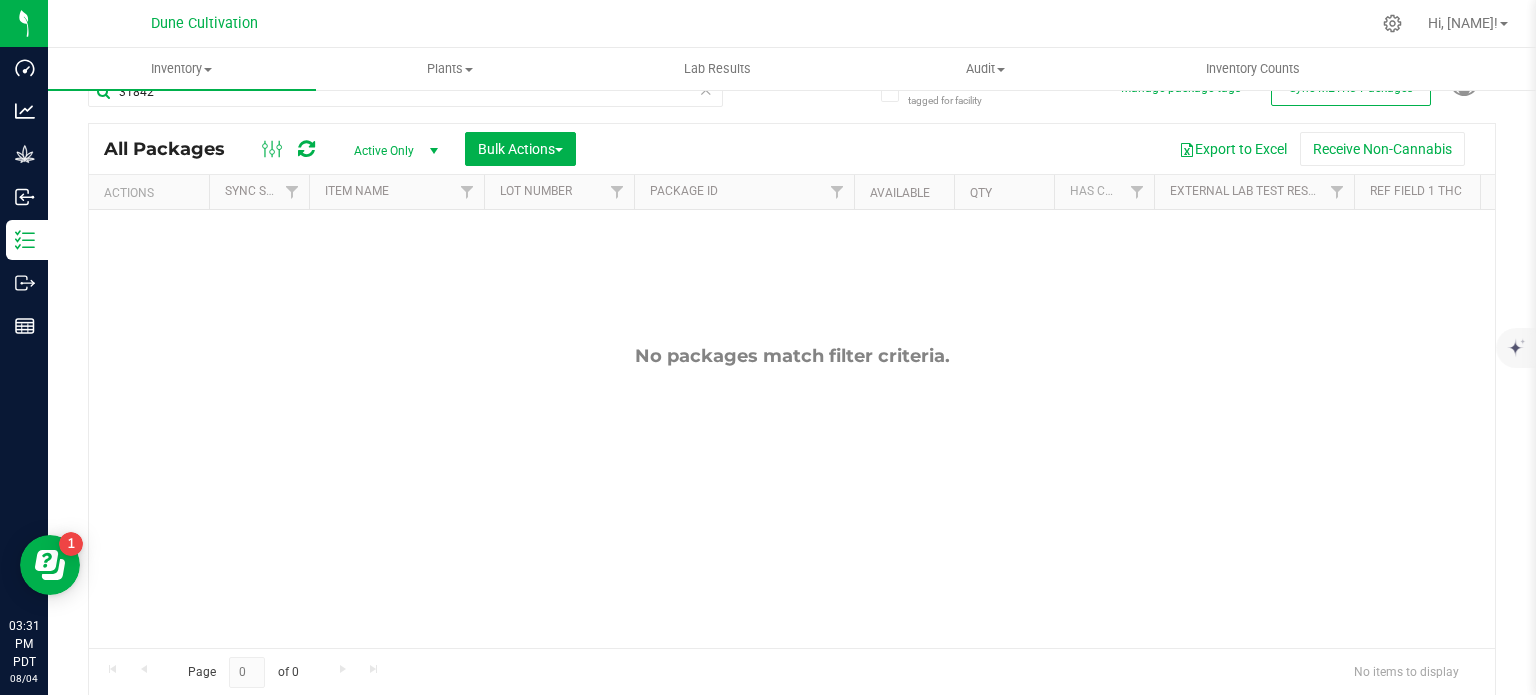 click on "Active Only" at bounding box center [392, 151] 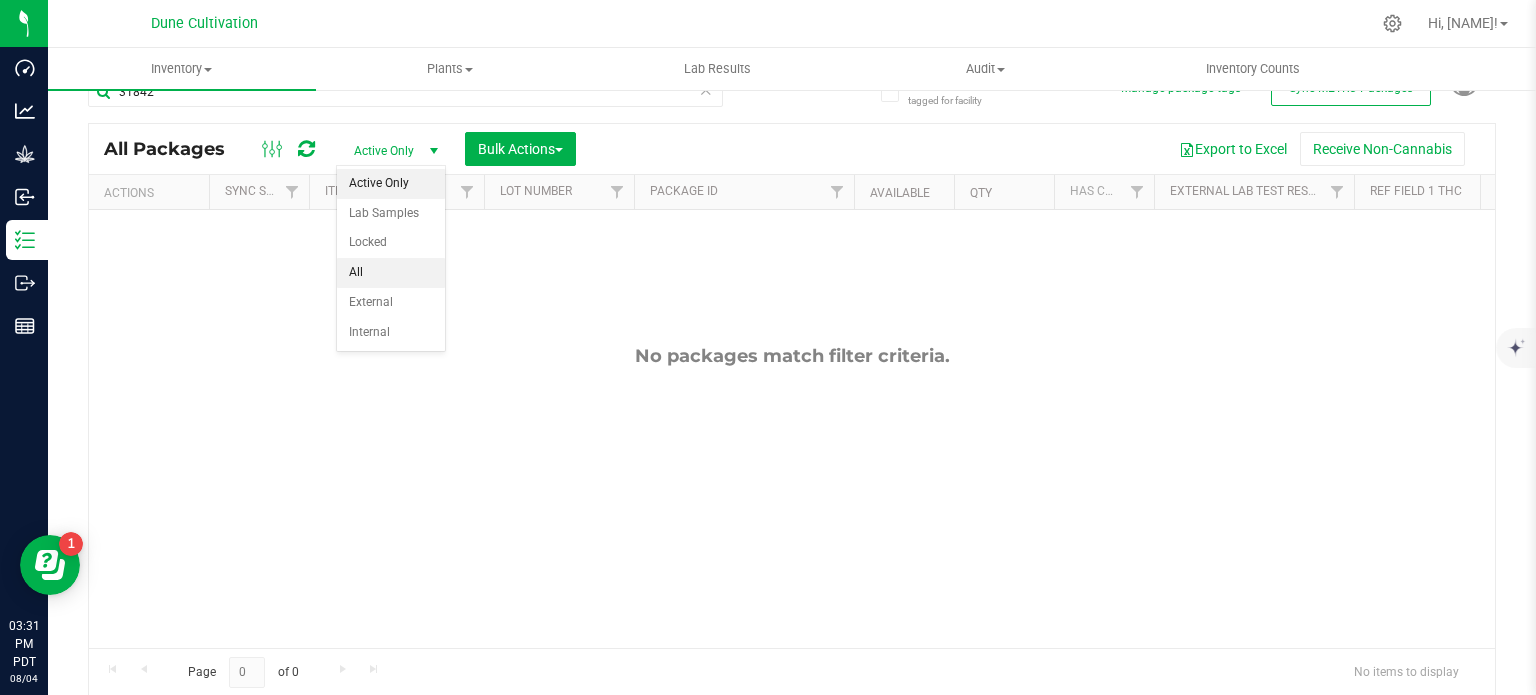 click on "All" at bounding box center (391, 273) 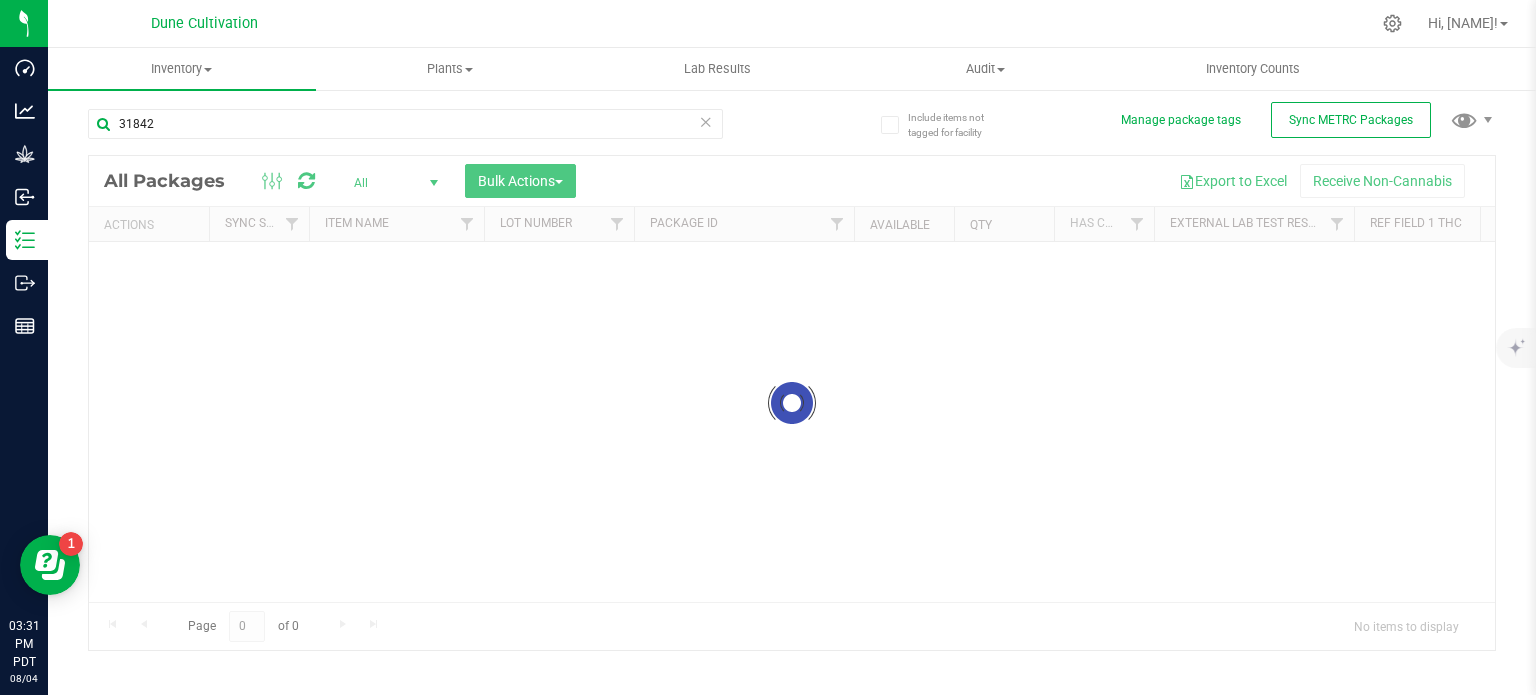 scroll, scrollTop: 35, scrollLeft: 0, axis: vertical 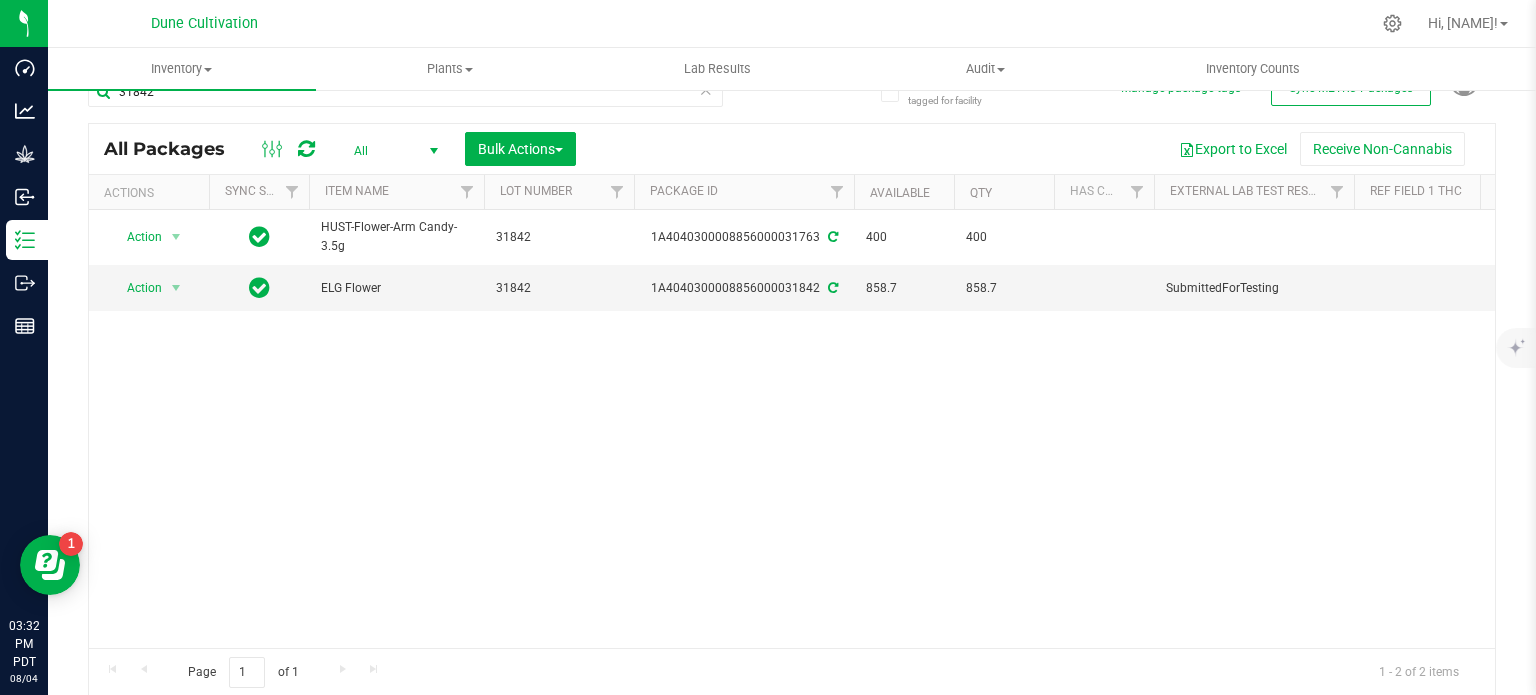 click on "Action Action Adjust qty Create package Edit attributes Global inventory Locate package Lock package Package audit log Print package label Record a lab result Retag package See history Take lab sample
HUST-Flower-Arm Candy-3.5g
[NUMBER]
[ID]
[NUMBER]
[NUMBER]
Created
FW30
Each
(3.5 g ea.)
Finished Product Vault
TEMPORARY
1.1281.1304.3283.0" at bounding box center (792, 429) 